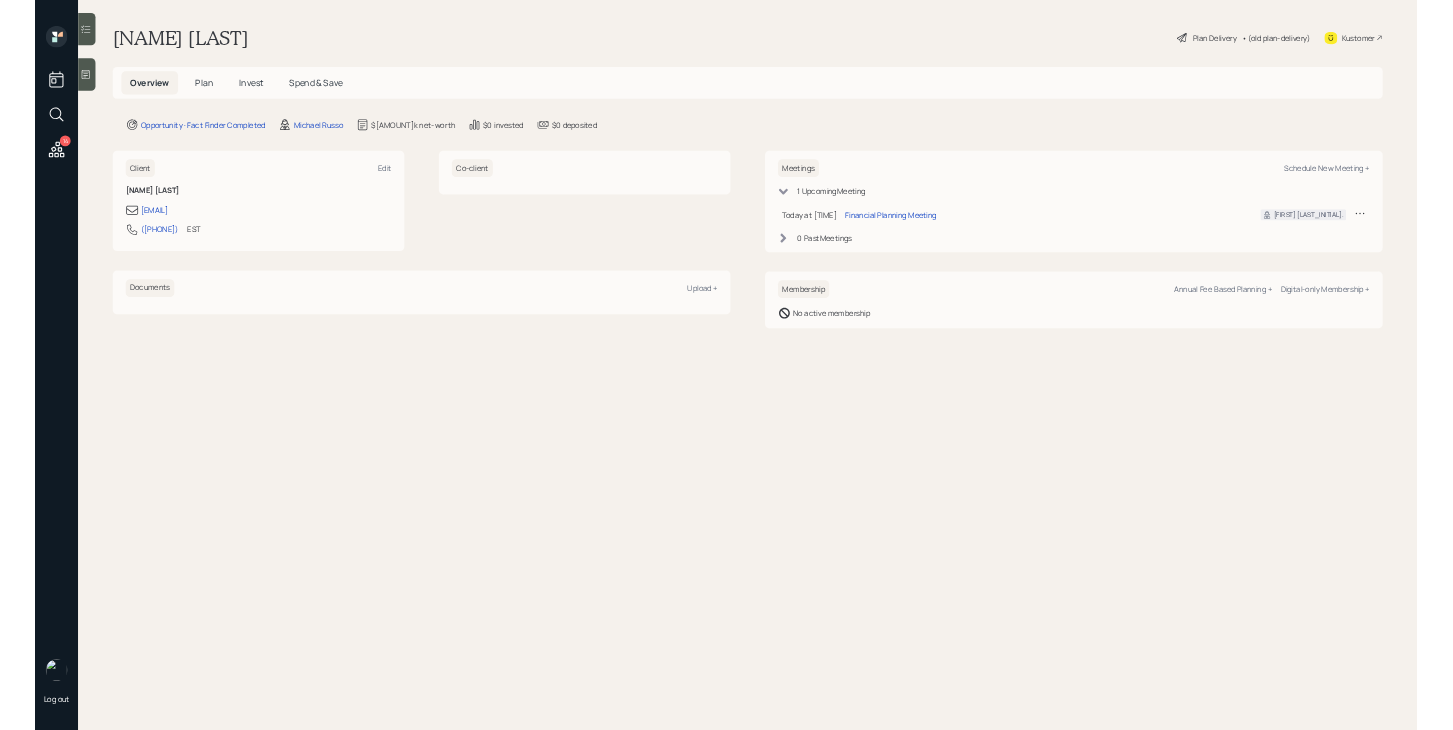 scroll, scrollTop: 0, scrollLeft: 0, axis: both 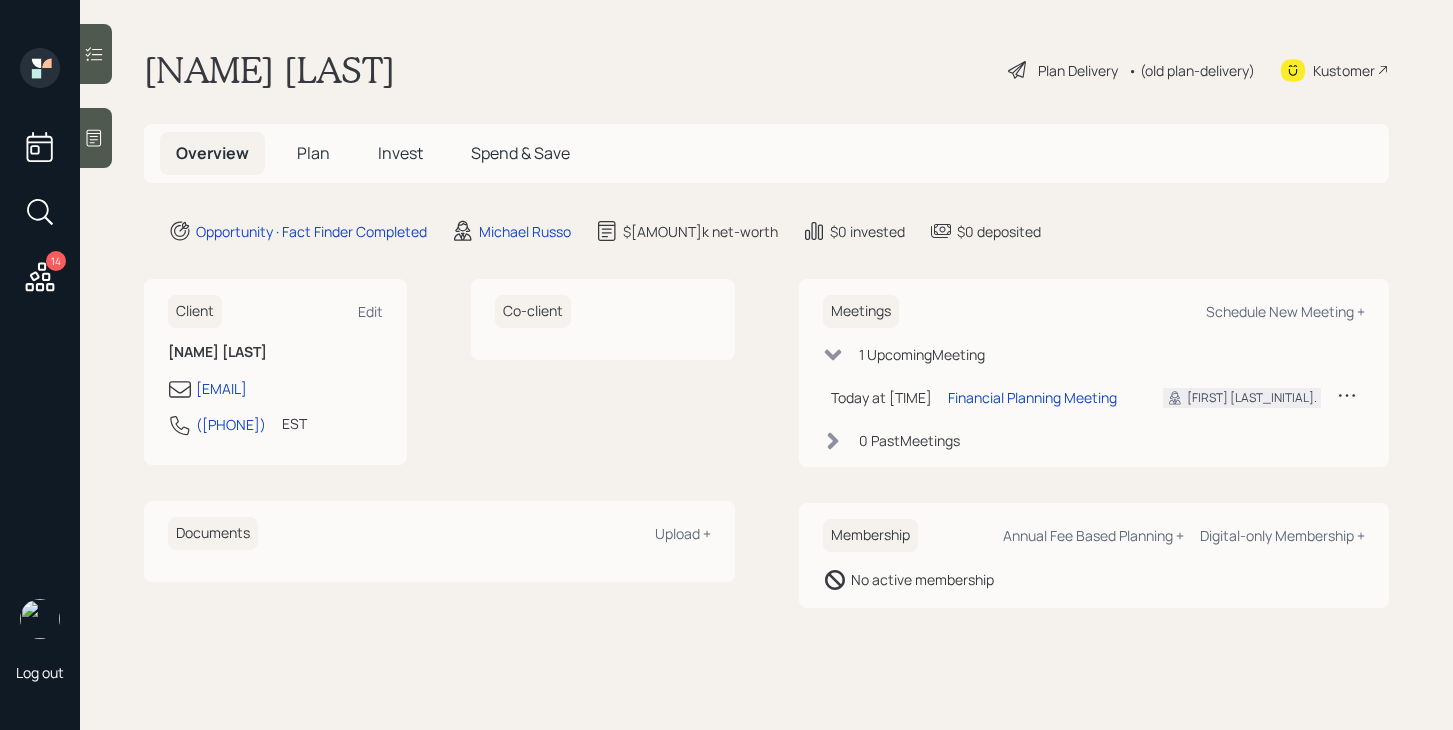 click on "Plan" at bounding box center [313, 153] 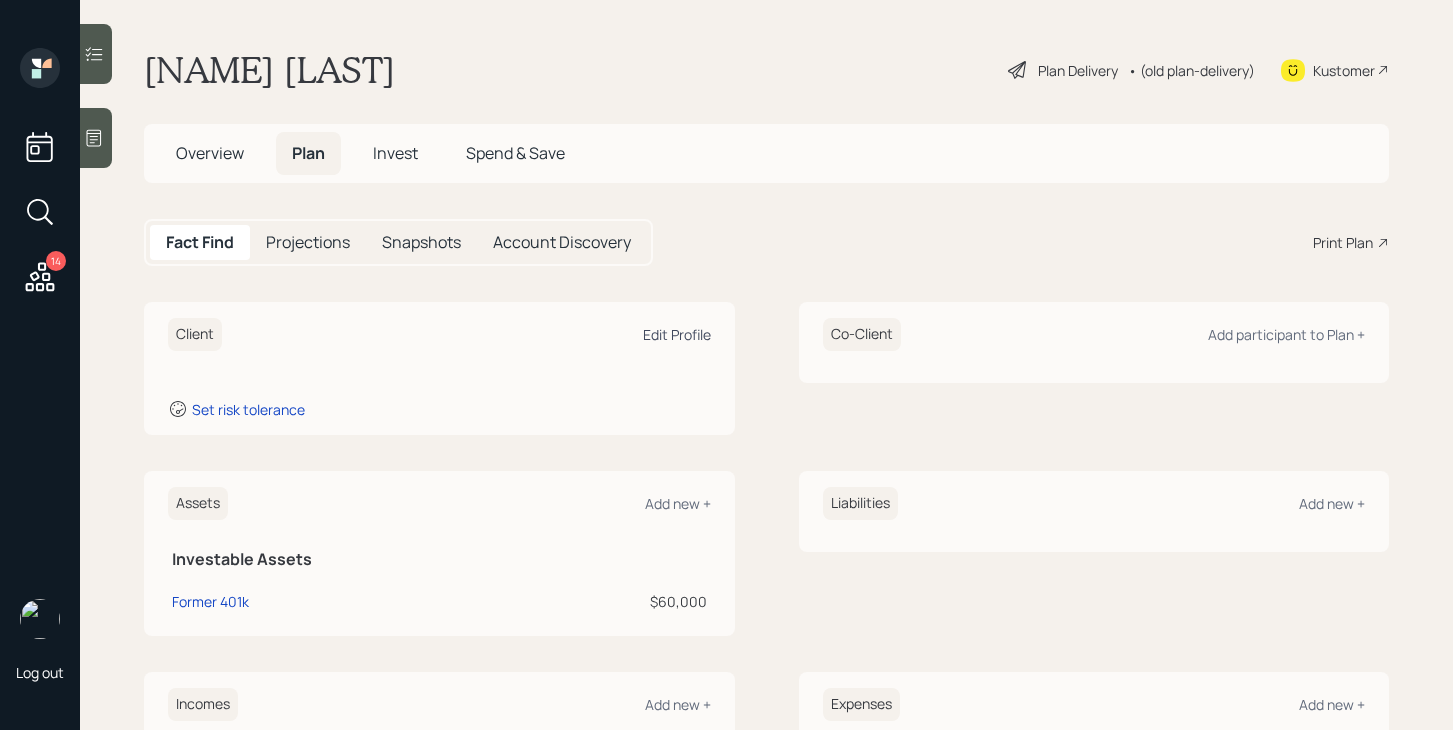 click on "Edit Profile" at bounding box center (677, 334) 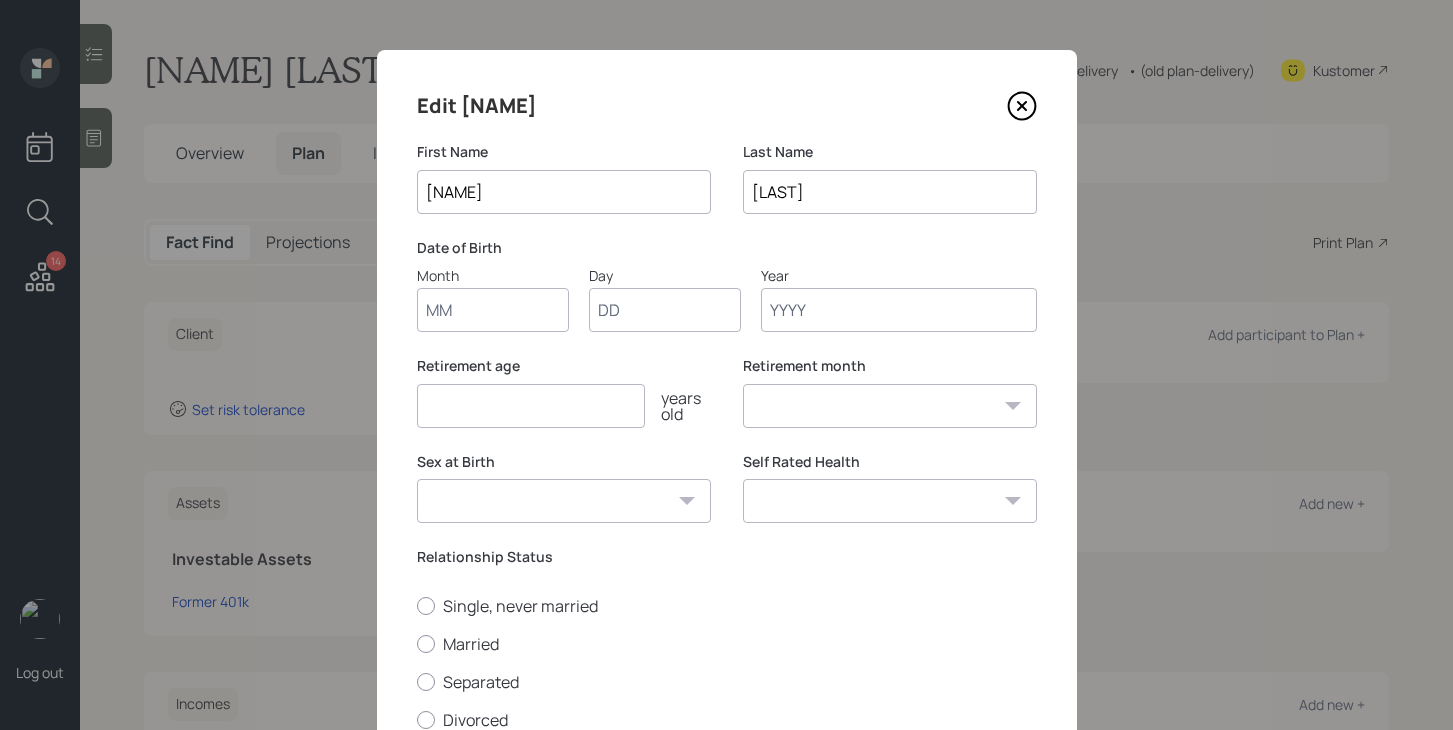 click on "Month" at bounding box center [493, 310] 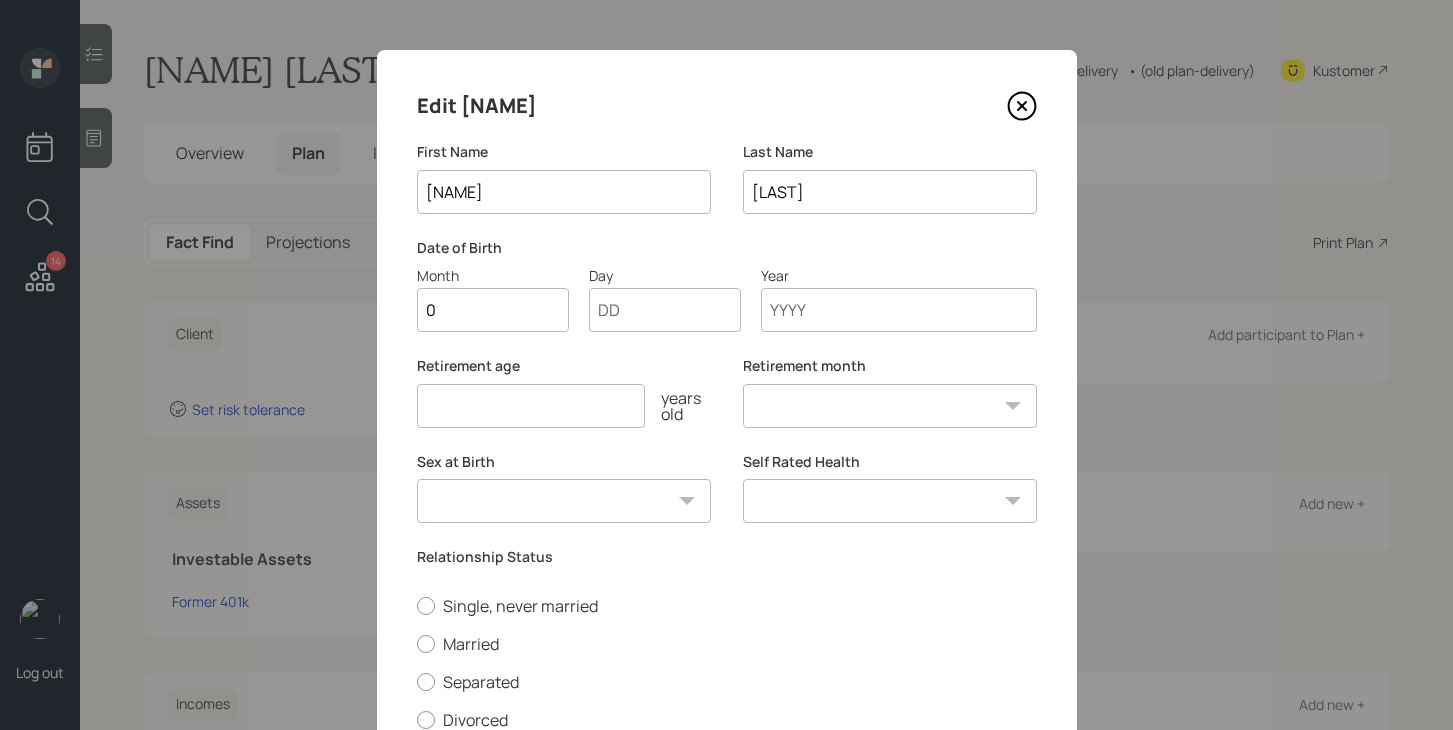 type on "09" 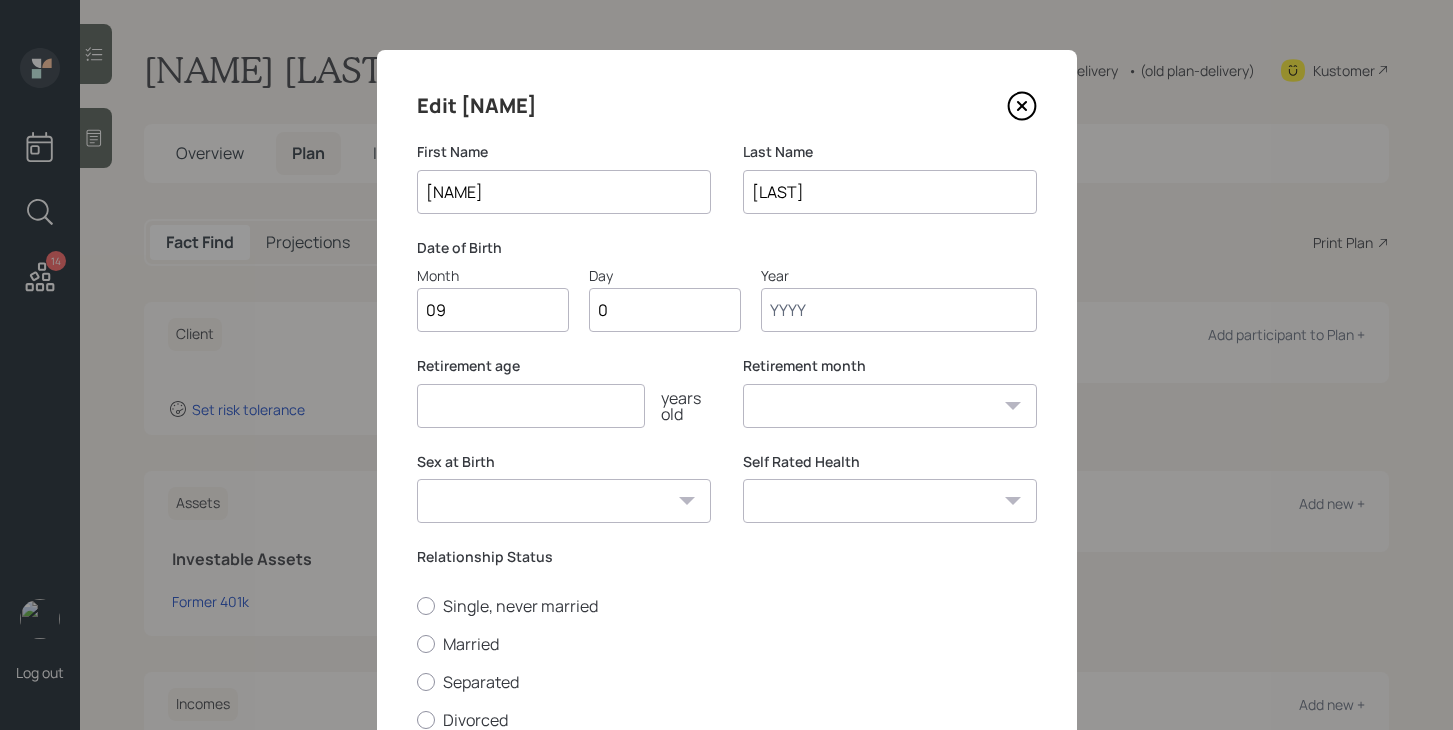 type on "09" 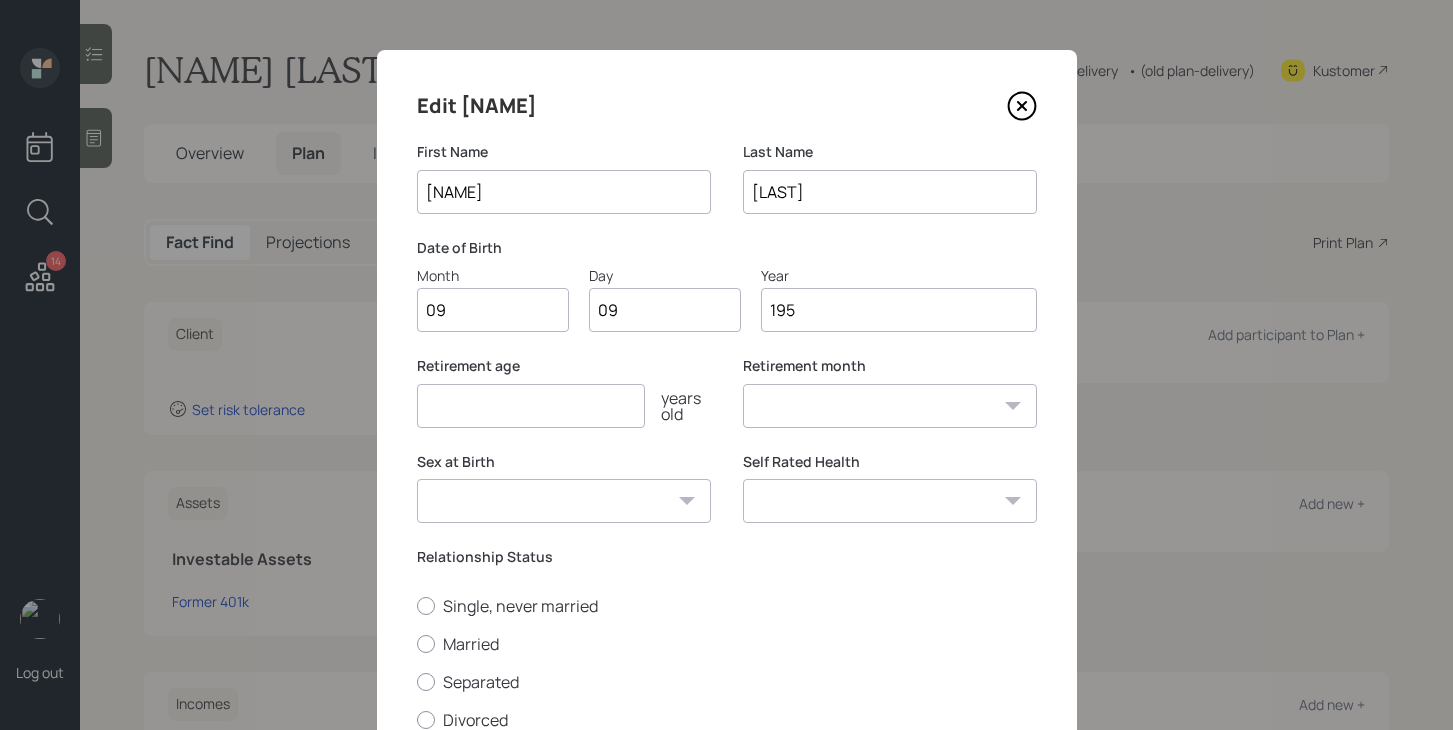 type on "[YEAR]" 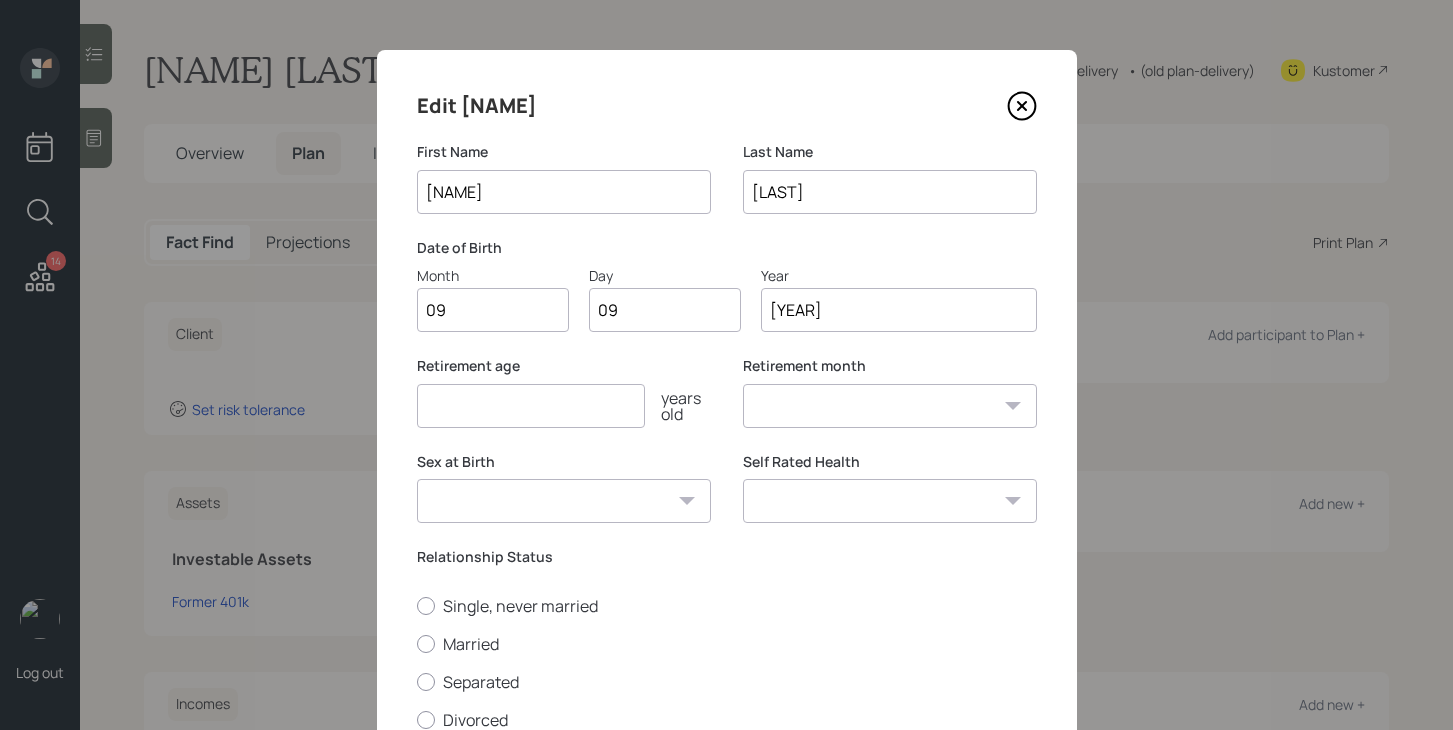 select on "9" 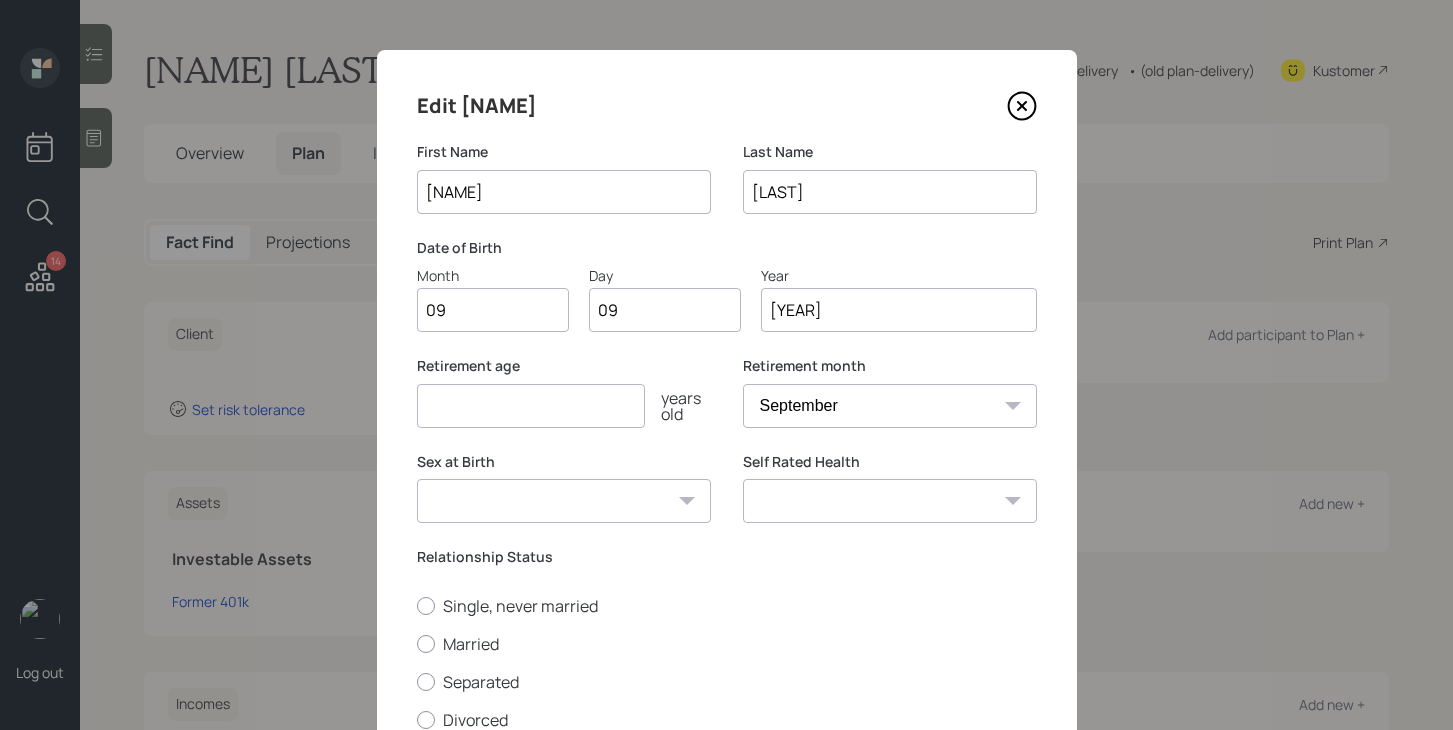type on "[YEAR]" 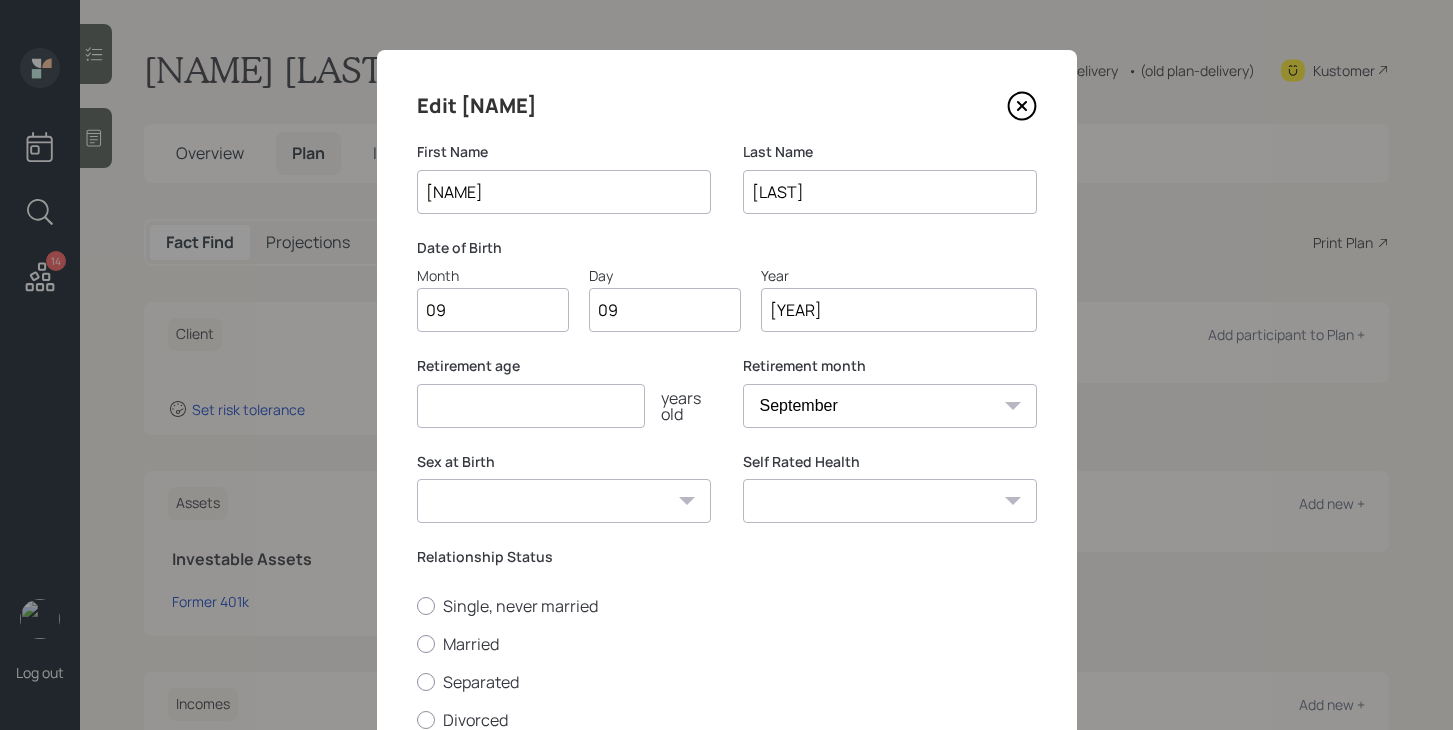 click on "Male Female Other / Prefer not to say" at bounding box center (564, 501) 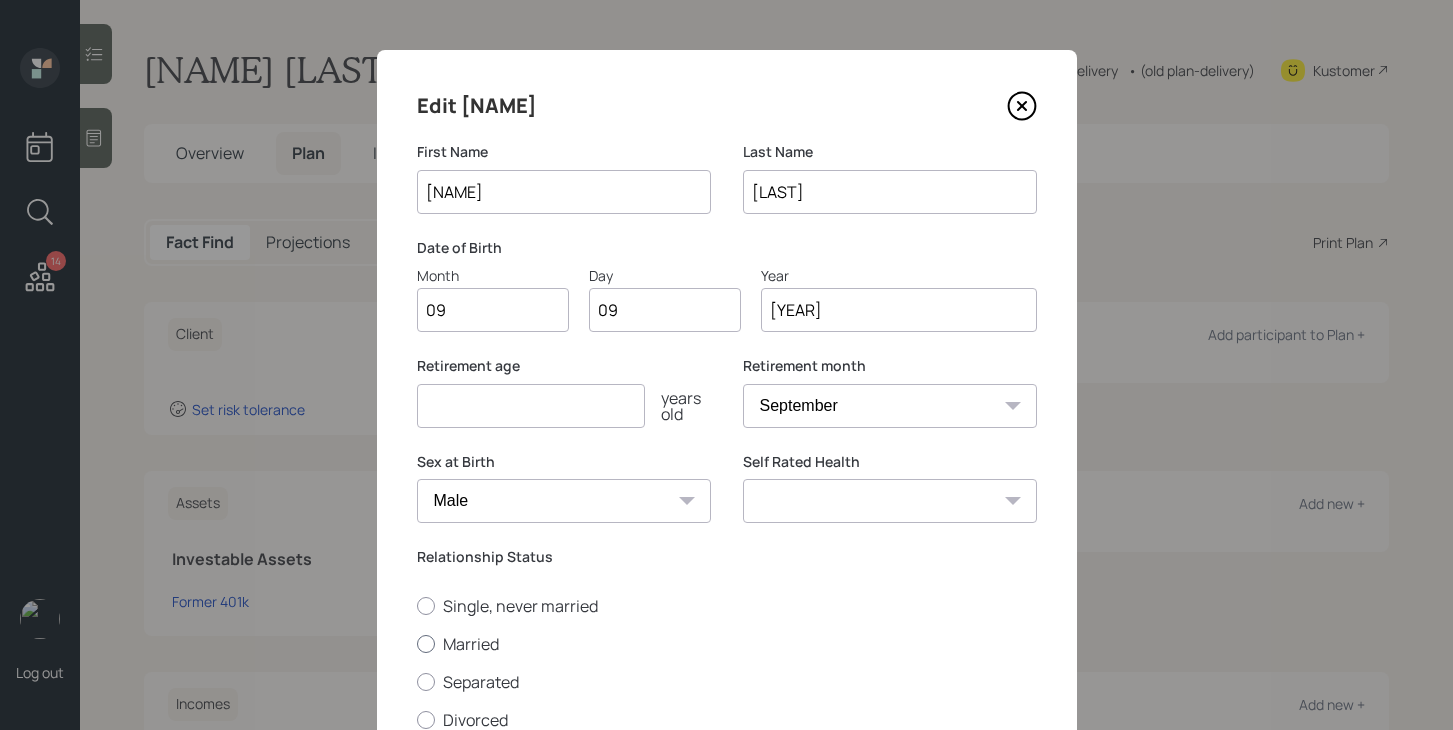 click on "Married" at bounding box center (727, 644) 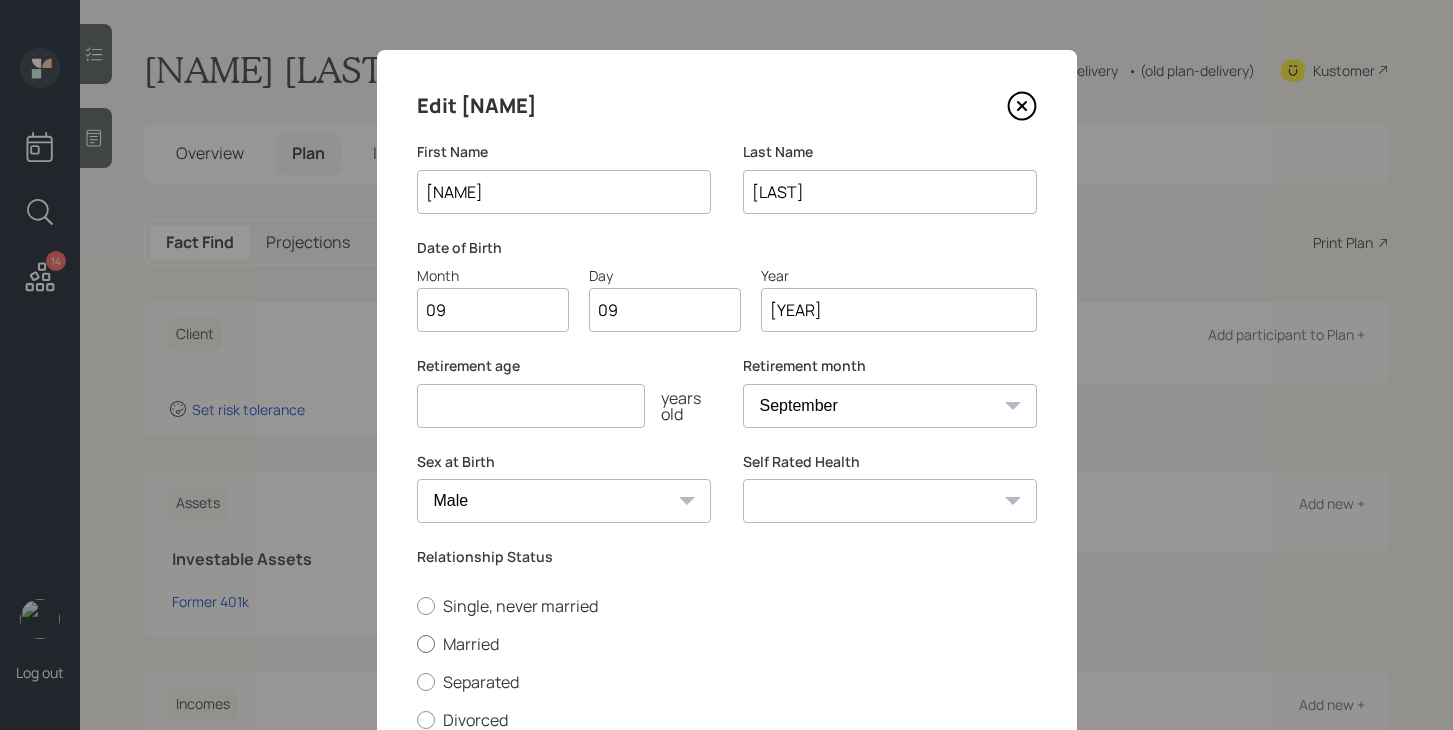 radio on "true" 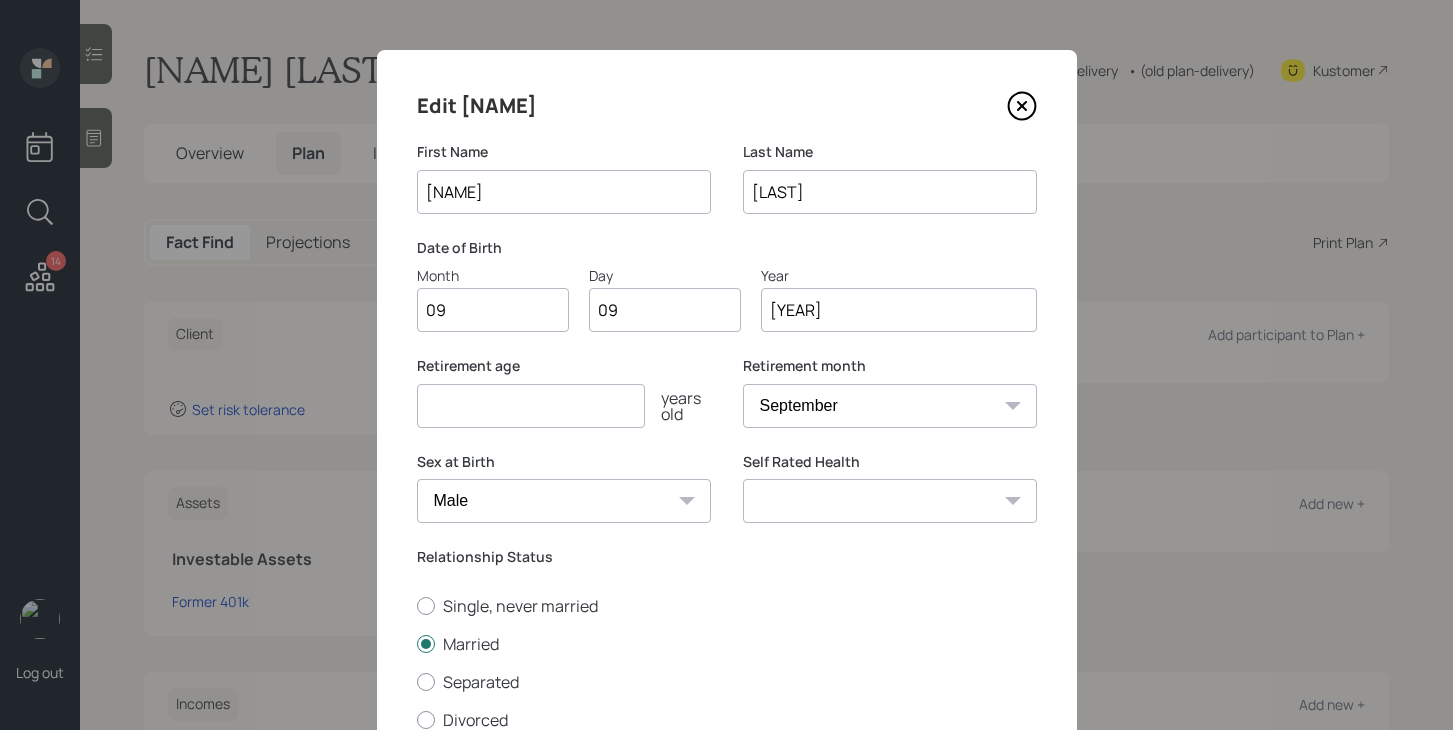click on "Excellent Very Good Good Fair Poor" at bounding box center [890, 501] 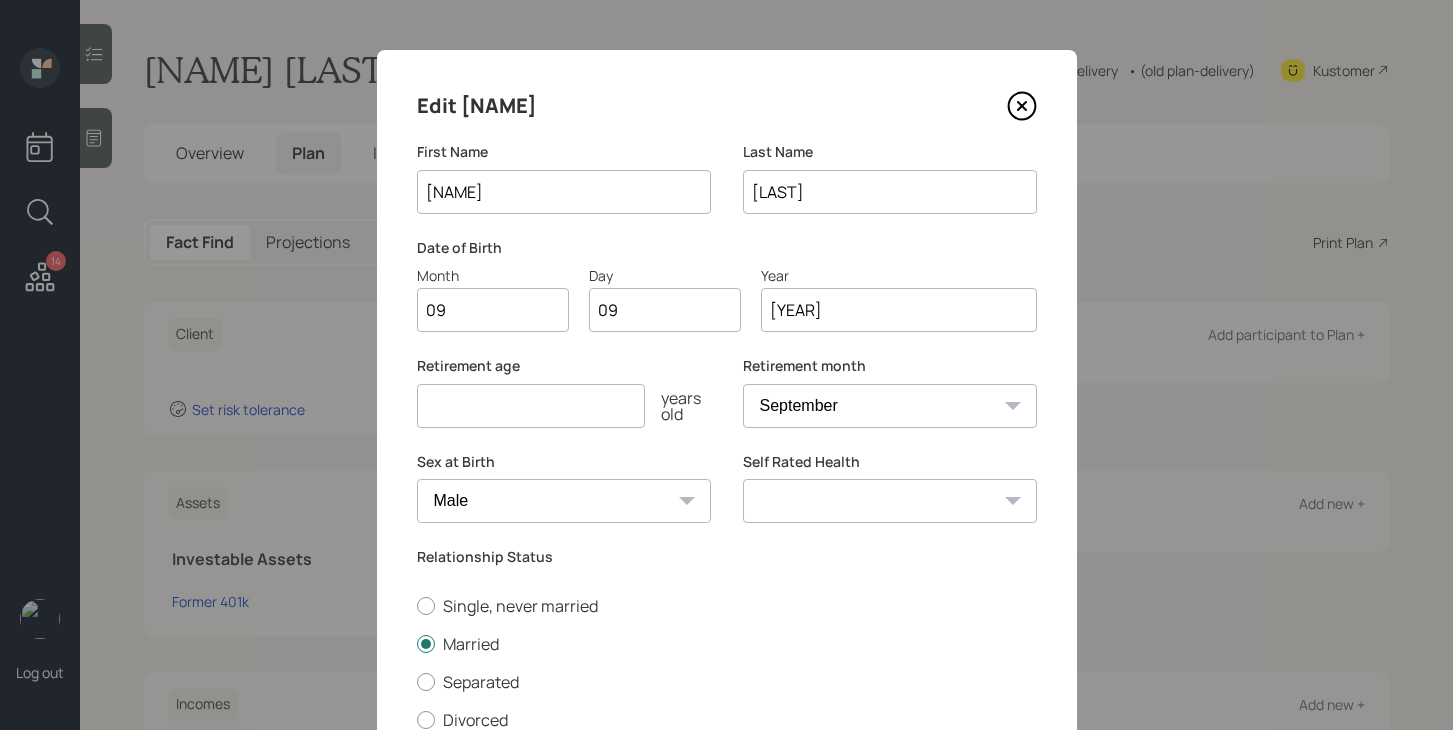 click on "Excellent Very Good Good Fair Poor" at bounding box center (890, 501) 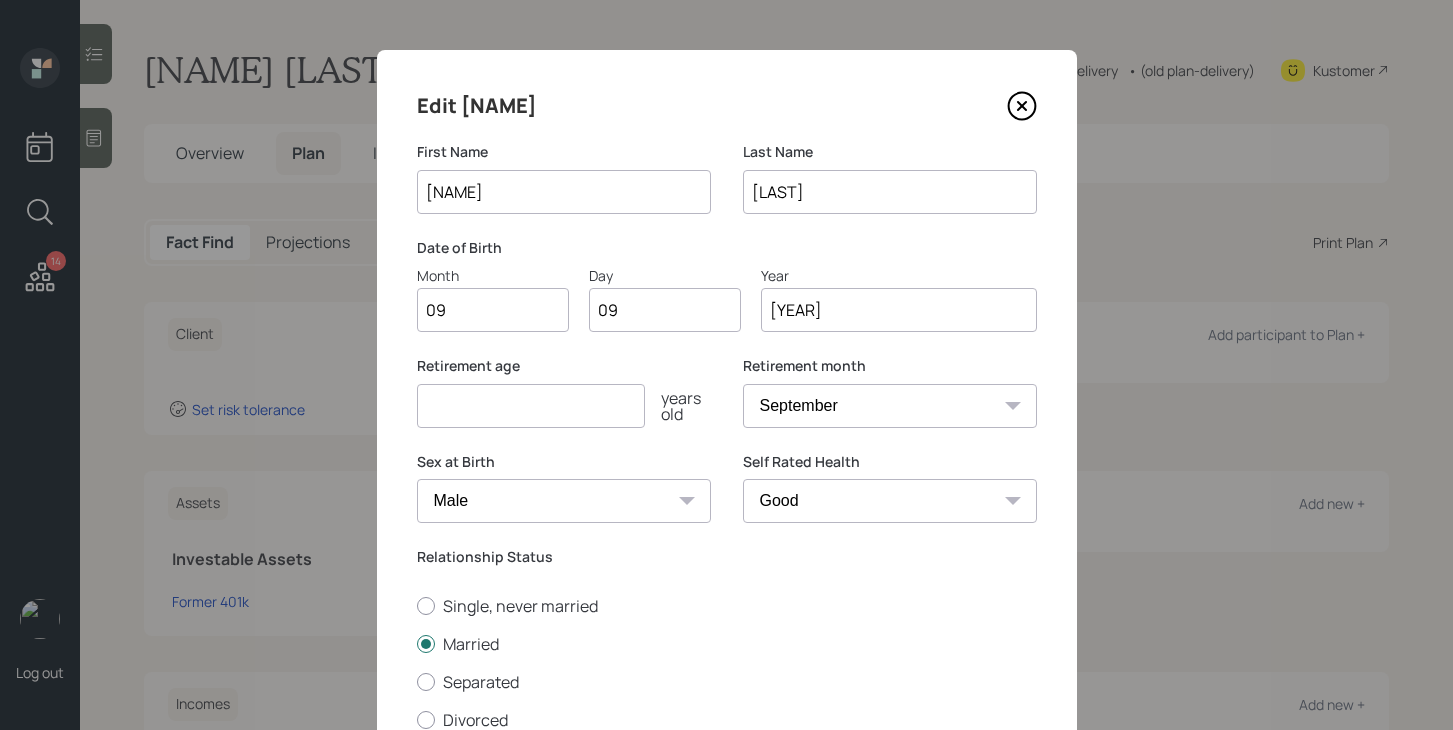 click at bounding box center [531, 406] 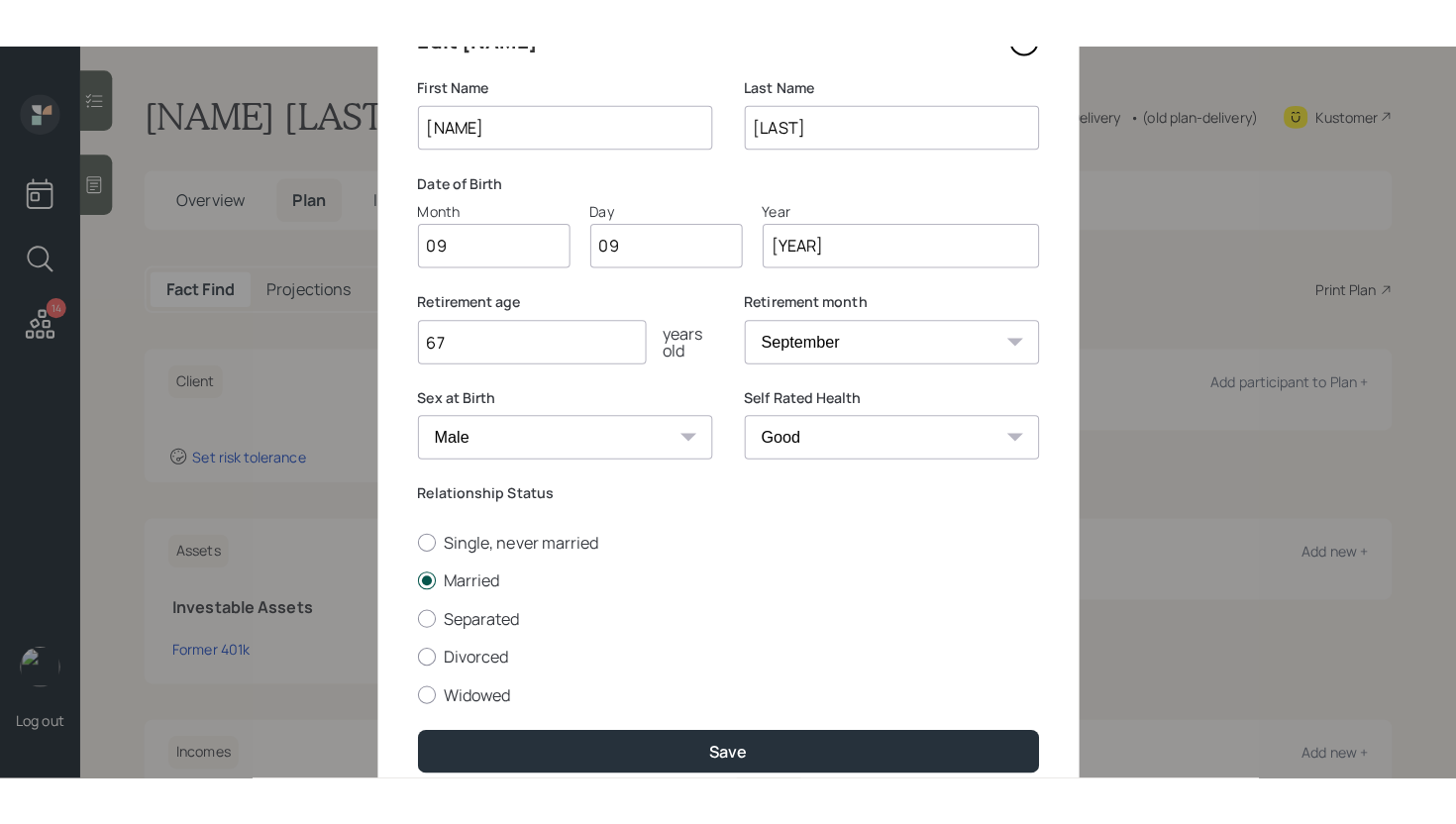 scroll, scrollTop: 195, scrollLeft: 0, axis: vertical 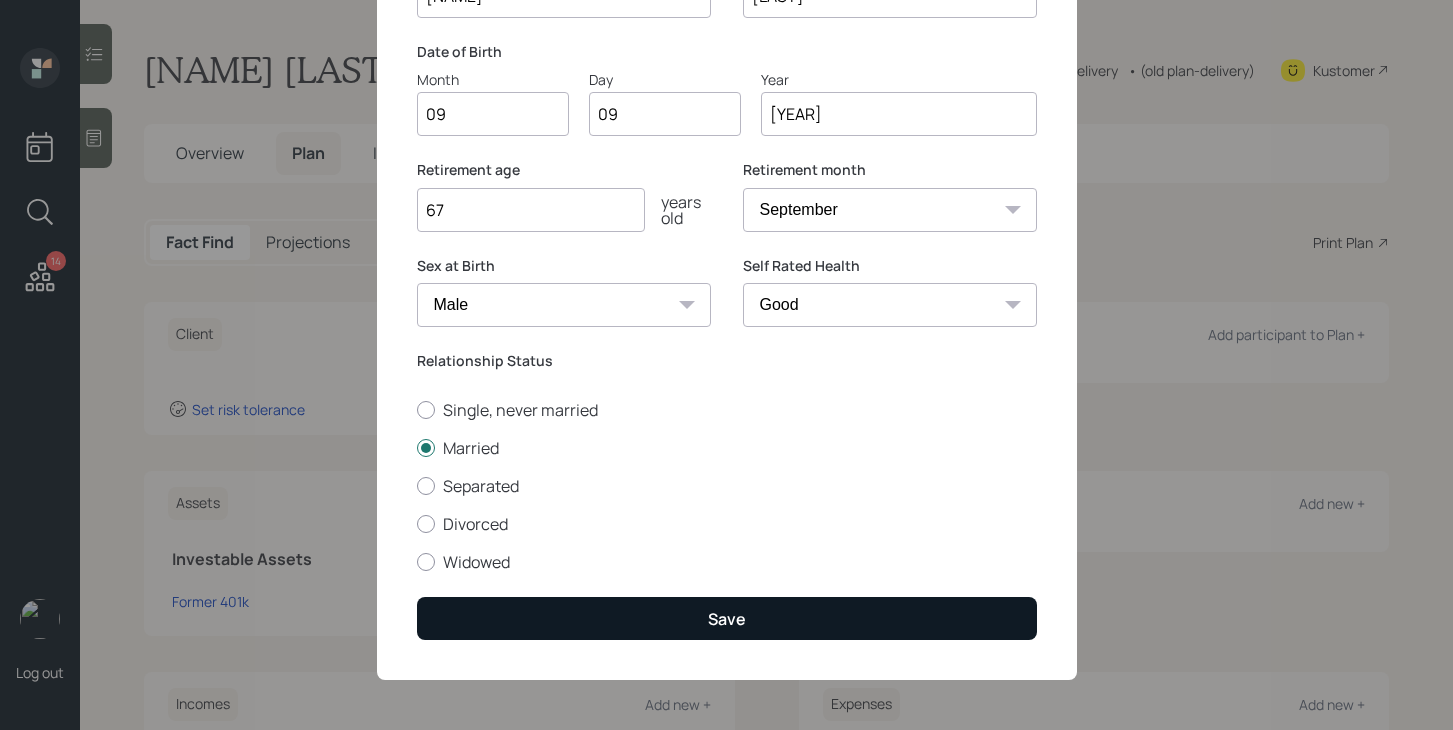 type on "67" 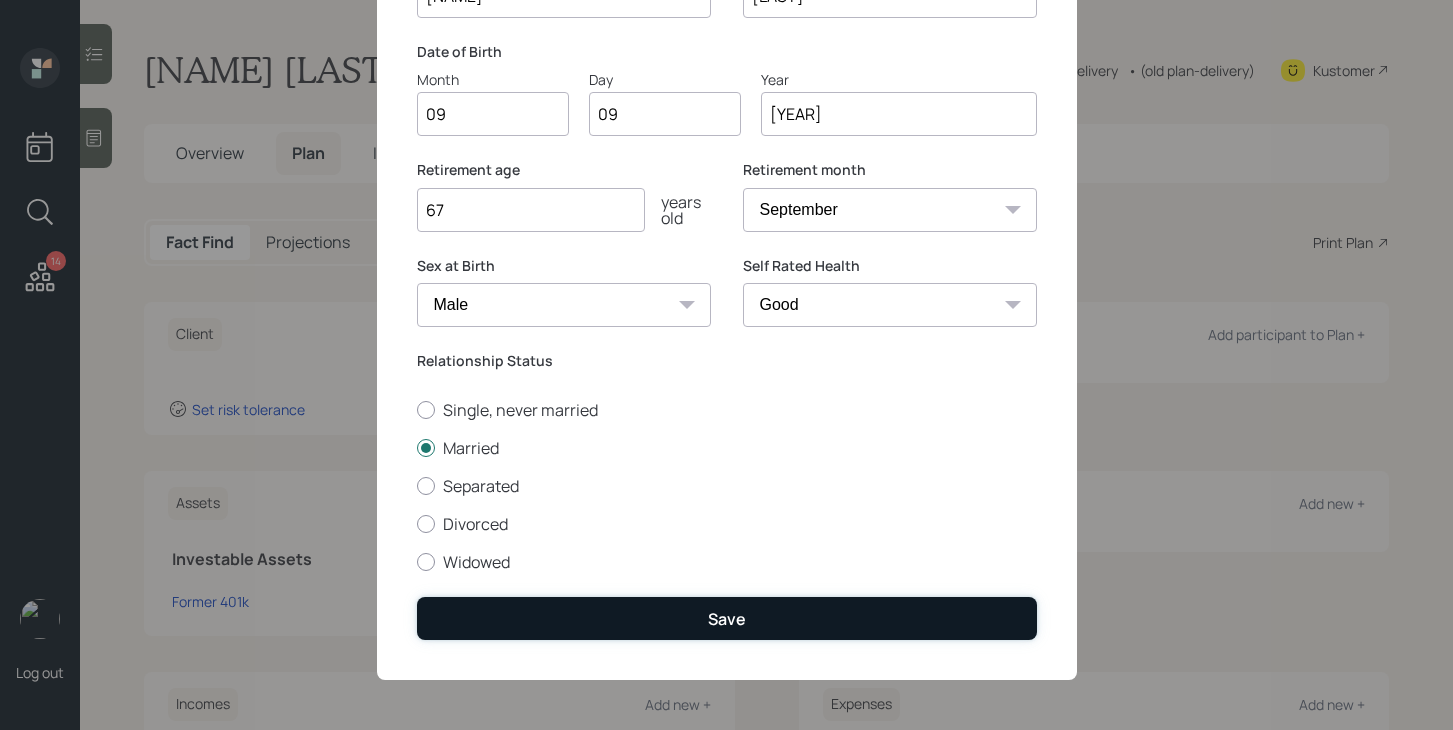 click on "Save" at bounding box center [727, 619] 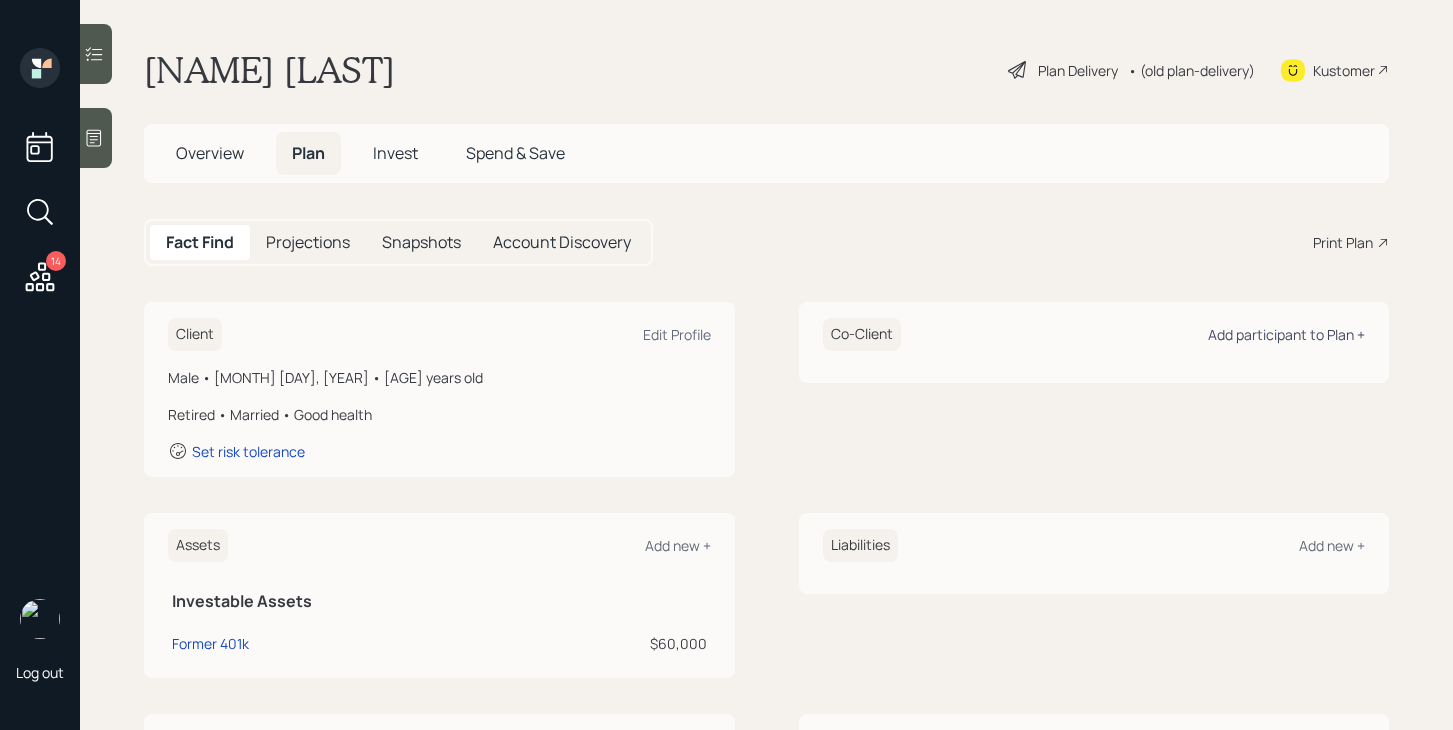 click on "Add participant to Plan +" at bounding box center (1286, 334) 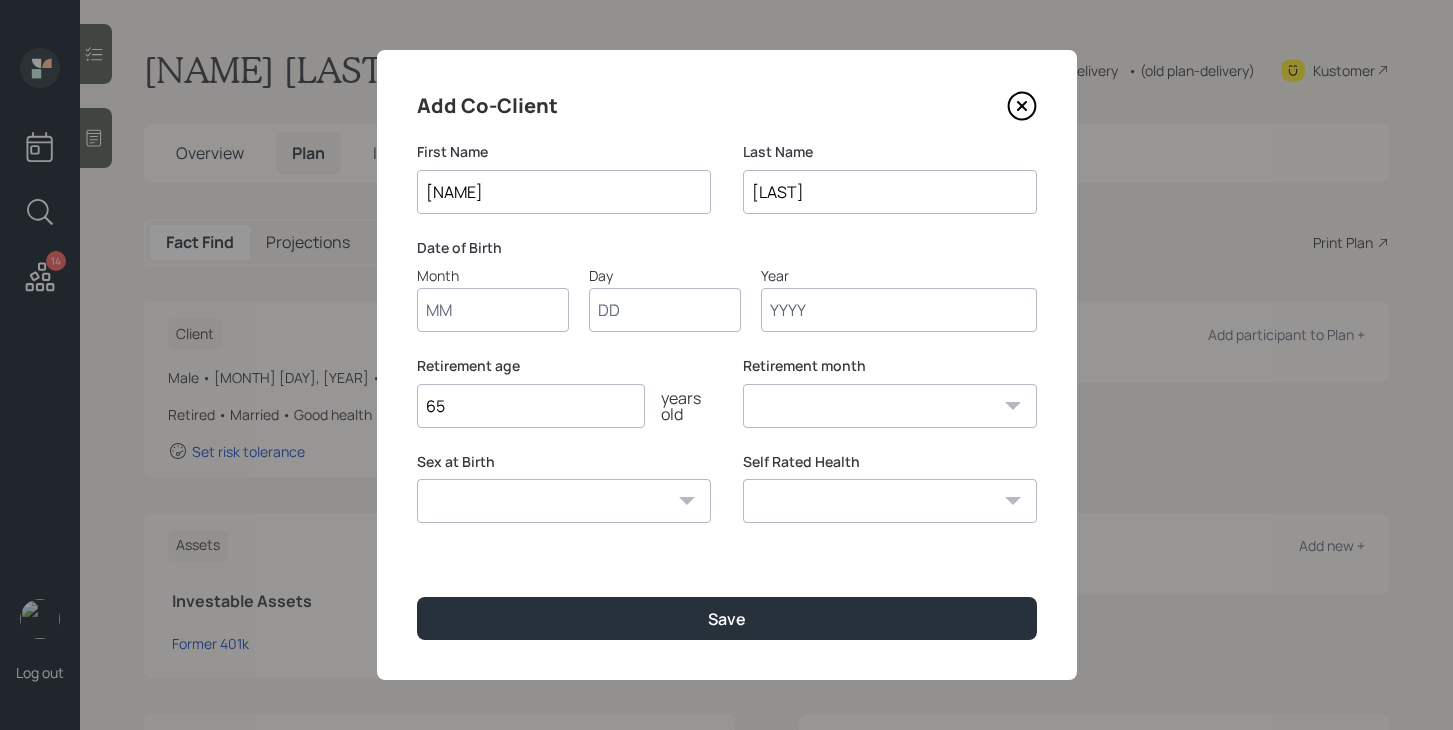 type on "[FIRST]" 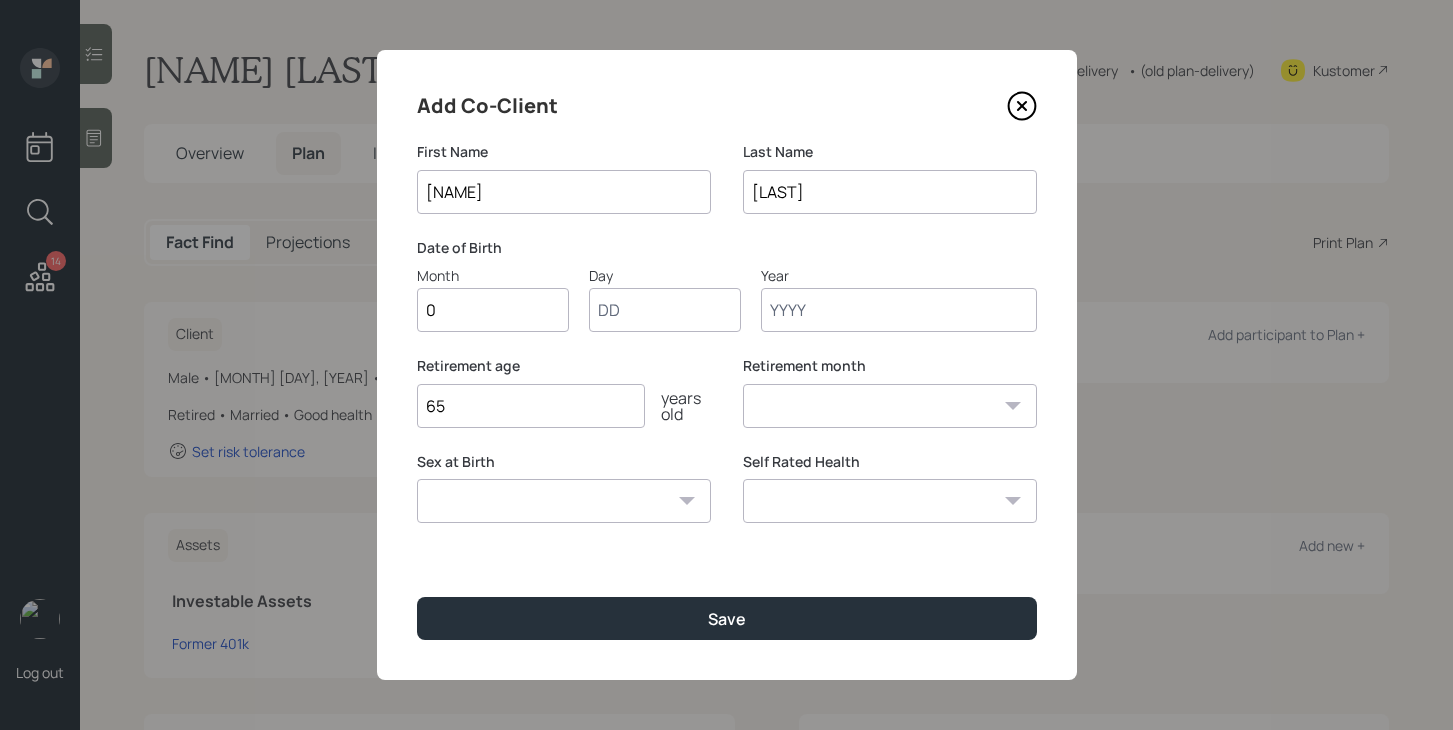 type on "01" 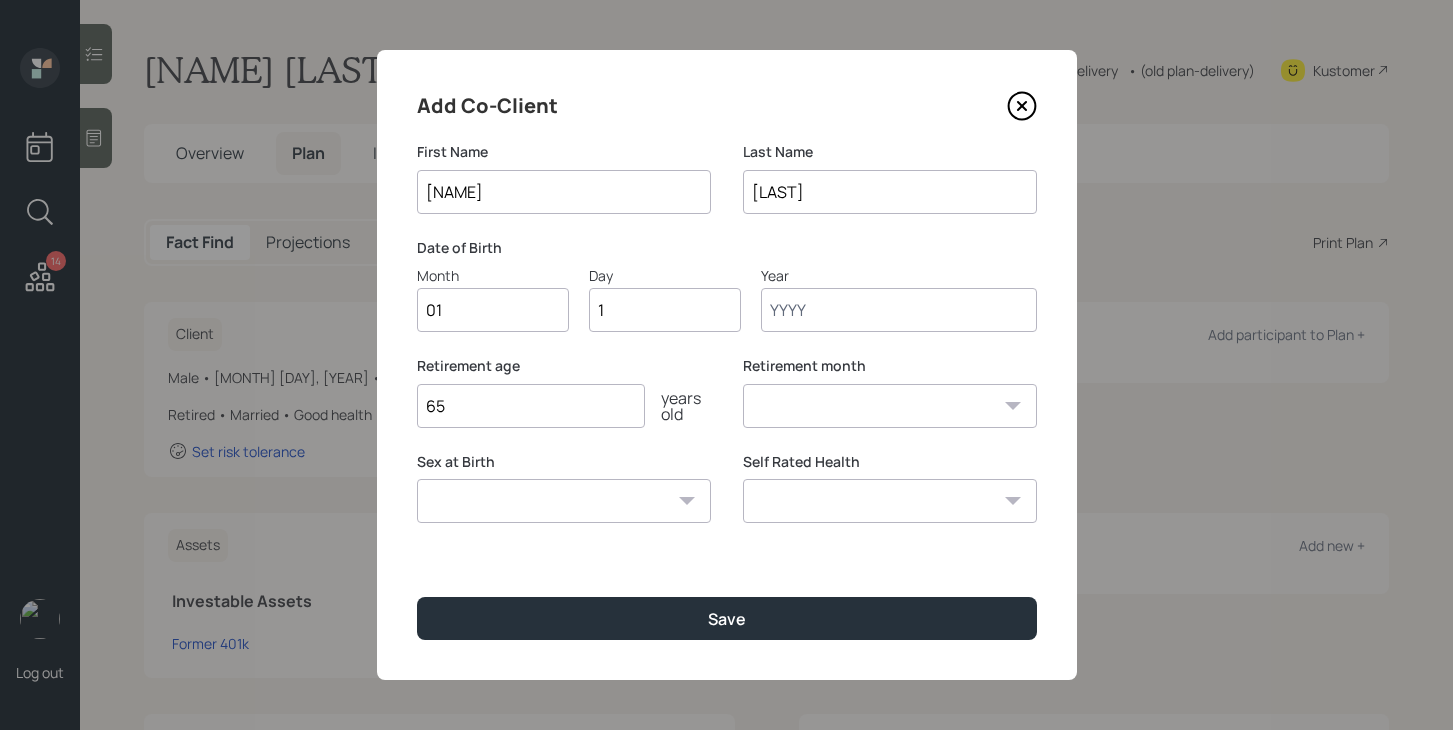 type on "13" 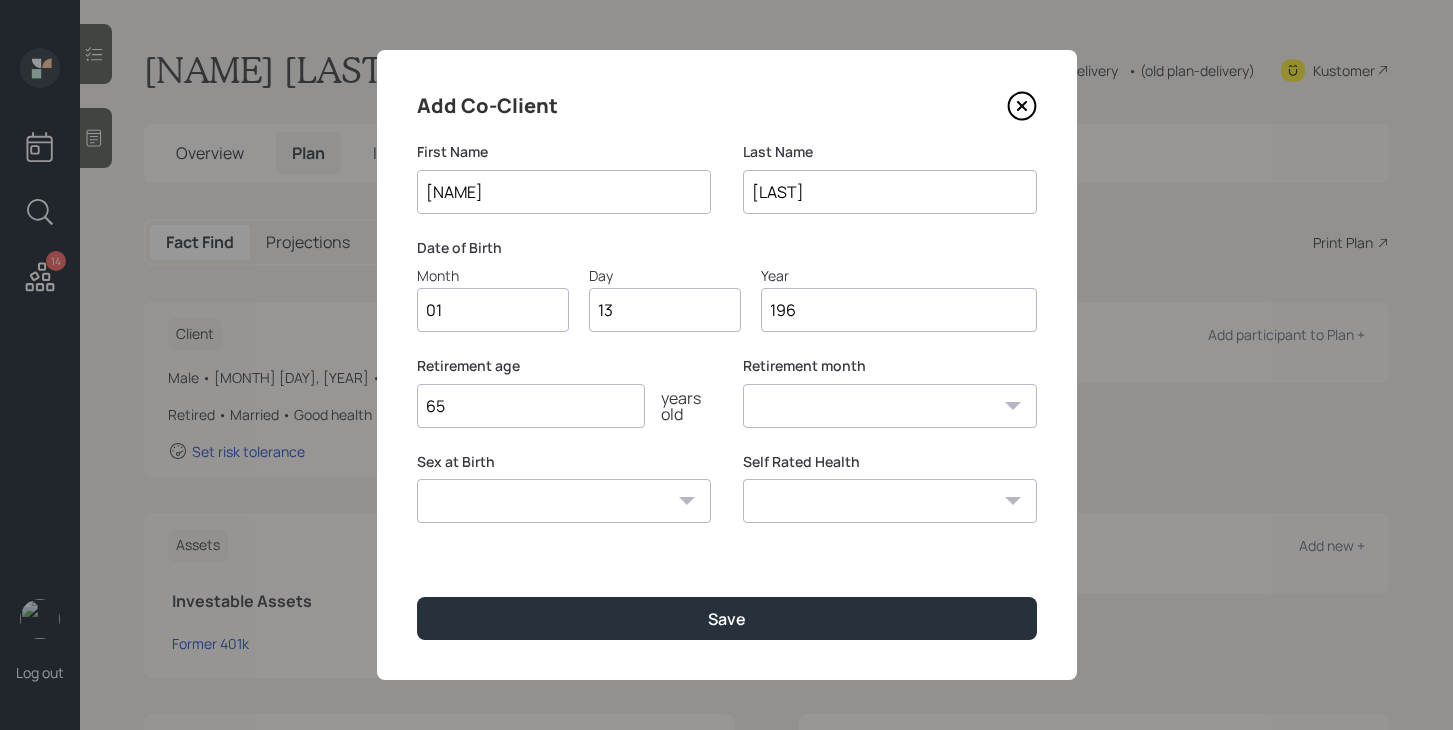 type on "1967" 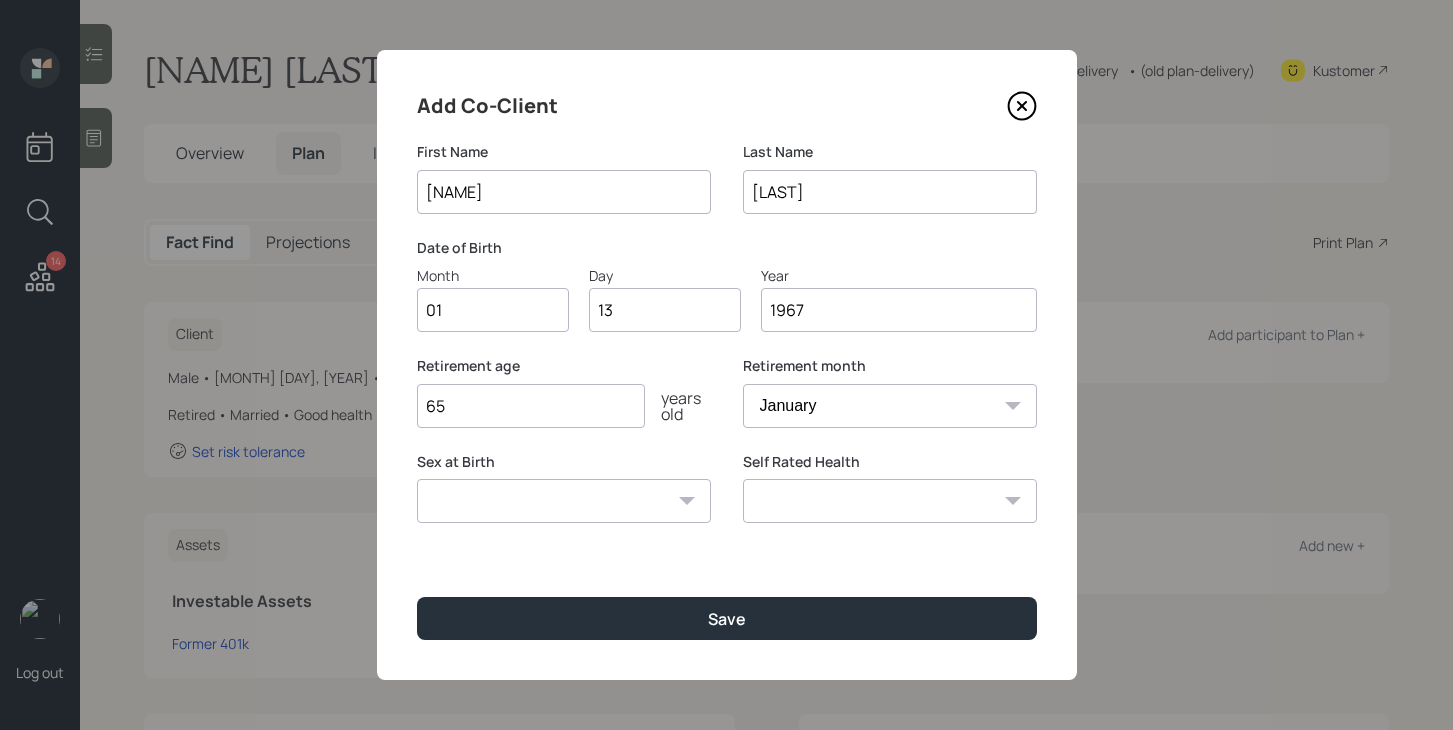 type on "1967" 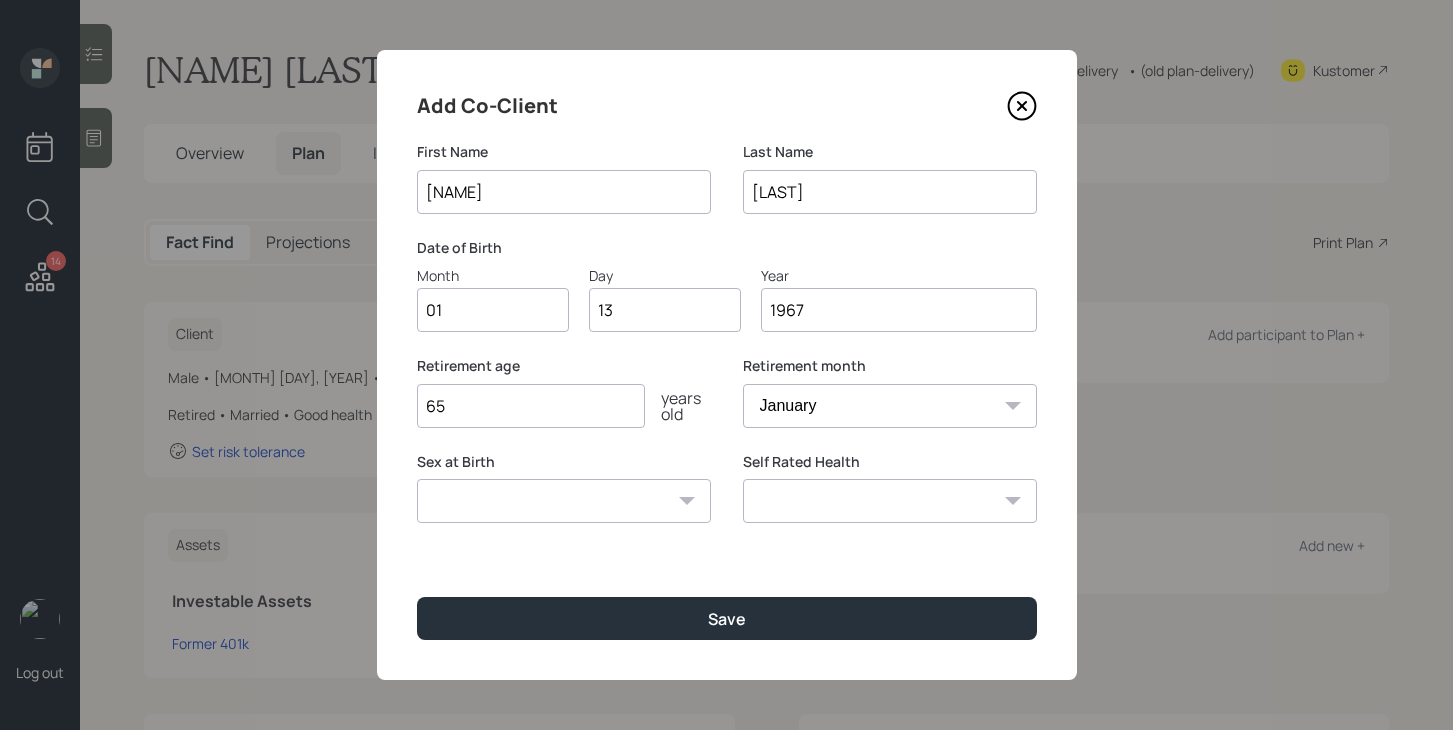 click on "Male Female Other / Prefer not to say" at bounding box center (564, 501) 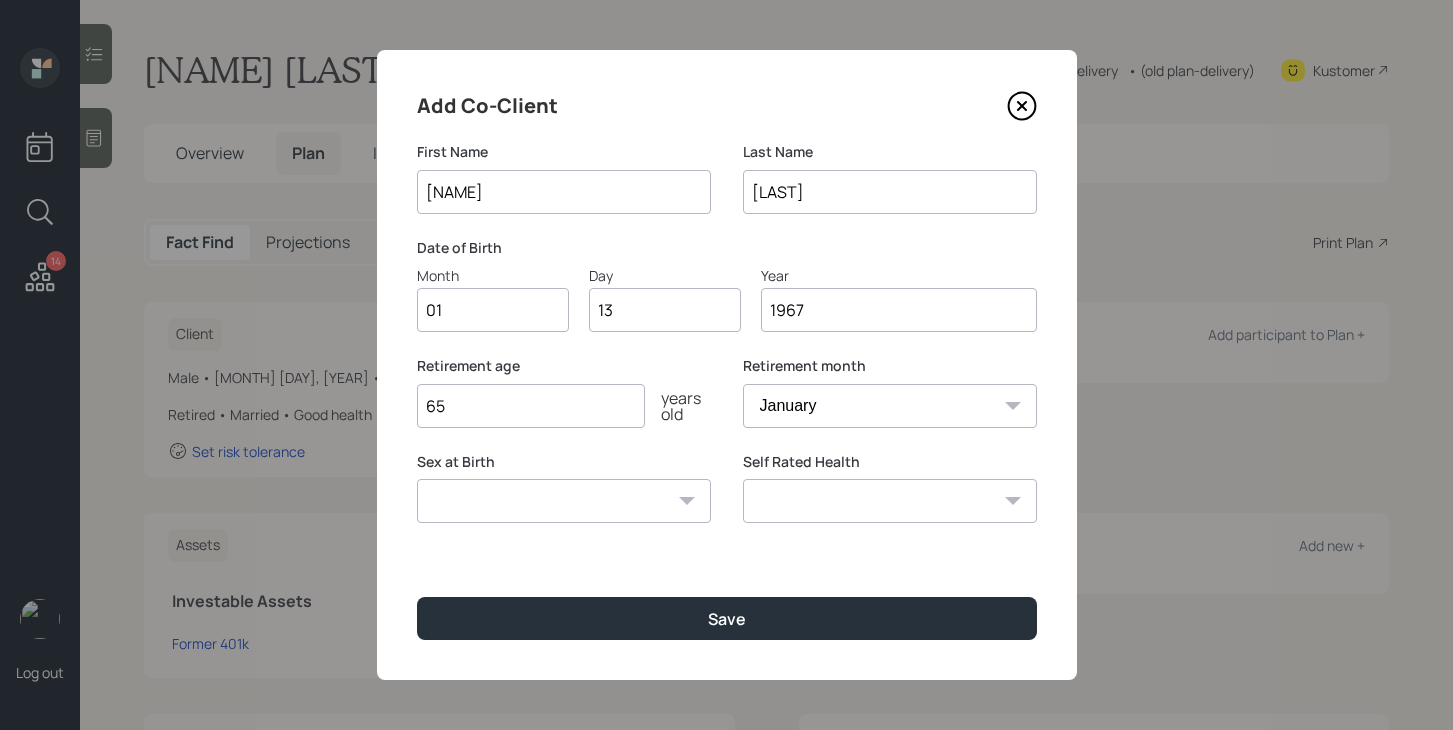 select on "female" 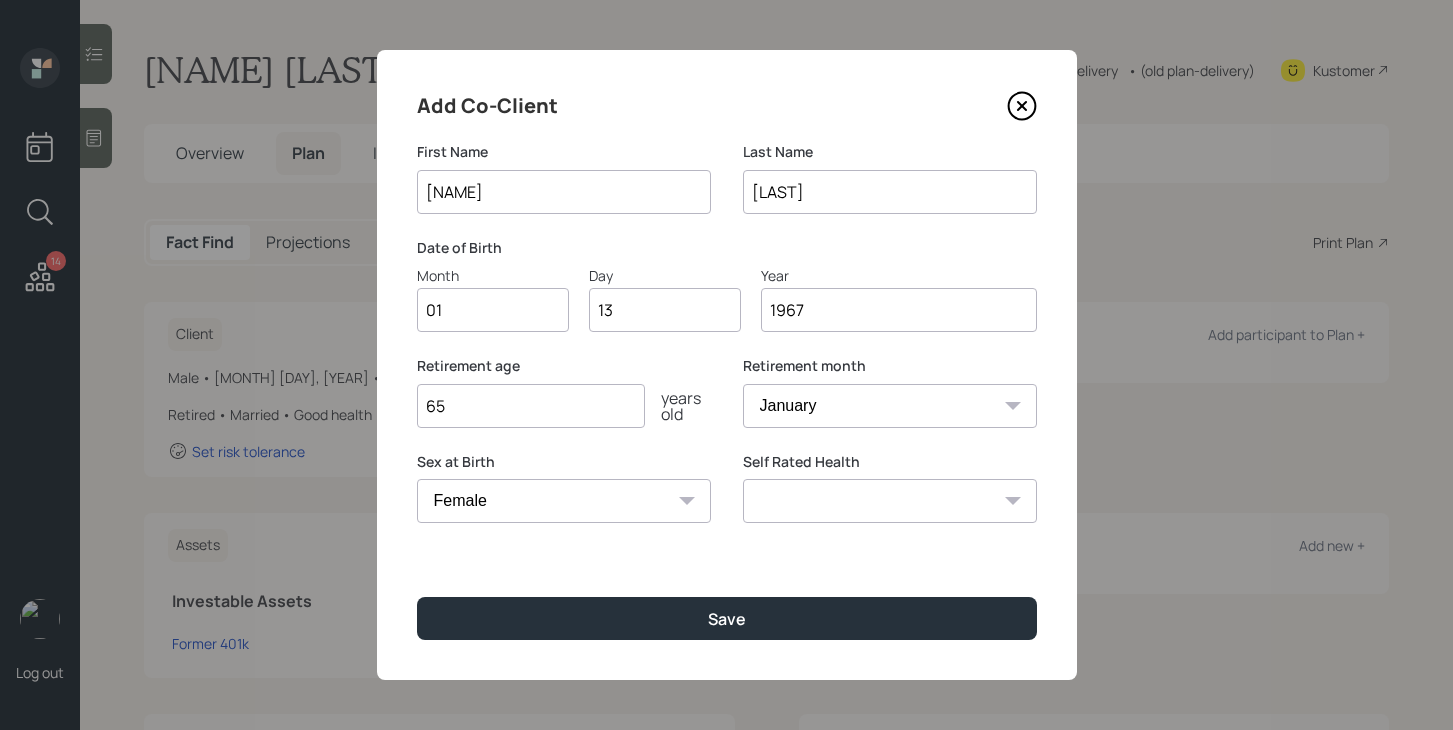 click on "65" at bounding box center (531, 406) 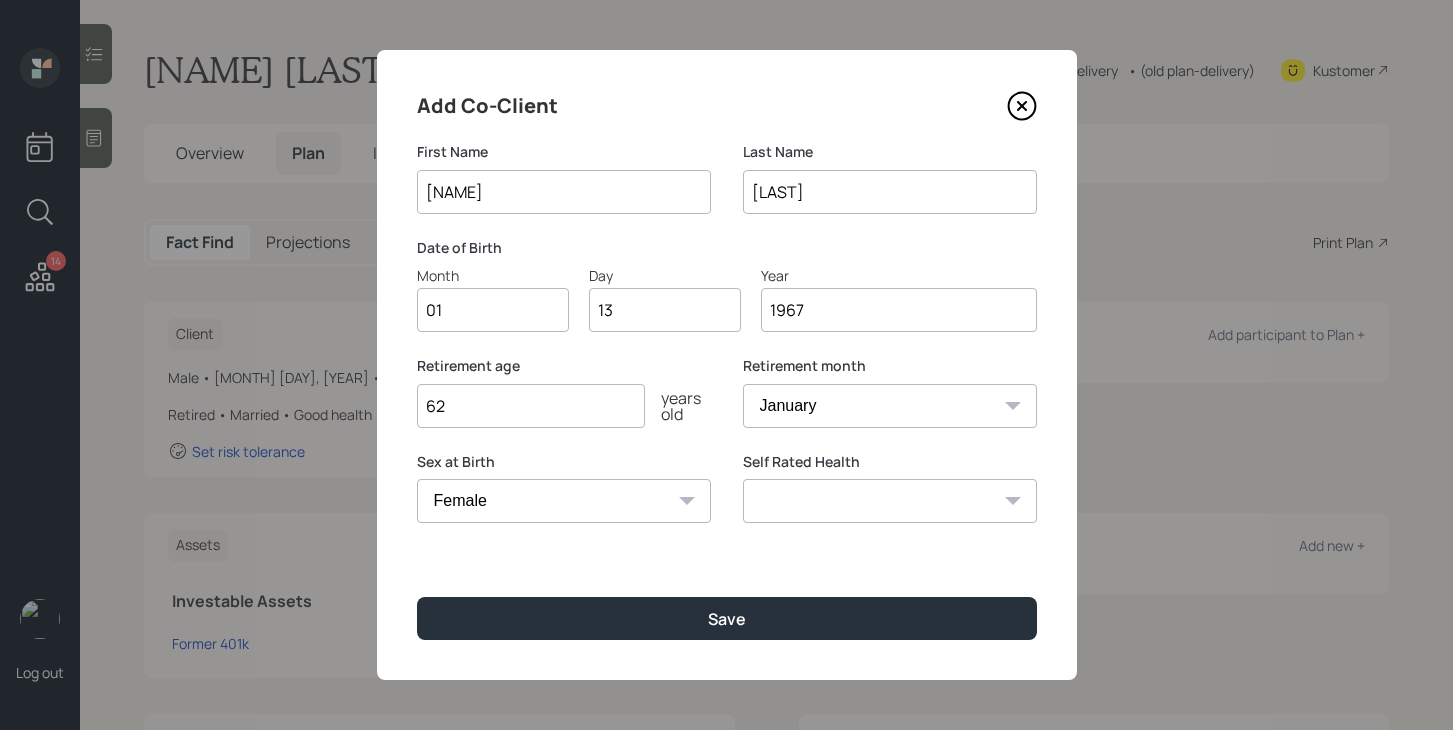 type on "62" 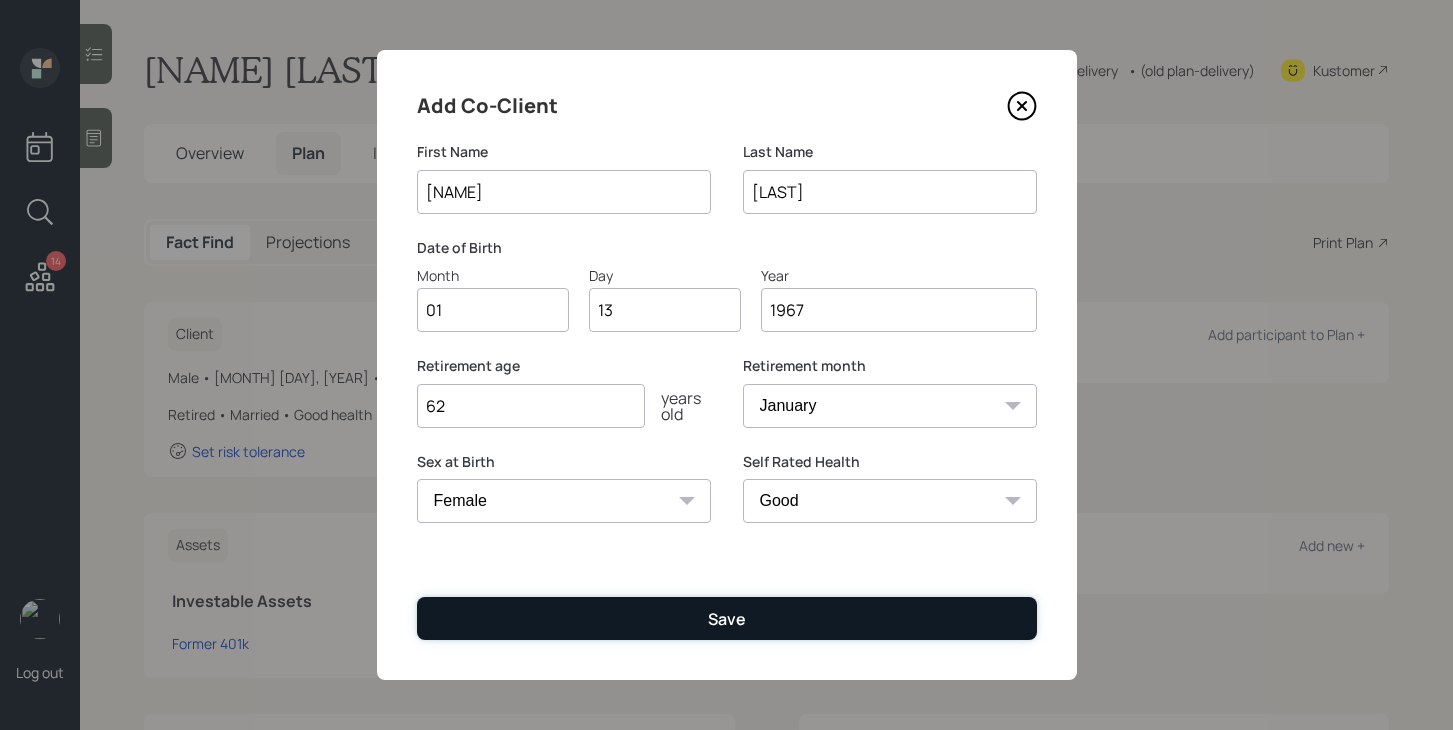 click on "Save" at bounding box center (727, 618) 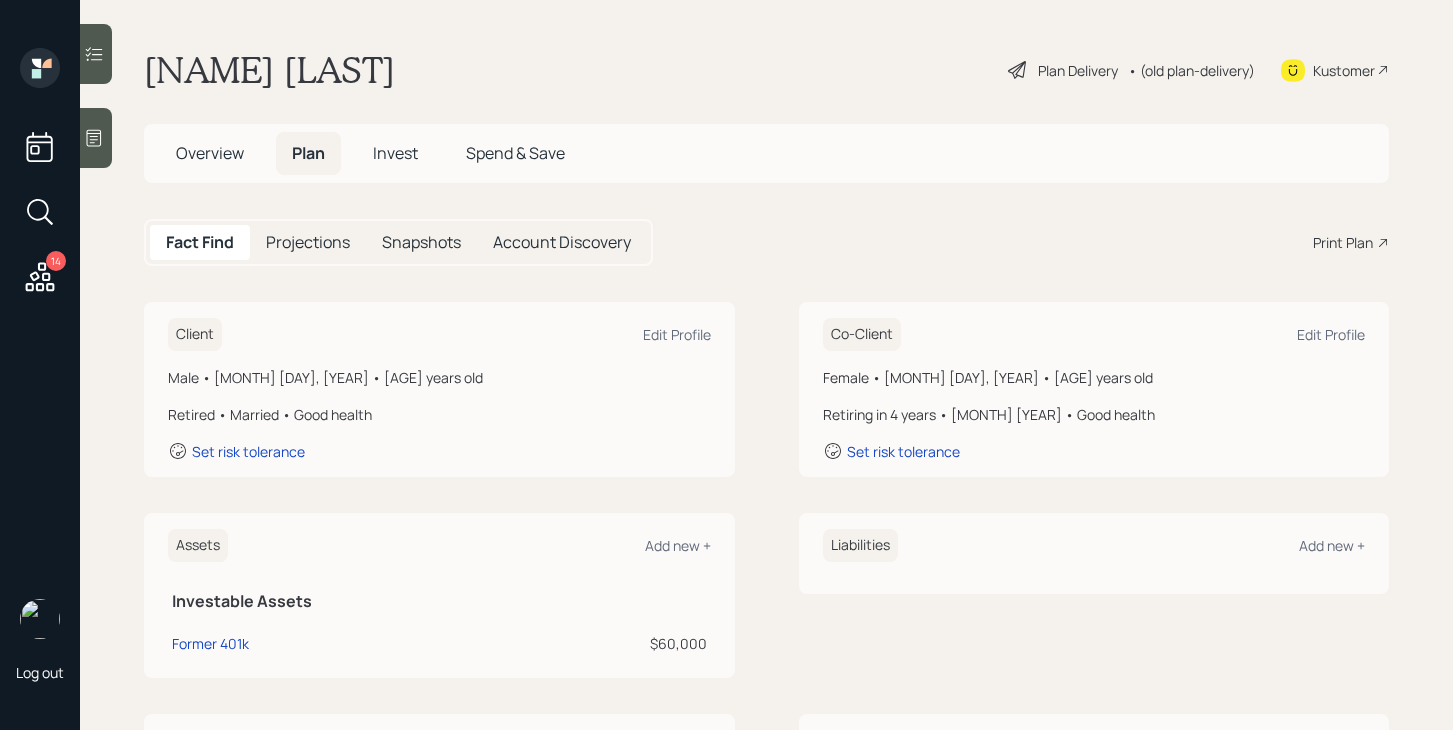 click on "Plan Delivery" at bounding box center (1078, 70) 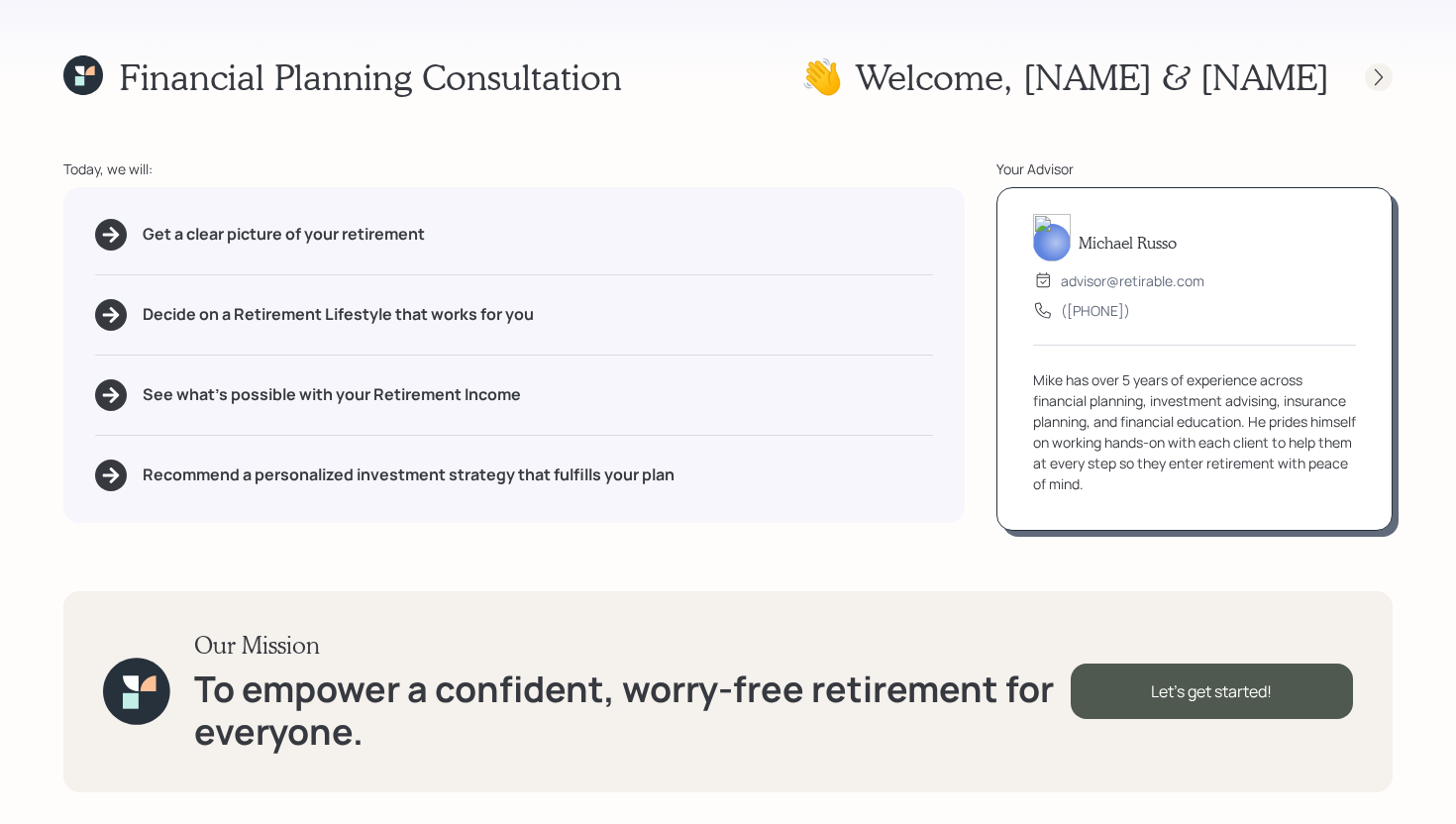 click 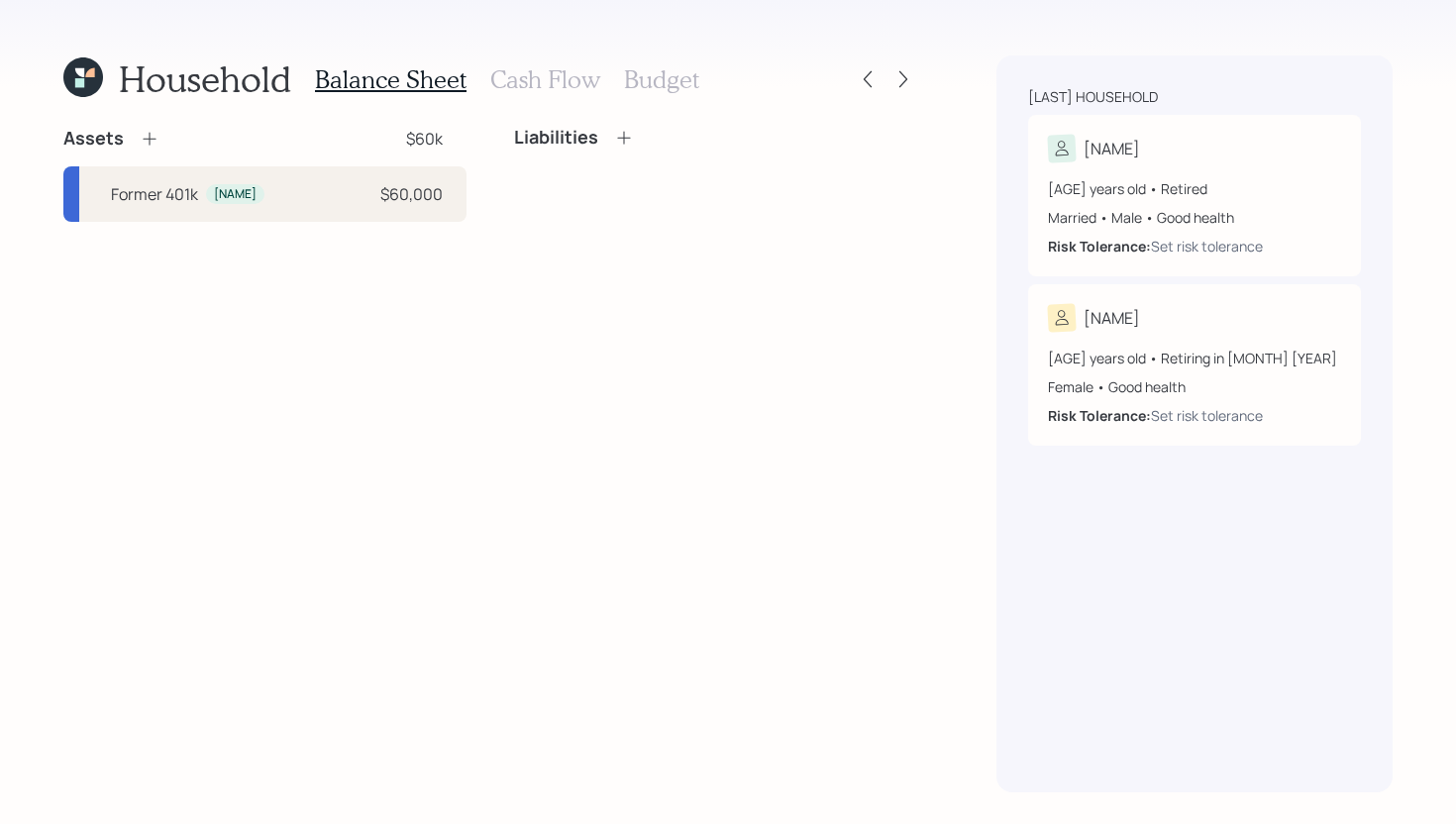 click 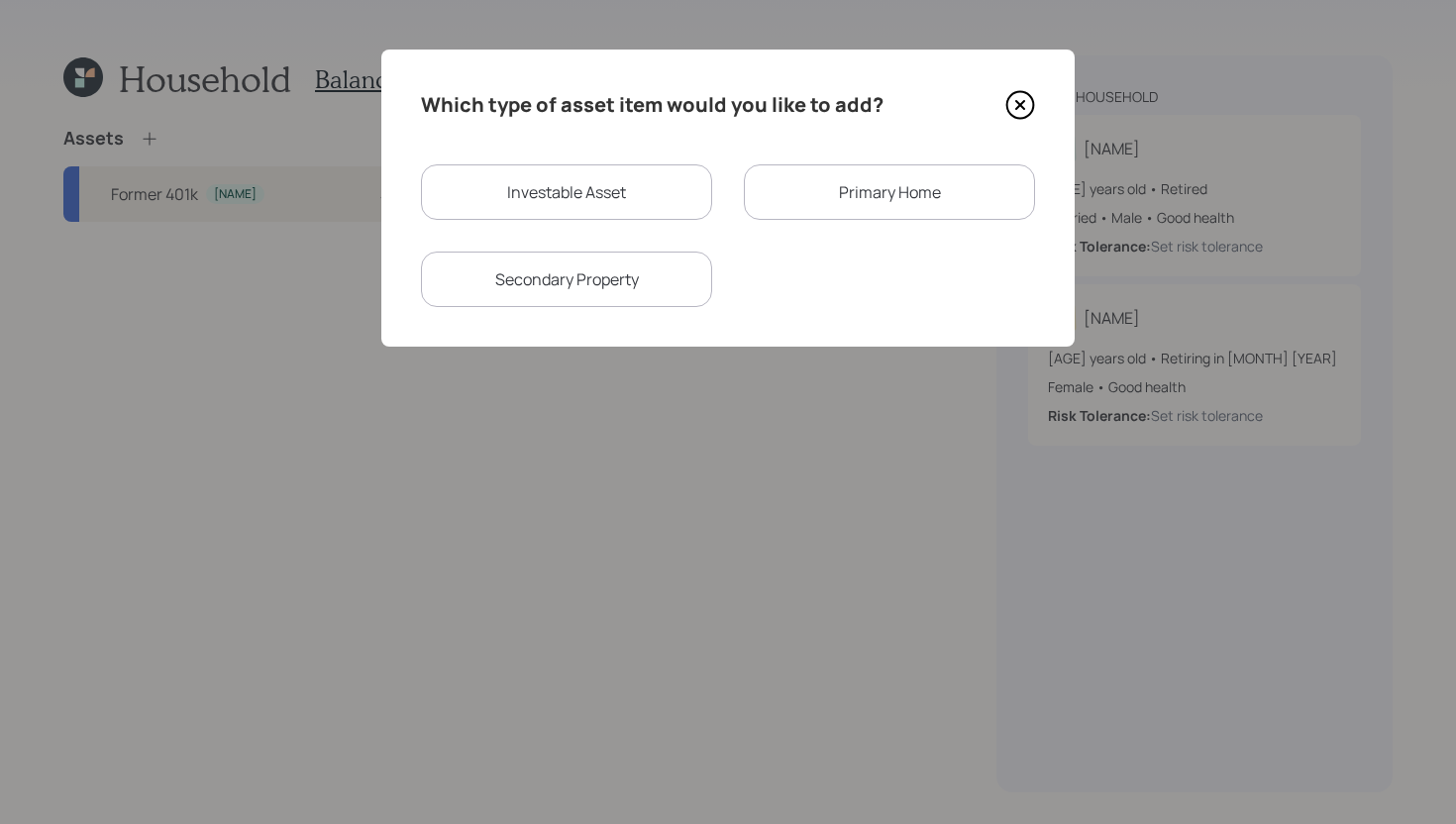 click on "Investable Asset" at bounding box center (567, 192) 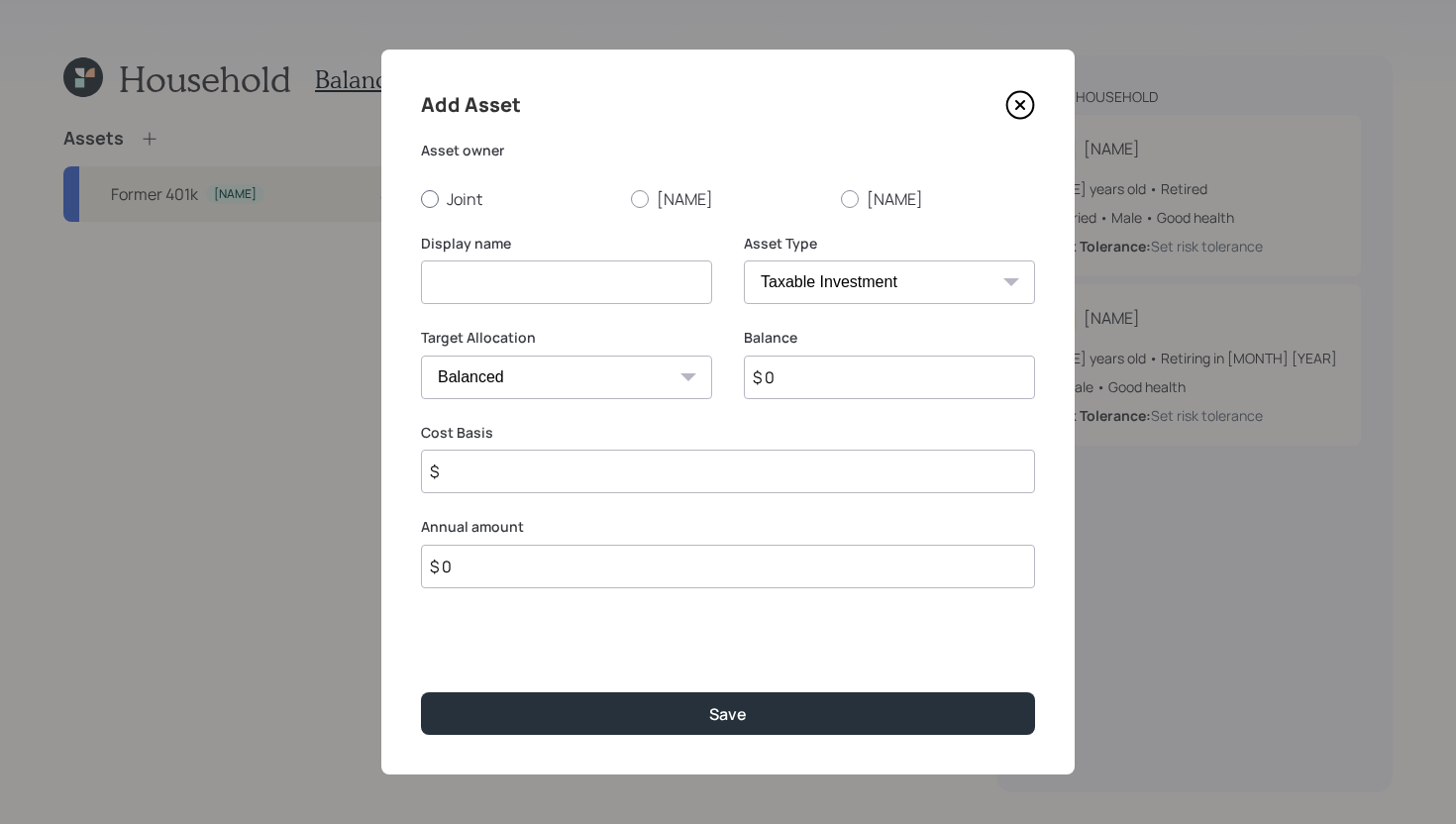 click on "Joint" at bounding box center [518, 199] 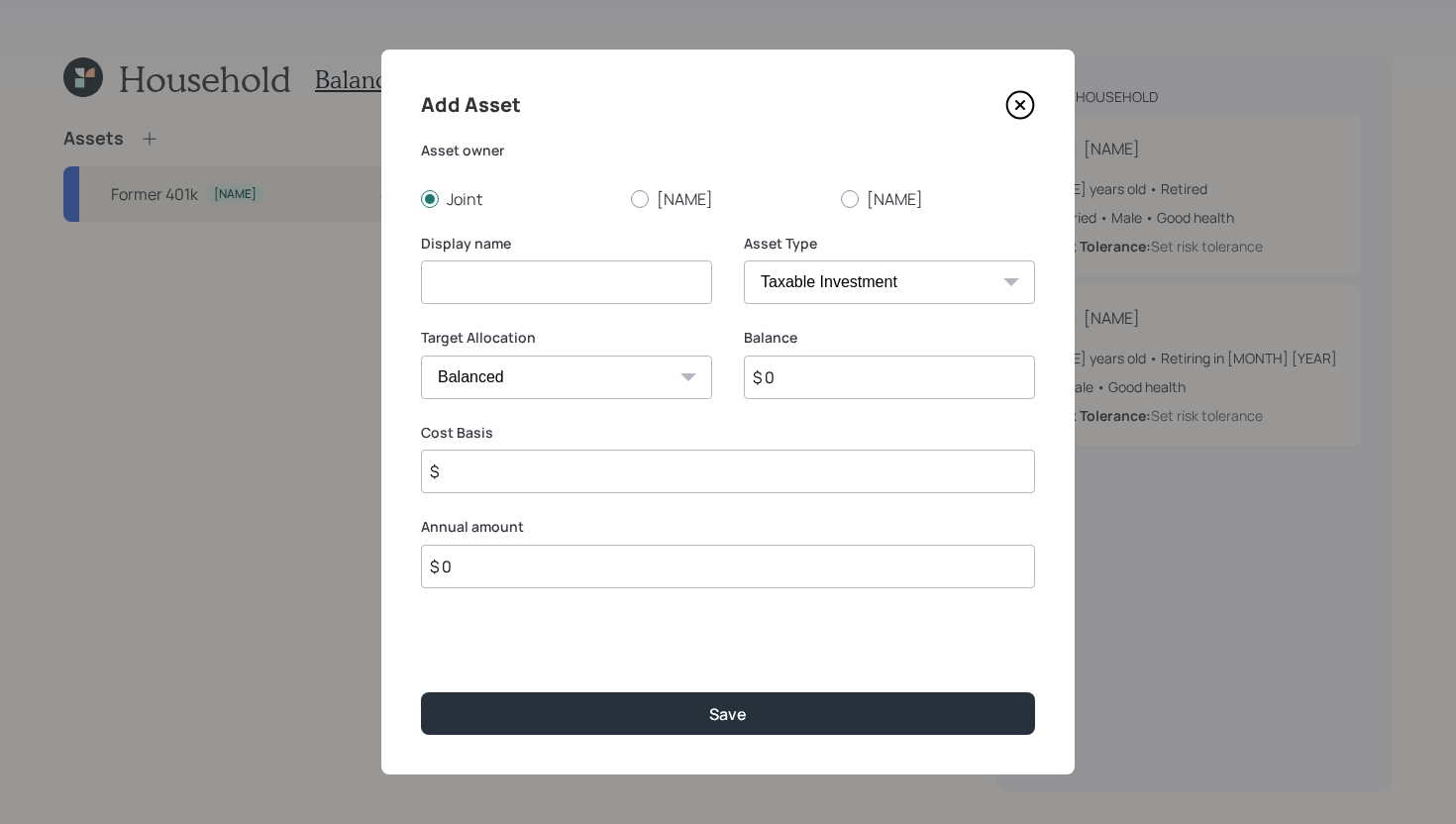 click at bounding box center (567, 282) 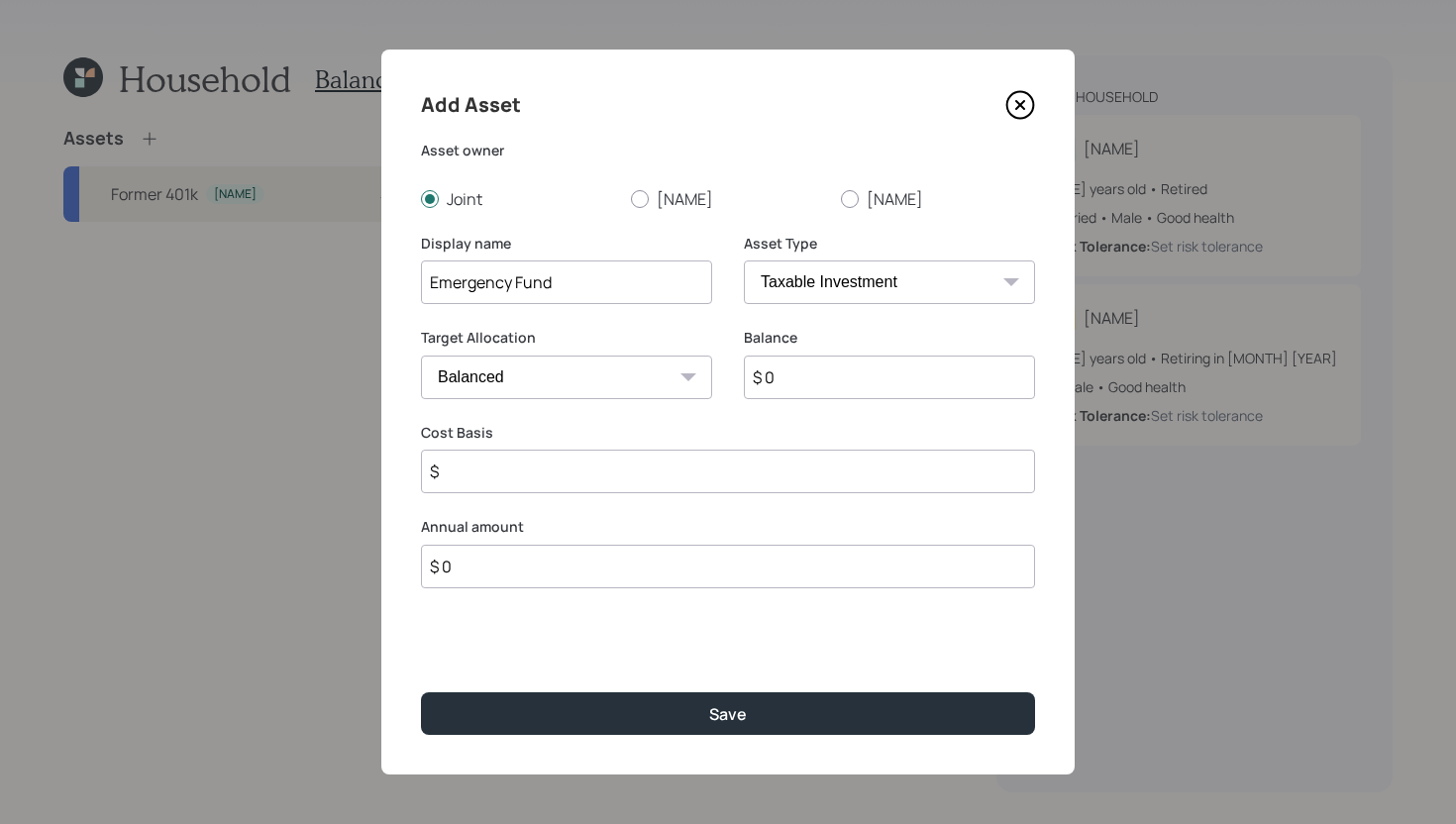 type on "Emergency Fund" 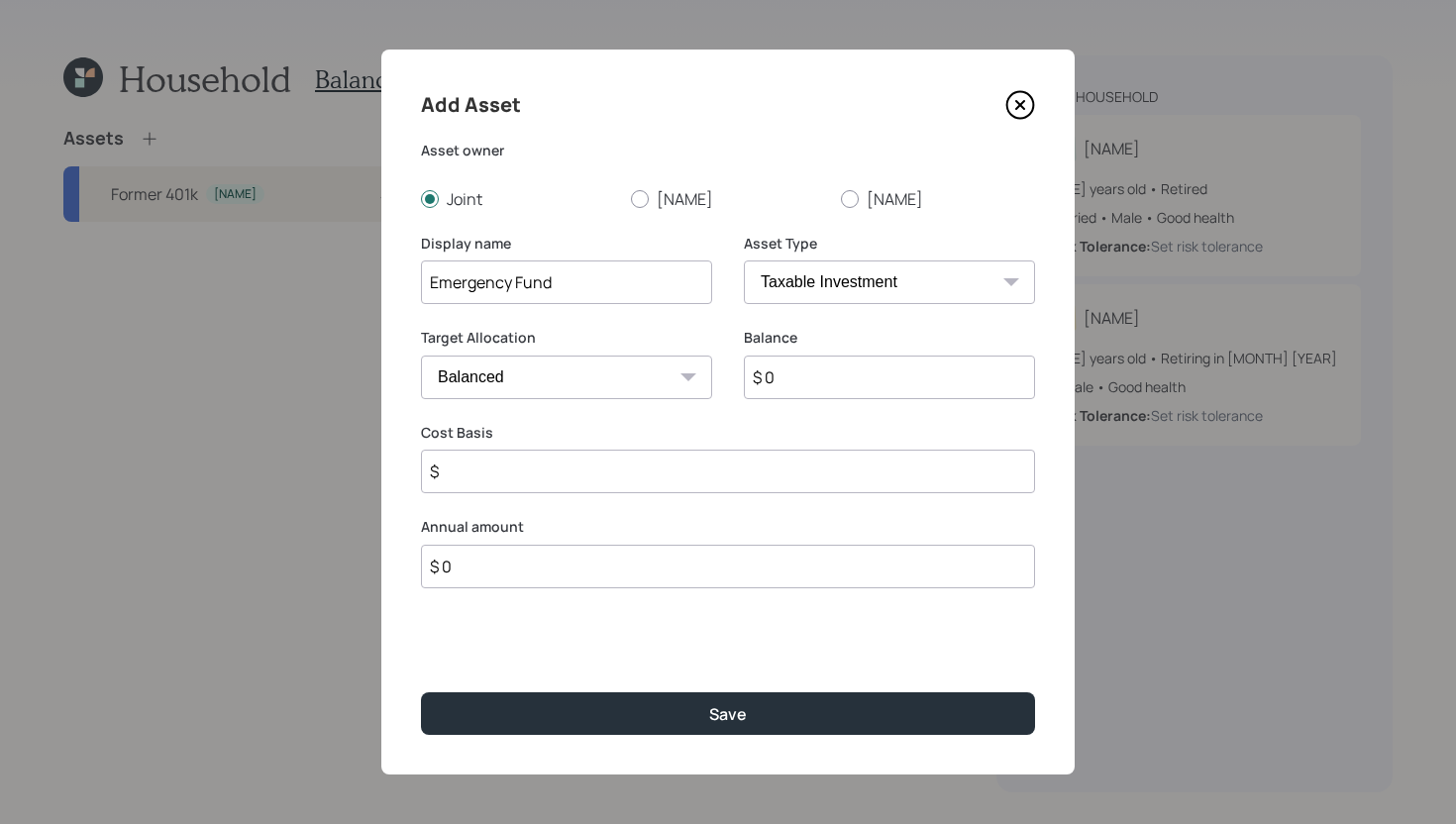 click on "SEP IRA IRA Roth IRA 401(k) Roth 401(k) 403(b) Roth 403(b) 457(b) Roth 457(b) Health Savings Account 529 Taxable Investment Checking / Savings Emergency Fund" at bounding box center (889, 282) 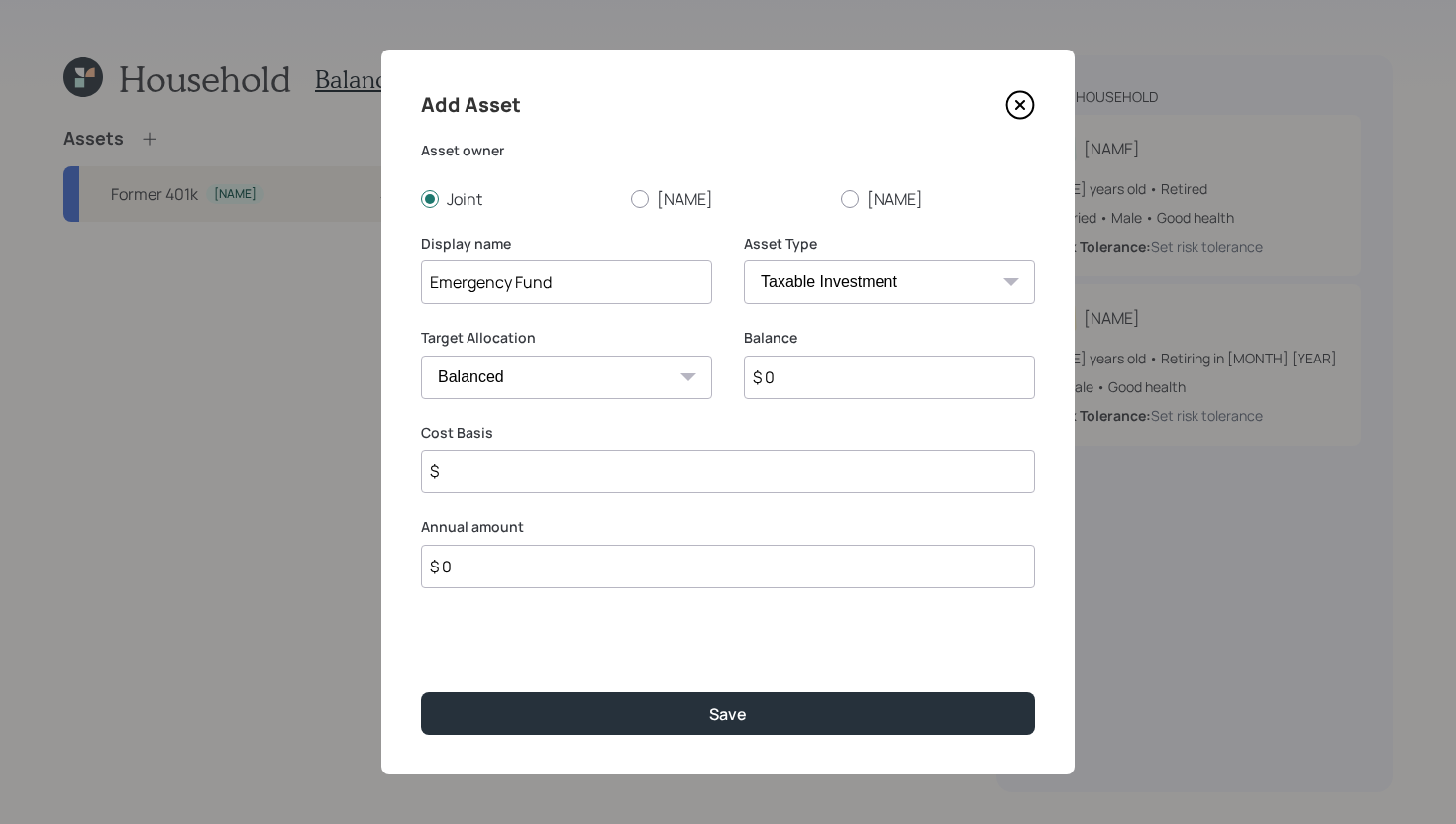select on "emergency_fund" 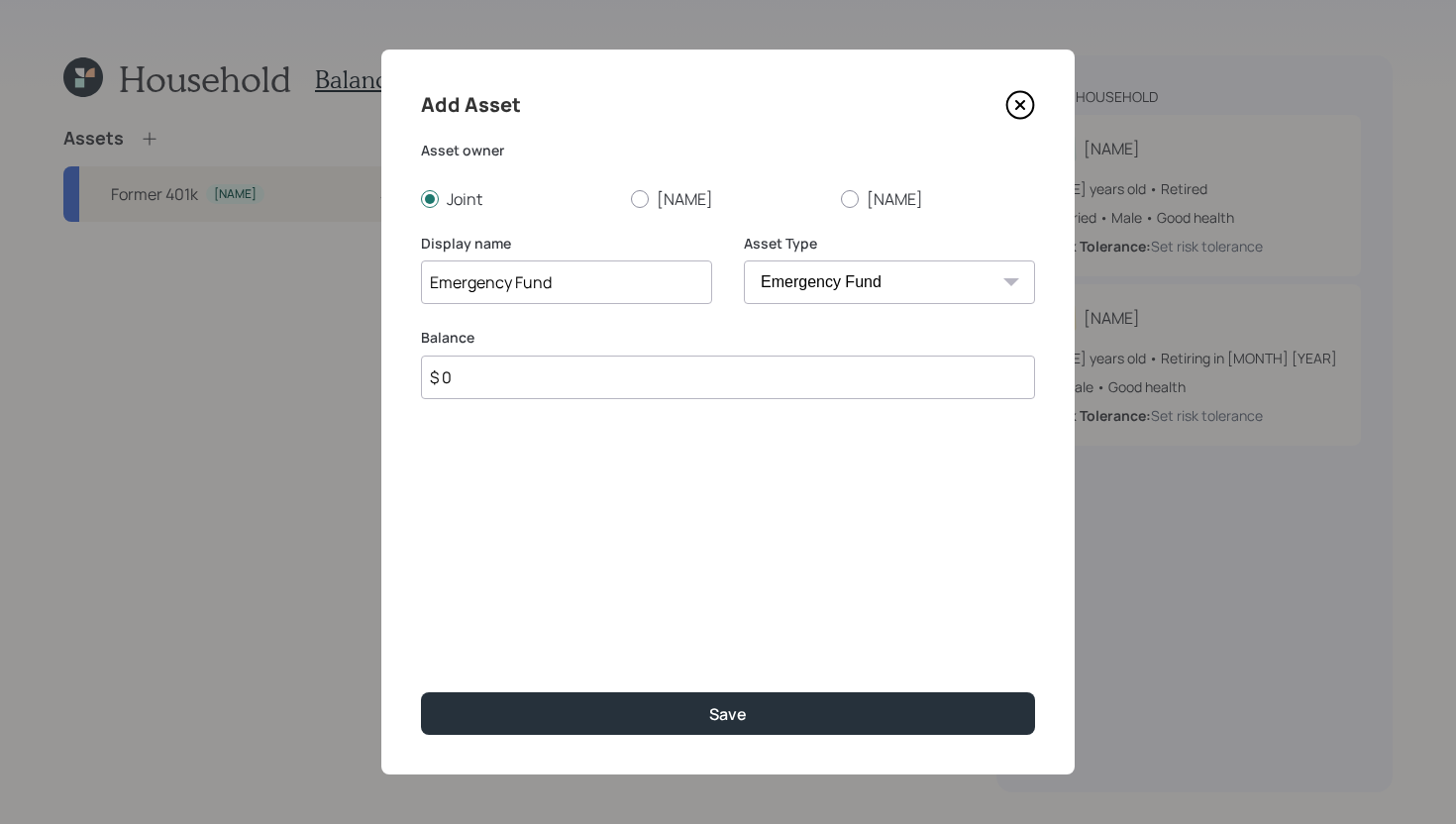 click on "$ 0" at bounding box center [728, 377] 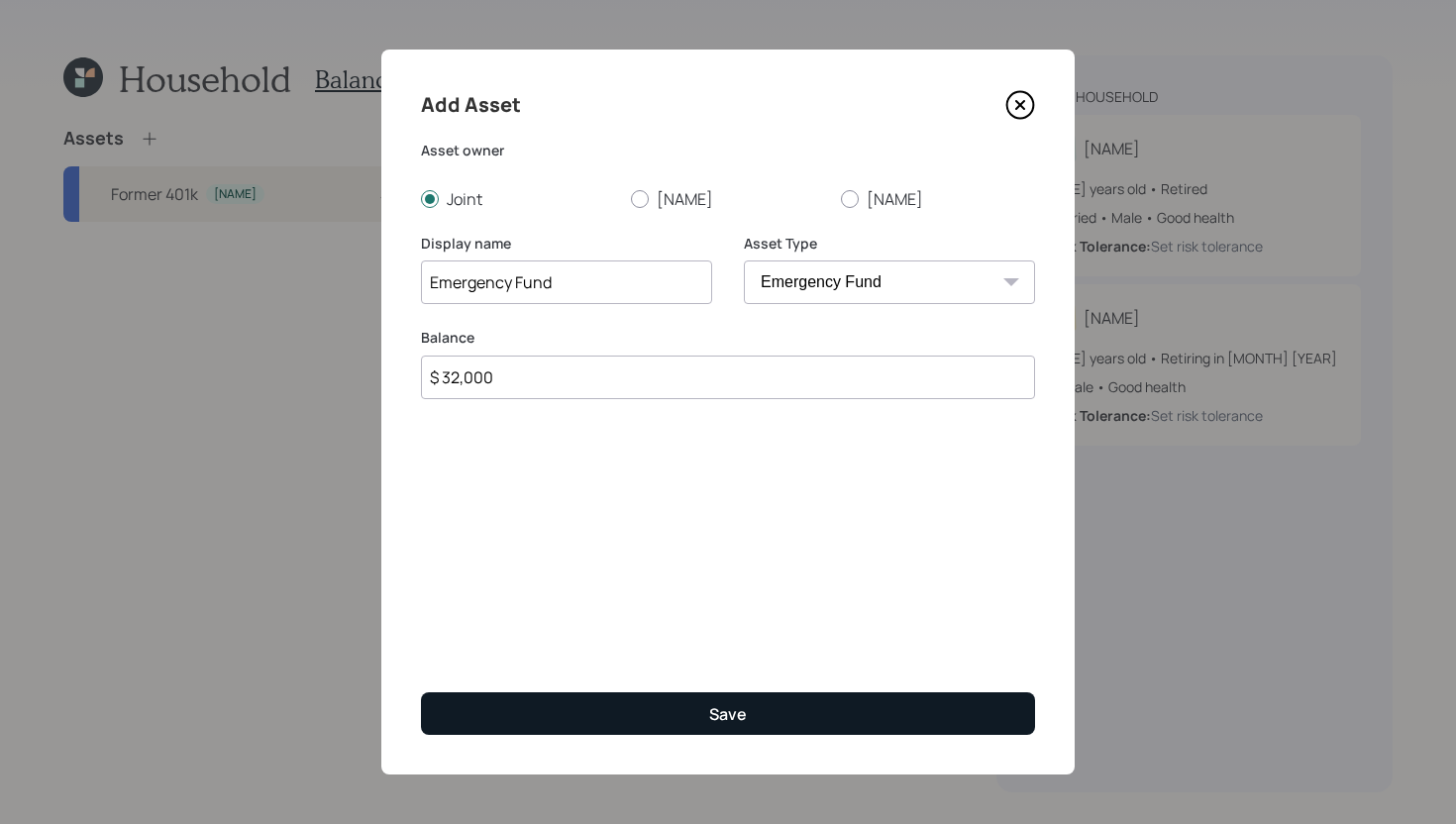 type on "$ 32,000" 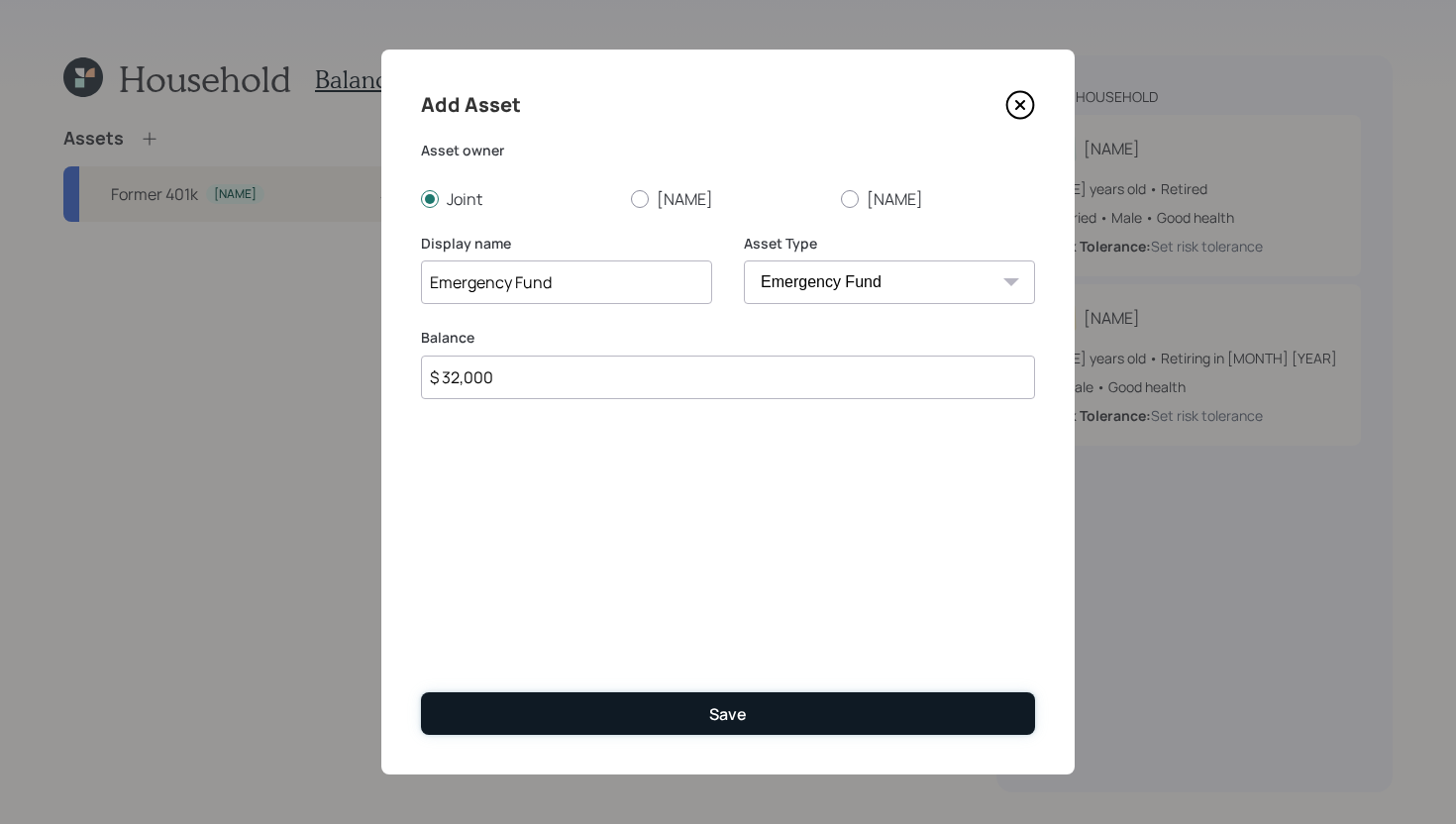 click on "Save" at bounding box center [728, 714] 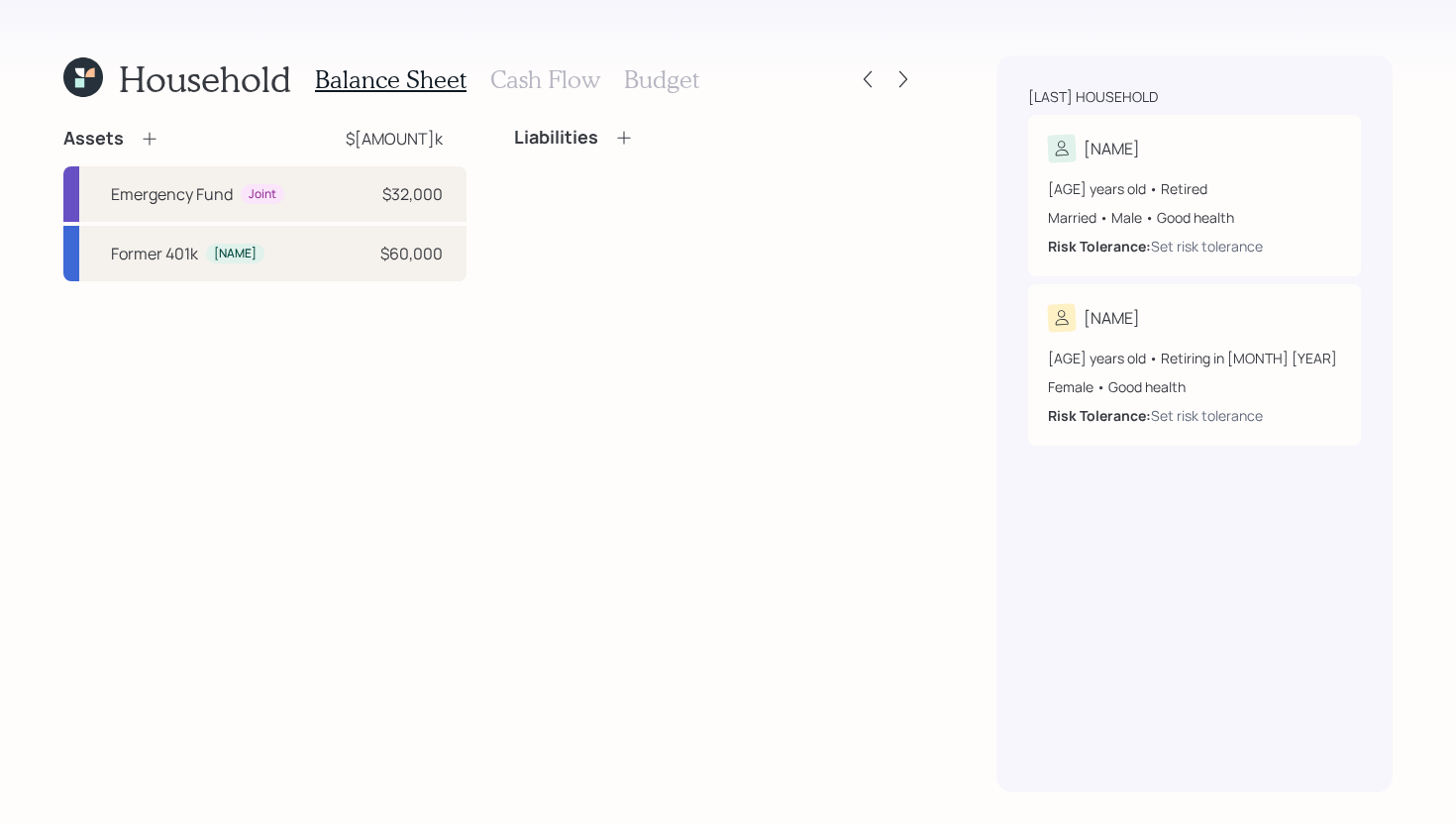 click 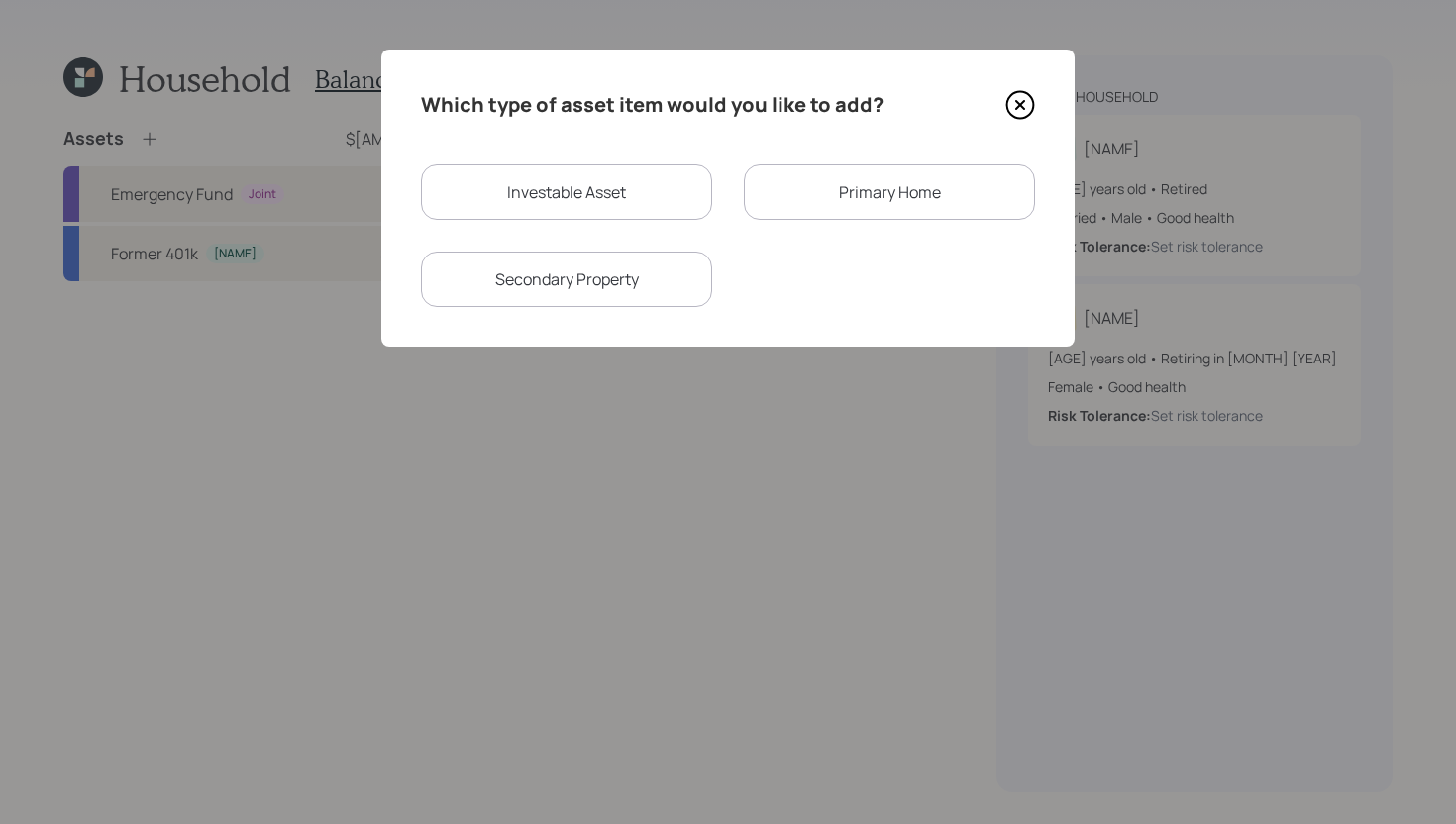 click on "Primary Home" at bounding box center [889, 192] 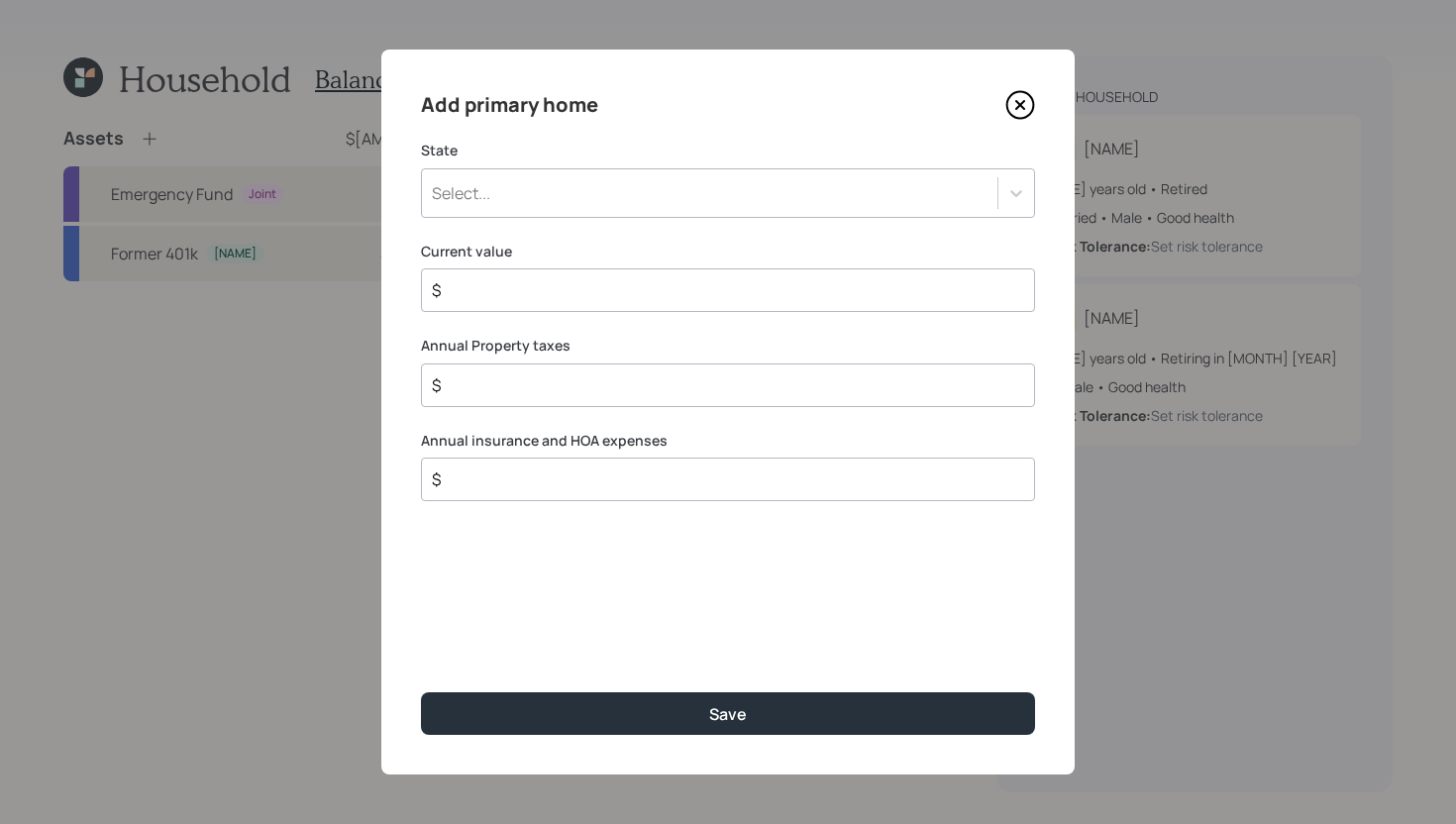 click on "Select..." at bounding box center [709, 193] 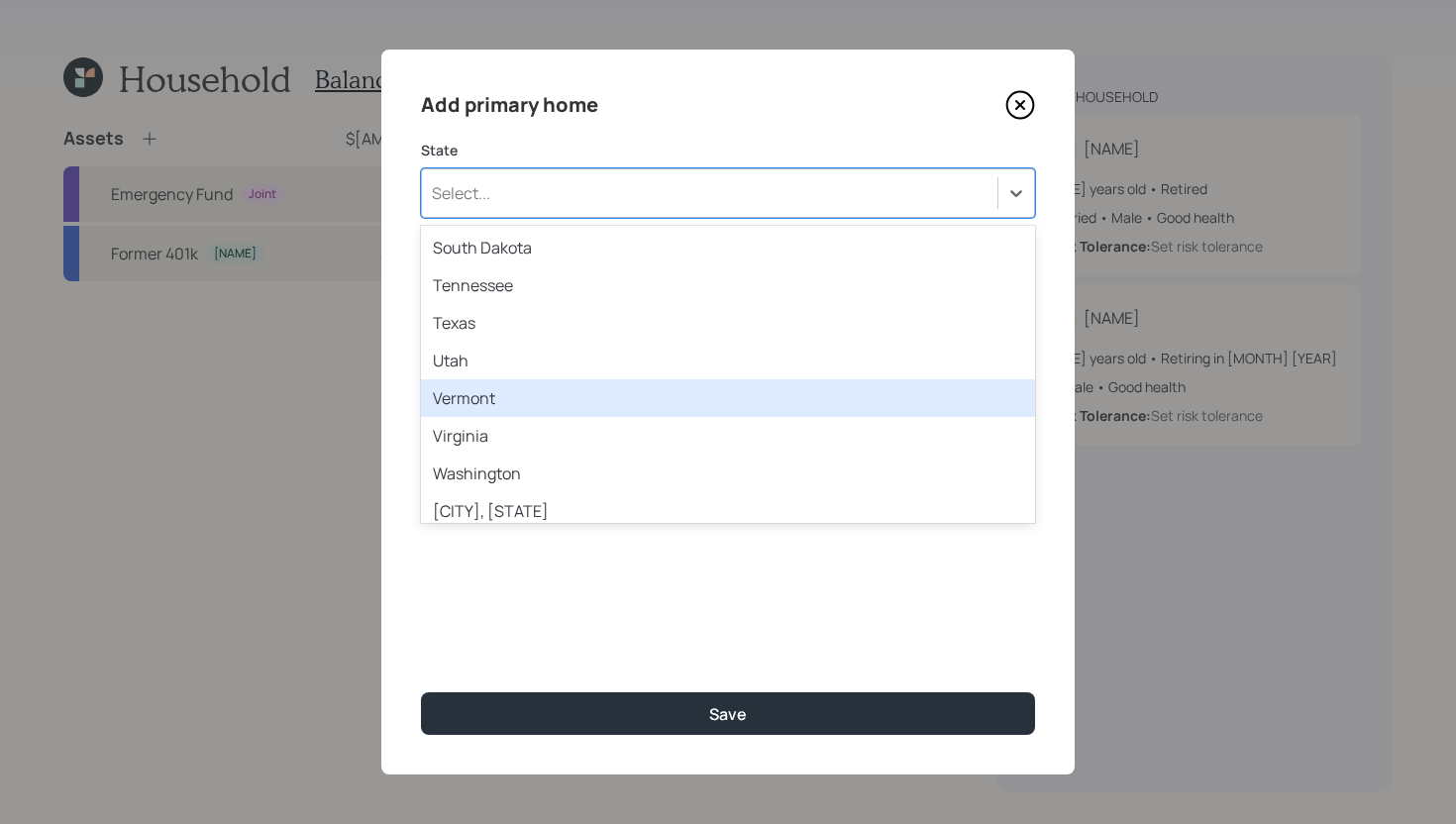 scroll, scrollTop: 1505, scrollLeft: 0, axis: vertical 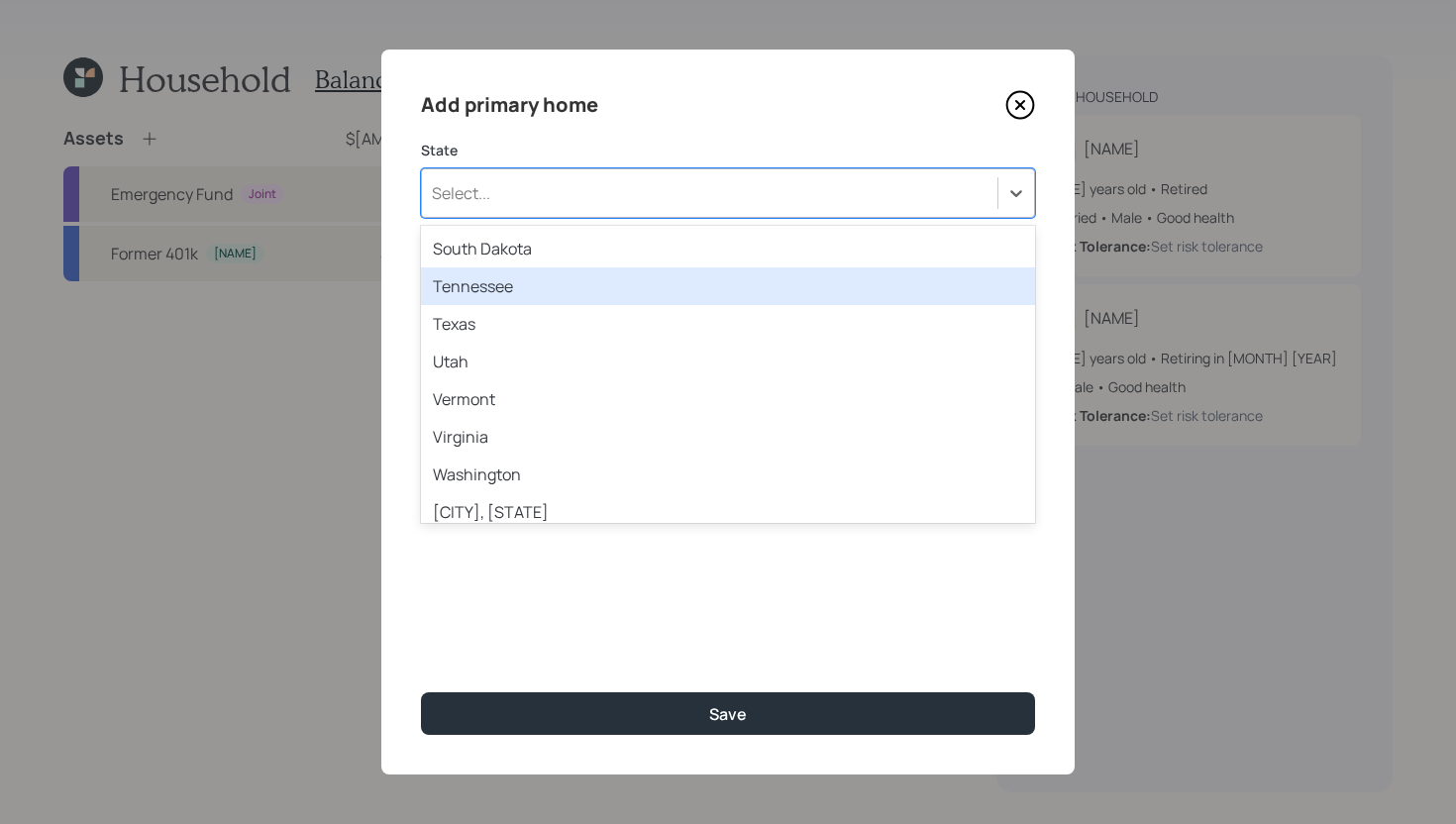 click on "Tennessee" at bounding box center [728, 286] 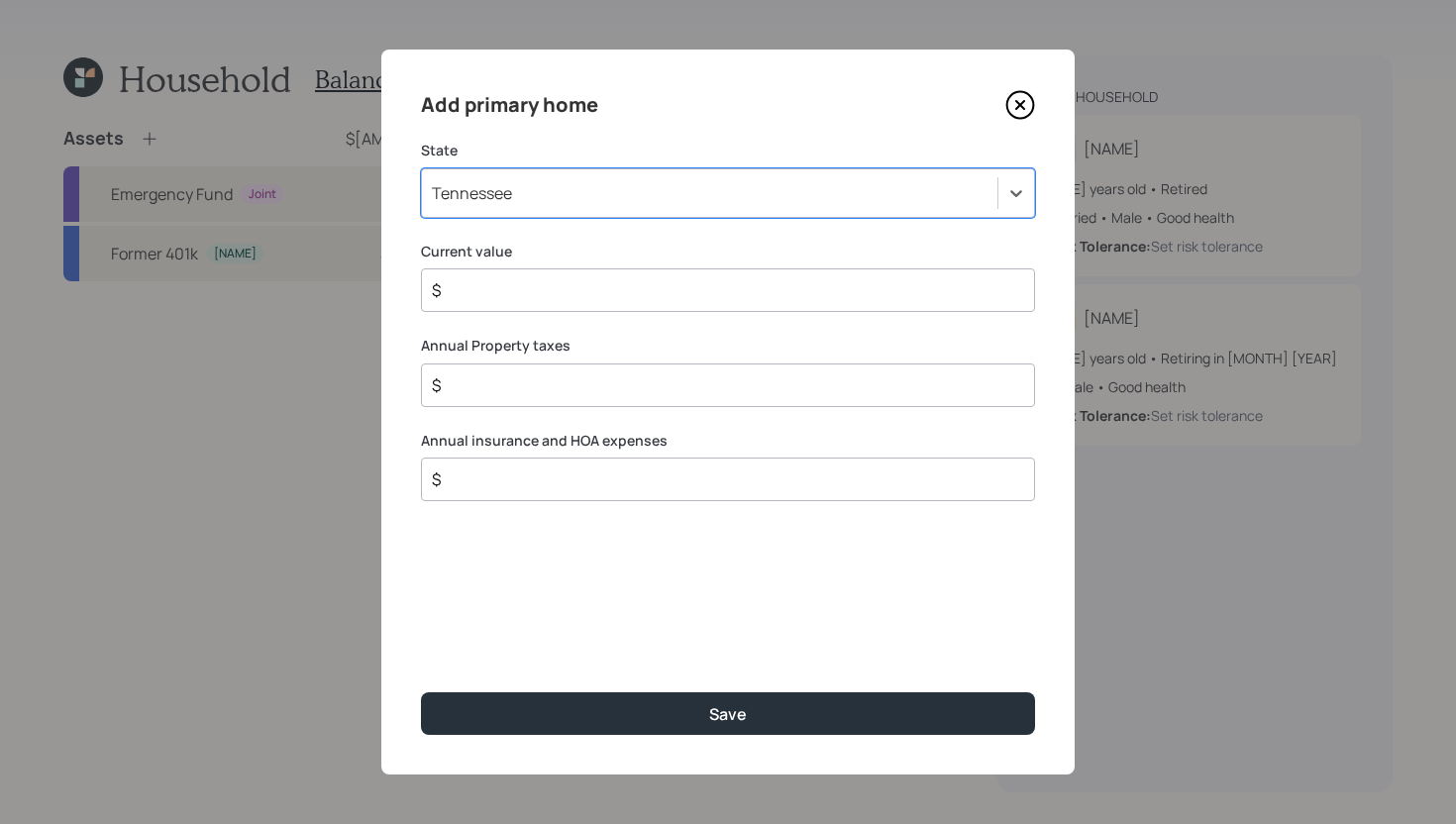 click on "$" at bounding box center [720, 290] 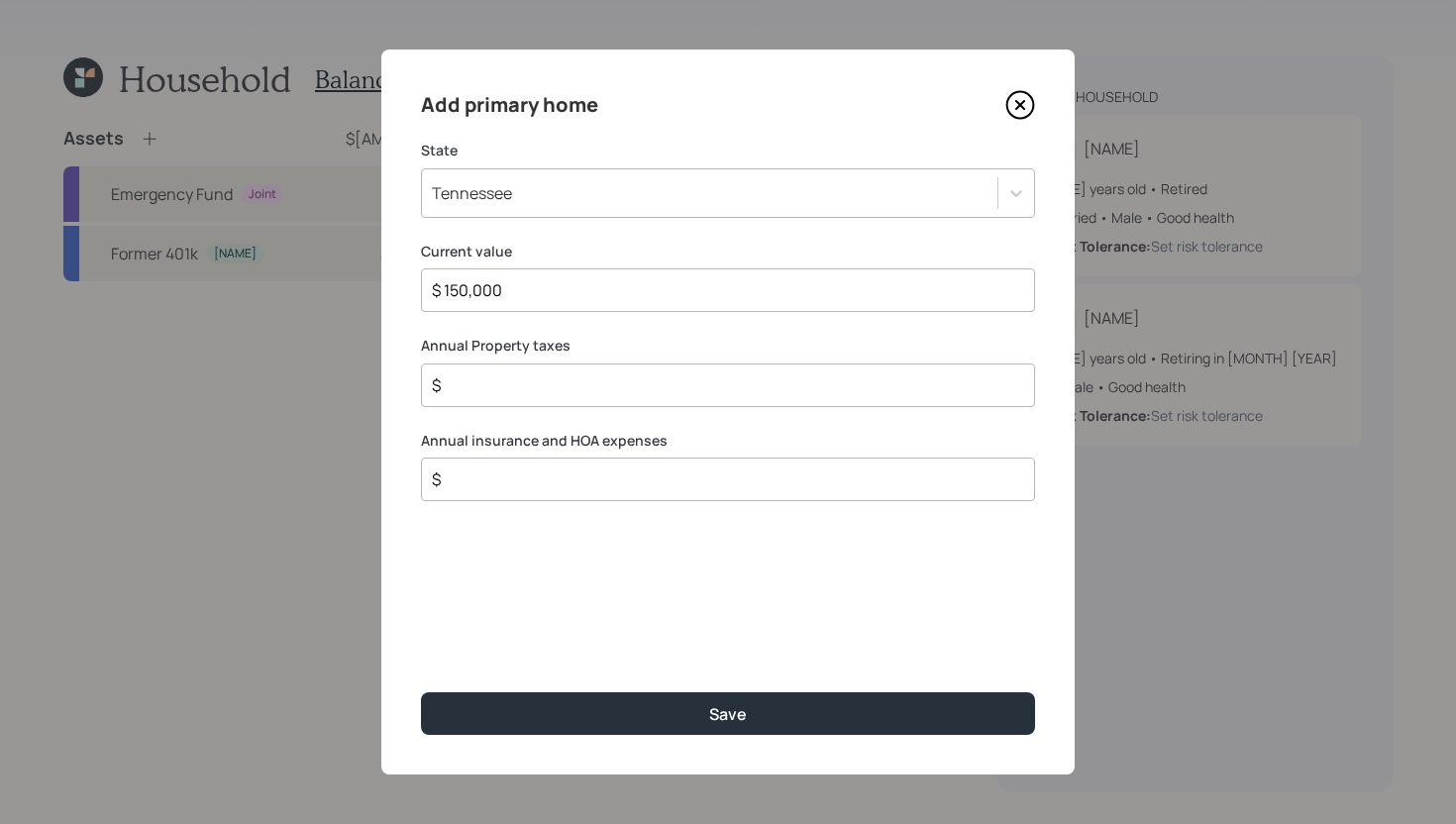 type on "$ 150,000" 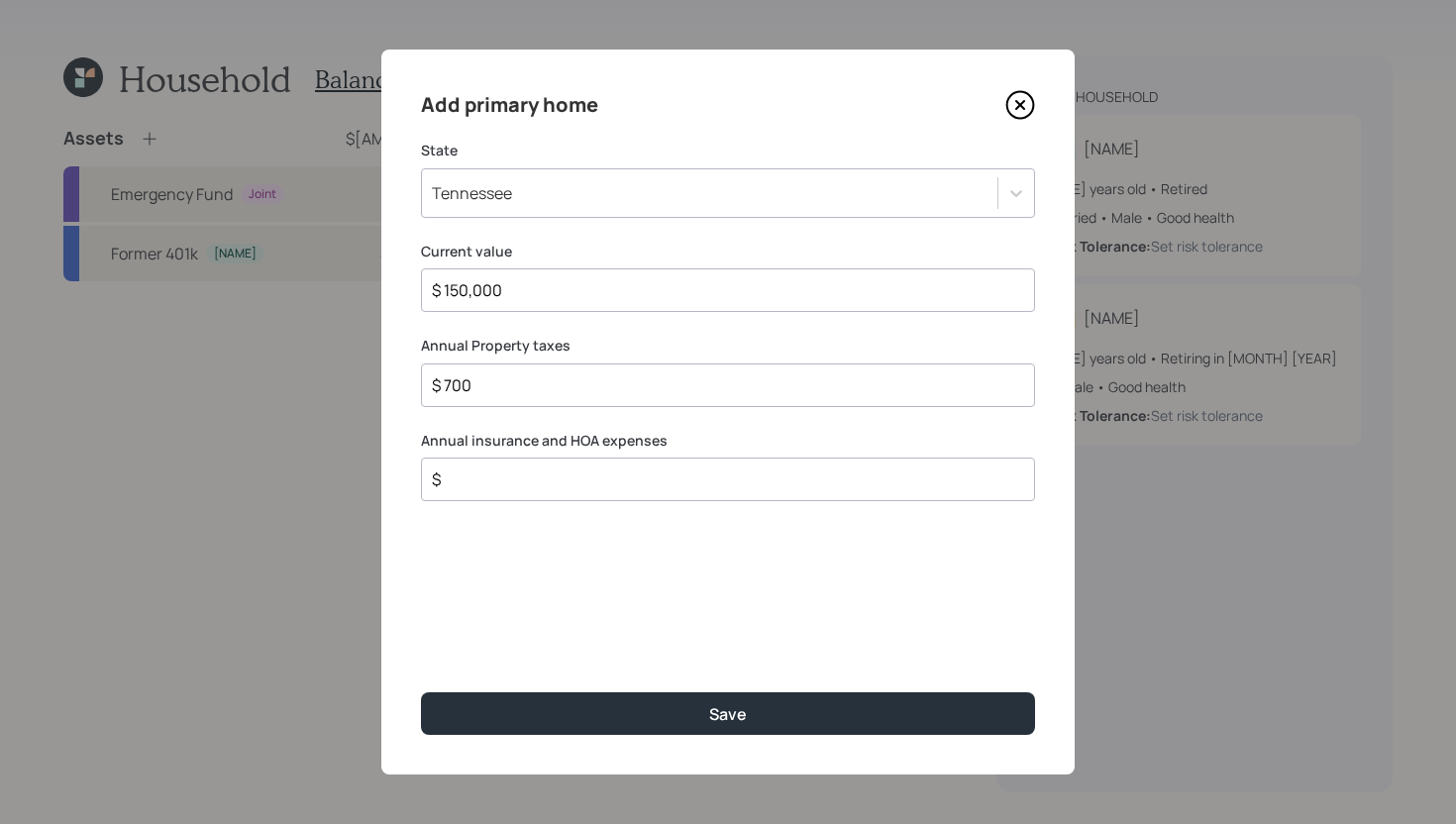 type on "$ 700" 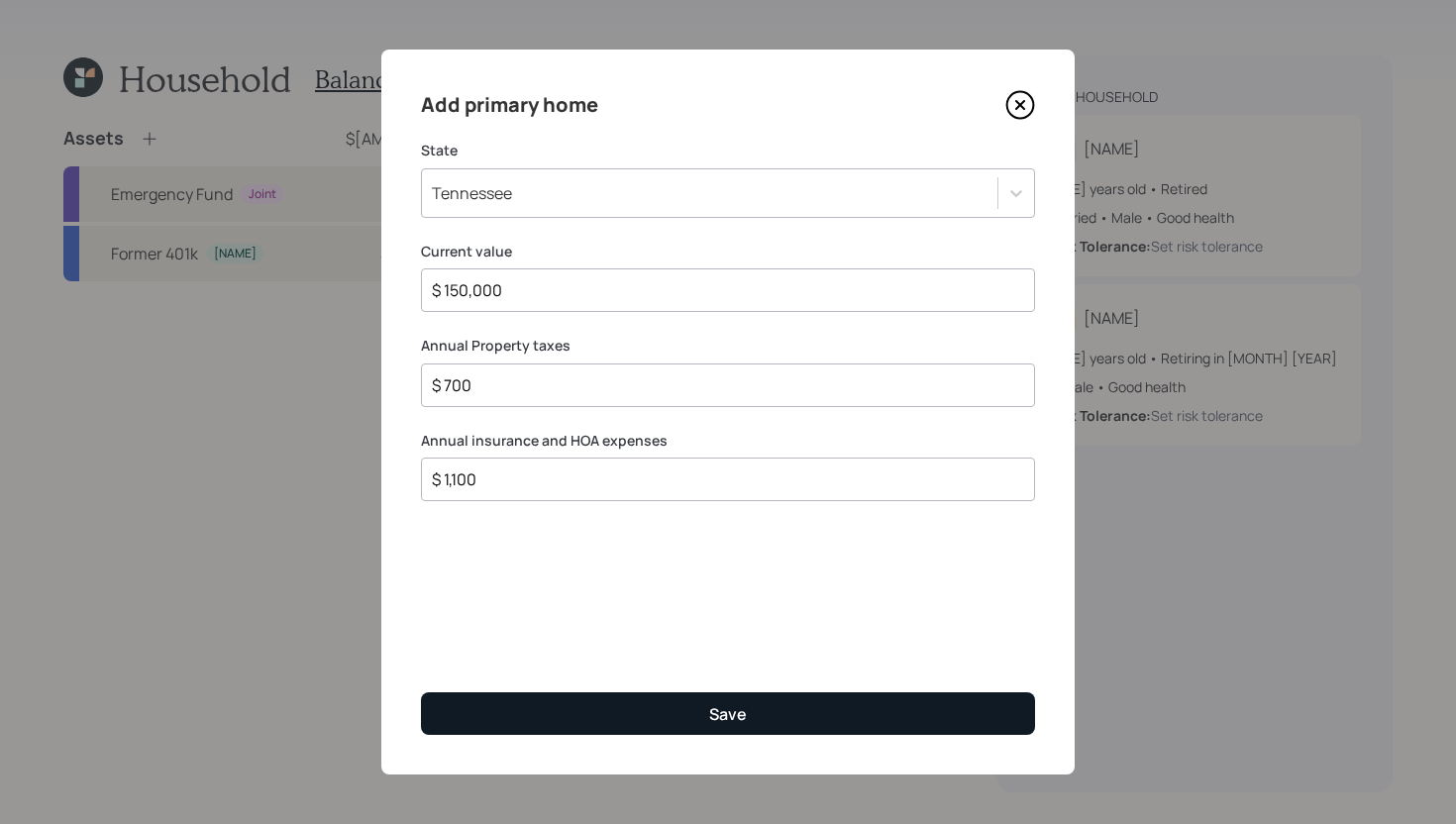 type on "$ 1,100" 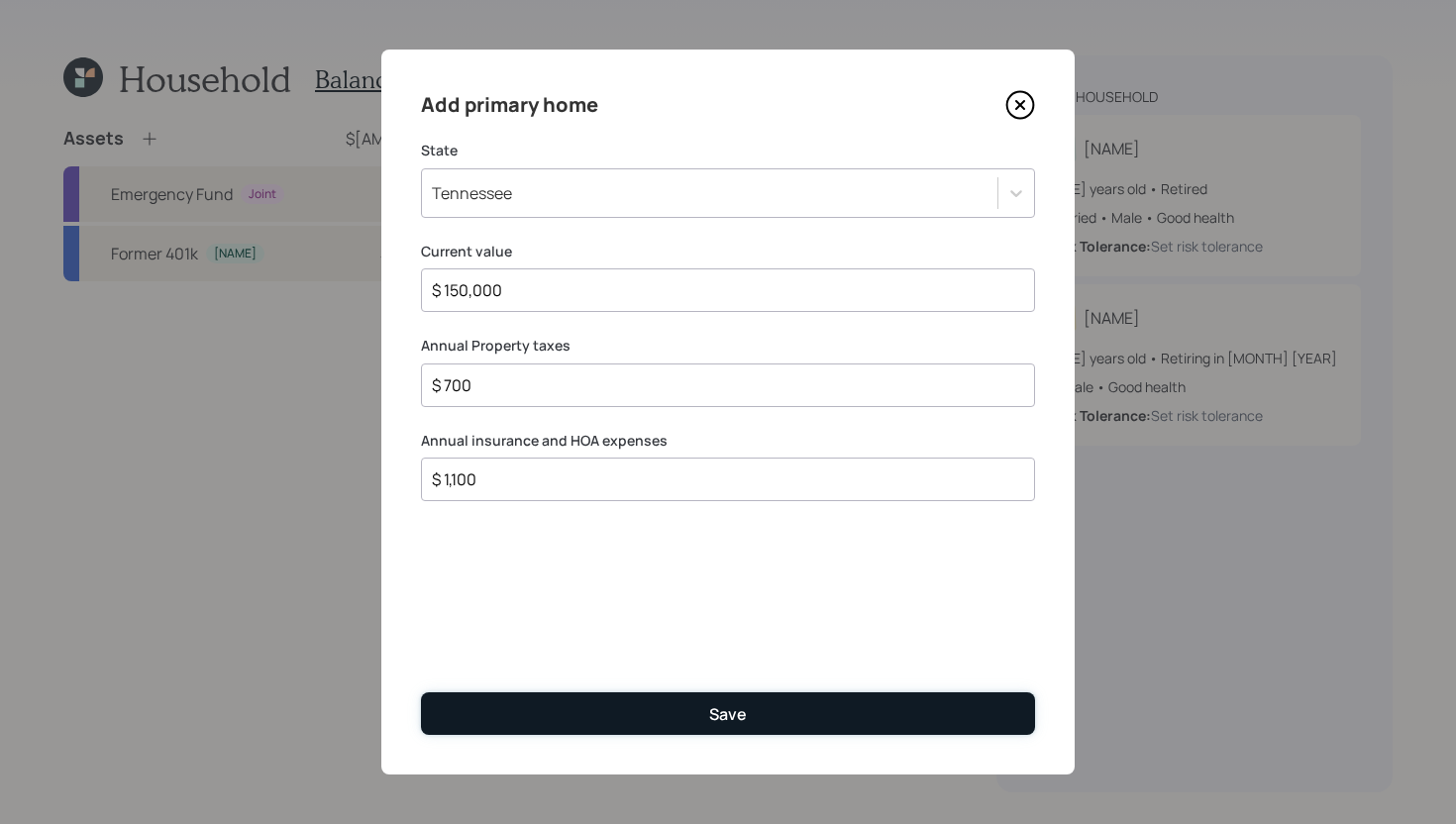 click on "Save" at bounding box center (728, 713) 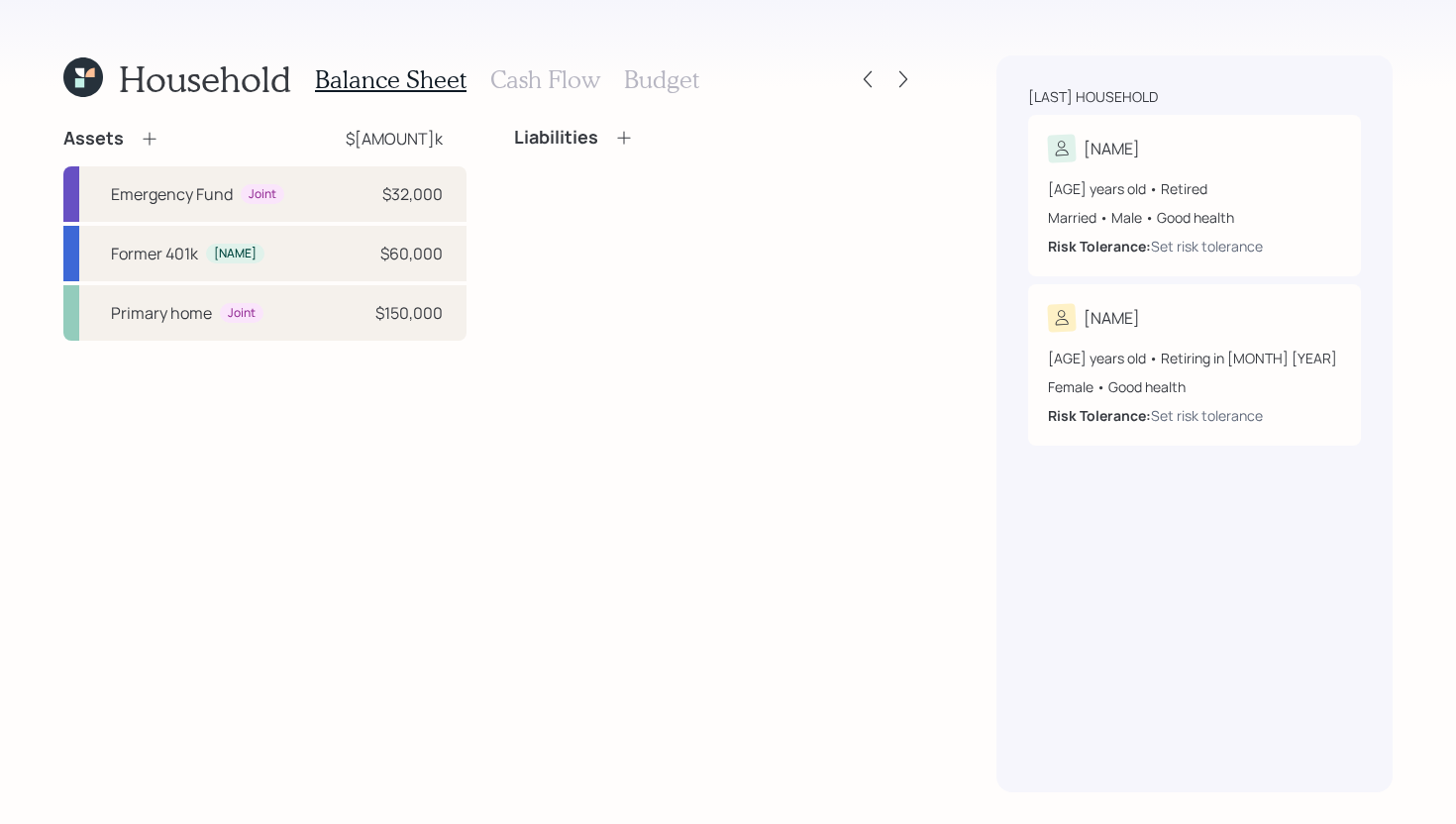 click on "Cash Flow" at bounding box center (545, 79) 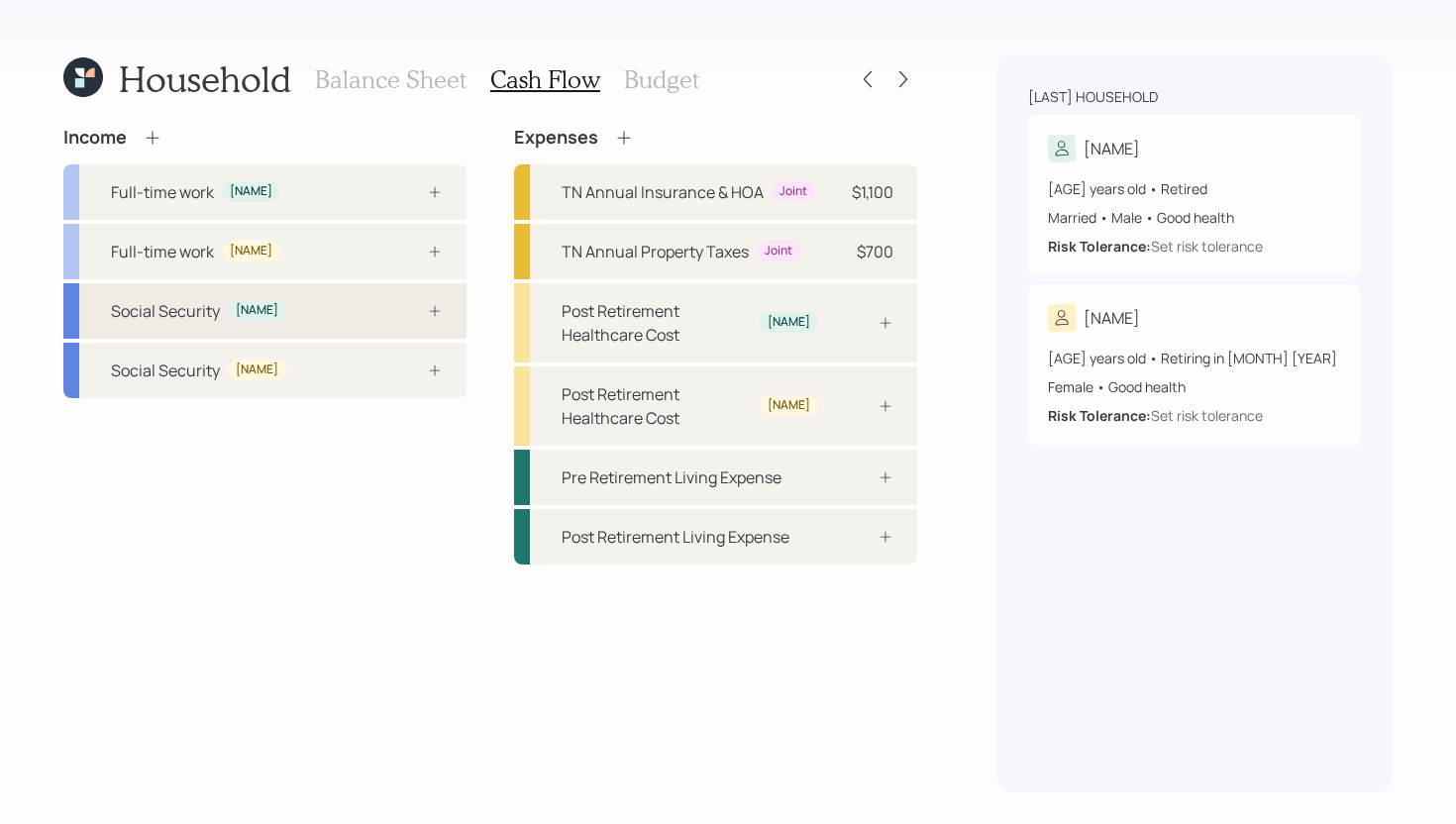 click on "Social Security Danny" at bounding box center [264, 311] 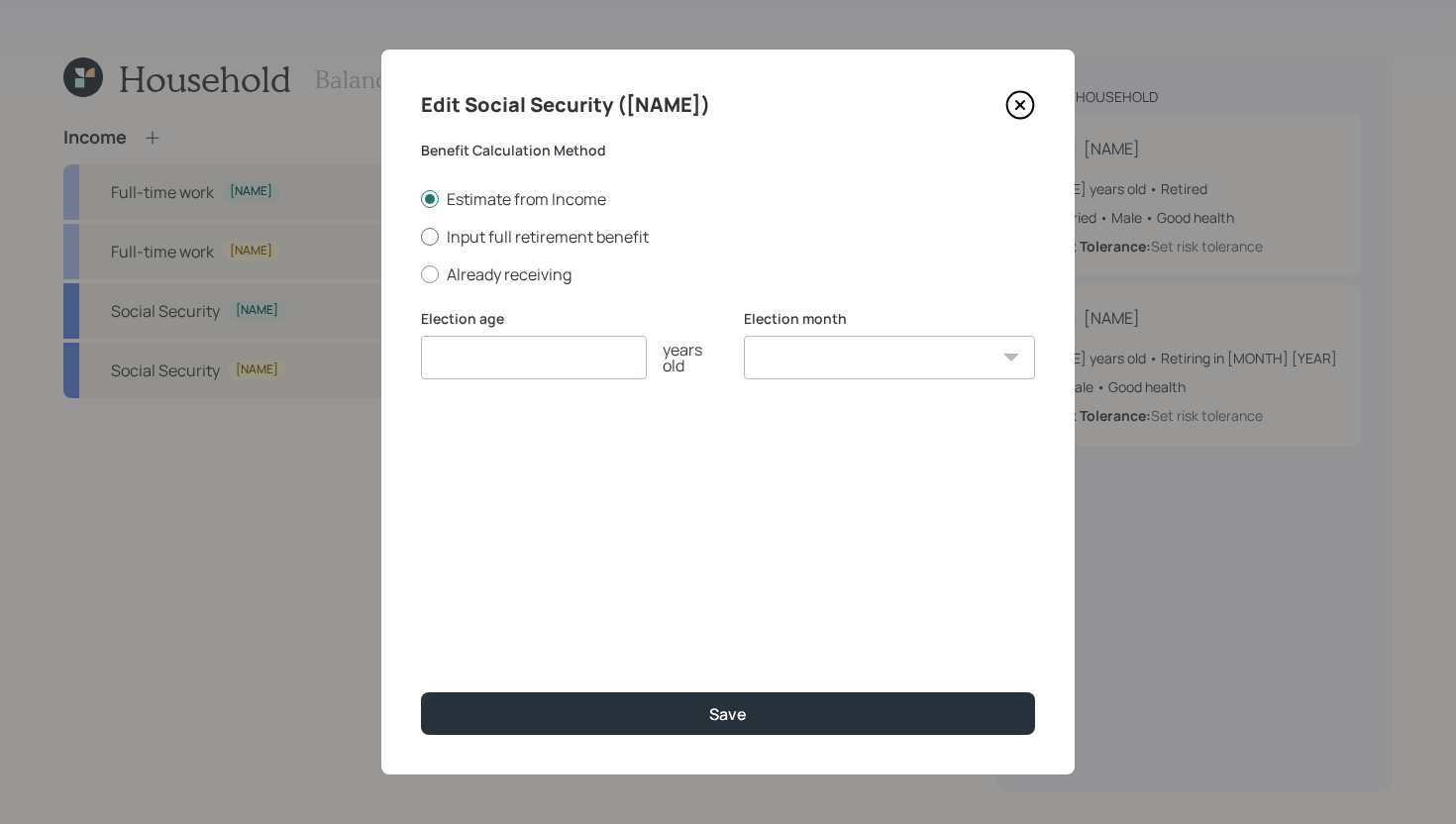 click on "Input full retirement benefit" at bounding box center (728, 237) 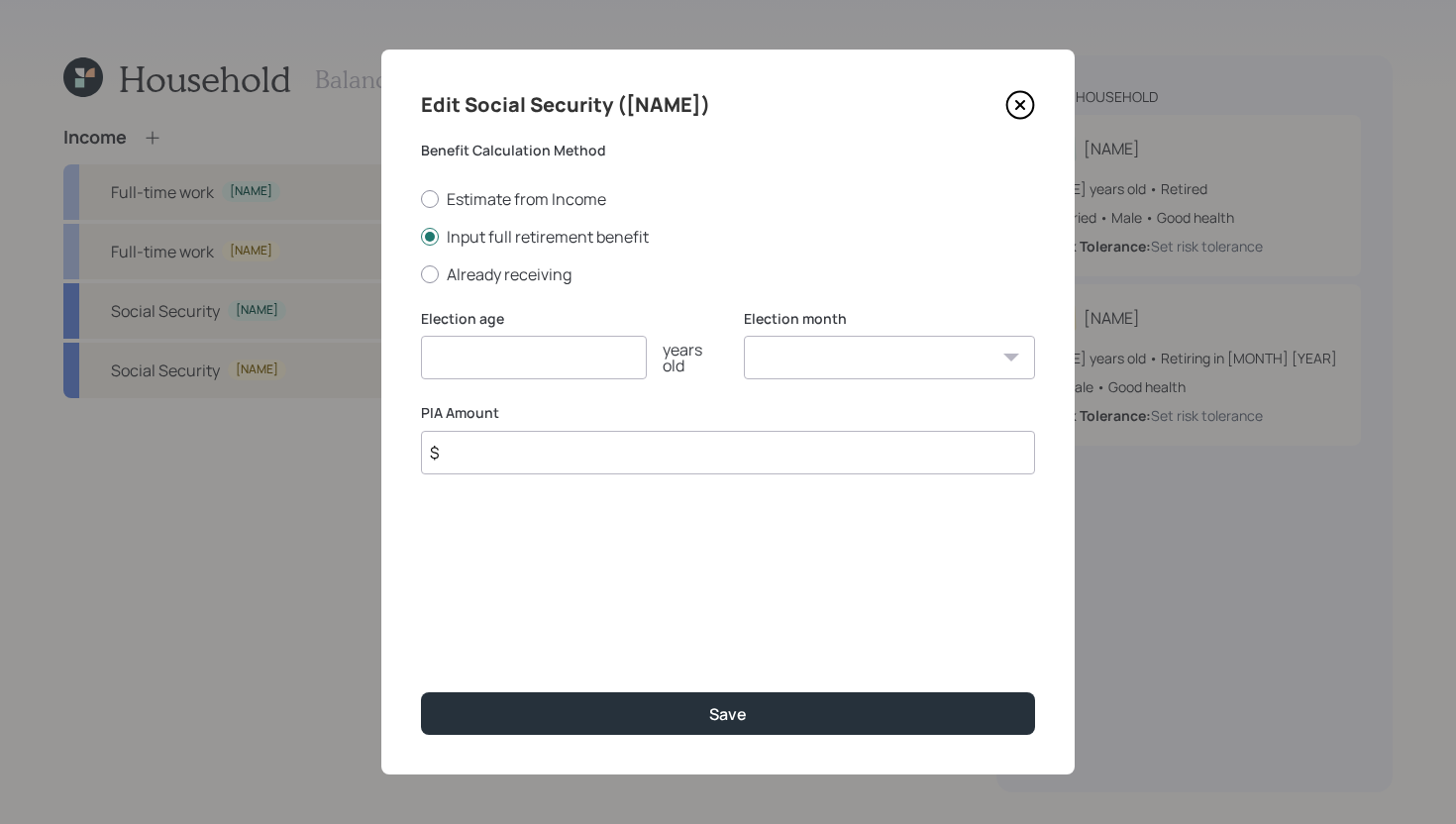 click on "$" at bounding box center [728, 453] 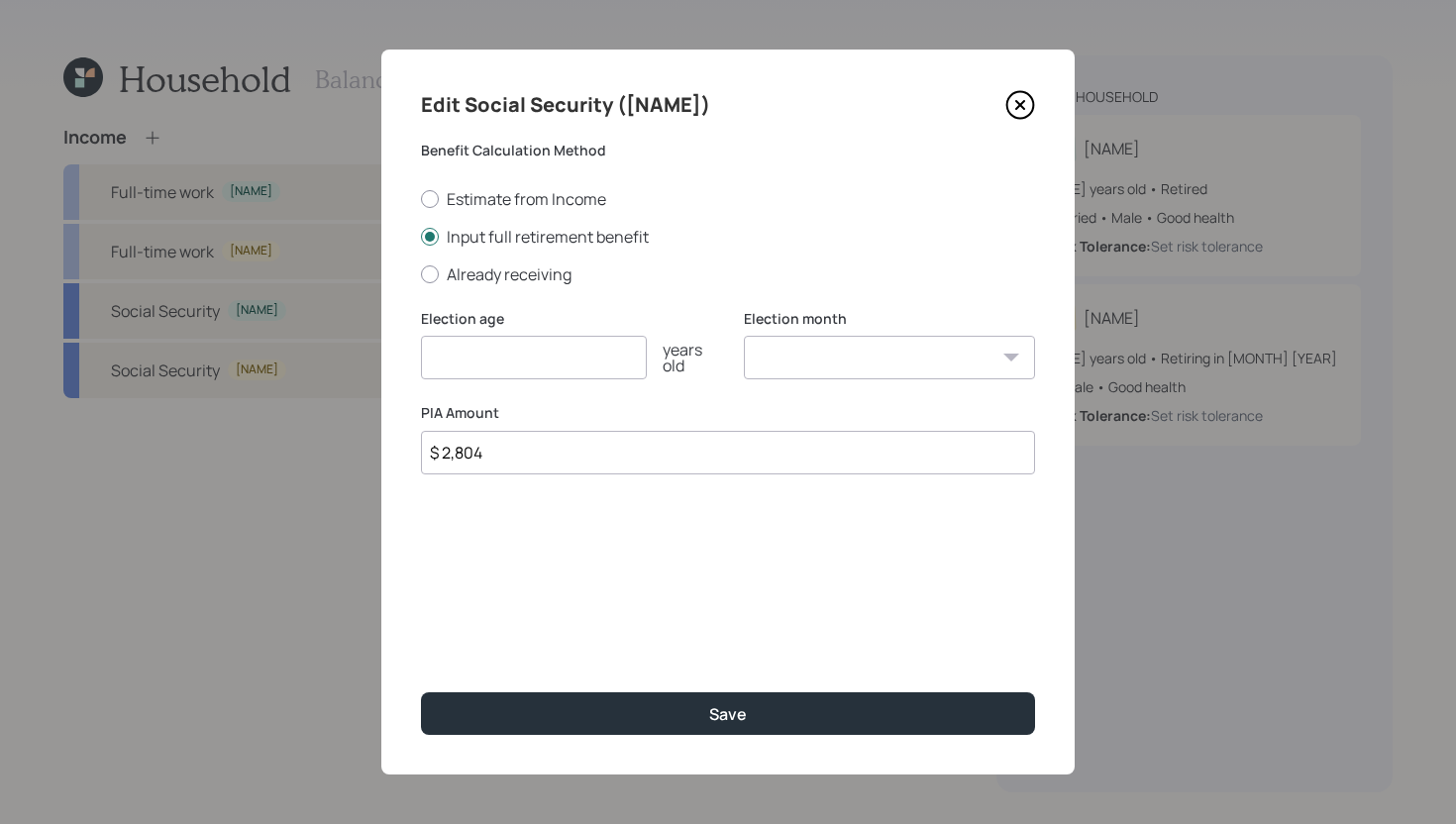 type on "$ 2,804" 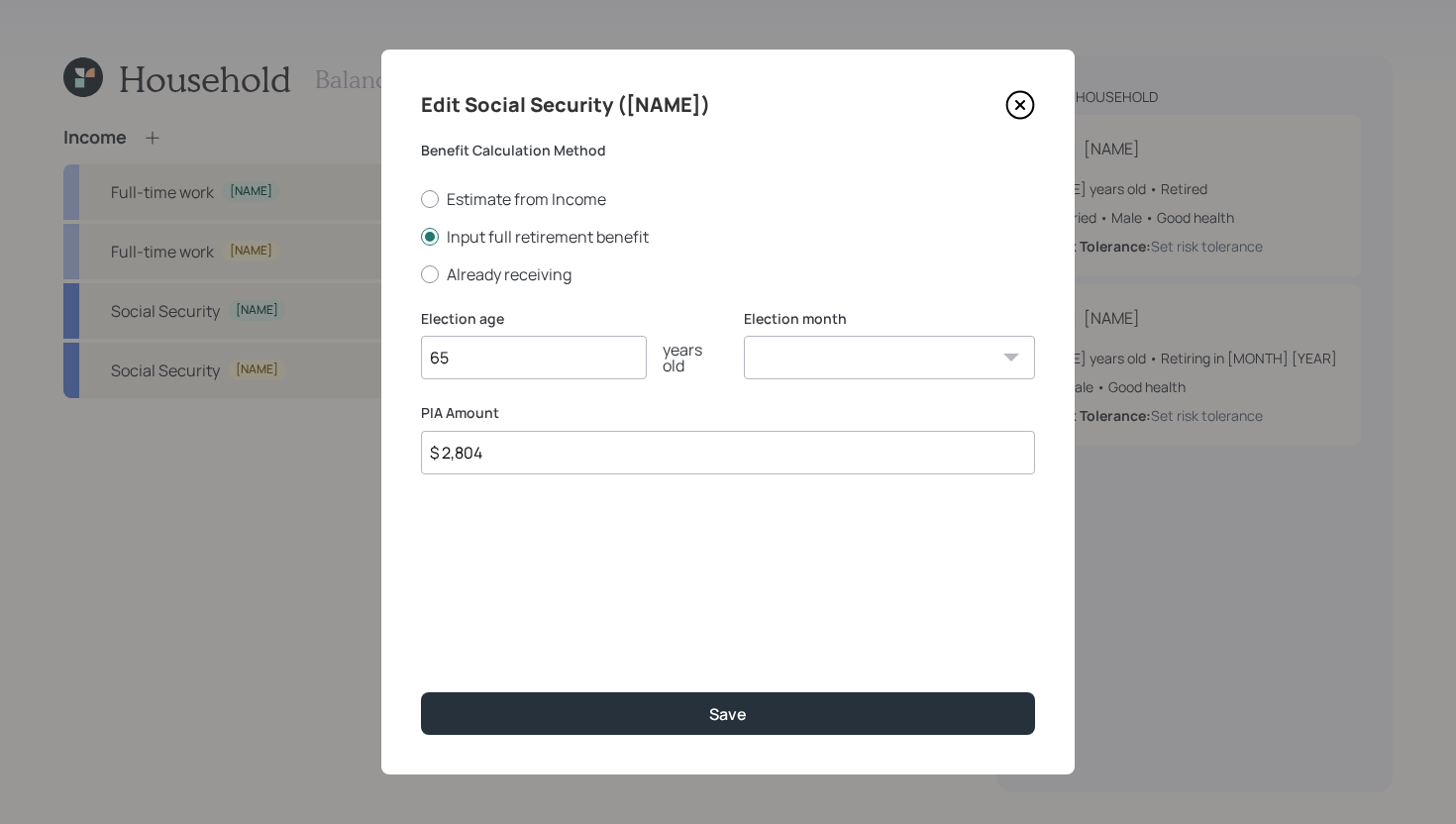 type on "65" 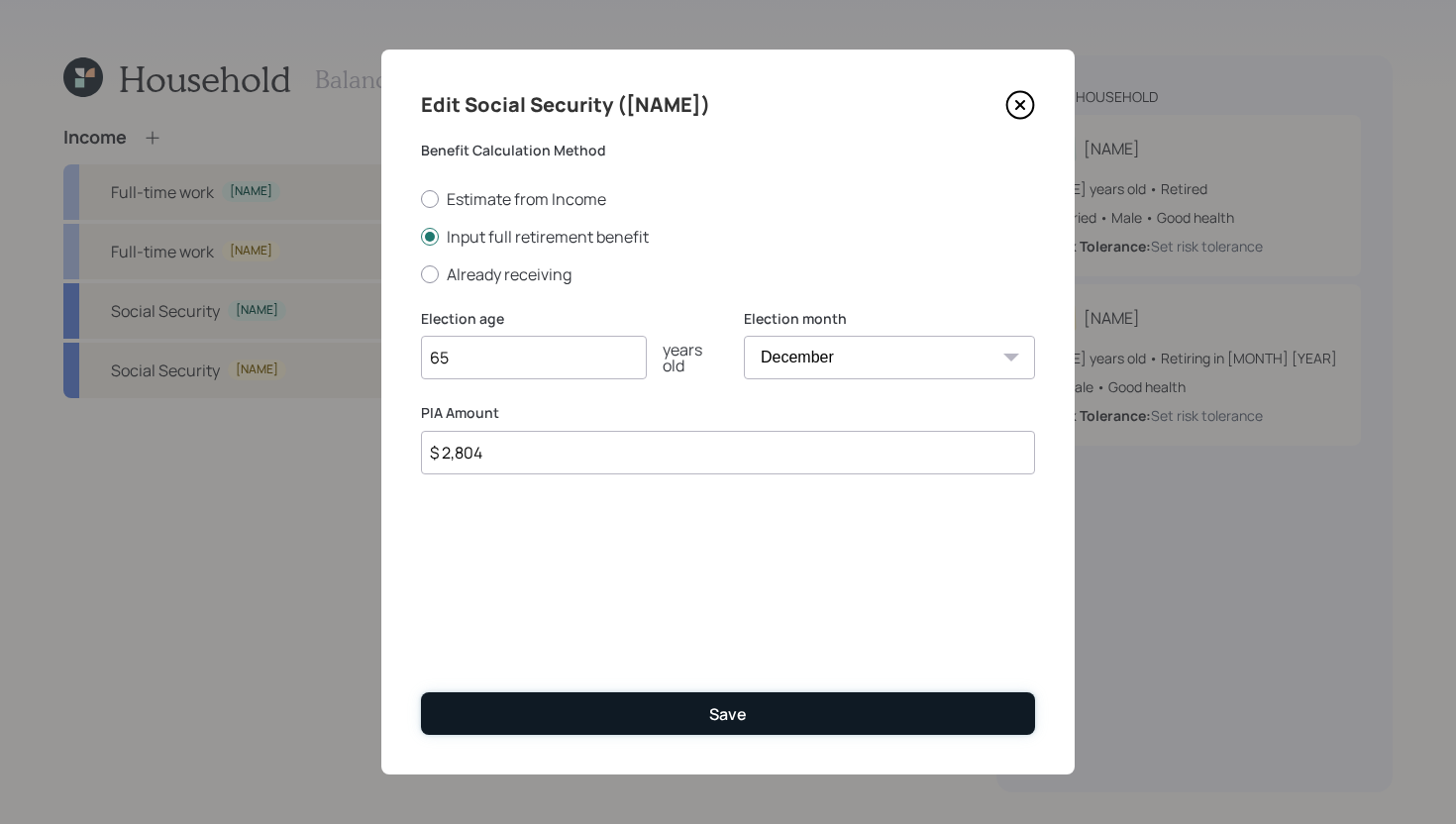 click on "Save" at bounding box center (728, 714) 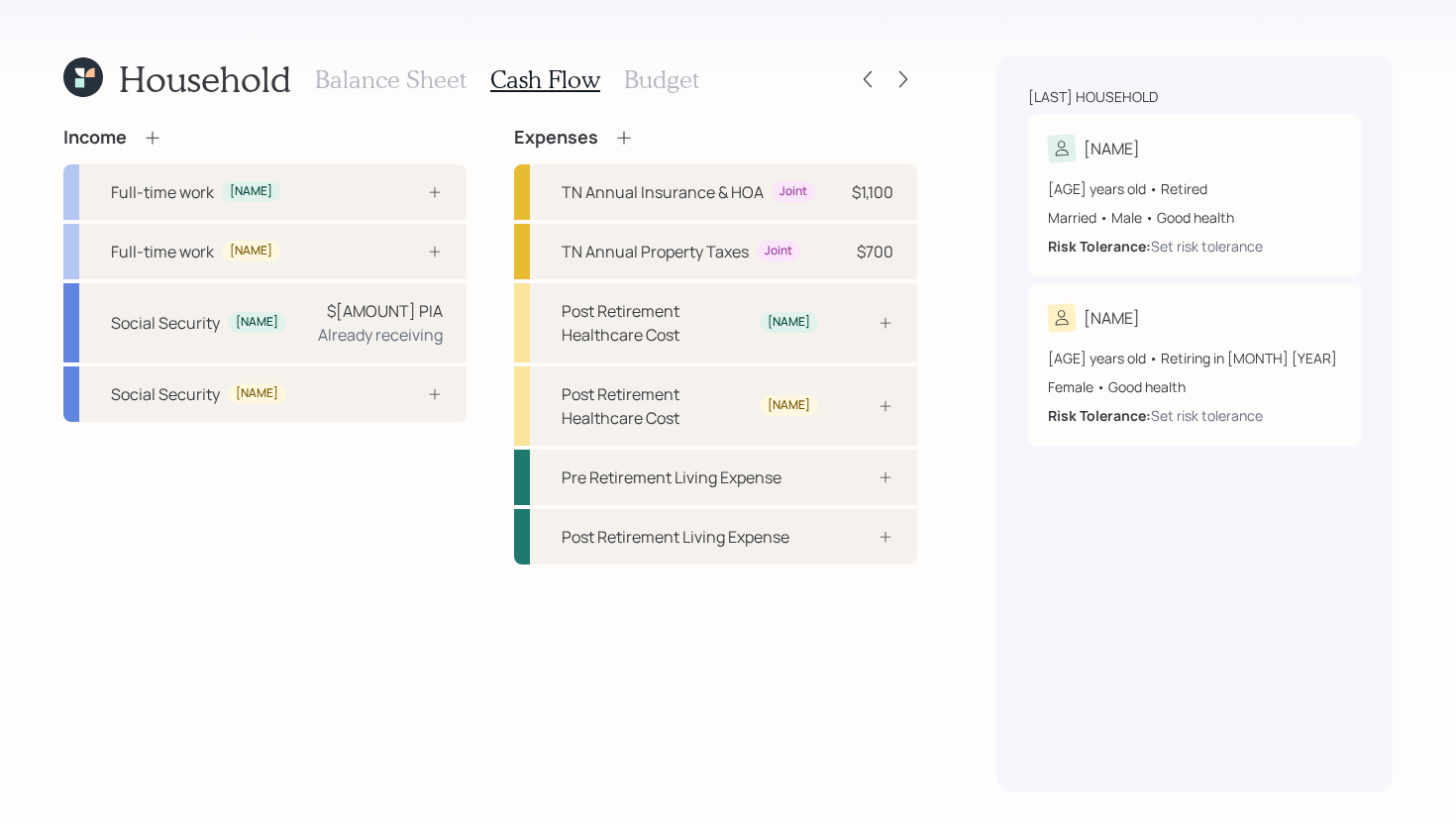 click 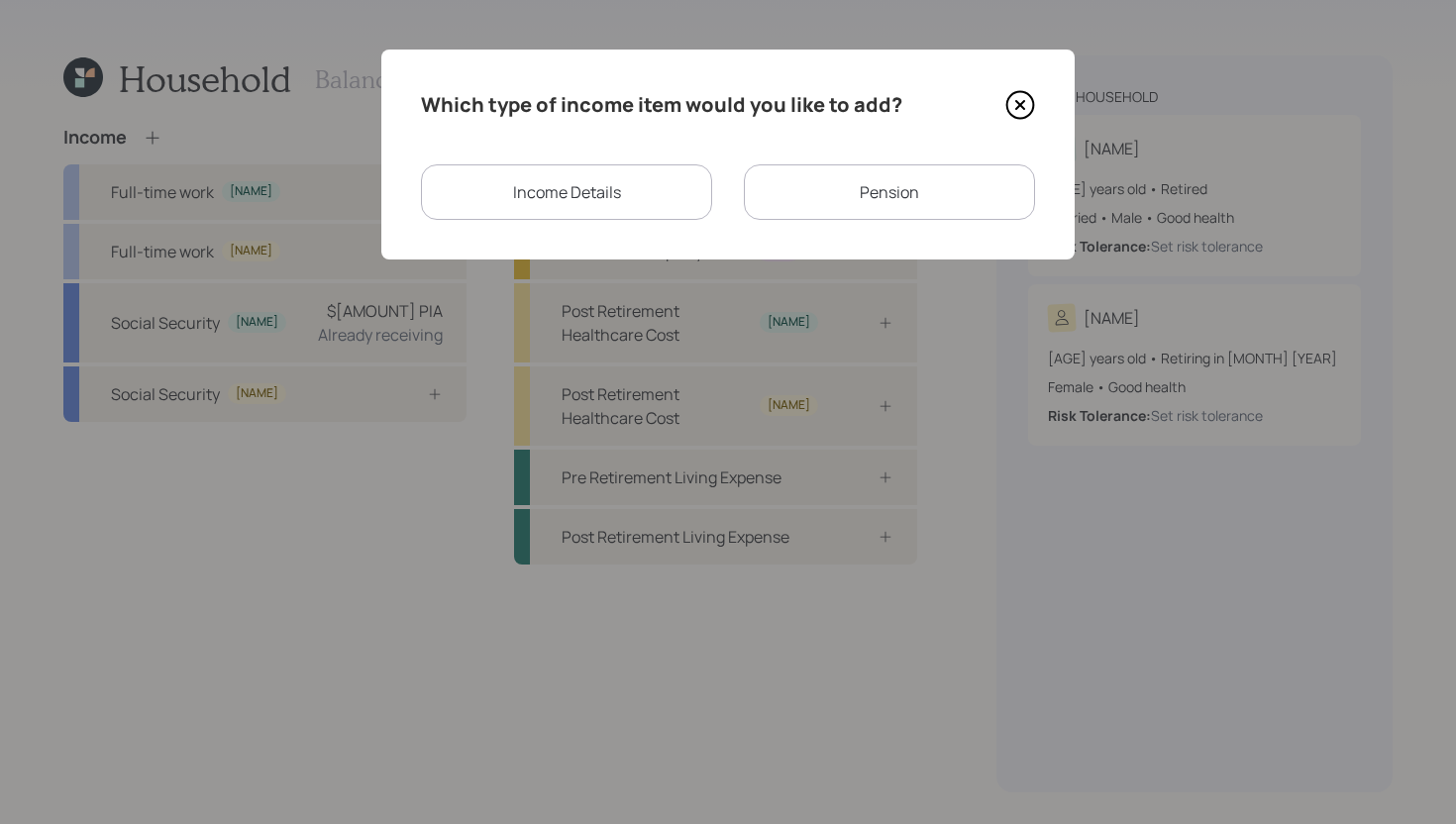 click on "Income Details" at bounding box center (567, 192) 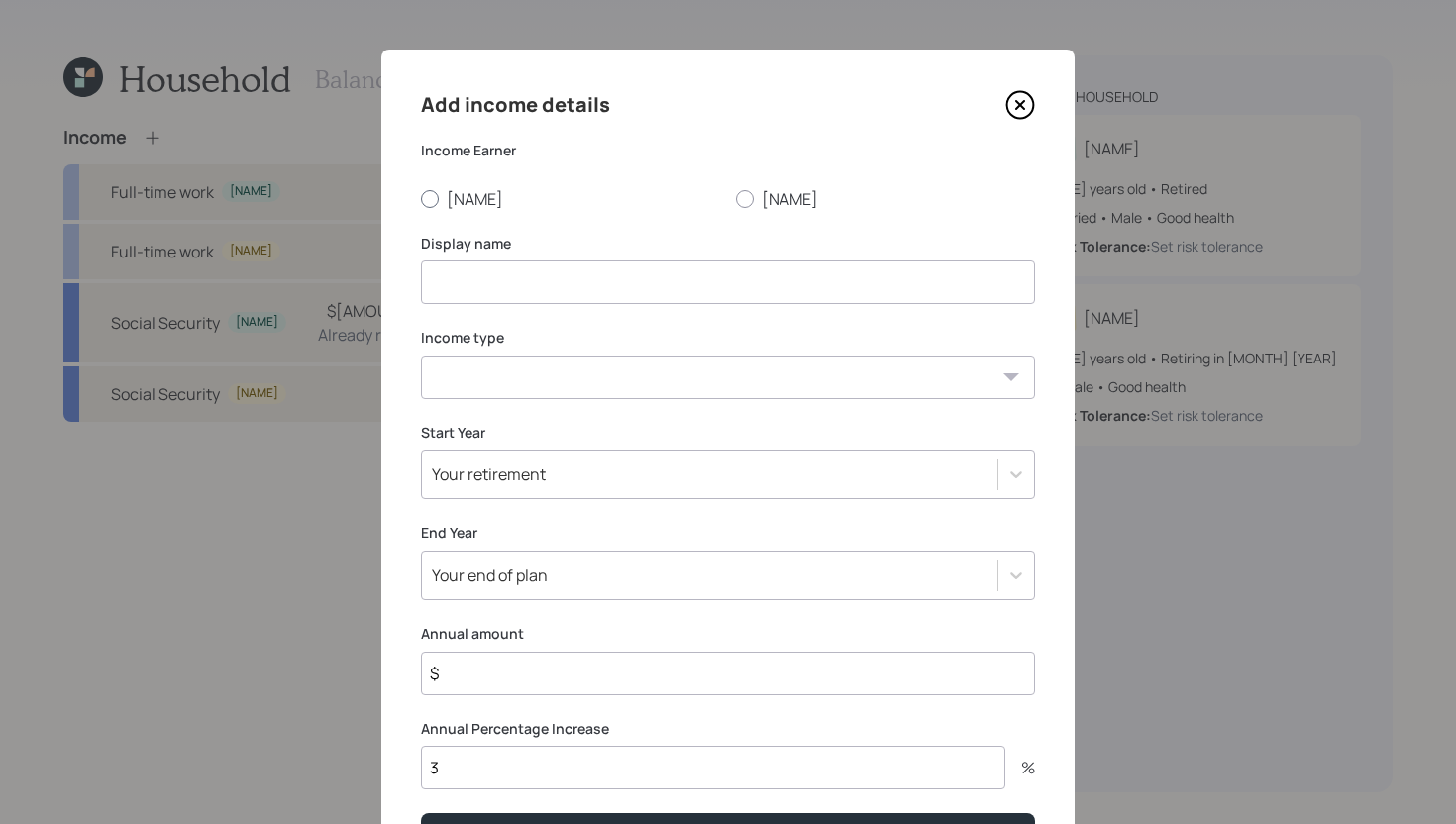 click on "Danny" at bounding box center [571, 199] 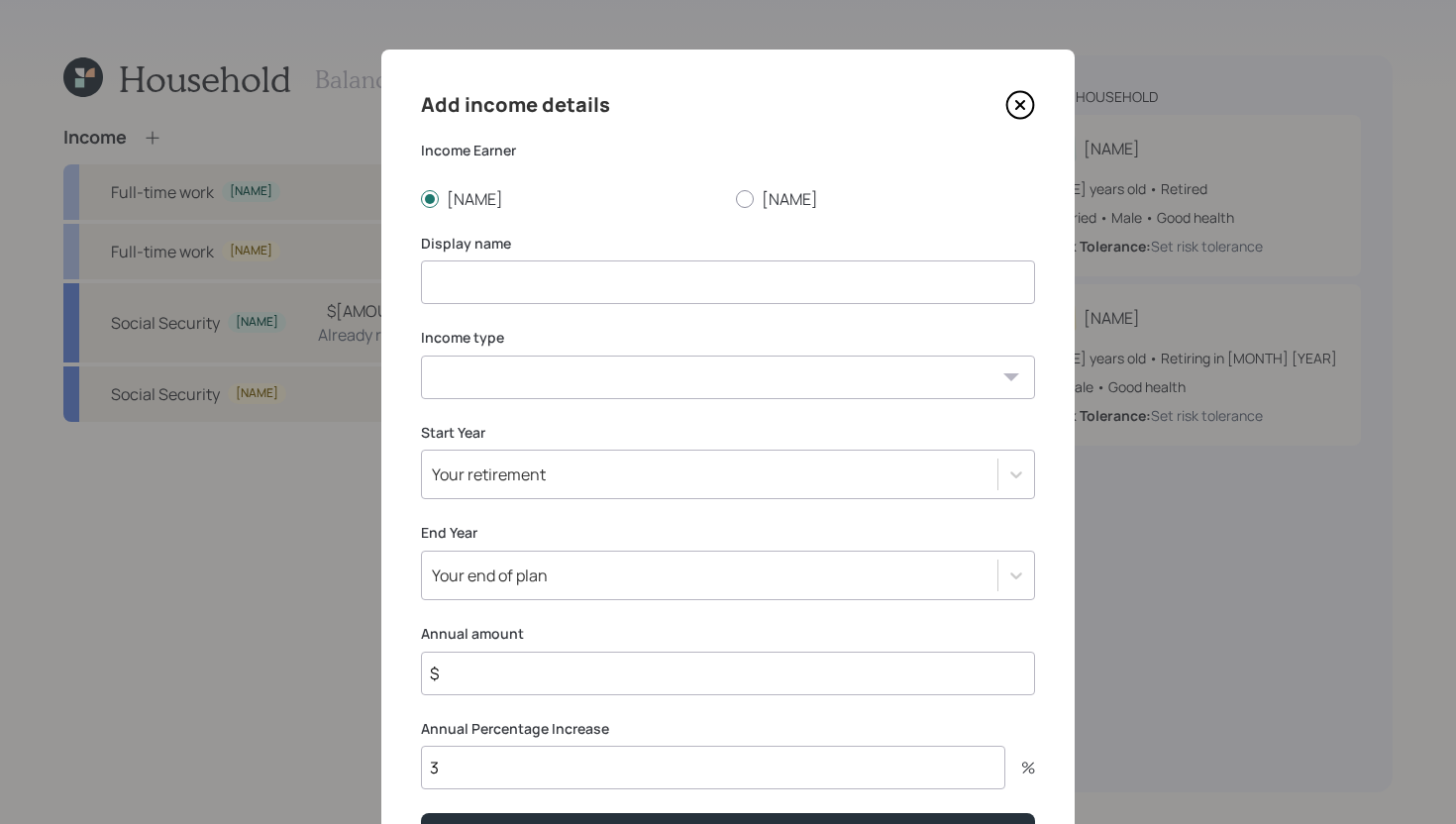 click at bounding box center (728, 282) 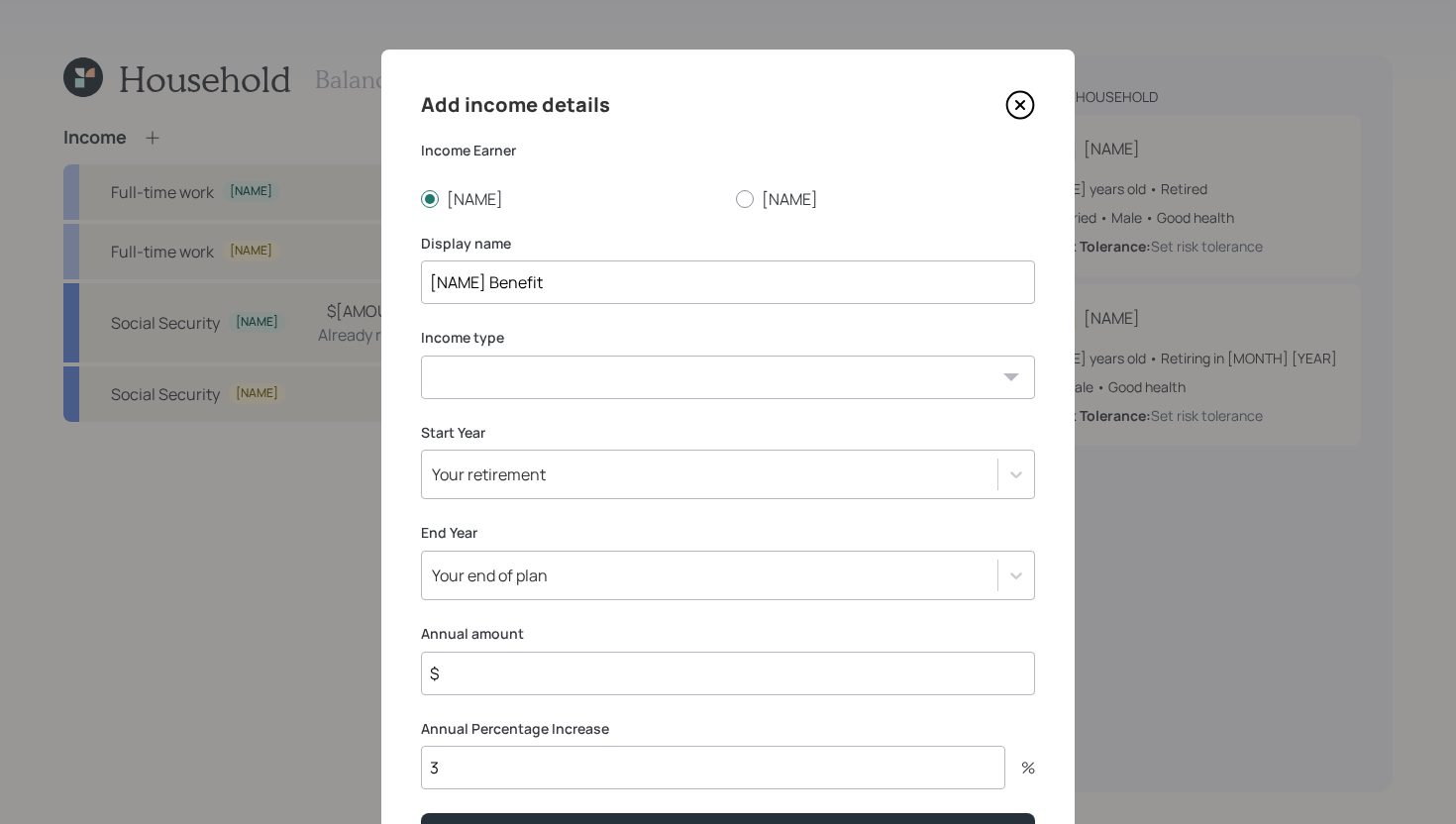 type on "VA Benefit" 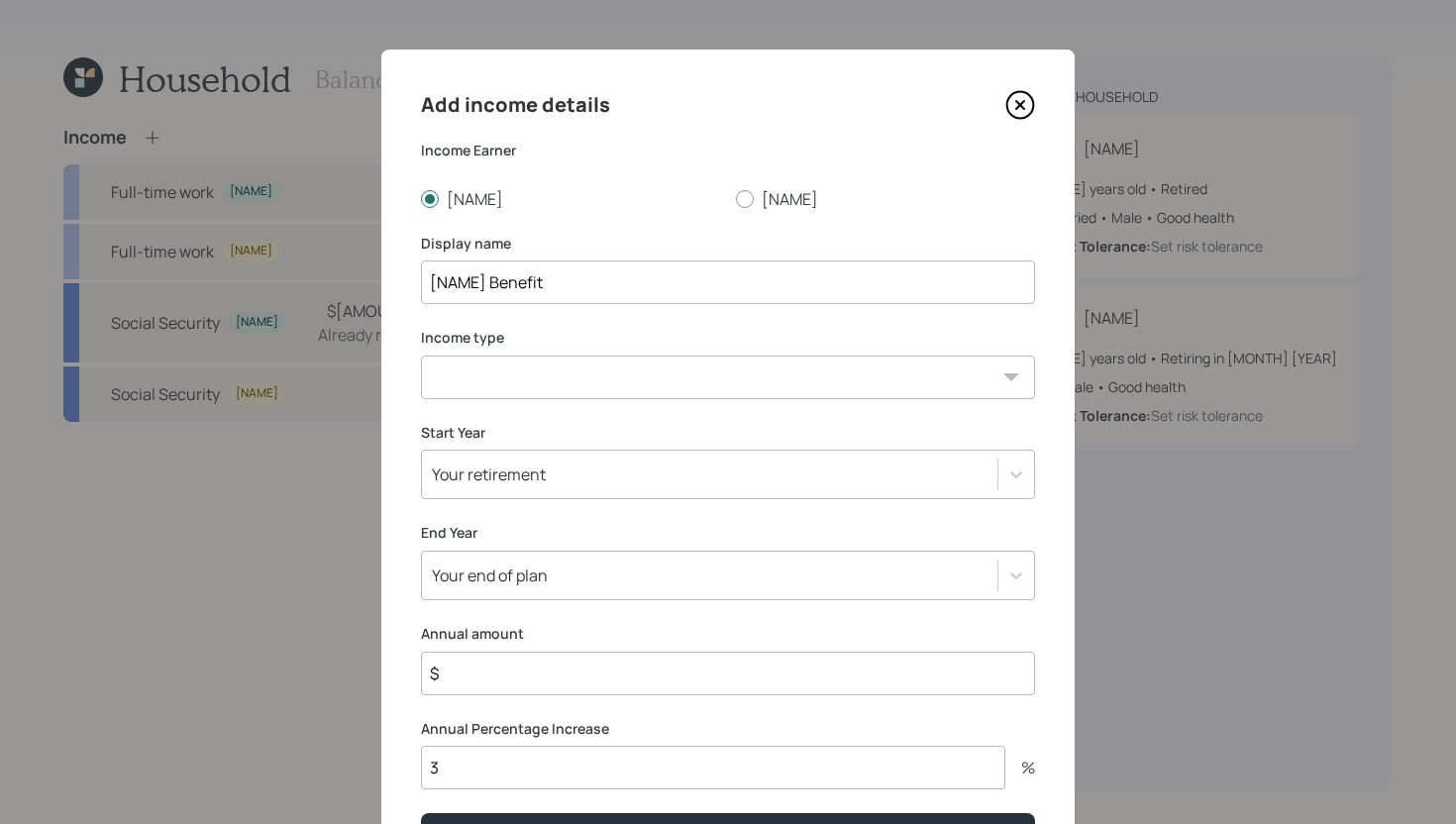 click on "Full-time work Part-time work Self employment Other" at bounding box center [728, 377] 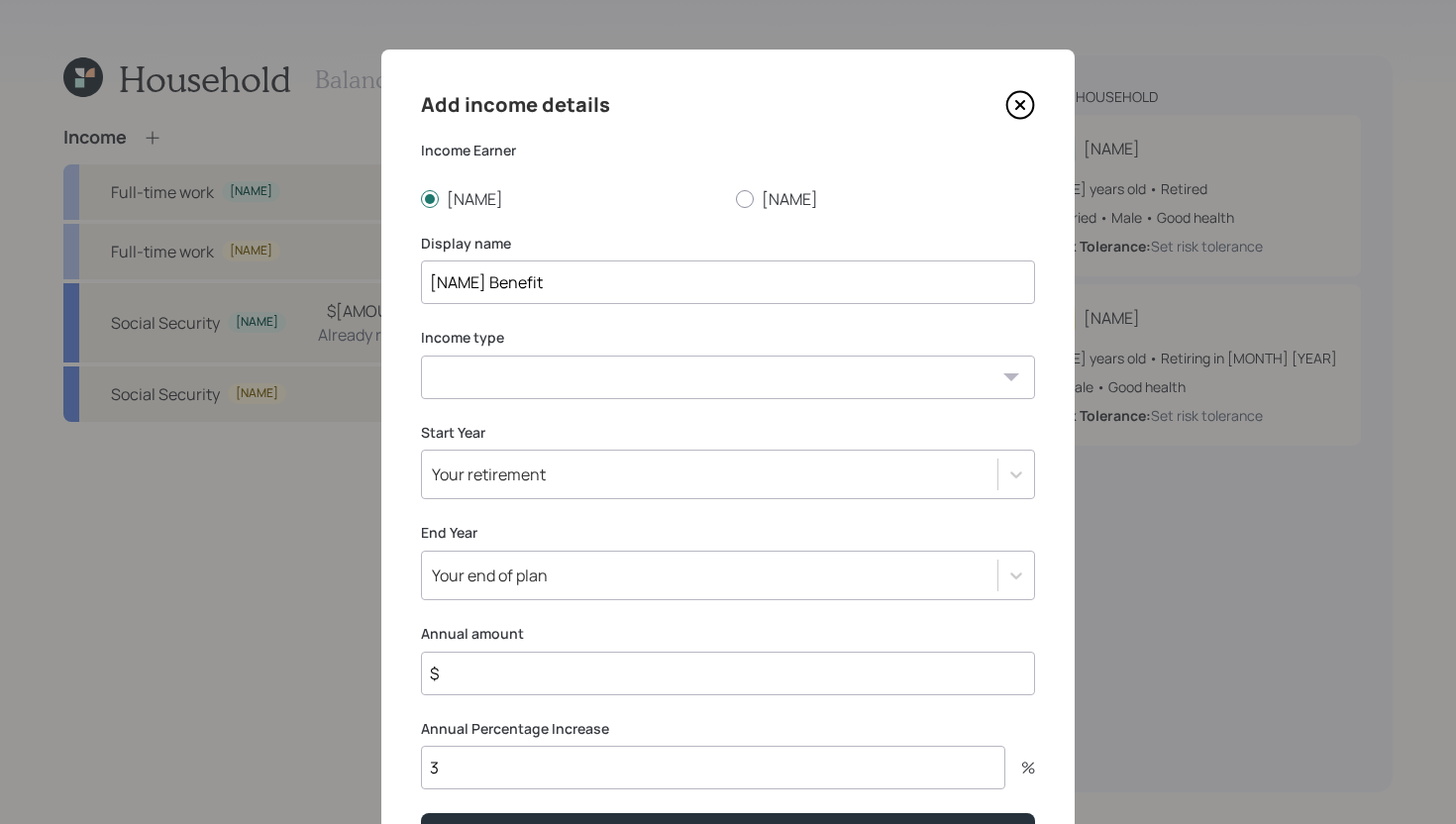 select on "other" 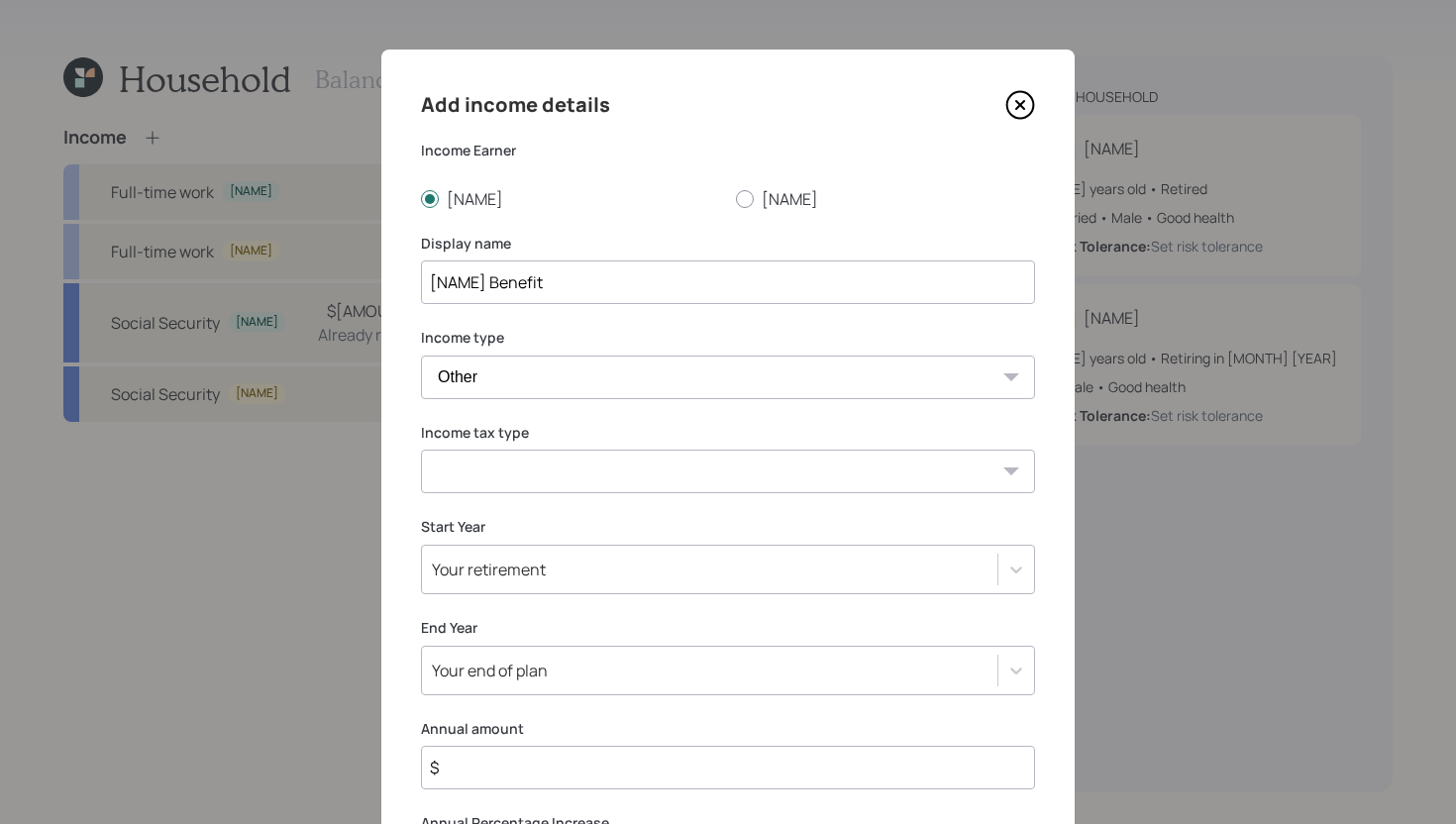 click on "Tax-free Earned Self Employment Alimony Royalties Pension / Annuity Interest Dividend Short-Term Gain Long-Term Gain Social Security" at bounding box center (728, 471) 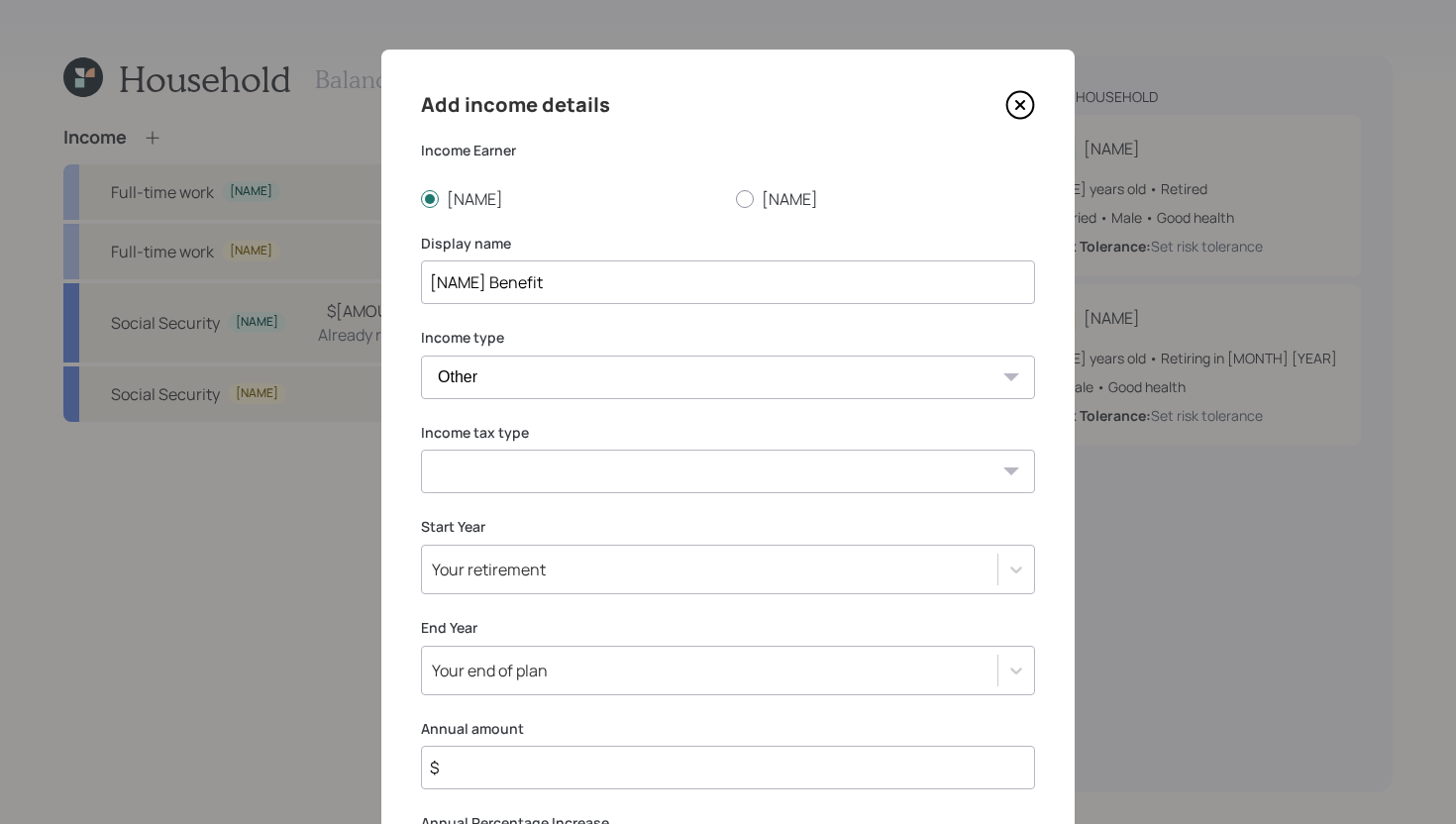select on "tax_free" 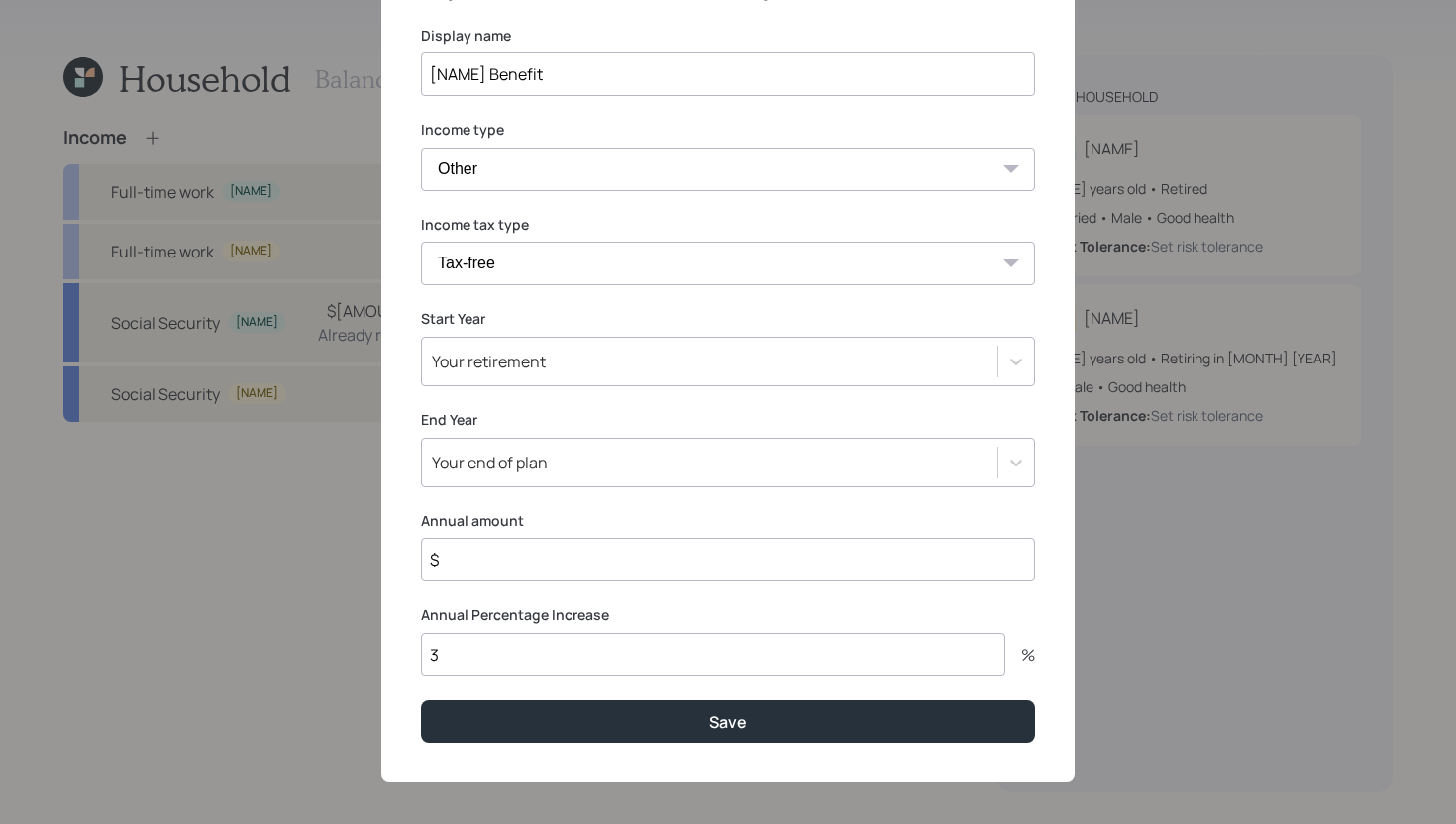 scroll, scrollTop: 209, scrollLeft: 0, axis: vertical 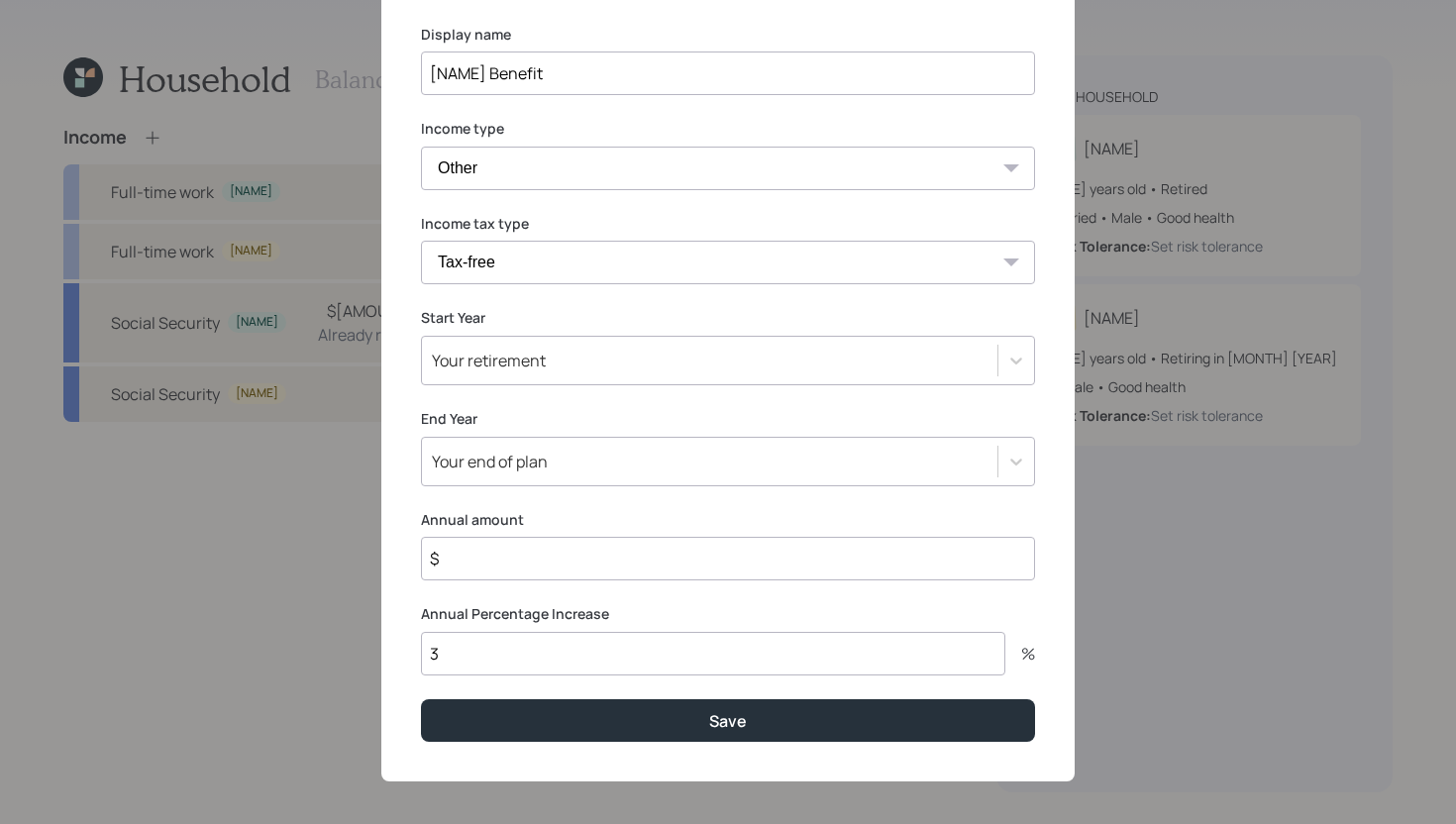 click on "Your retirement" at bounding box center (709, 360) 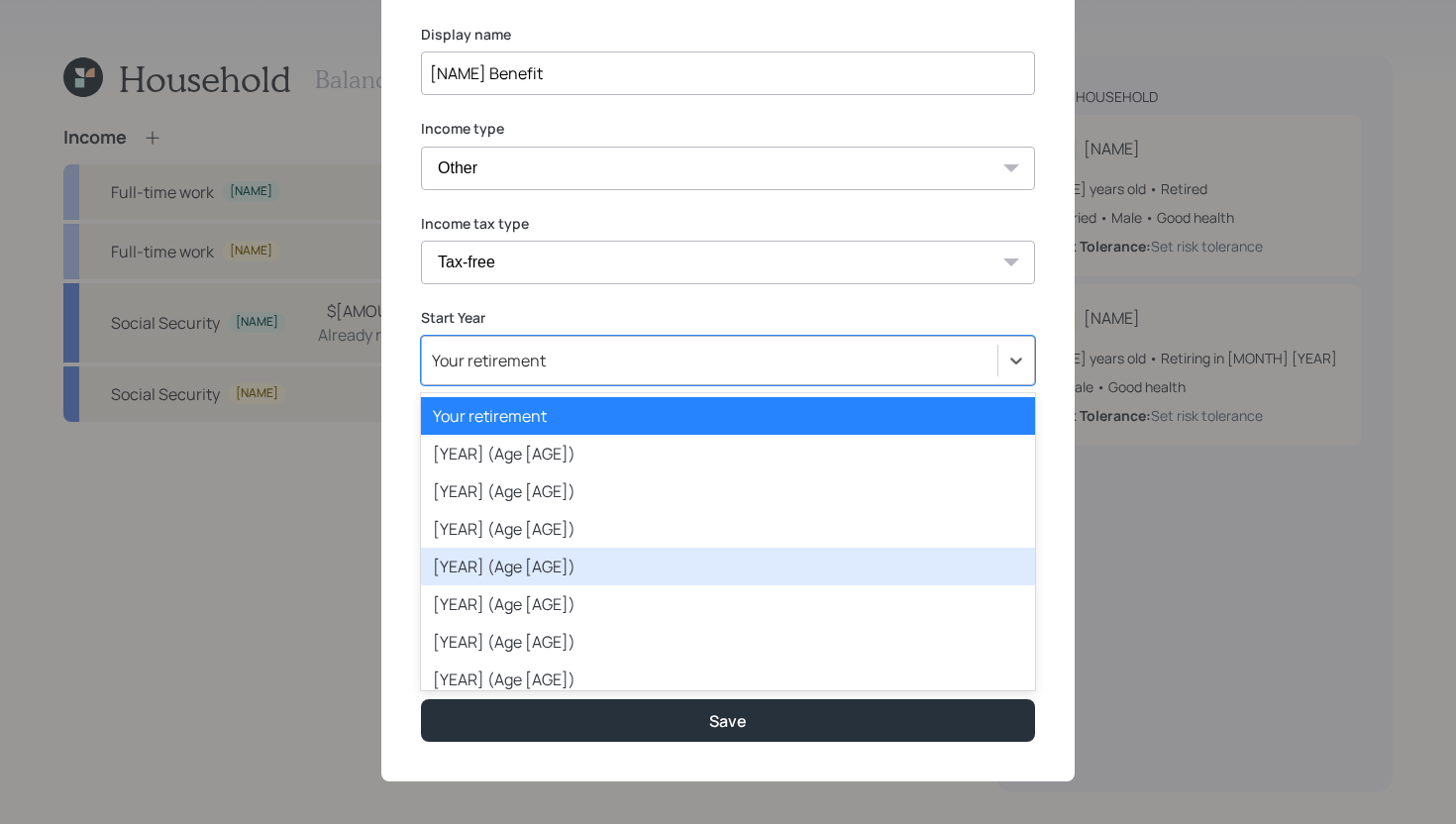click on "2025 (Age 69)" at bounding box center [728, 566] 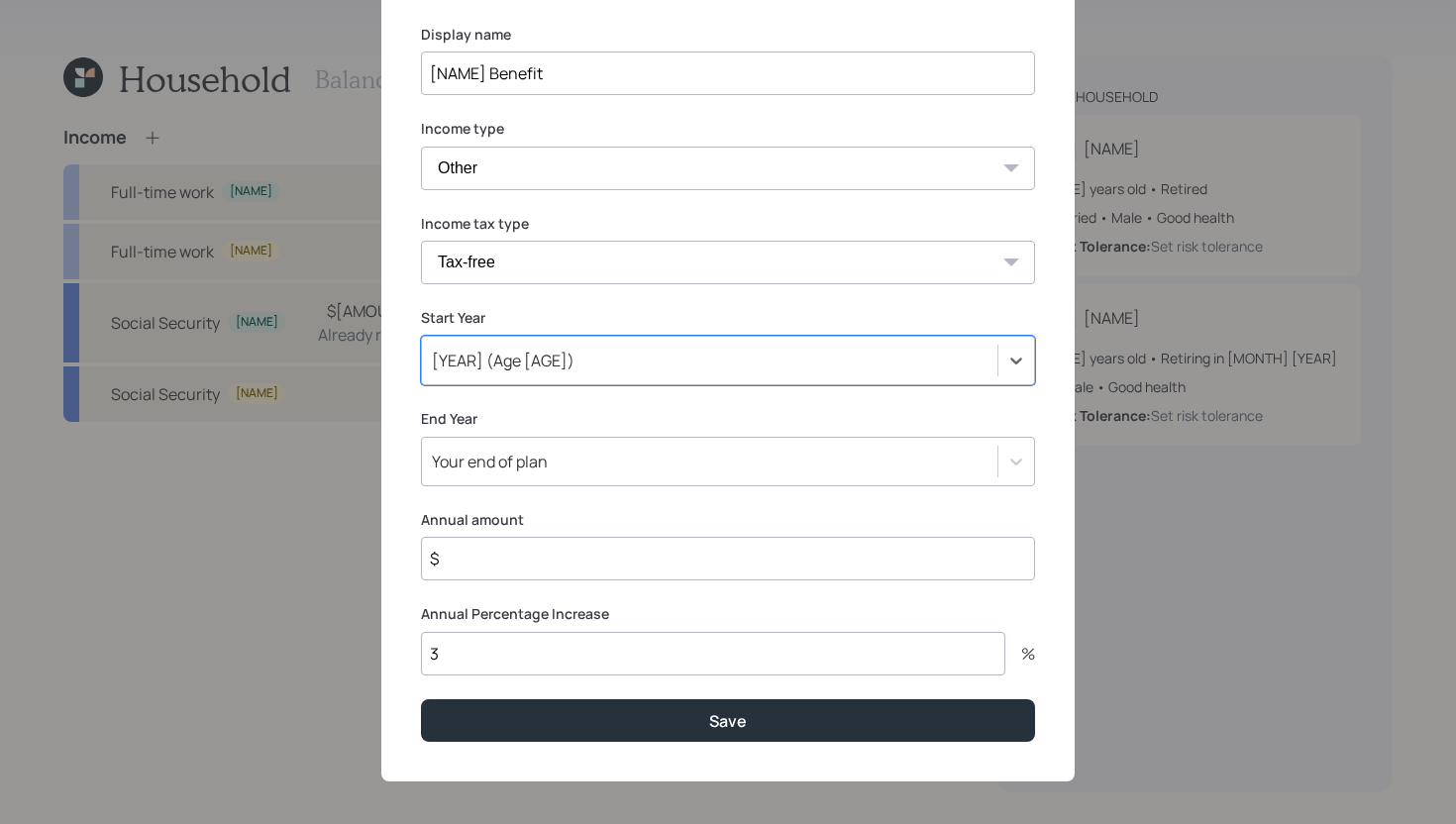 click on "$" at bounding box center (728, 559) 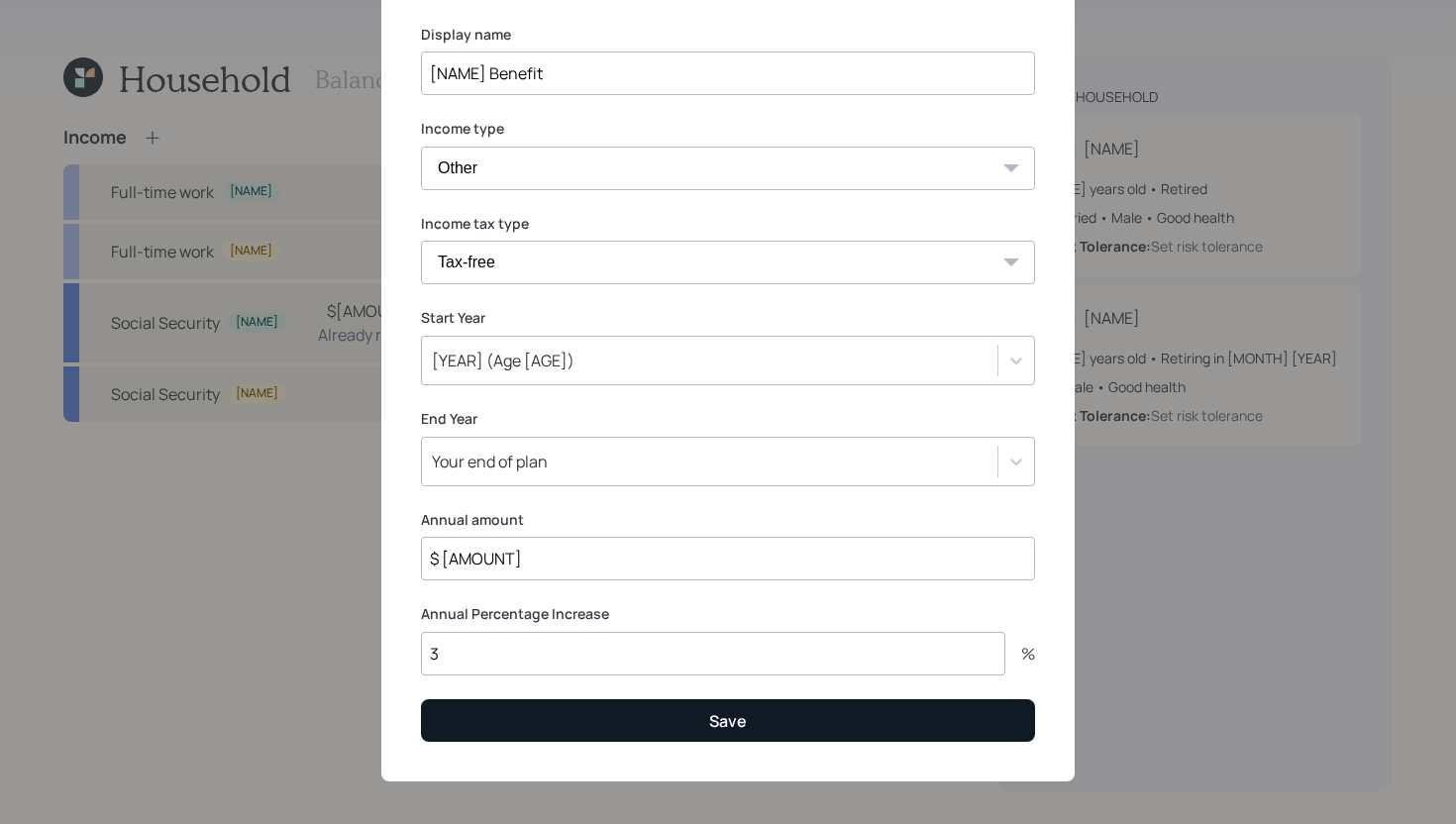 type on "$ 4,164" 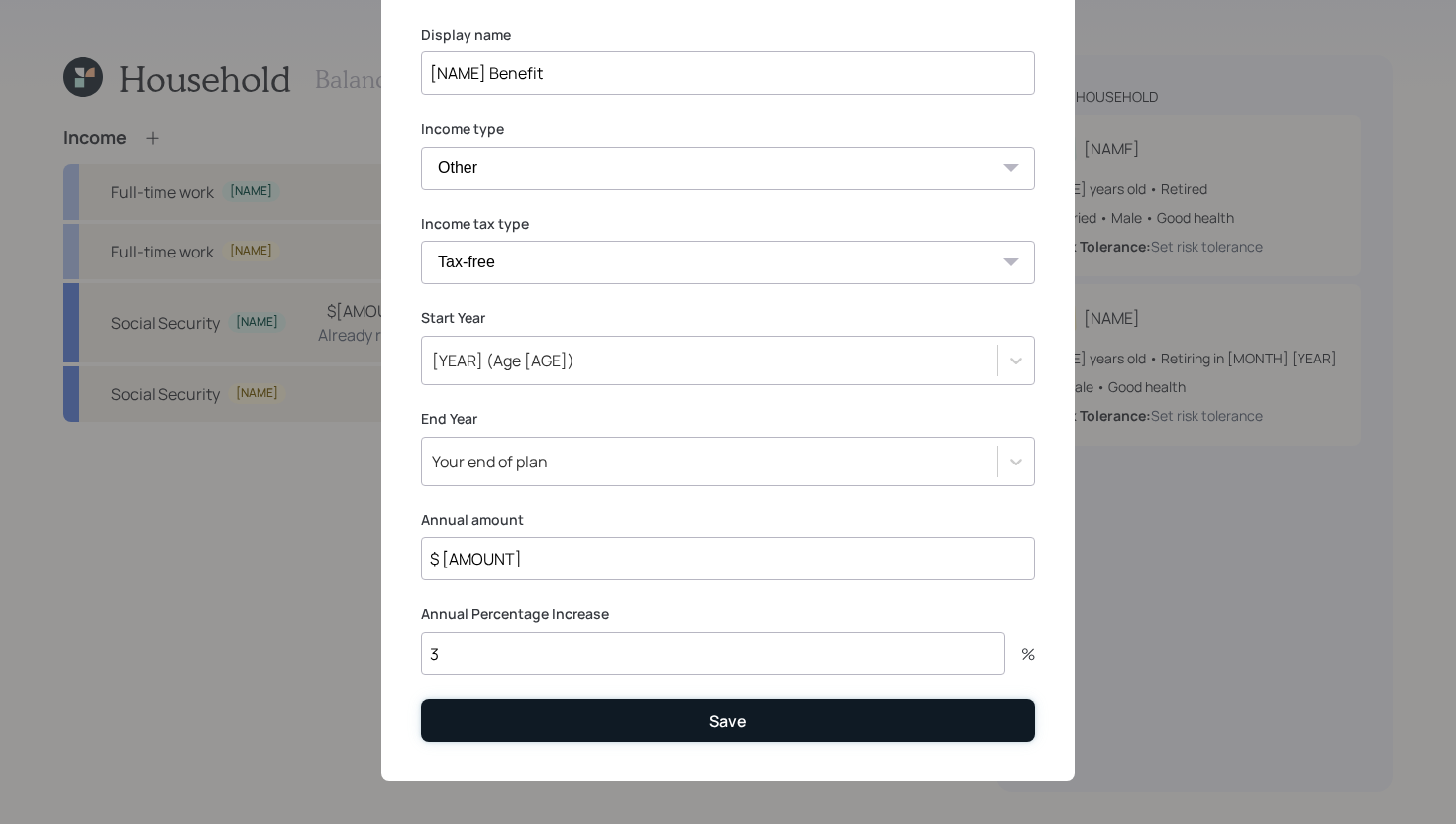click on "Save" at bounding box center [728, 720] 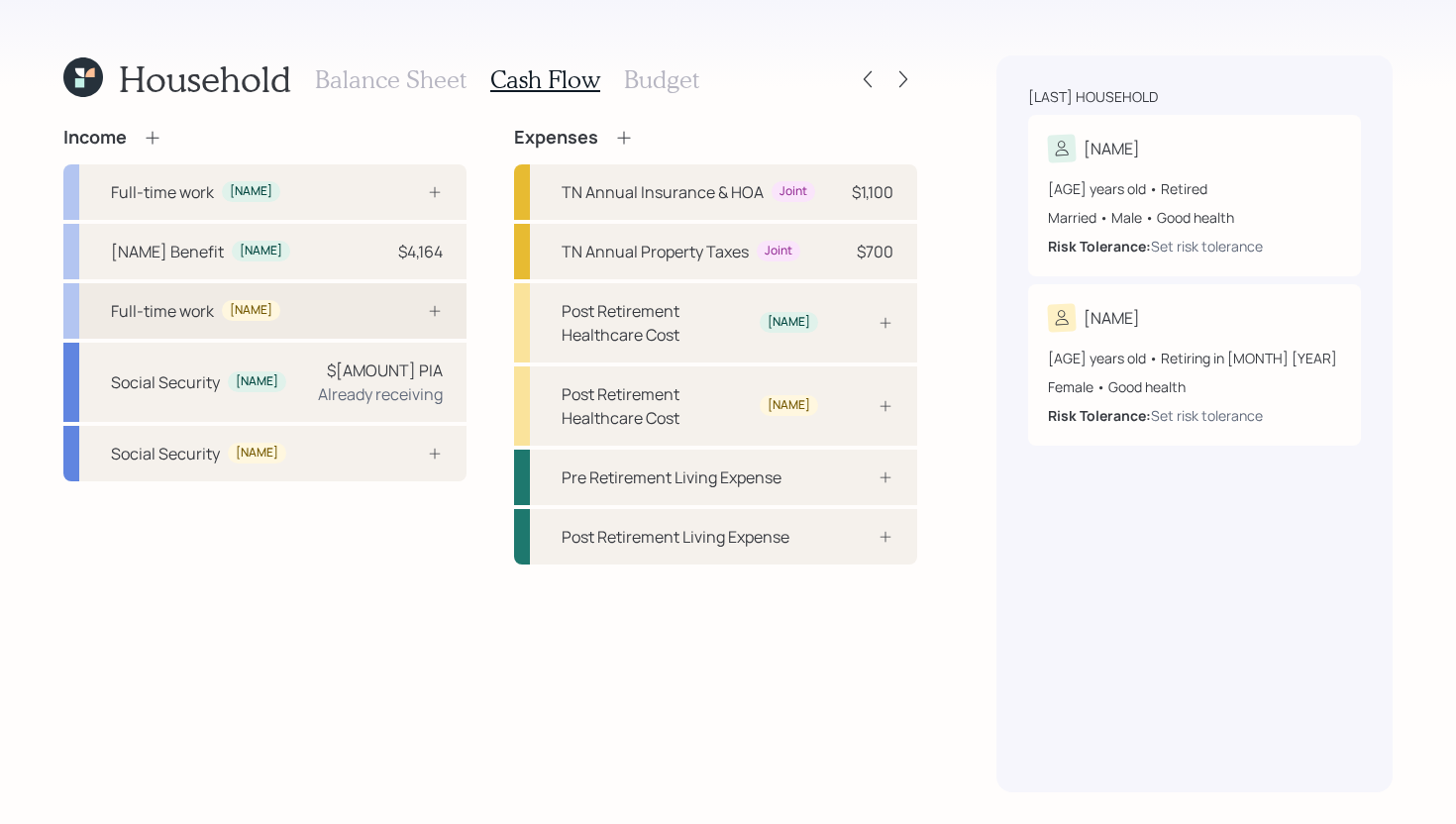click on "Full-time work Phoebe" at bounding box center [264, 311] 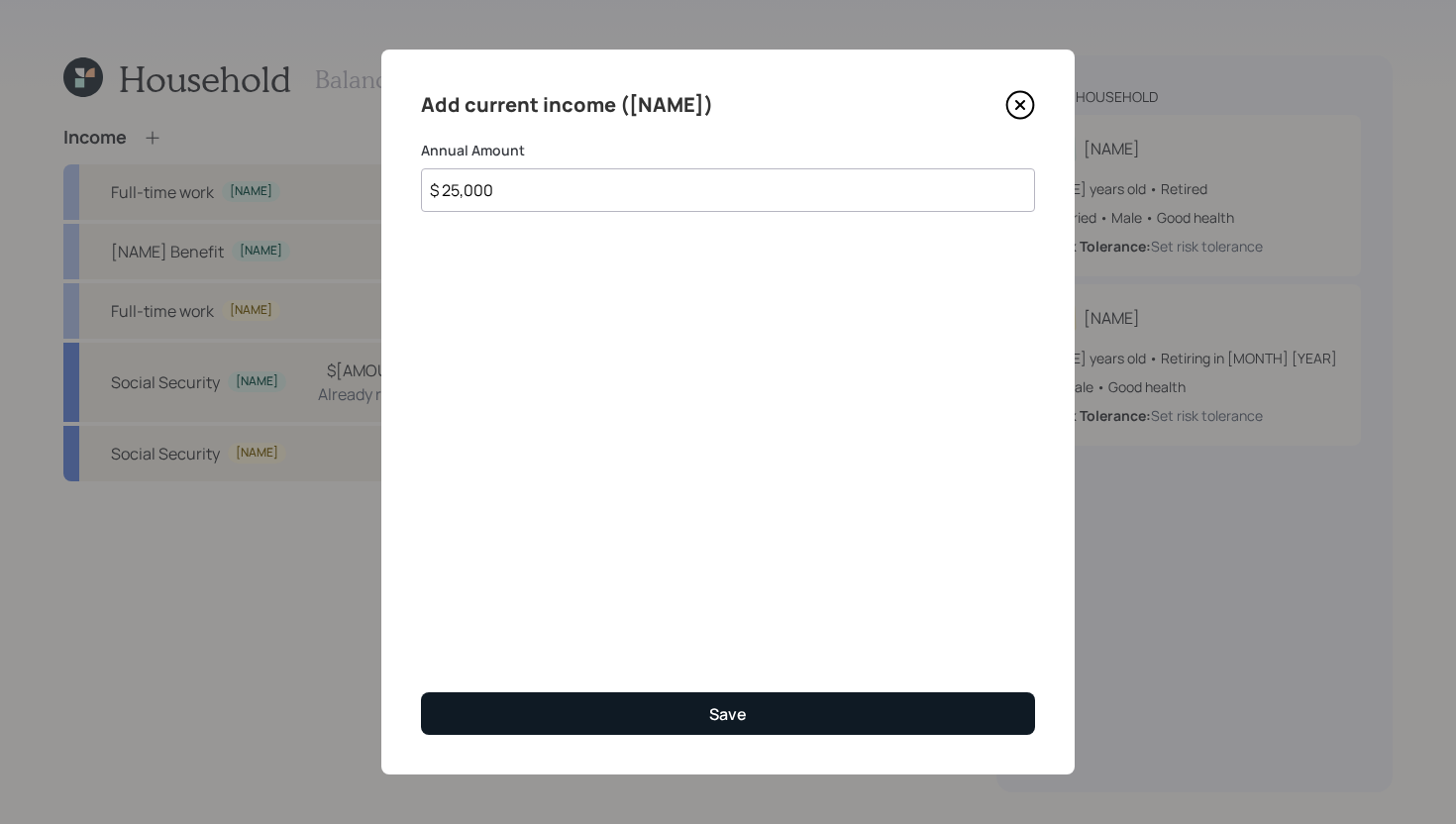type on "$ 25,000" 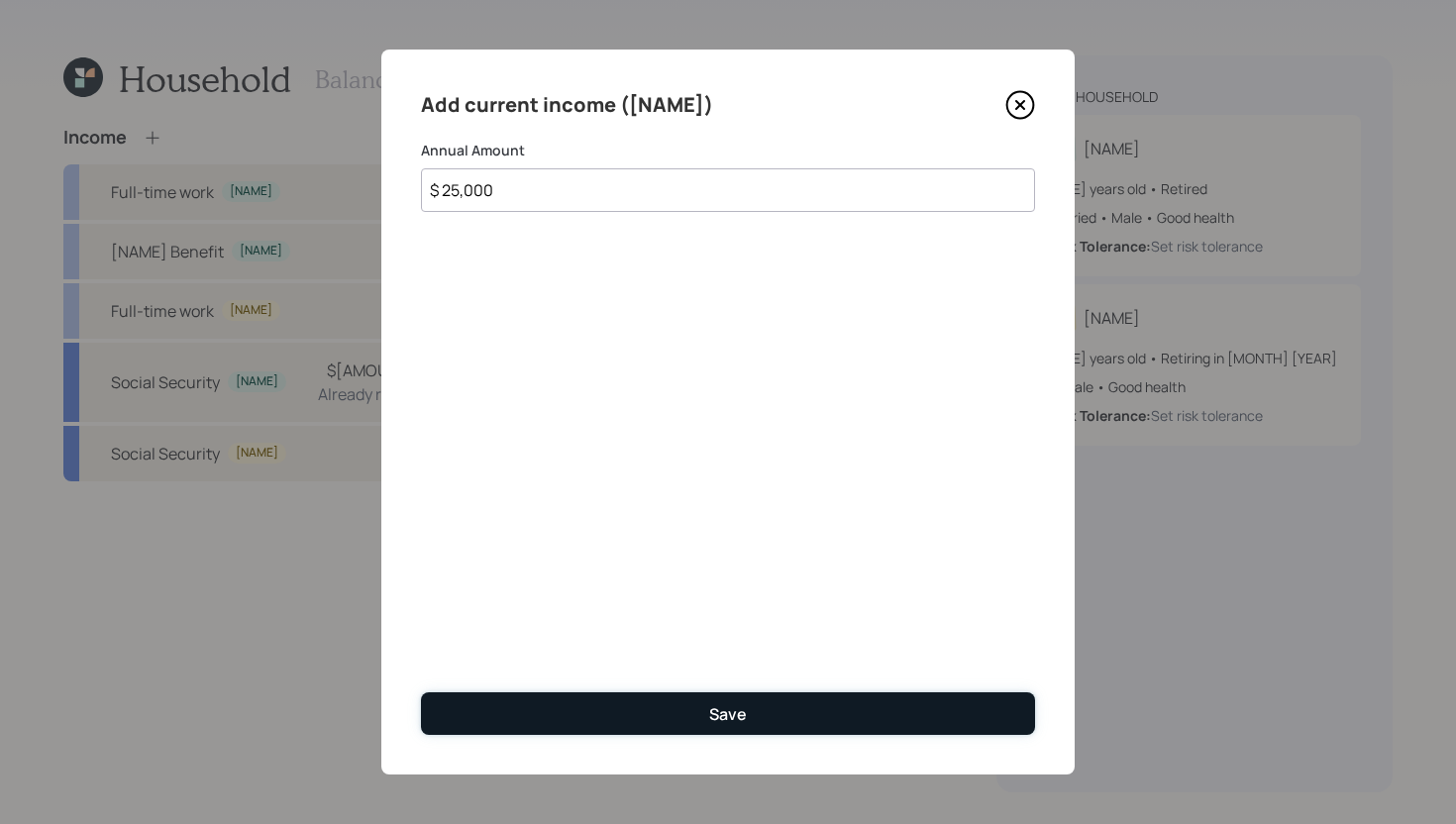 click on "Save" at bounding box center (728, 713) 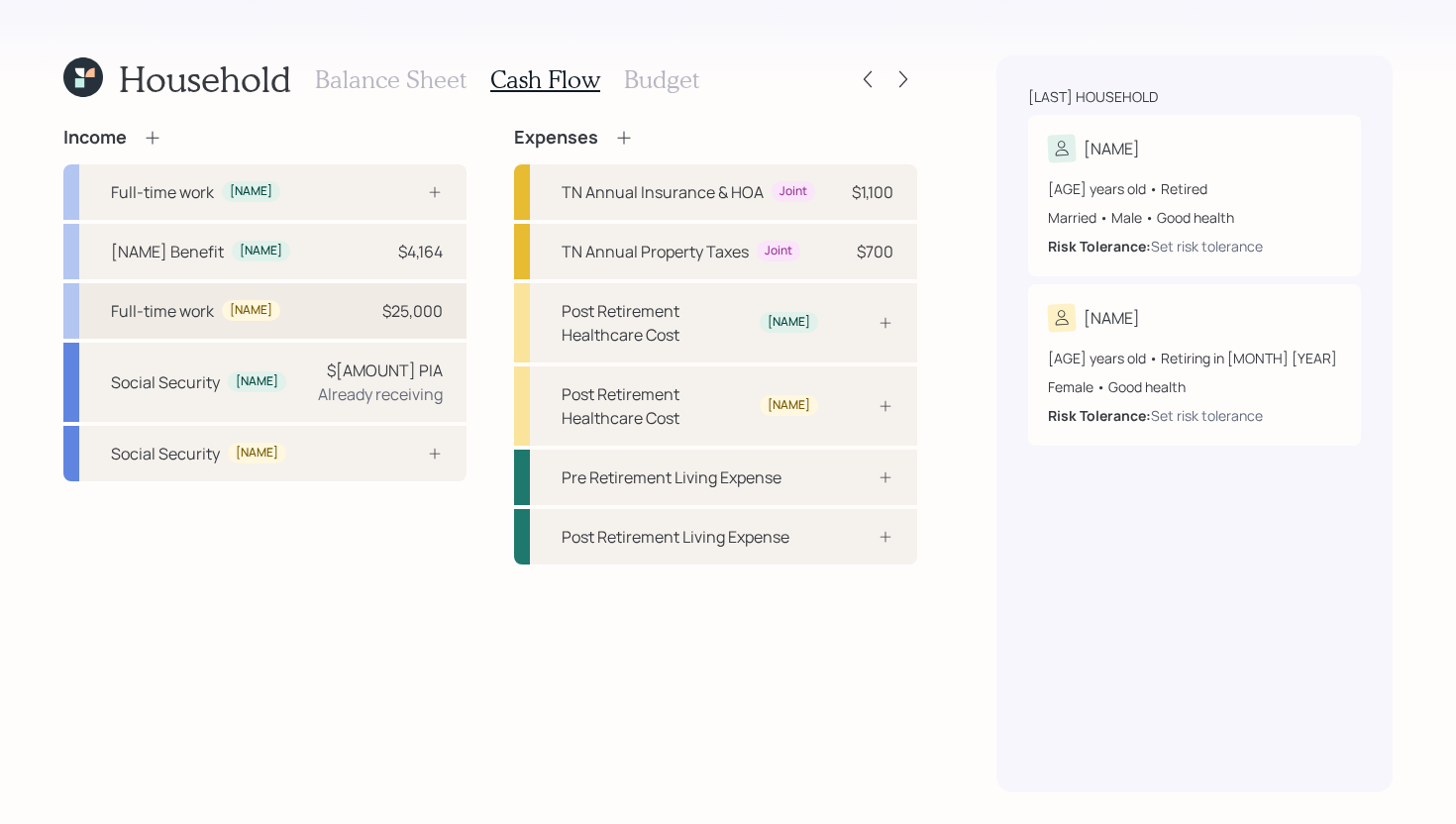 click on "Full-time work Phoebe $25,000" at bounding box center [264, 311] 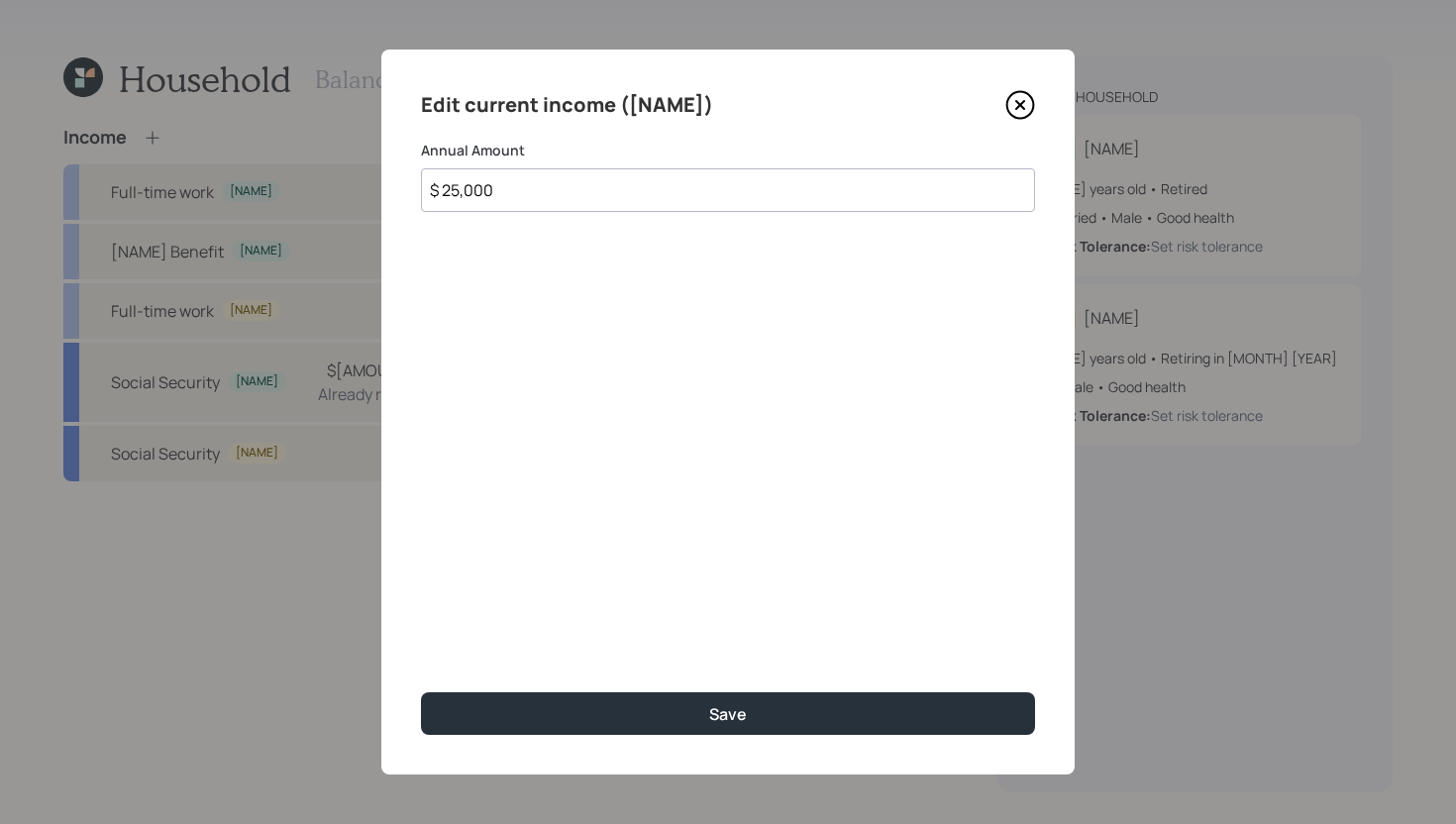 click on "$ 25,000" at bounding box center [728, 190] 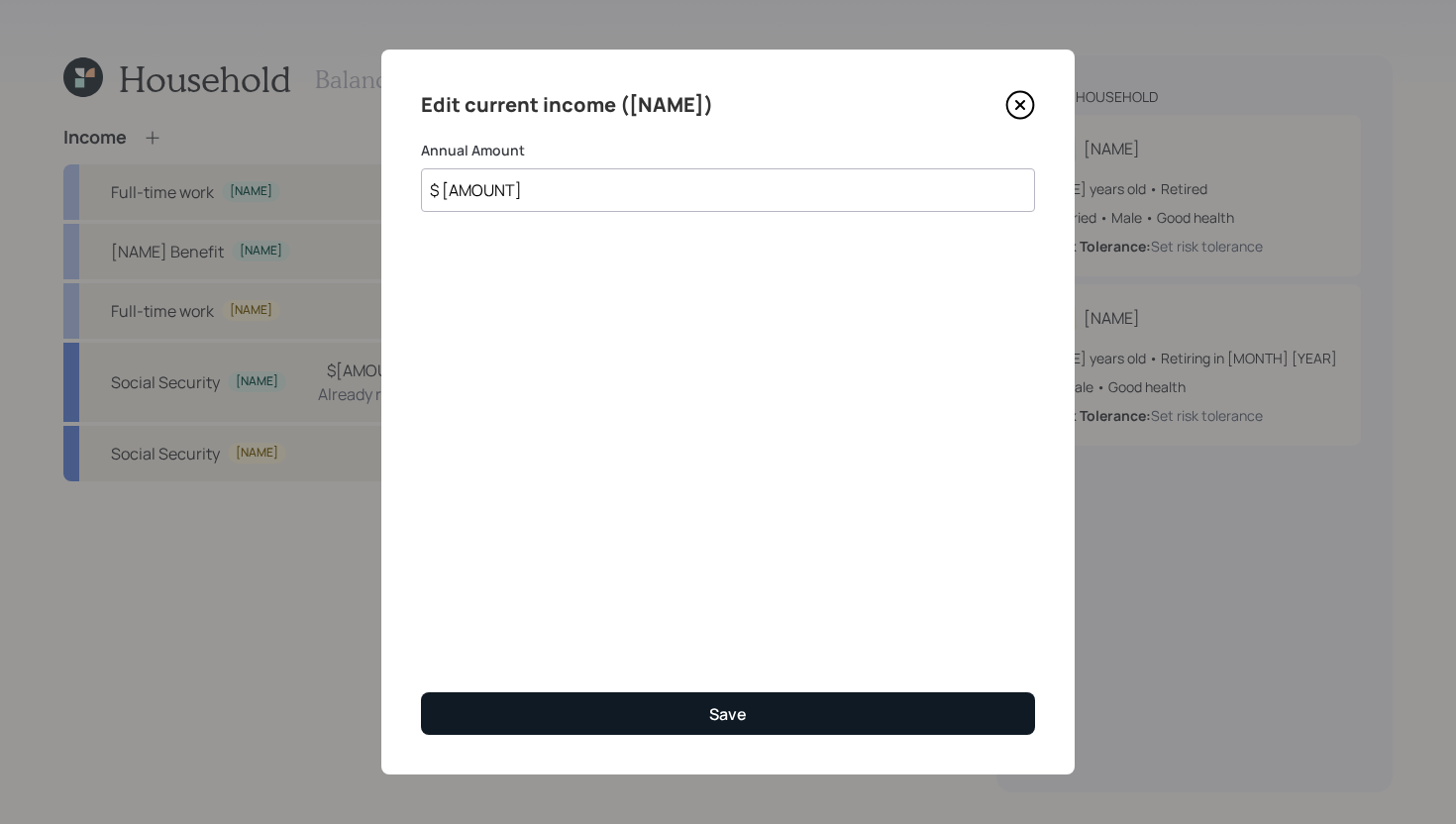 type on "$ 41,600" 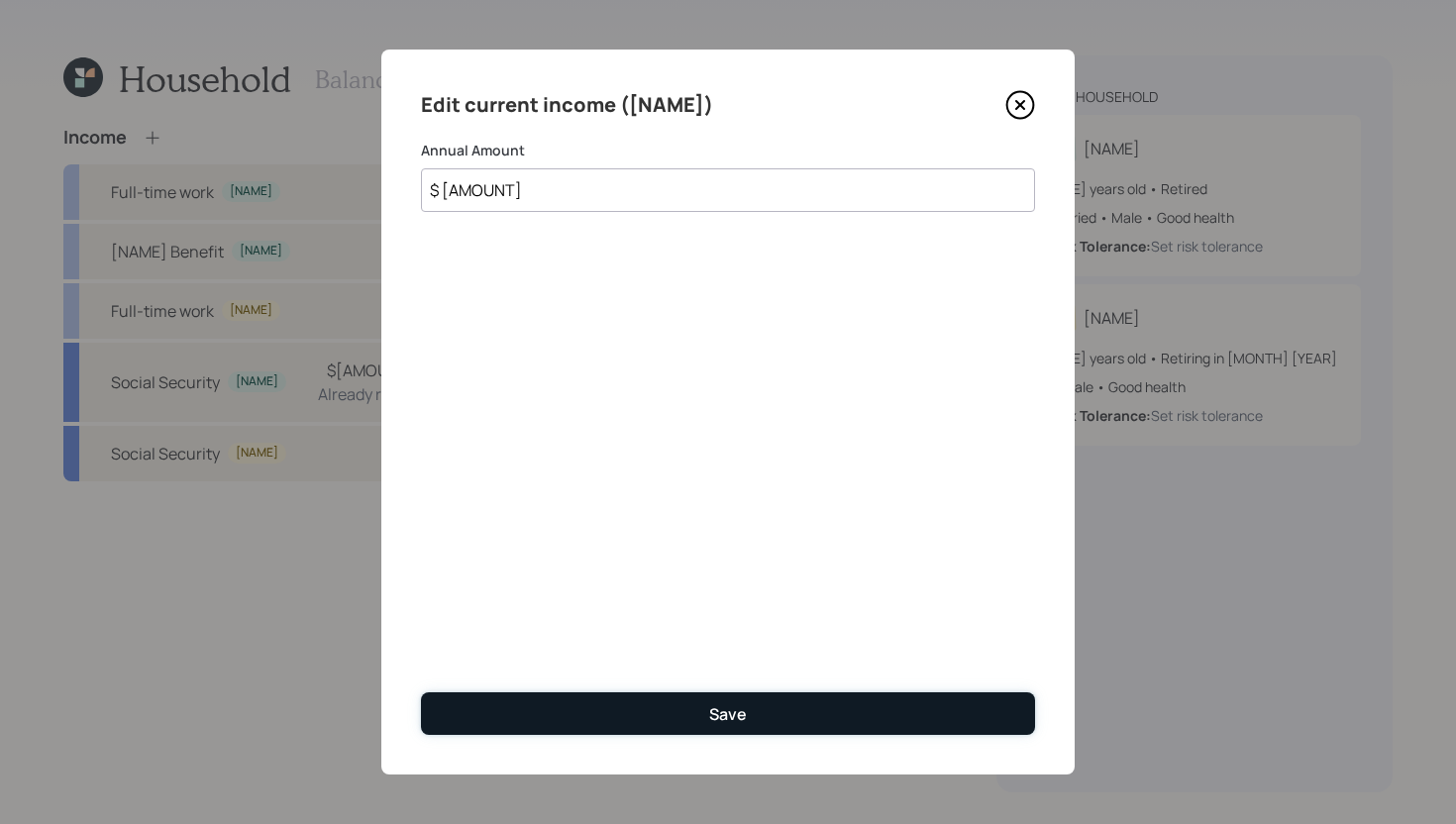 click on "Save" at bounding box center [728, 713] 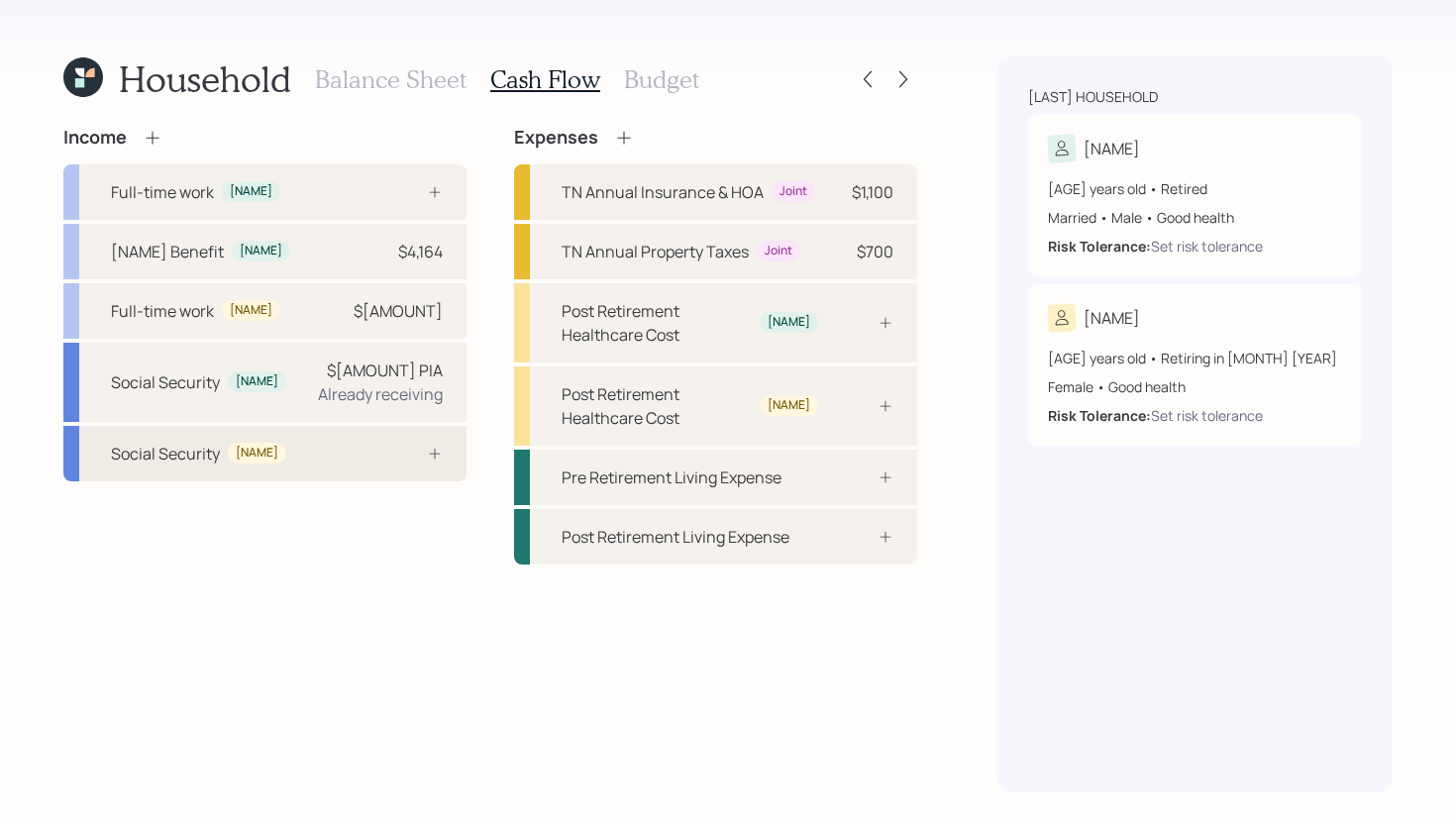 click on "Social Security Phoebe" at bounding box center [264, 454] 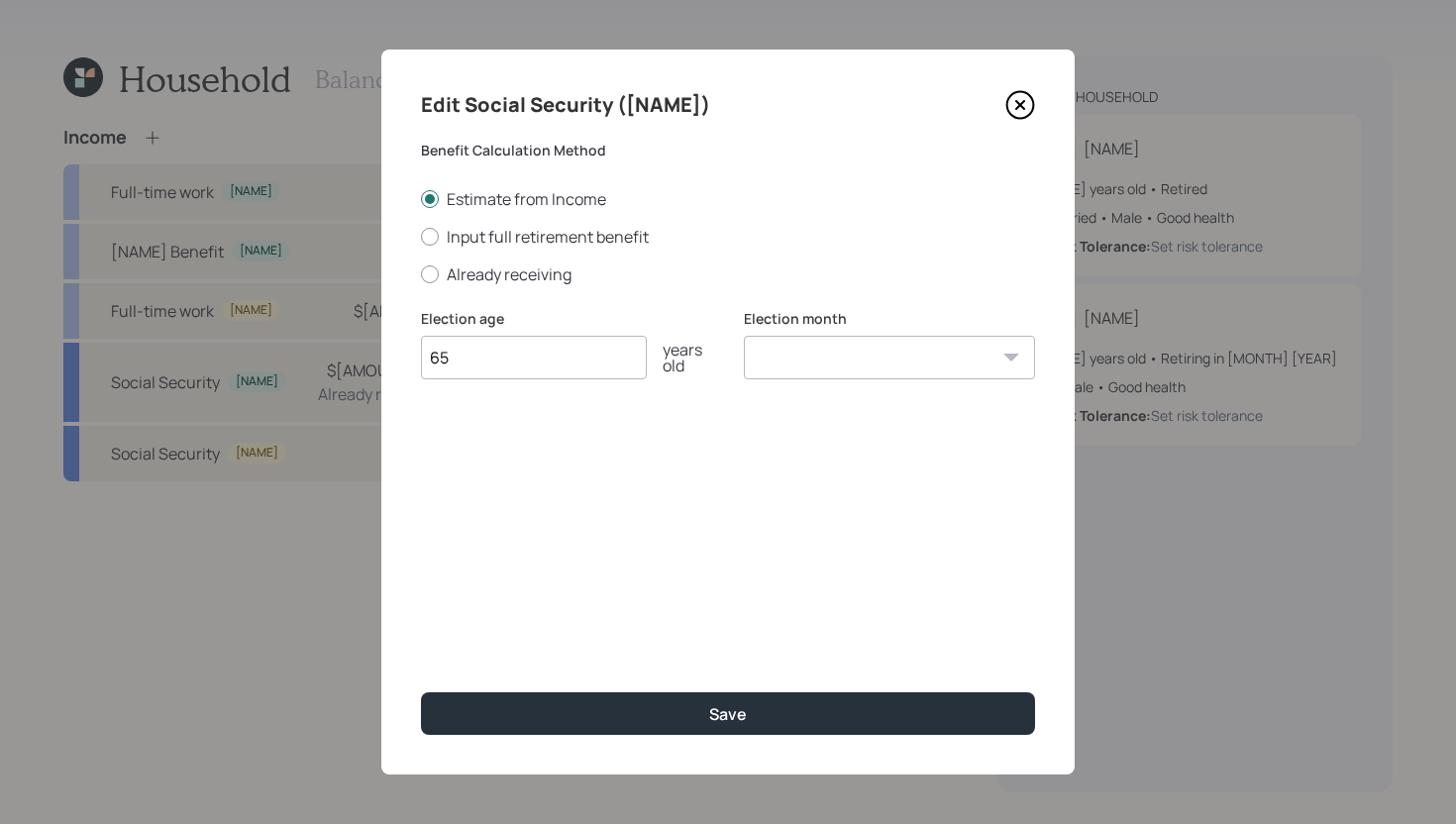type on "65" 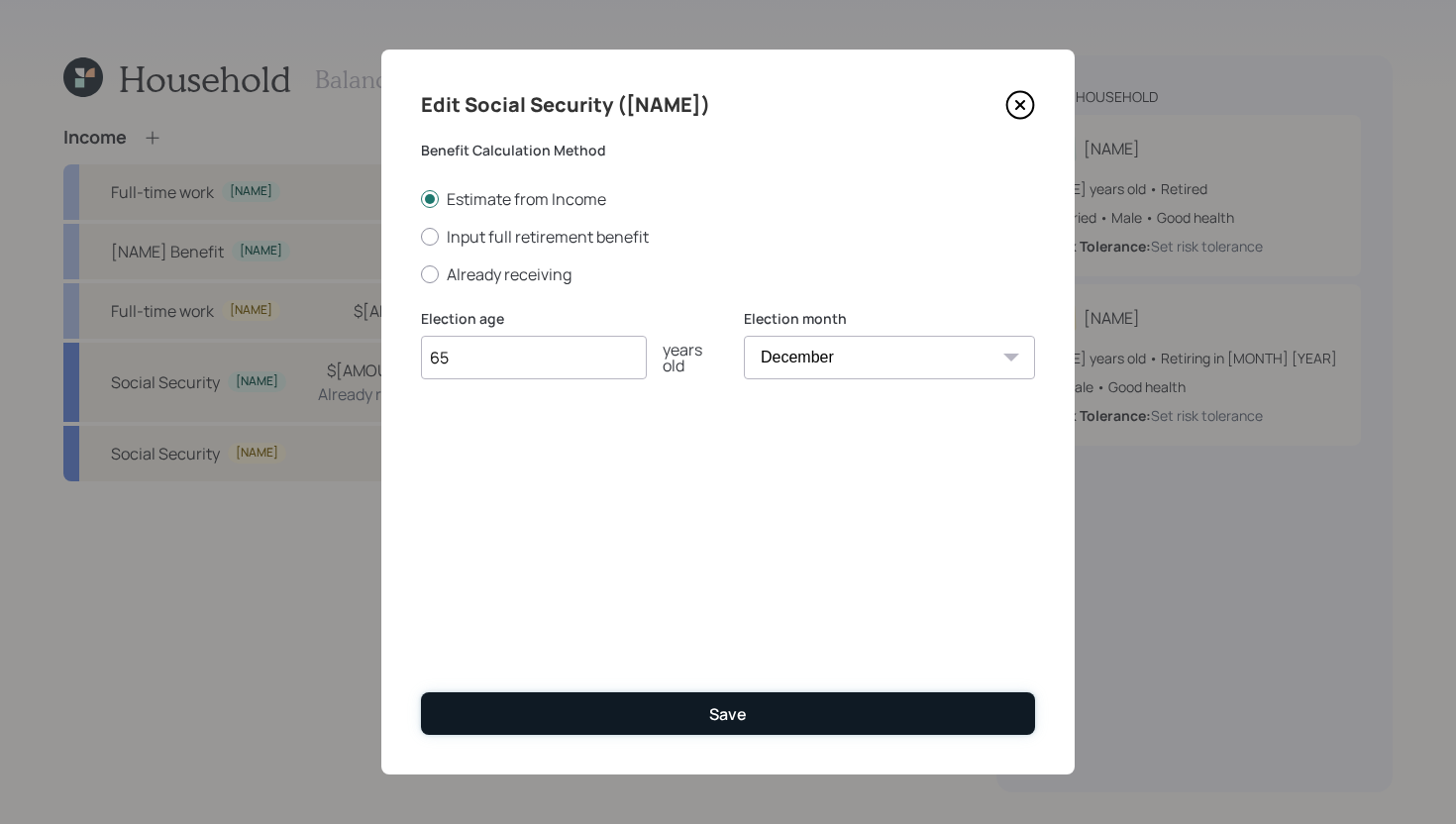 click on "Save" at bounding box center (728, 713) 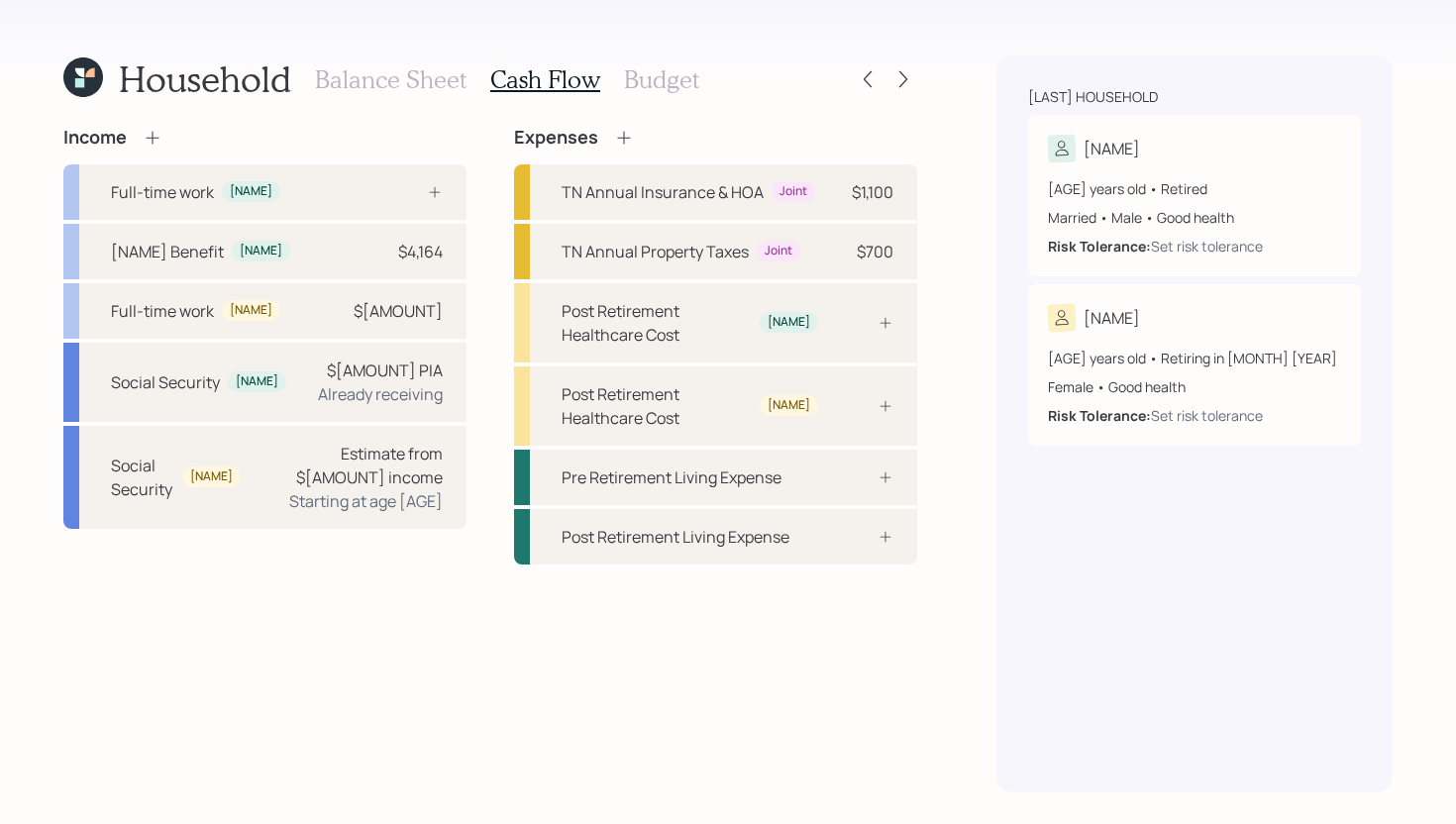click 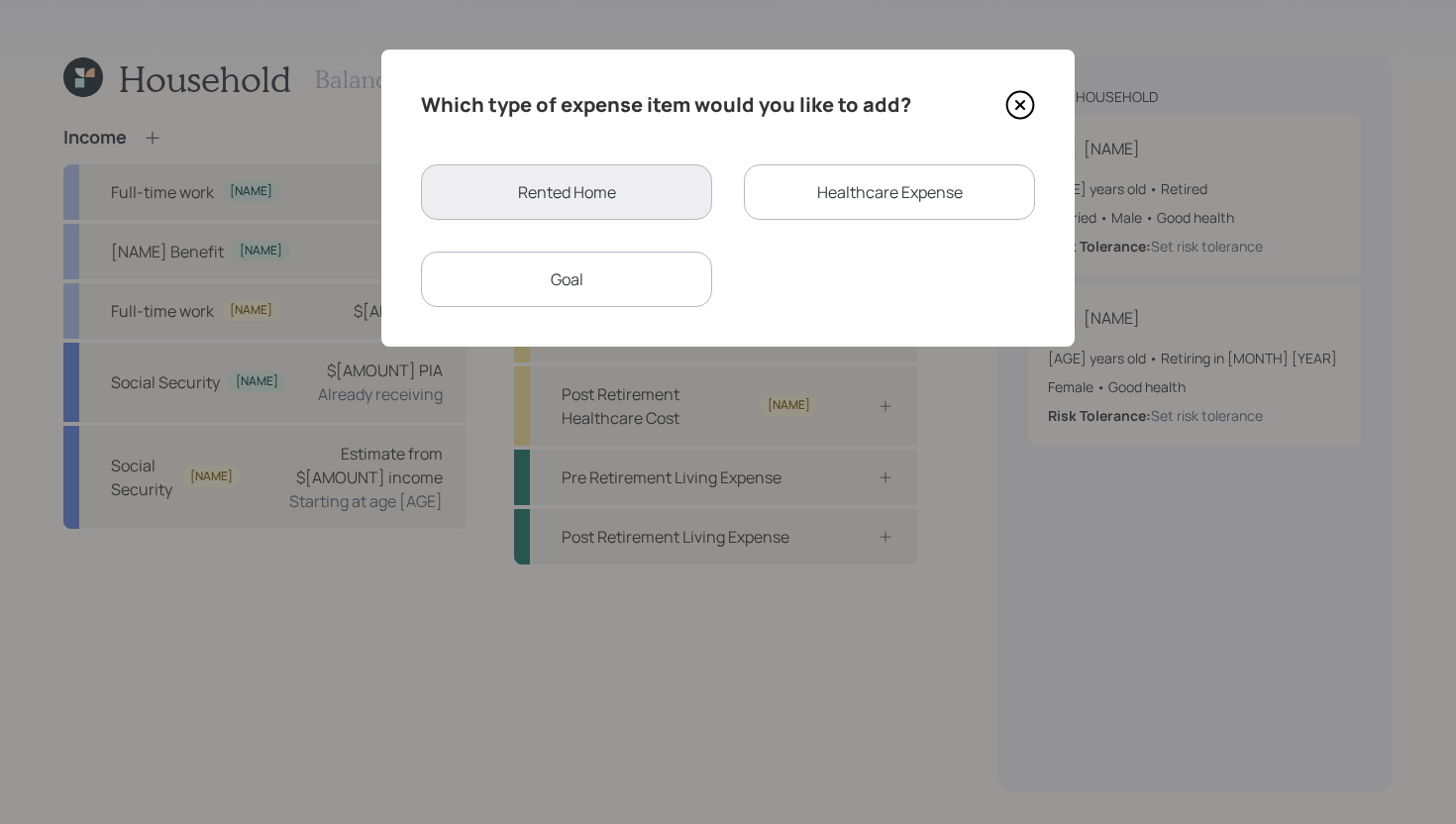 click on "Healthcare Expense" at bounding box center [889, 192] 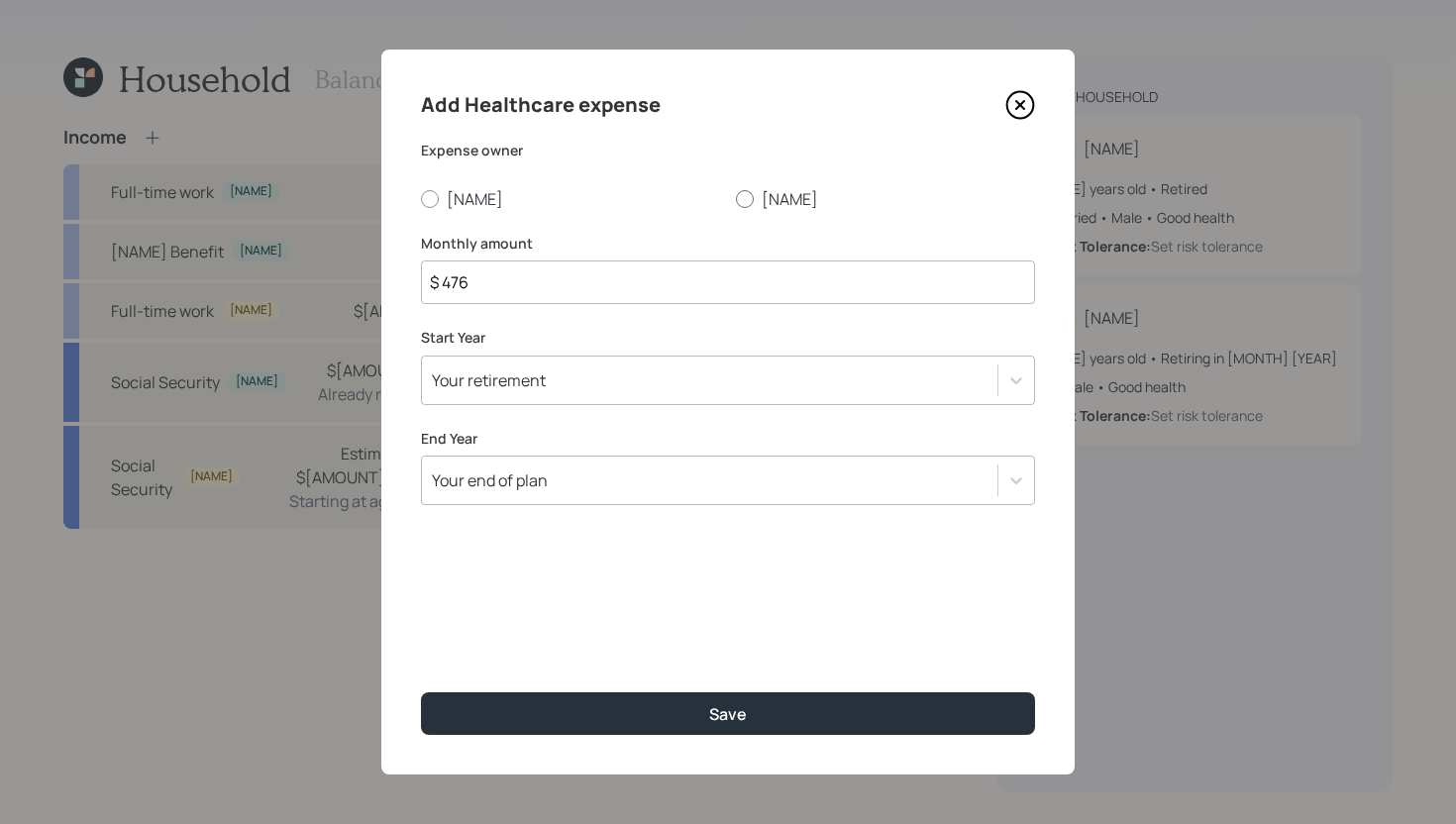 click at bounding box center [745, 199] 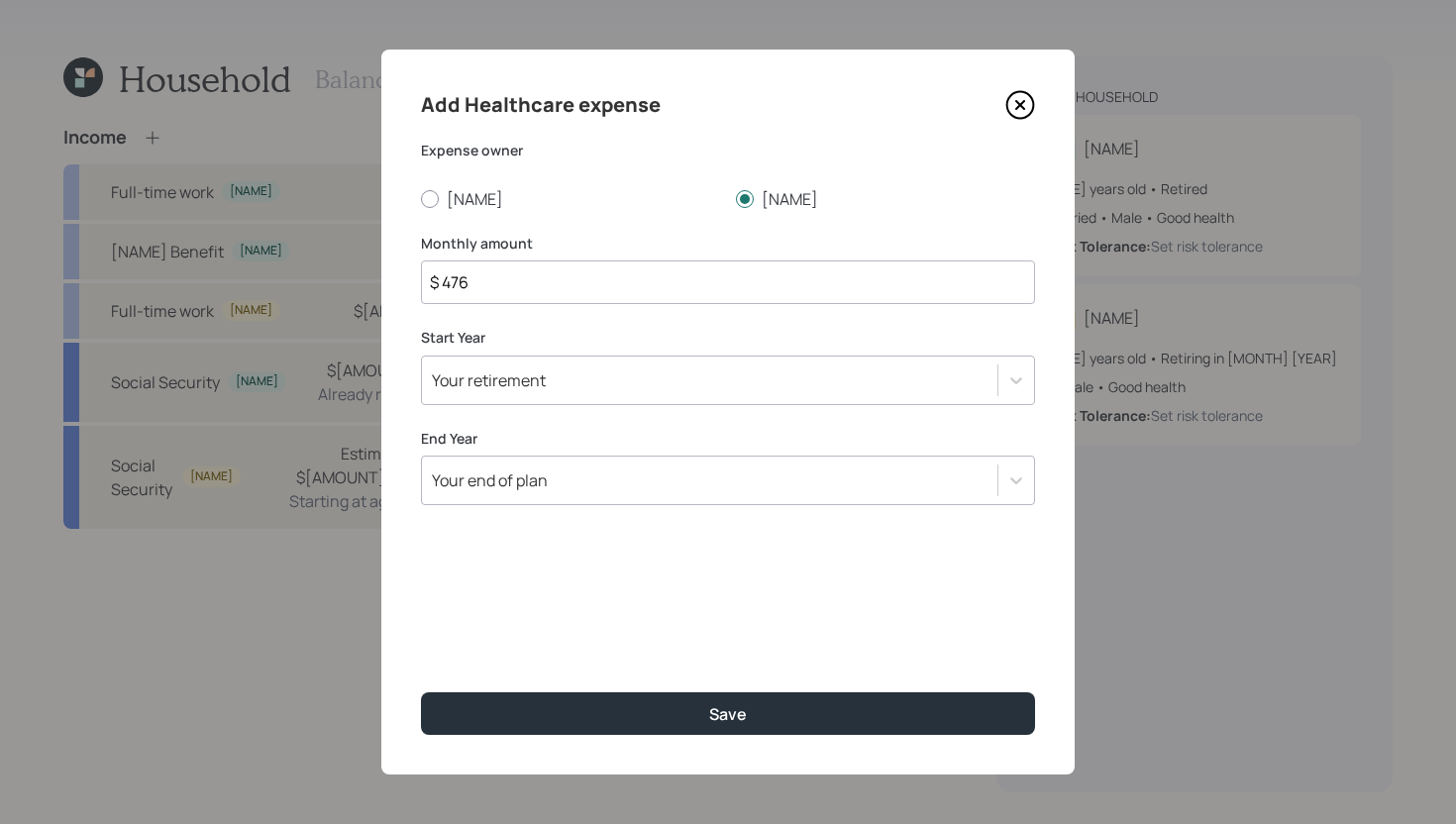 click on "$ 476" at bounding box center [728, 282] 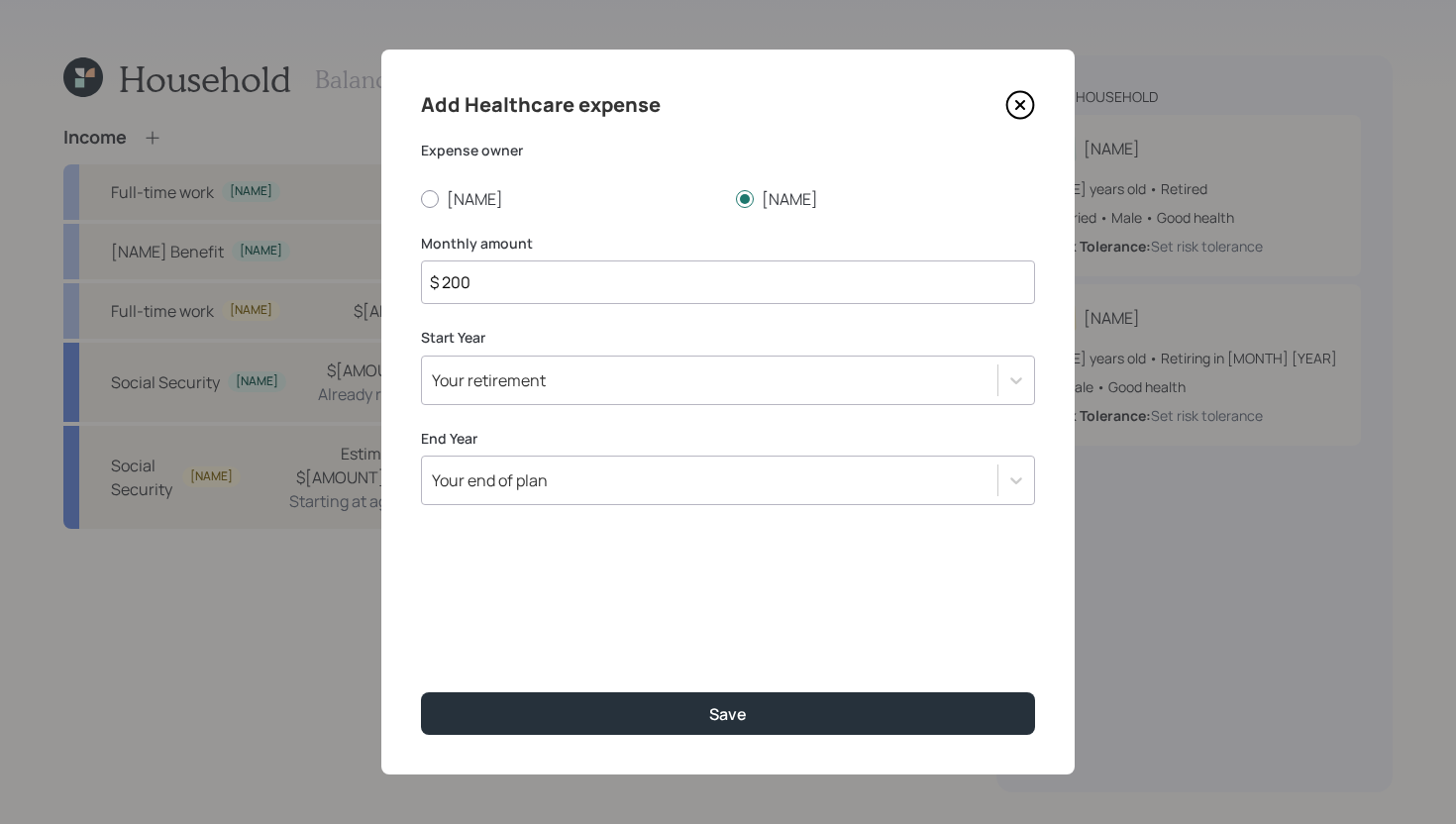 type on "$ 200" 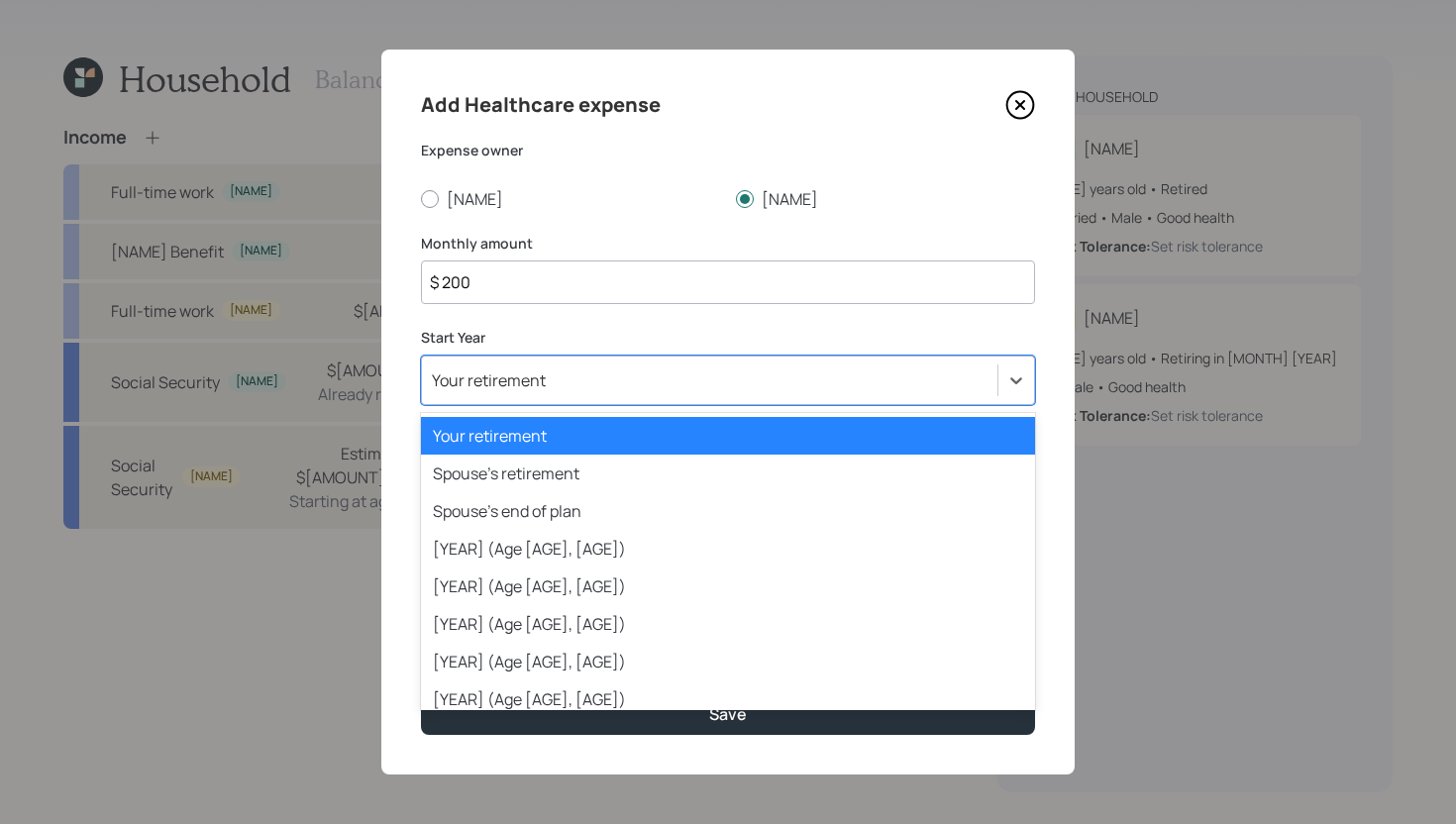 click on "Your retirement" at bounding box center (709, 380) 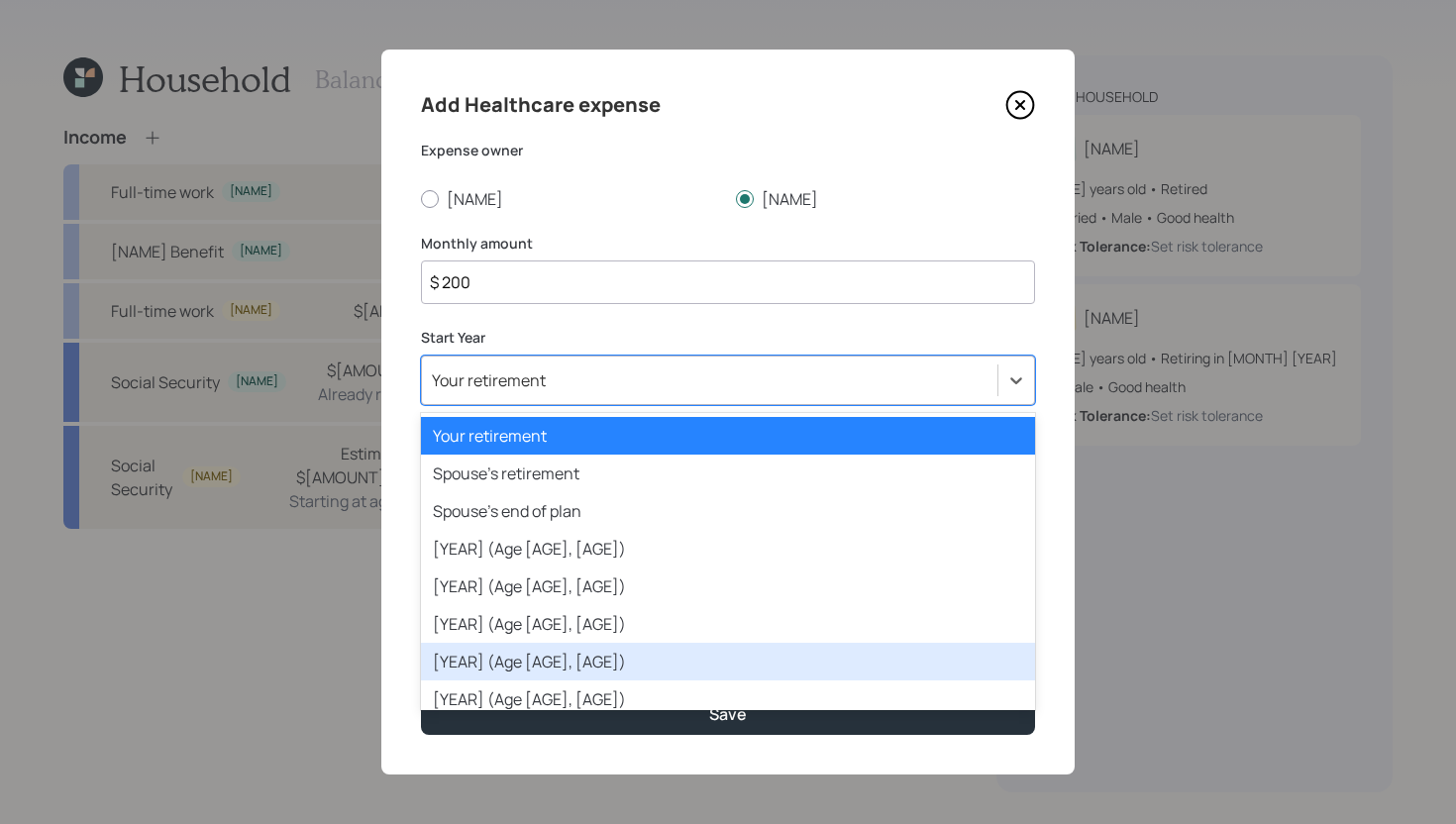 click on "2025 (Age 69, 58)" at bounding box center (728, 662) 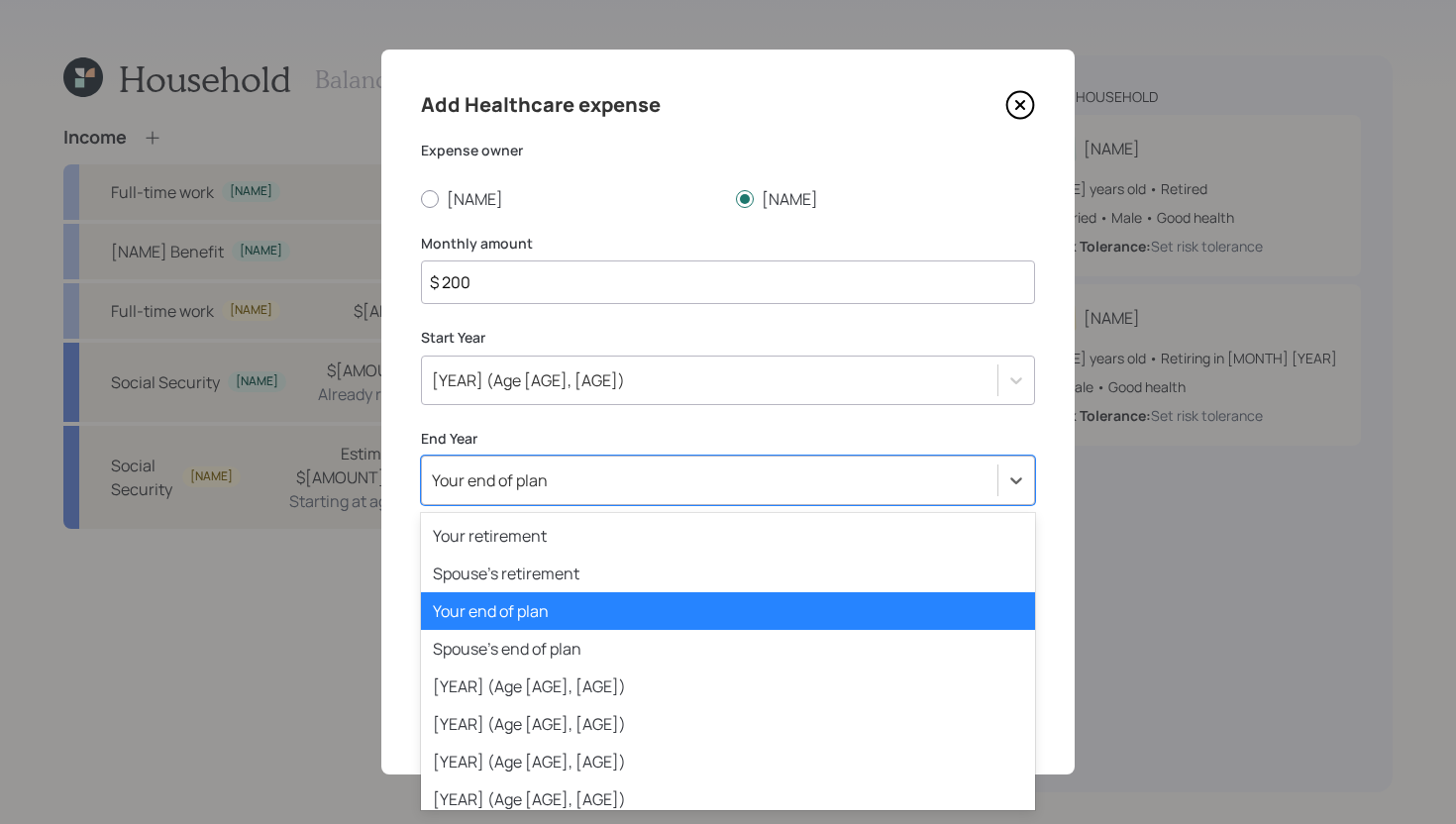 click on "Your end of plan" at bounding box center [709, 480] 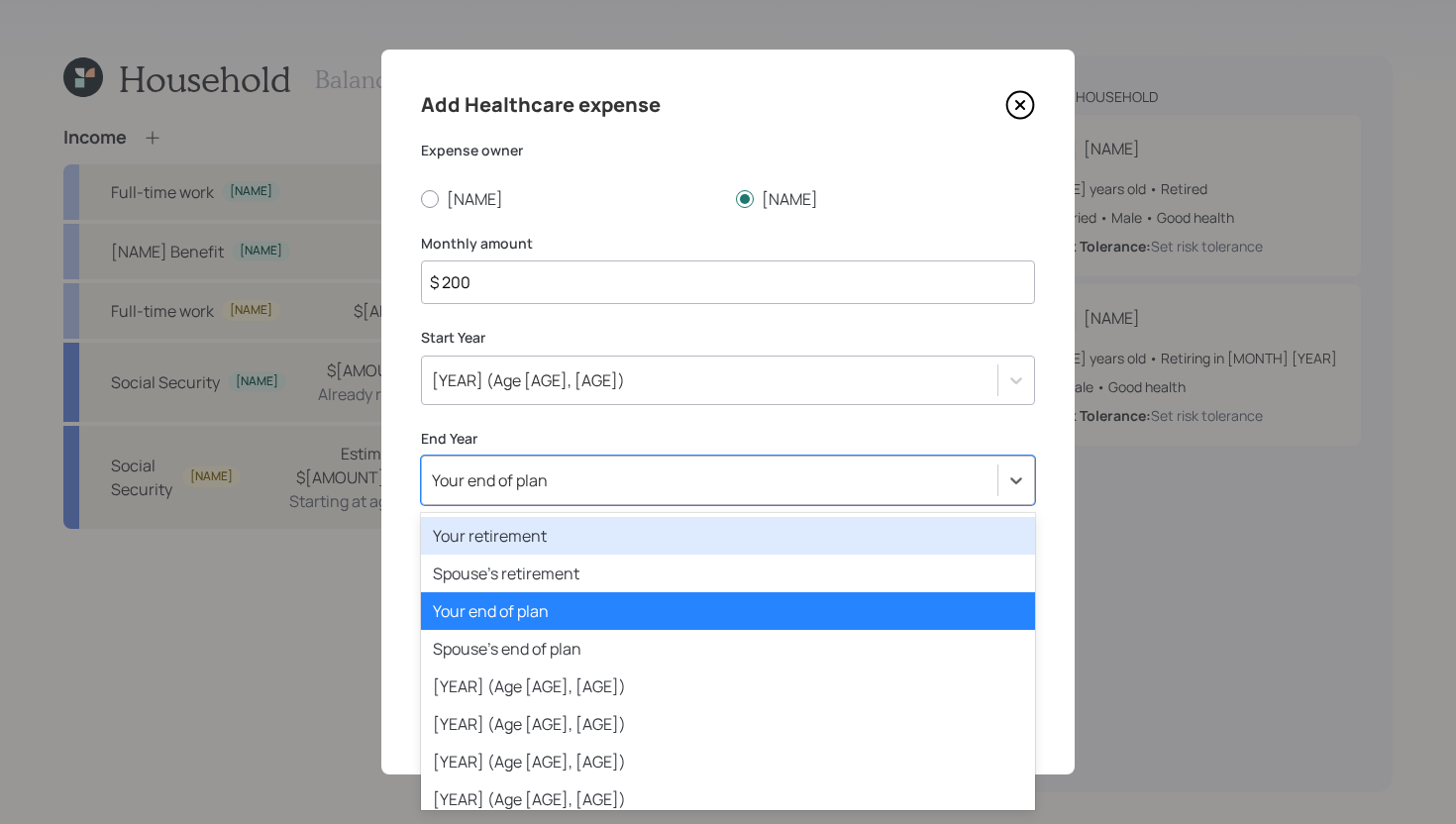 click on "Your retirement" at bounding box center [728, 536] 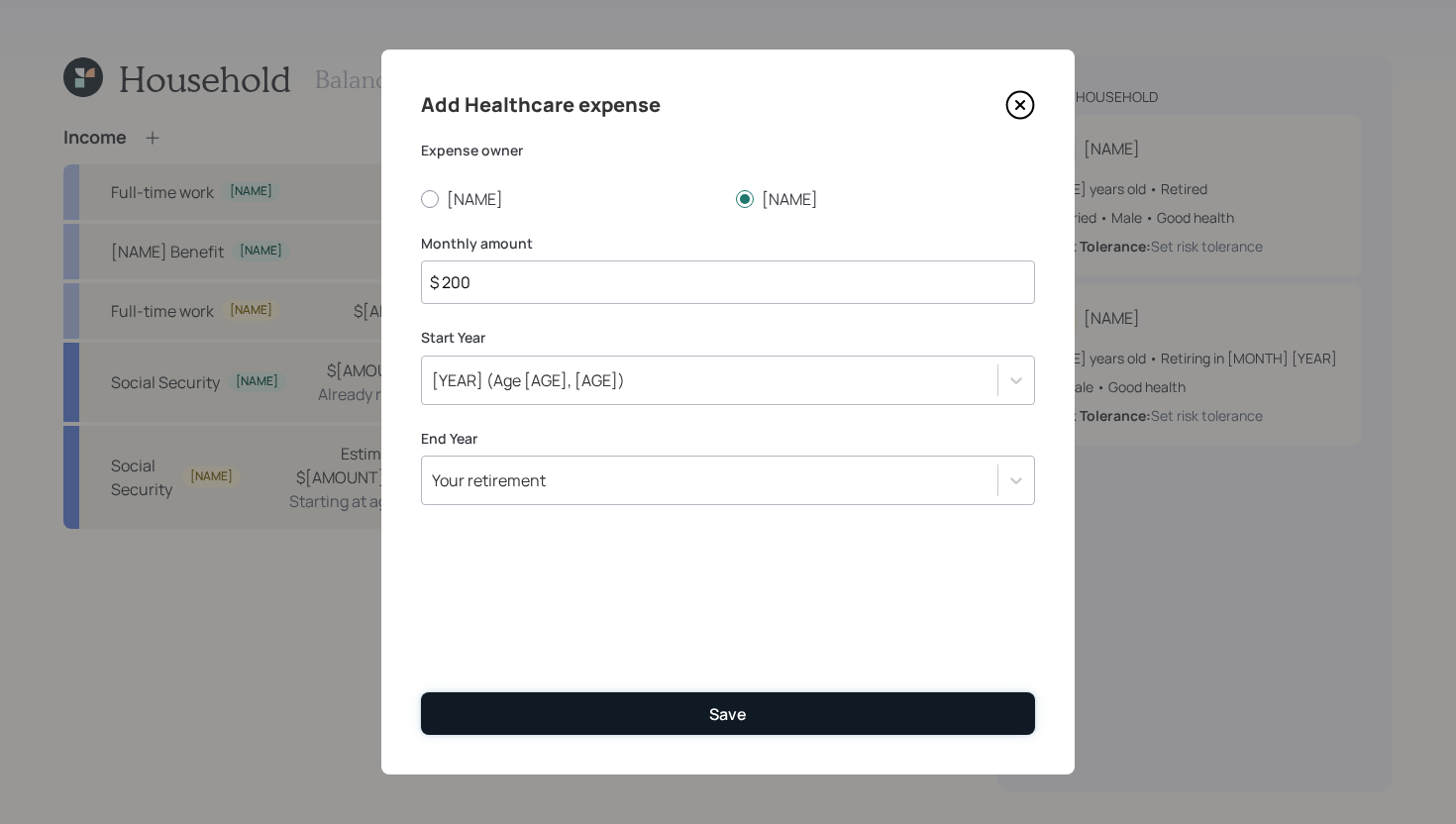 click on "Save" at bounding box center (728, 713) 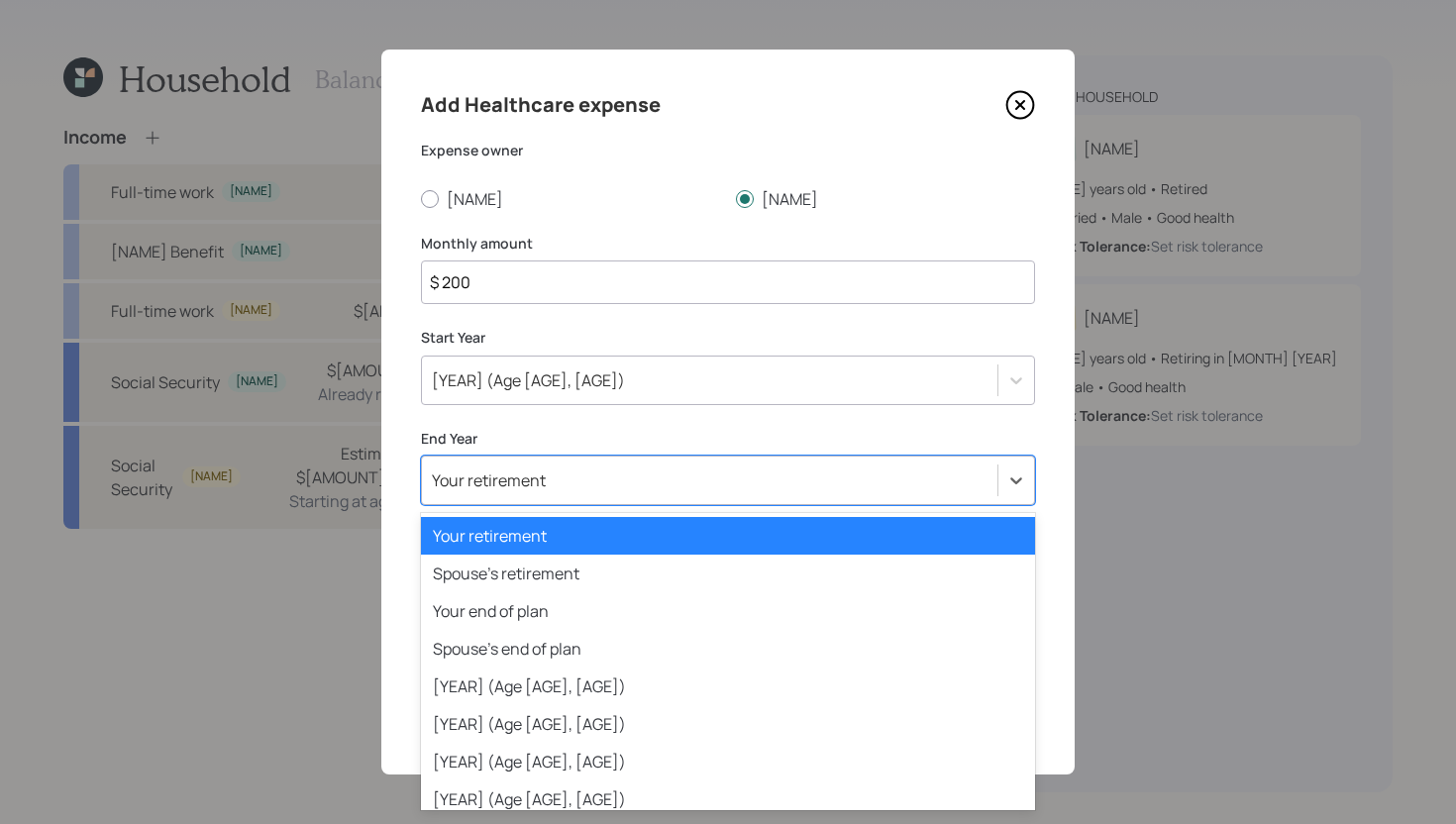 click on "Your retirement" at bounding box center (709, 480) 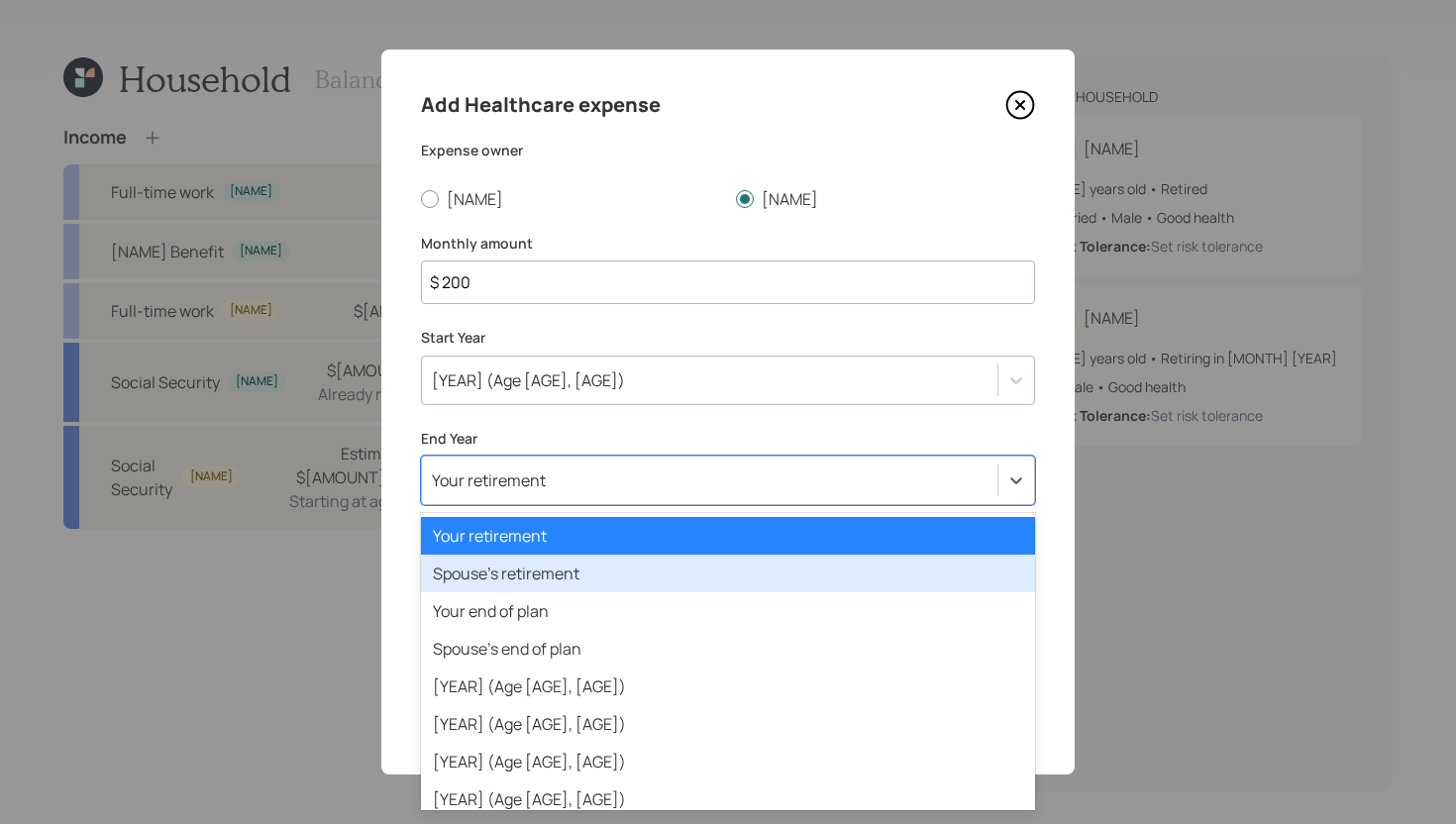 click on "Spouse's retirement" at bounding box center [728, 573] 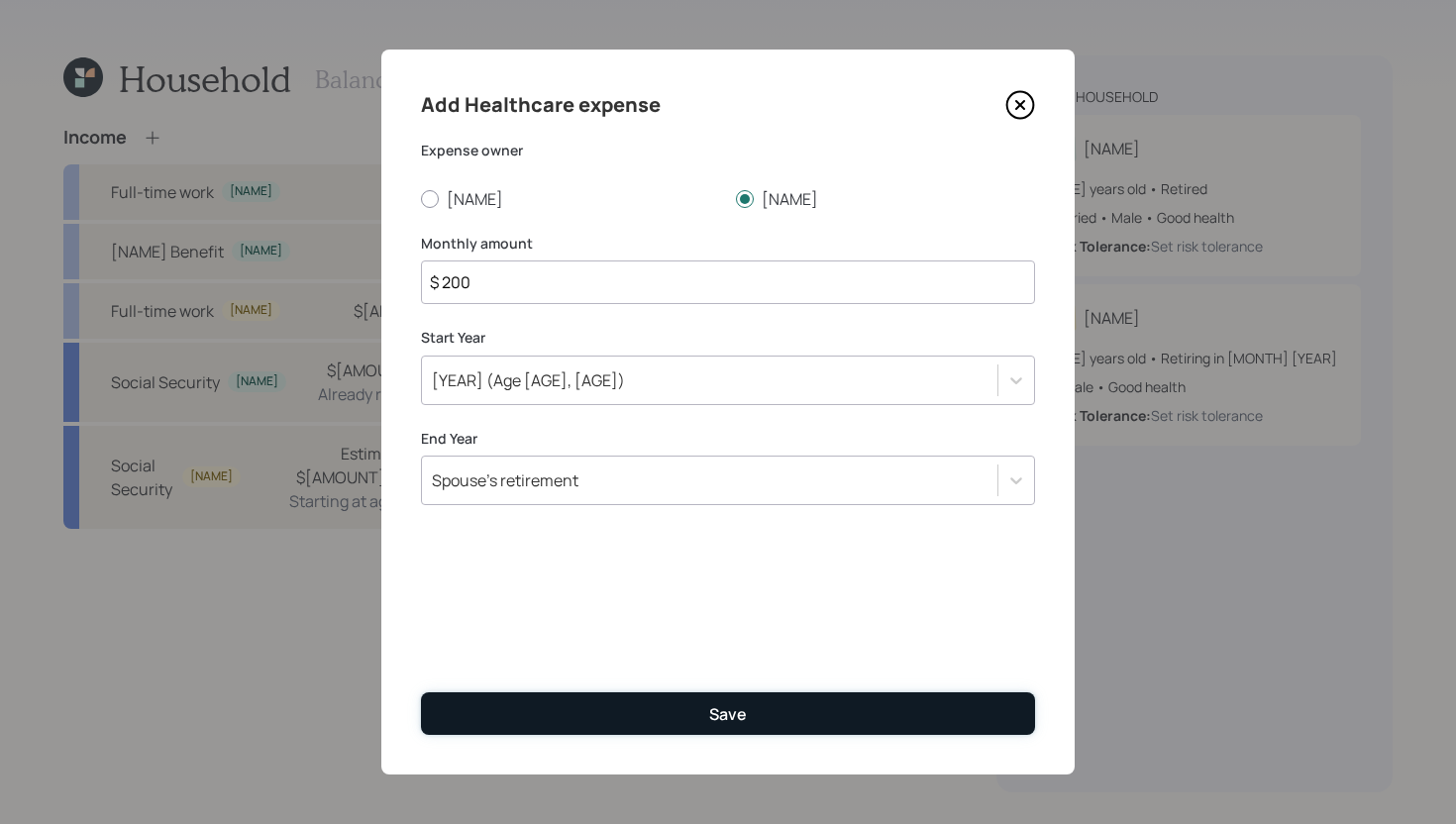 click on "Save" at bounding box center (728, 713) 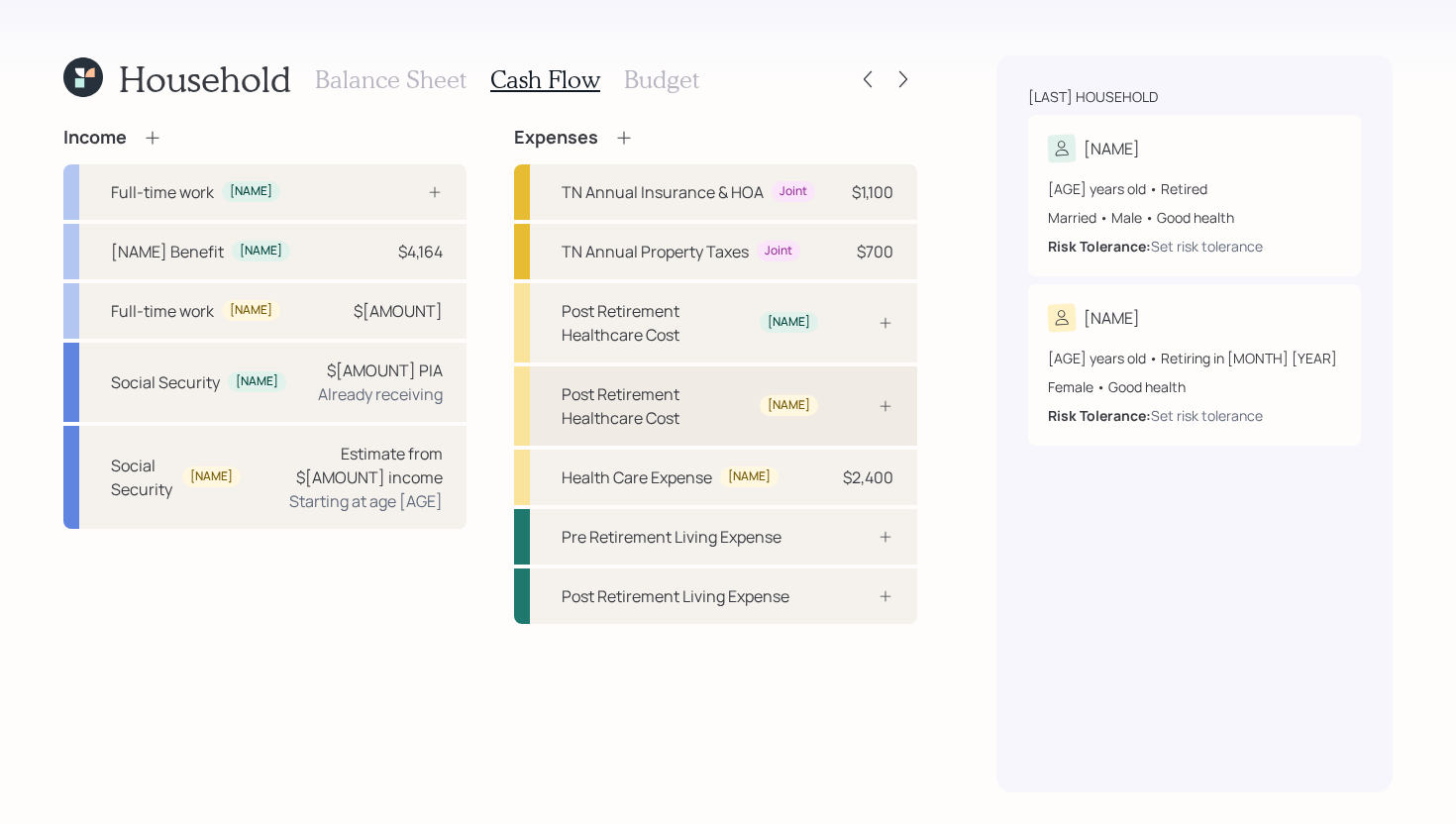 click on "Post Retirement Healthcare Cost" at bounding box center (657, 406) 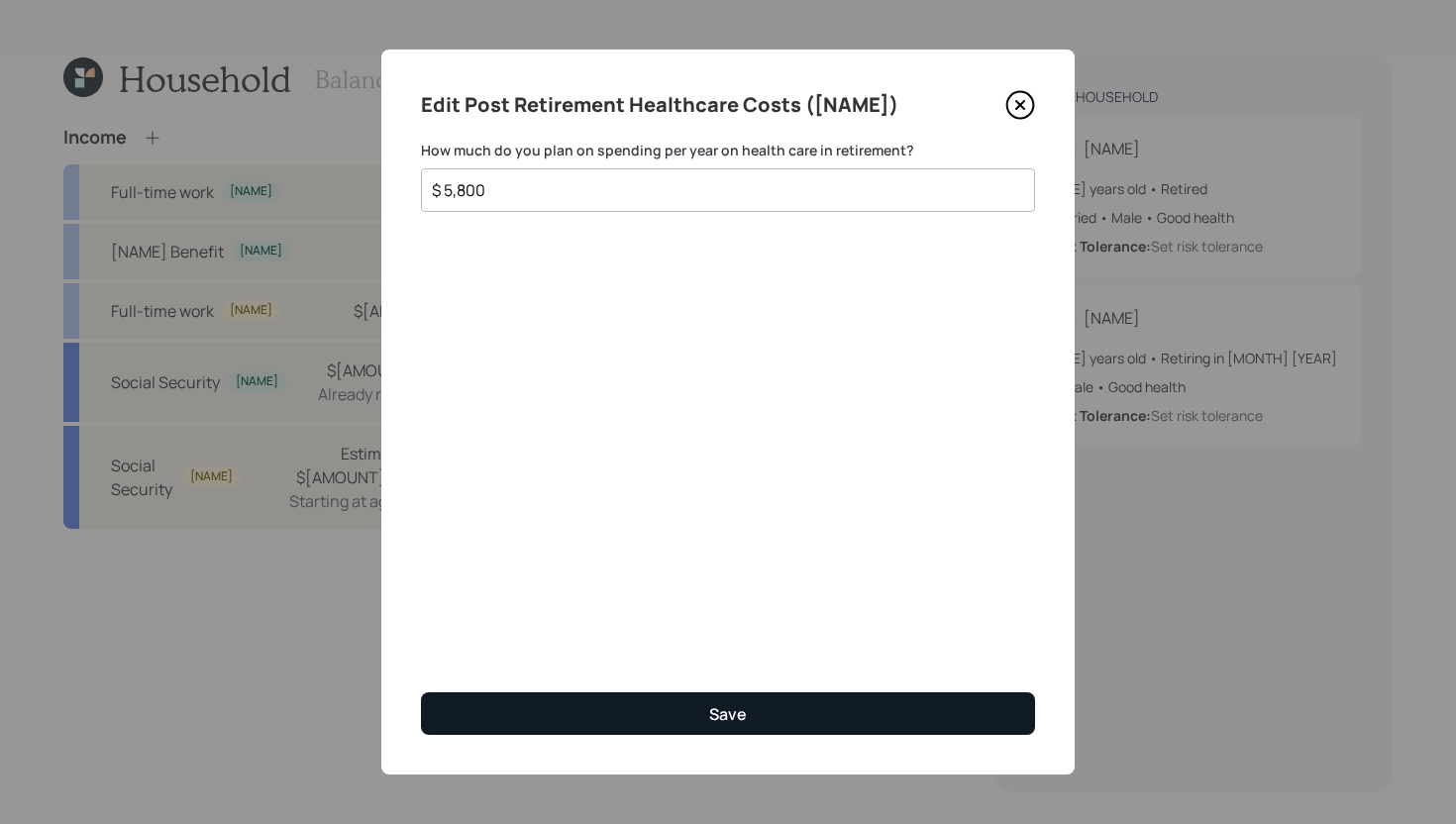 type on "$ 5,800" 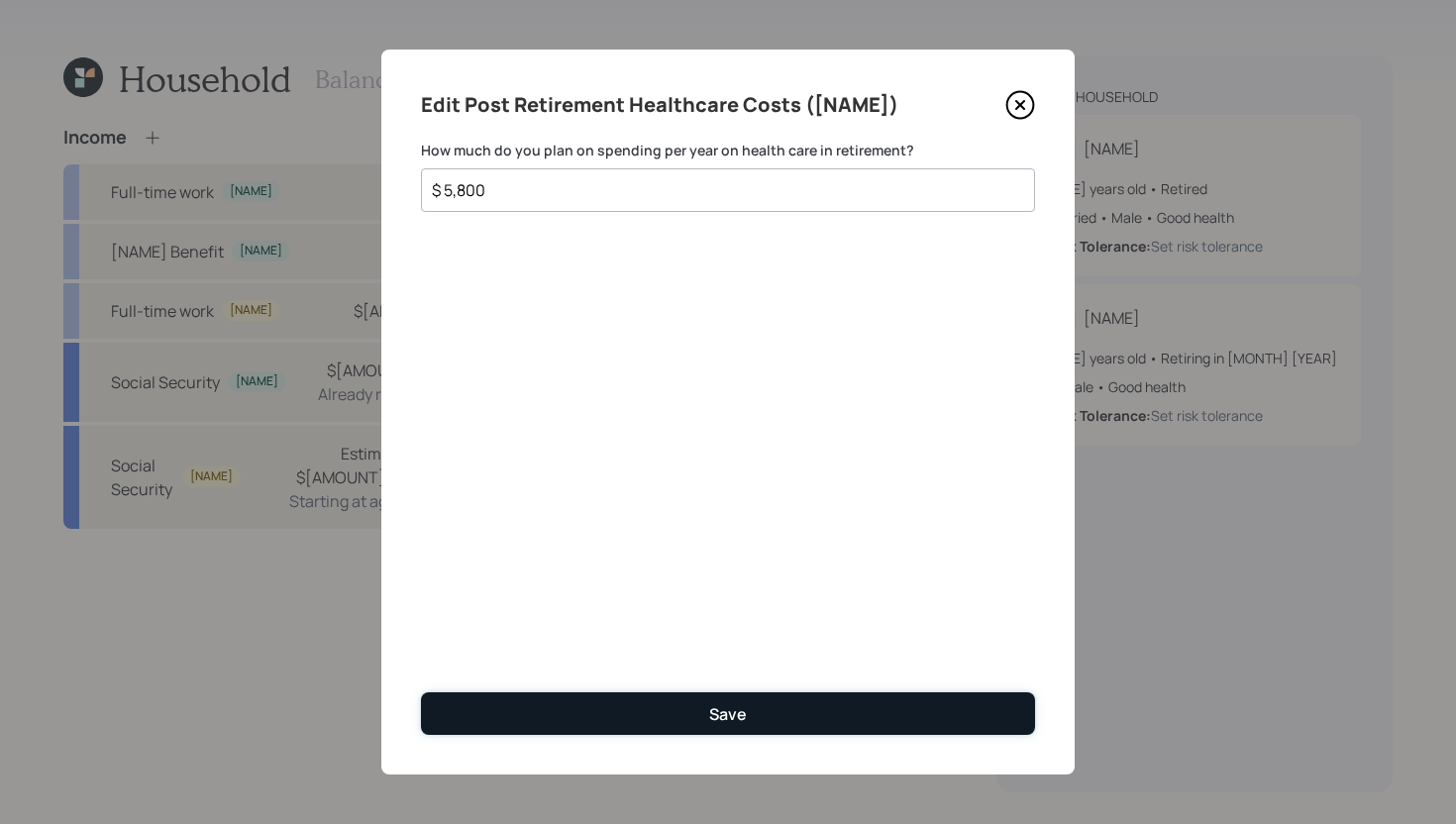 click on "Save" at bounding box center [728, 713] 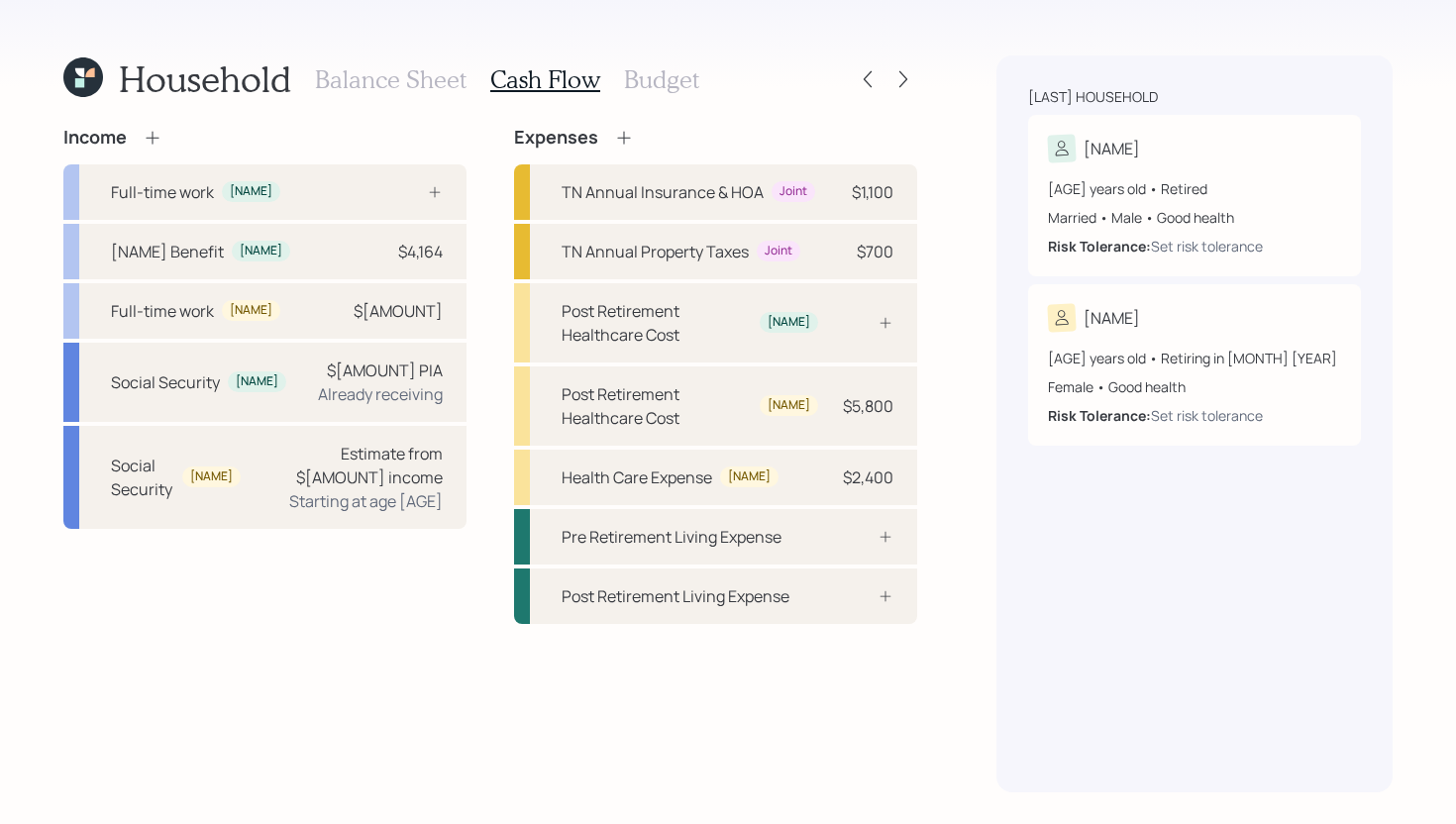 click on "Balance Sheet" at bounding box center (390, 79) 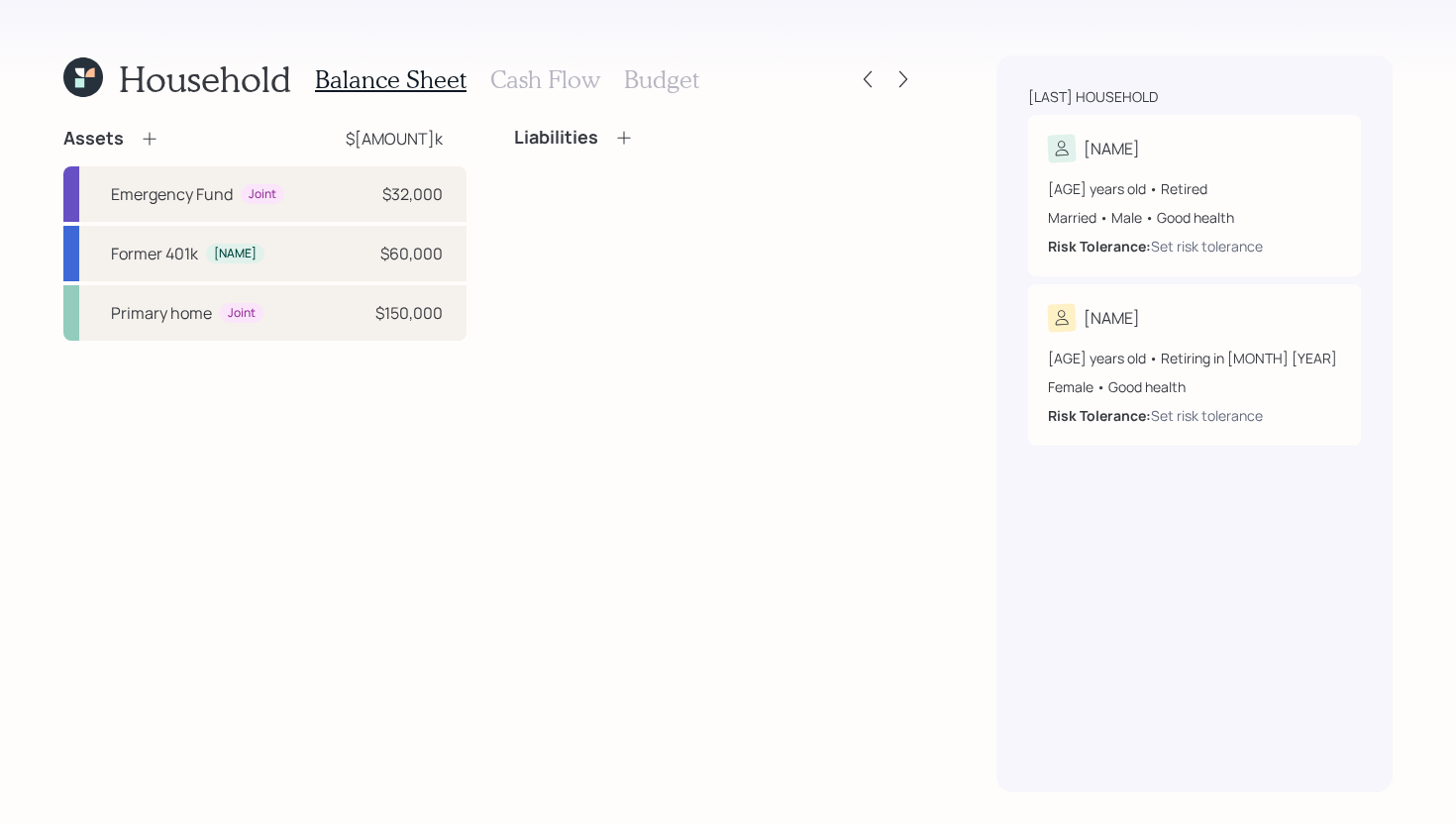 click on "Budget" at bounding box center [662, 79] 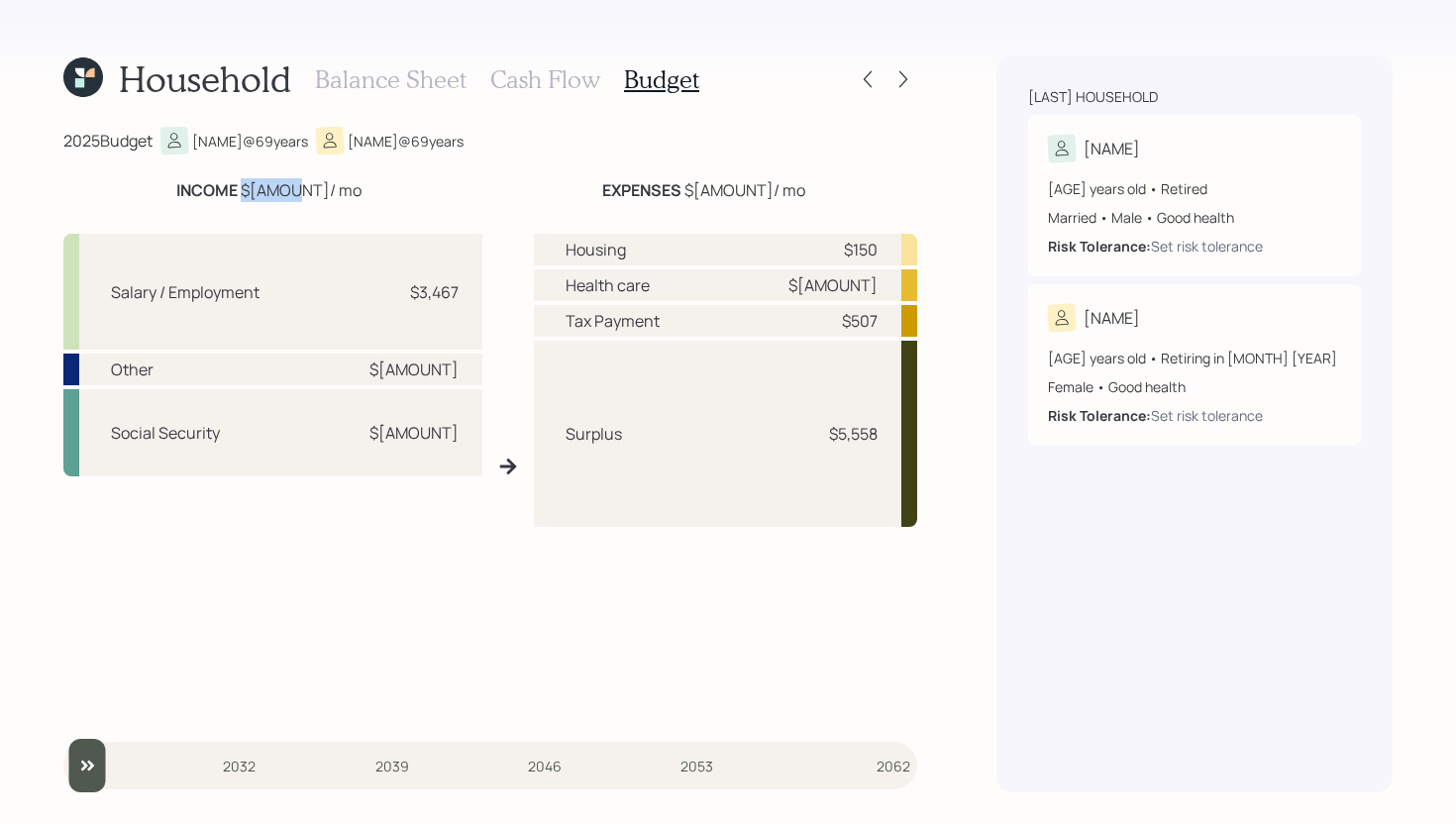 drag, startPoint x: 262, startPoint y: 190, endPoint x: 305, endPoint y: 187, distance: 43.104524 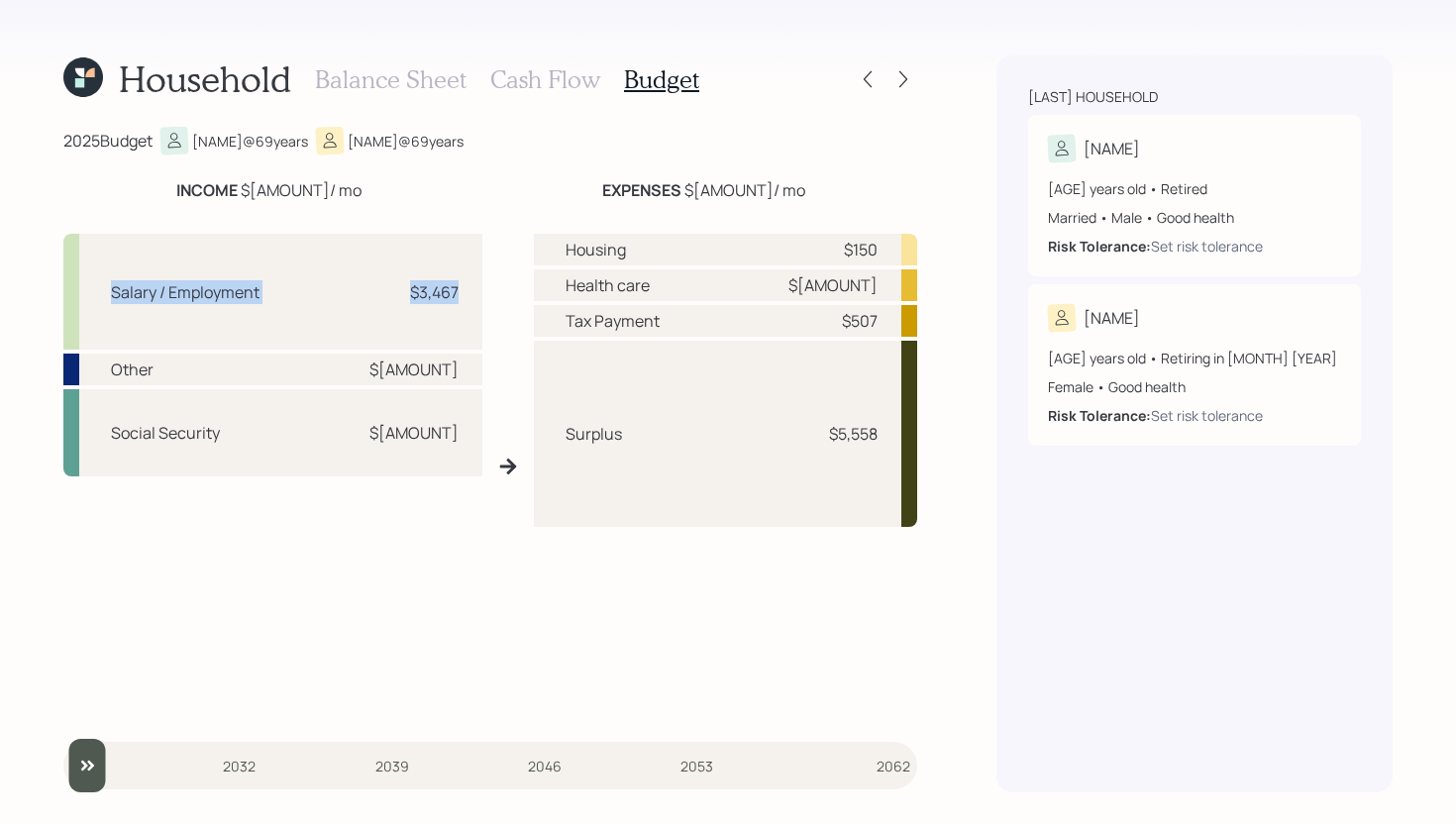 drag, startPoint x: 113, startPoint y: 289, endPoint x: 498, endPoint y: 298, distance: 385.1052 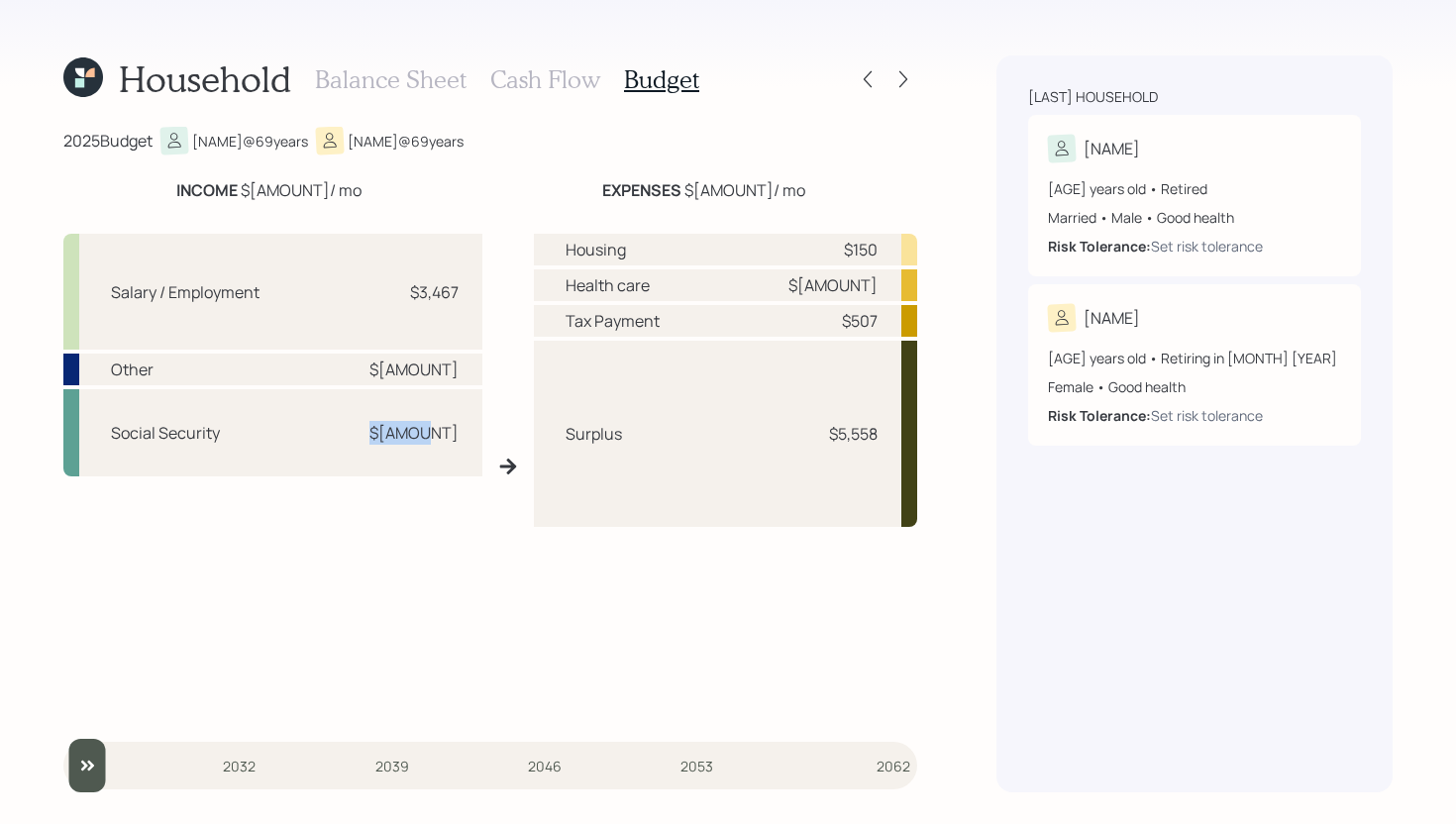 drag, startPoint x: 412, startPoint y: 437, endPoint x: 482, endPoint y: 436, distance: 70.00714 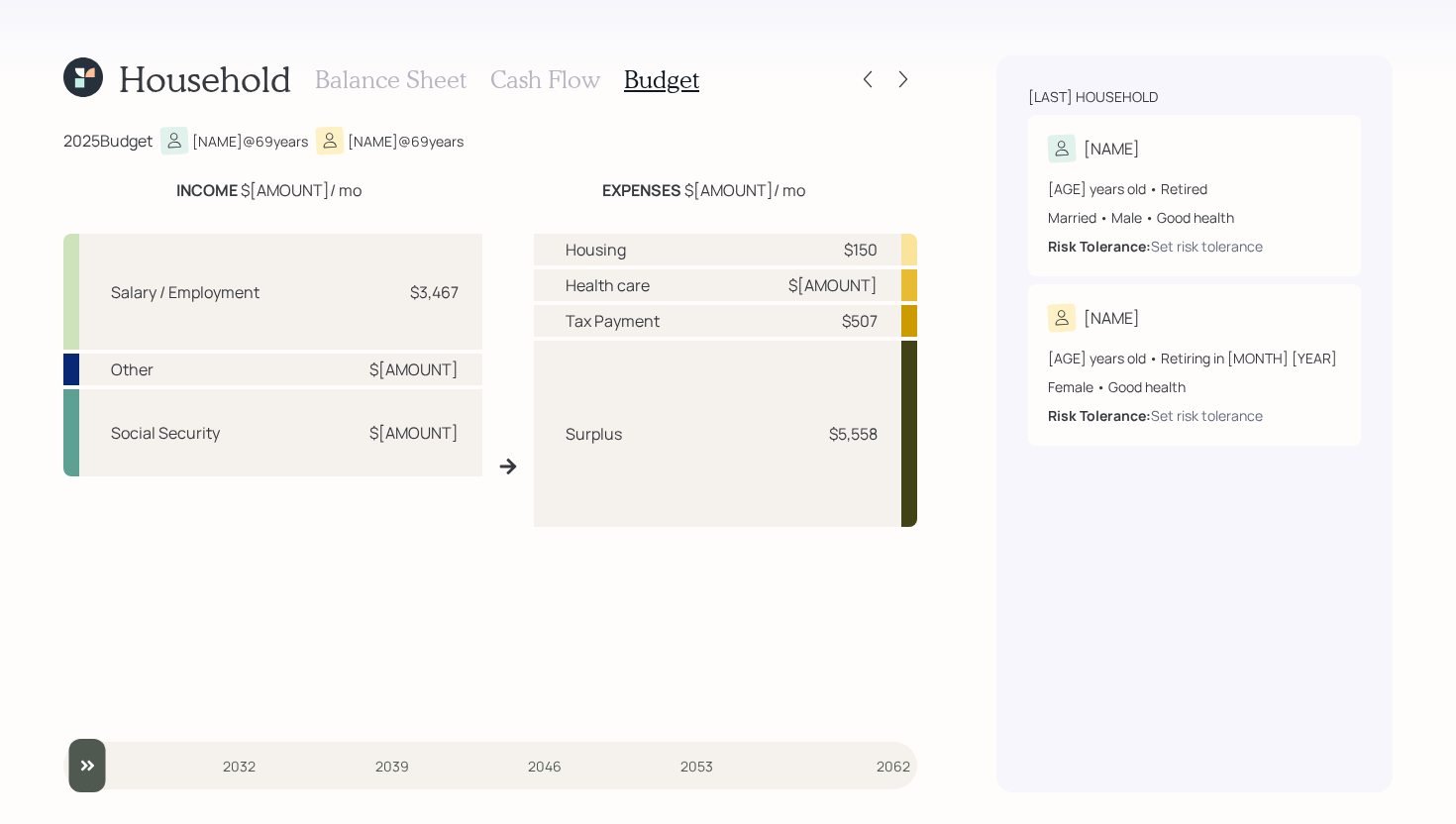 click on "Balance Sheet Cash Flow Budget" at bounding box center (507, 79) 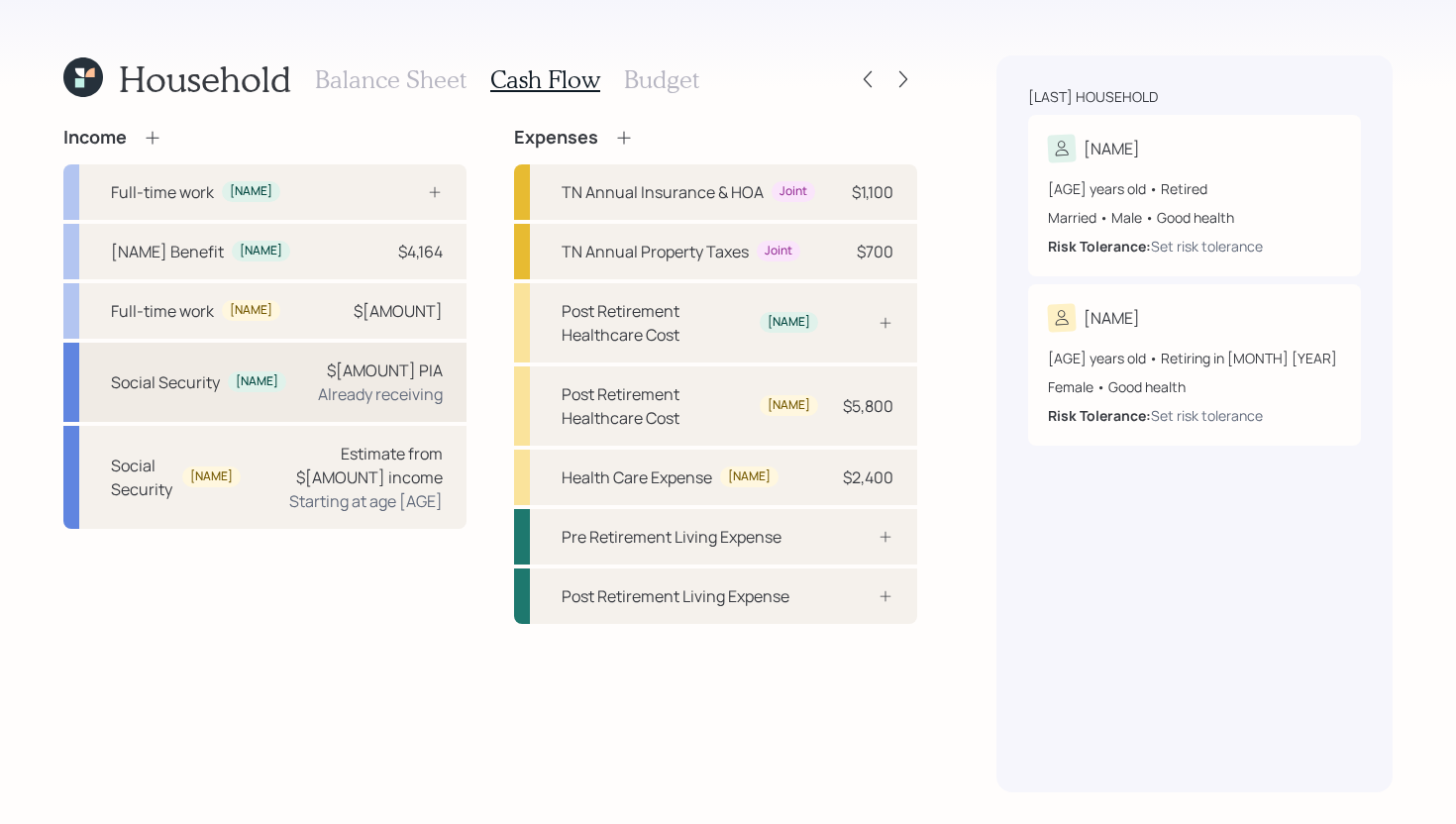 click on "Social Security Danny $2,804 PIA Already receiving" at bounding box center [264, 382] 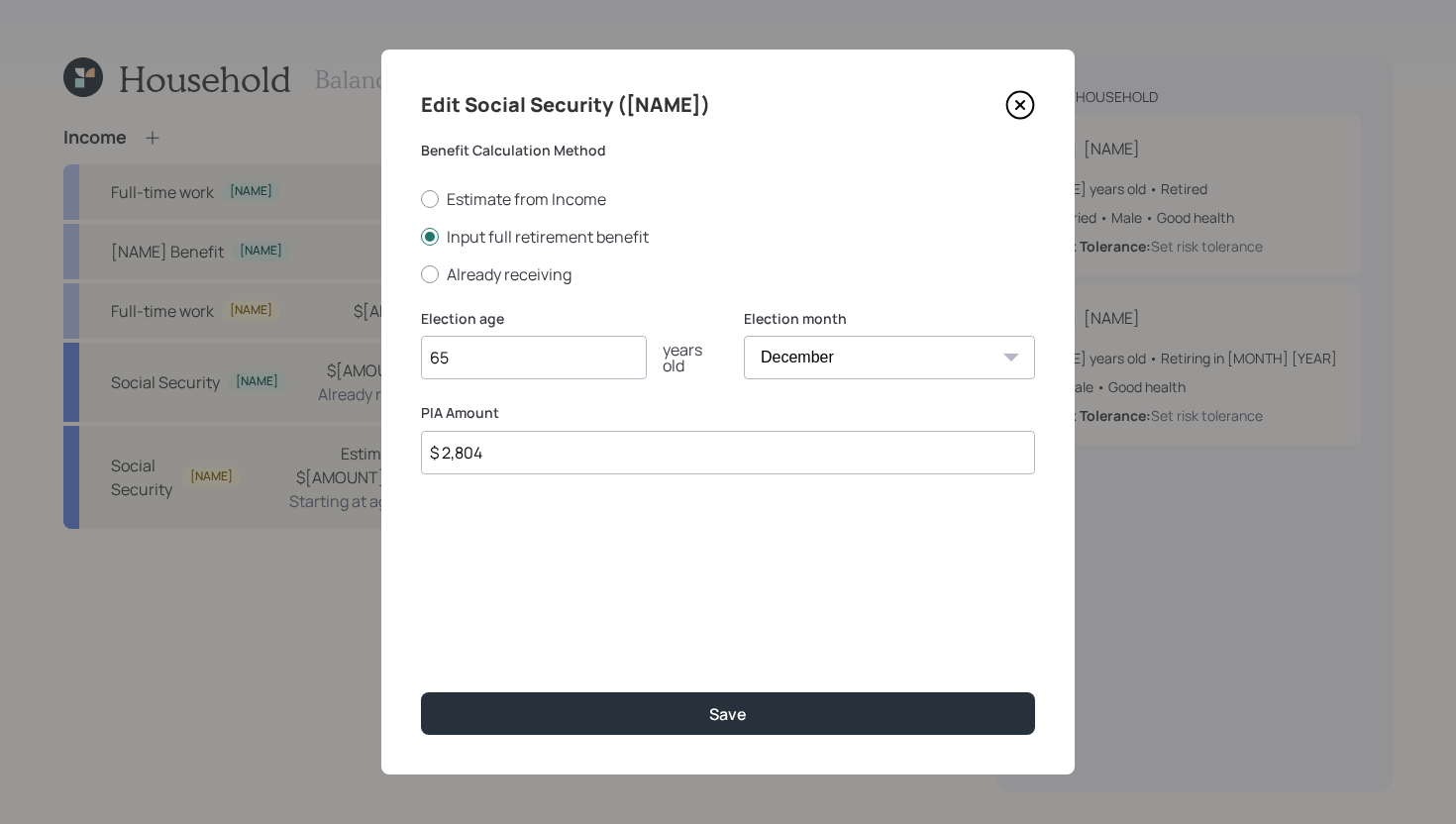 click 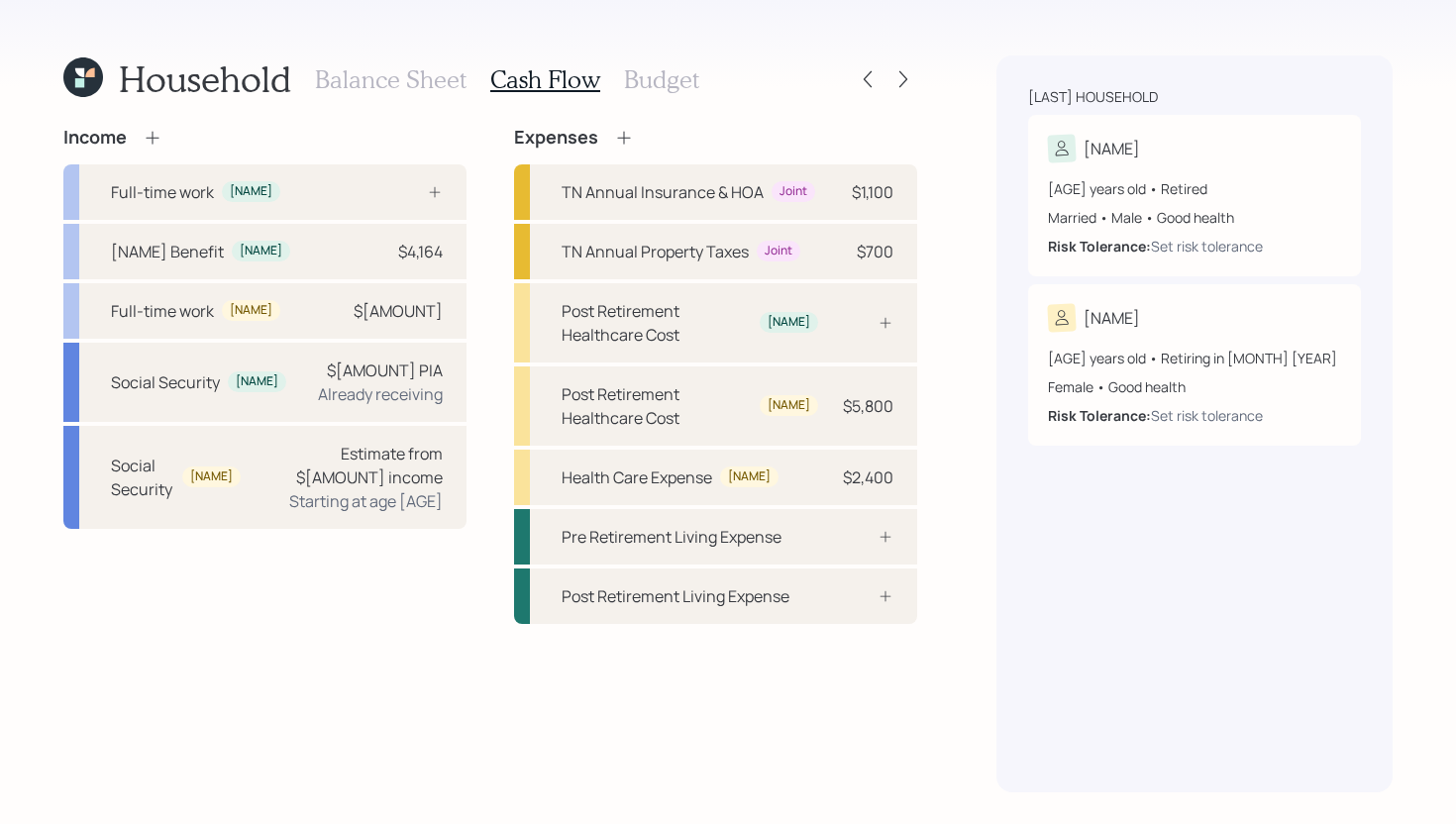 click on "Budget" at bounding box center [662, 79] 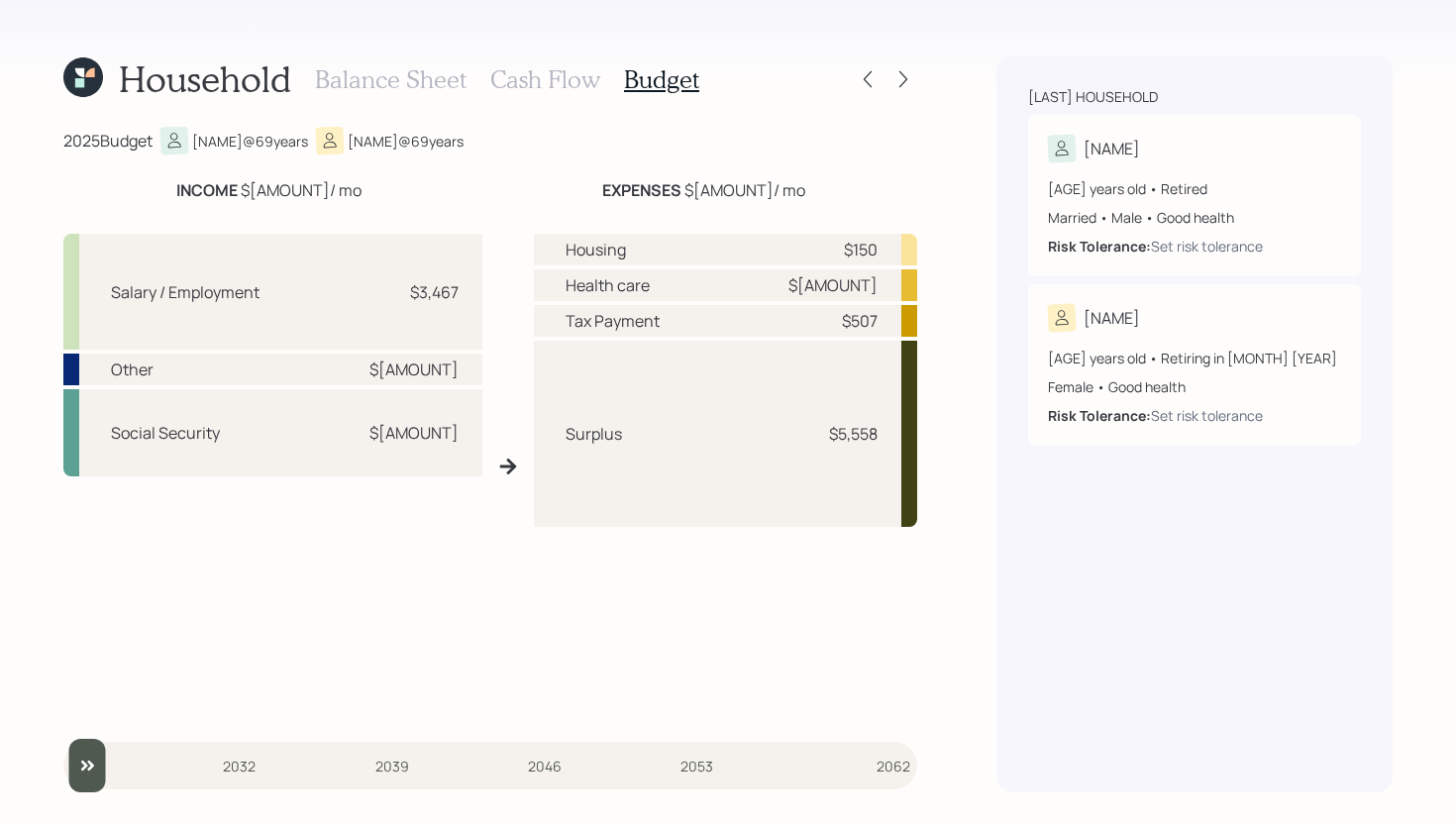 click on "Cash Flow" at bounding box center (545, 79) 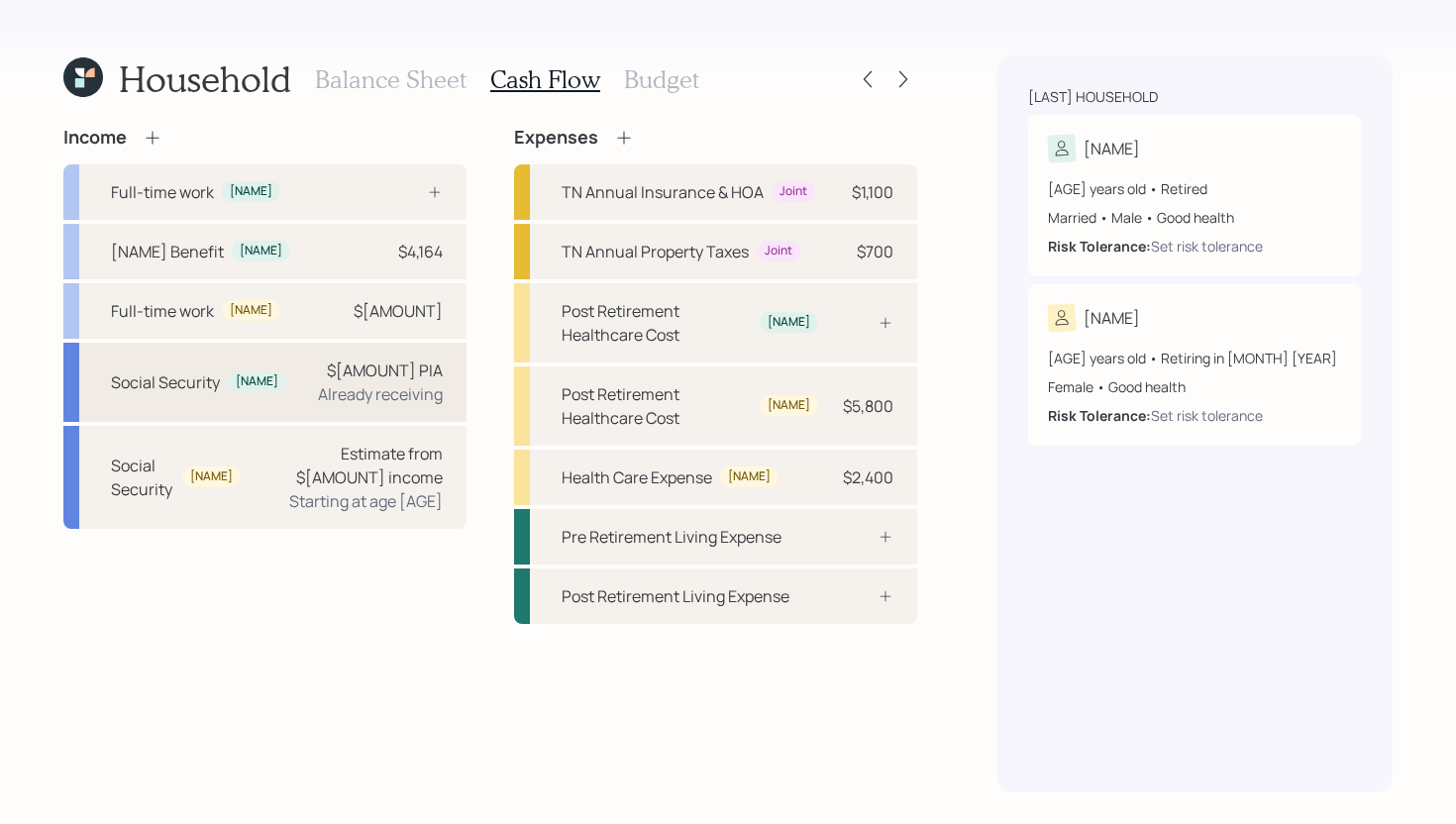 click on "Social Security Danny $2,804 PIA Already receiving" at bounding box center (264, 382) 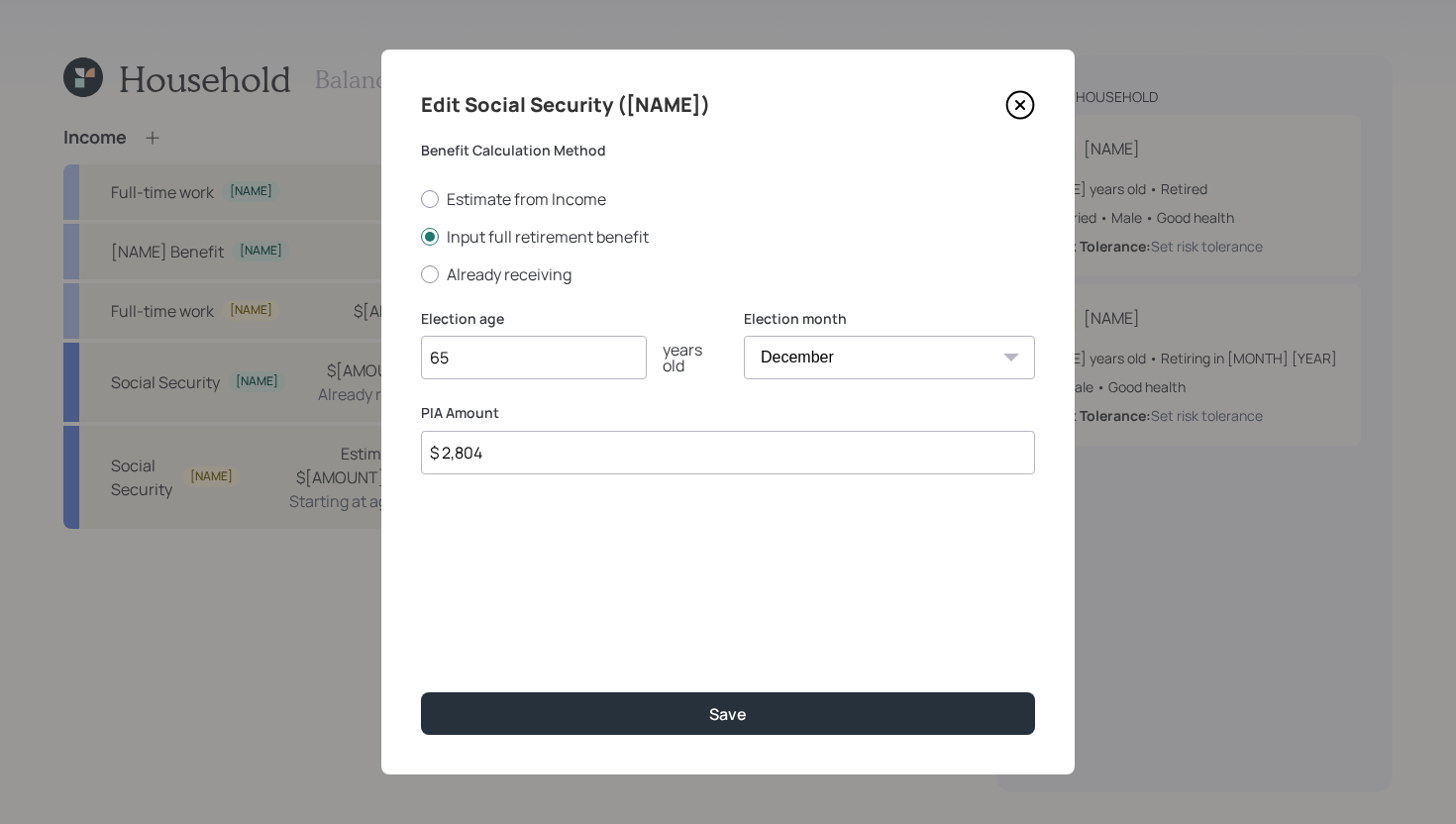 click on "January February March April May June July August September October November December" at bounding box center [889, 358] 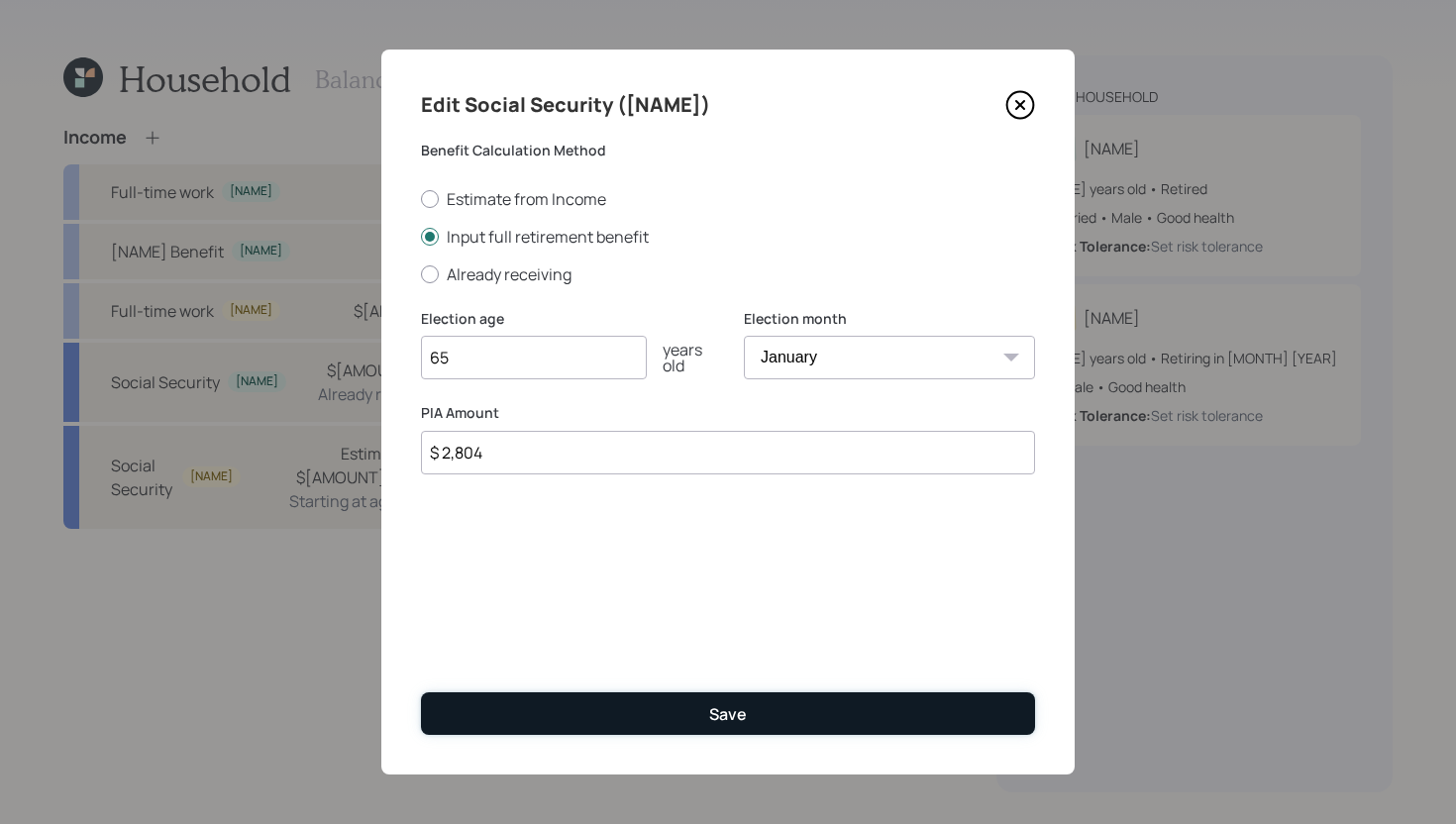 click on "Save" at bounding box center [728, 714] 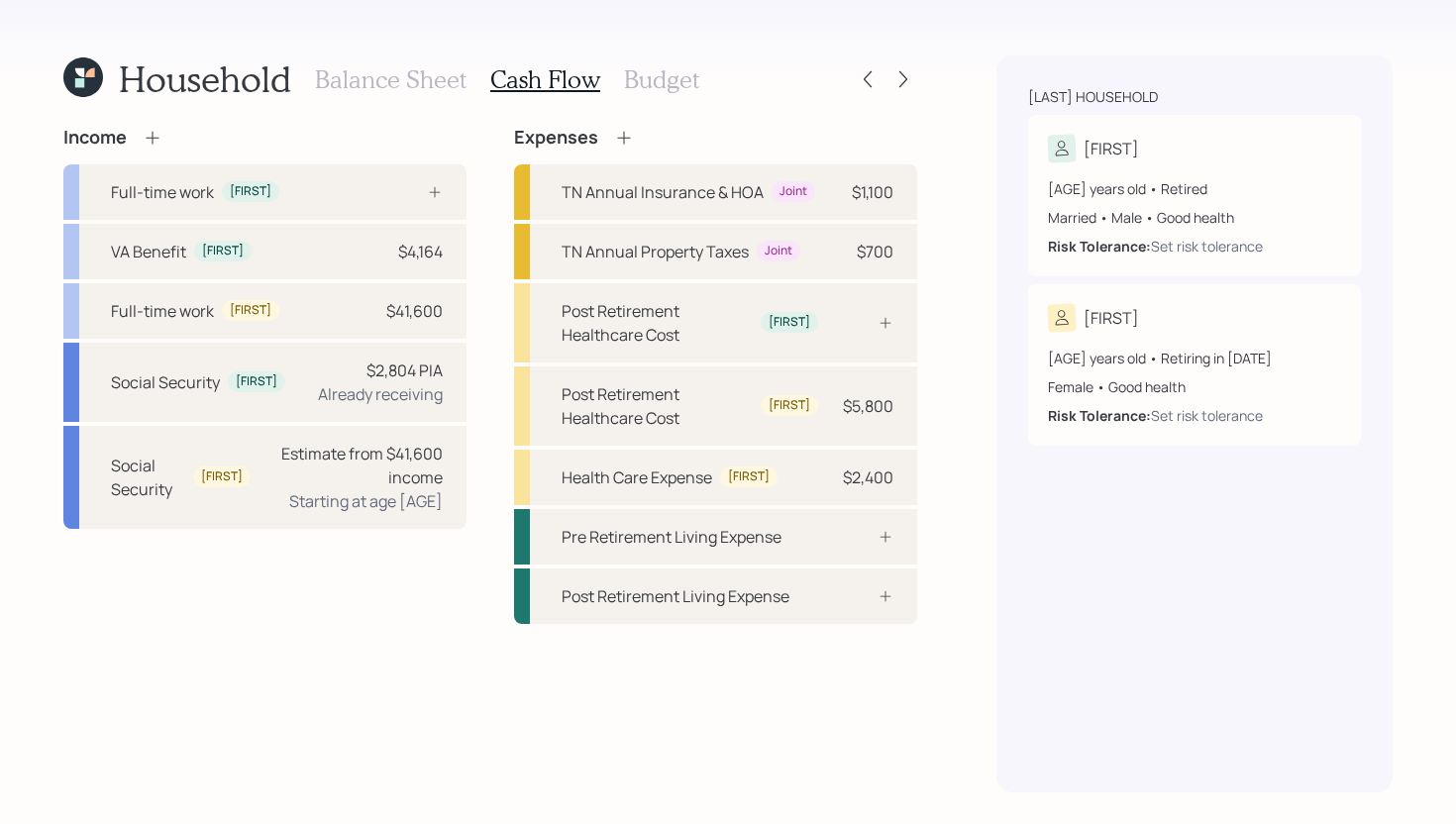 scroll, scrollTop: 0, scrollLeft: 0, axis: both 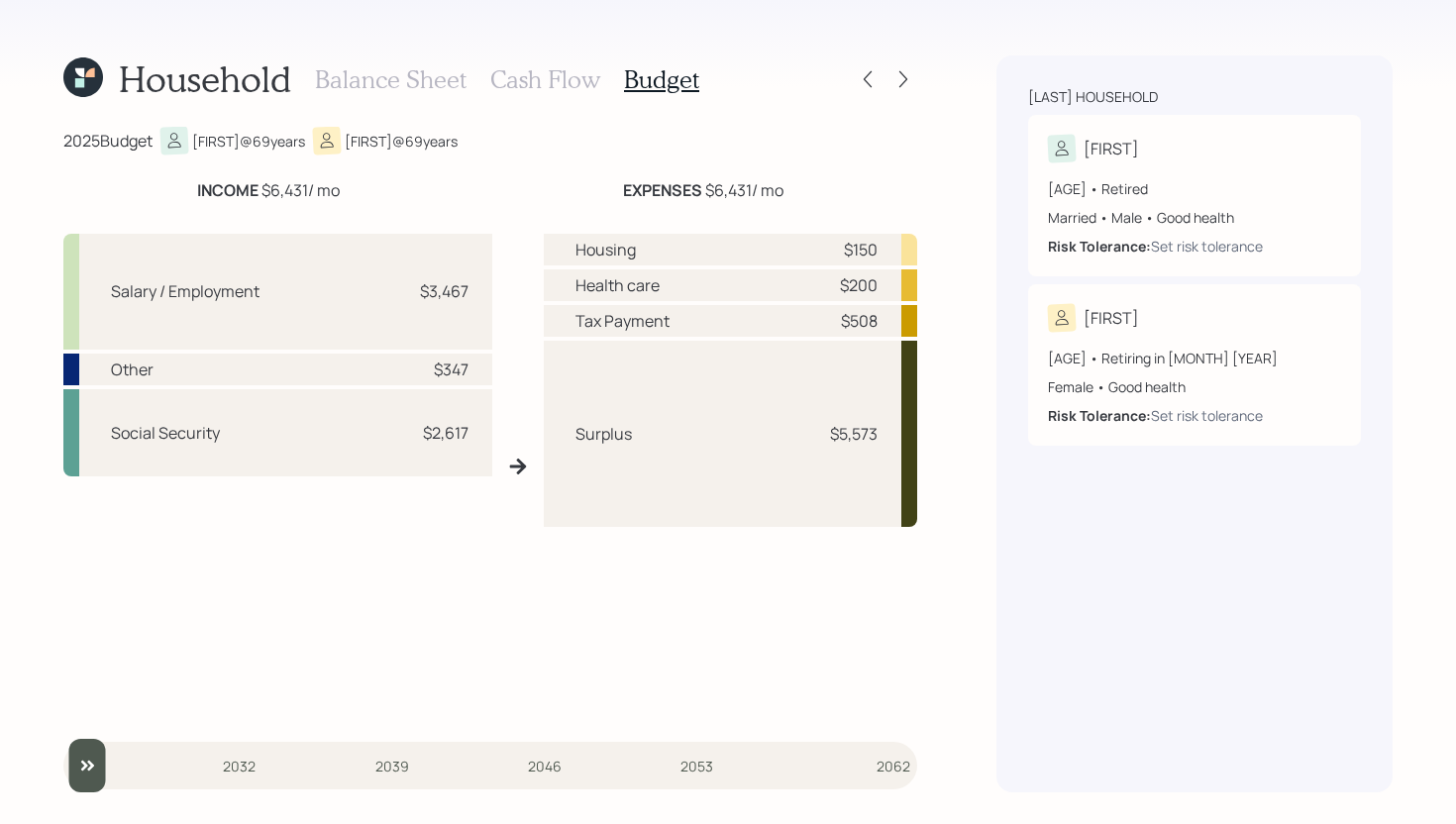 click on "Cash Flow" at bounding box center (545, 79) 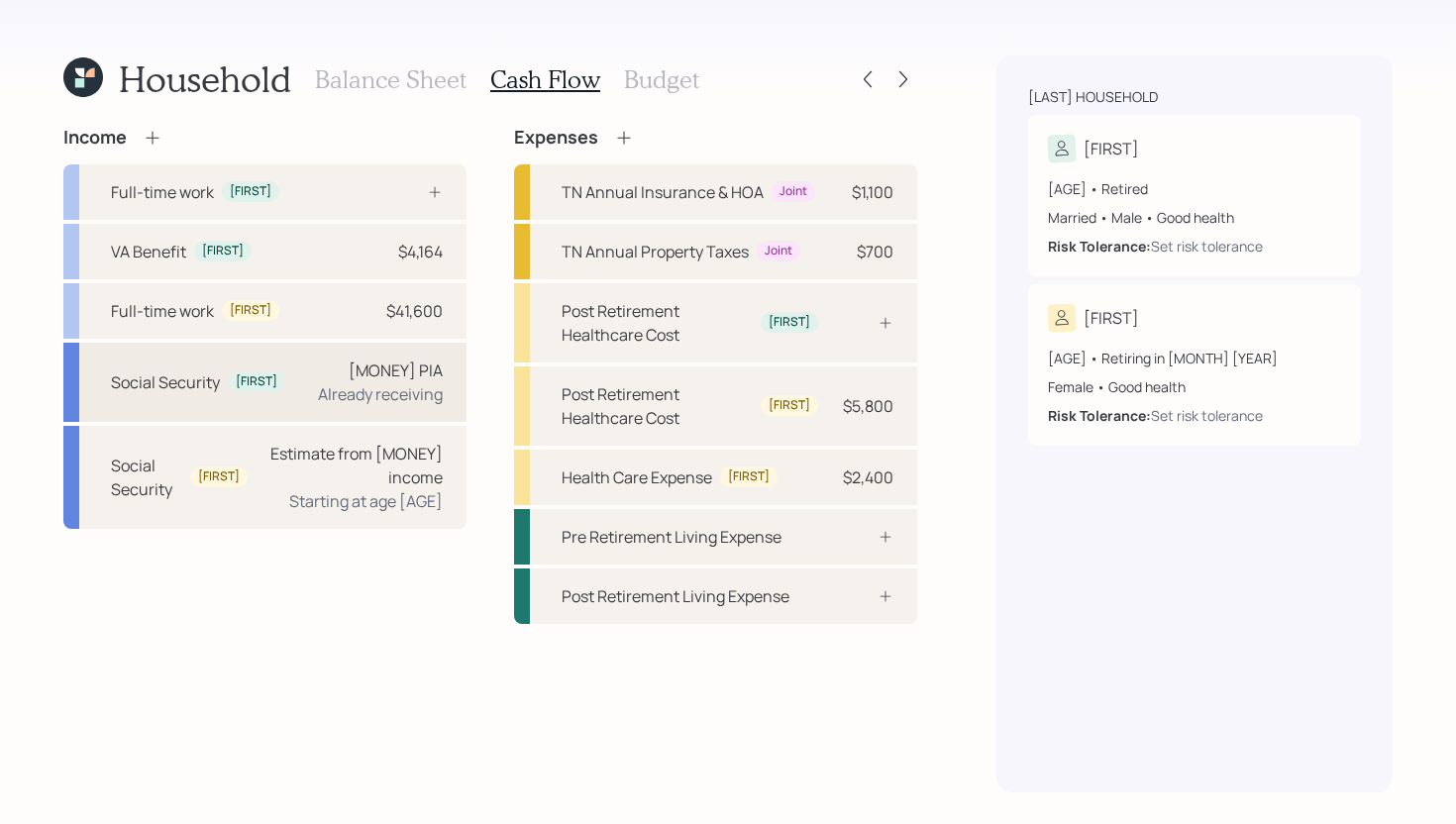 click on "Social Security Danny $2,804 PIA Already receiving" at bounding box center (264, 382) 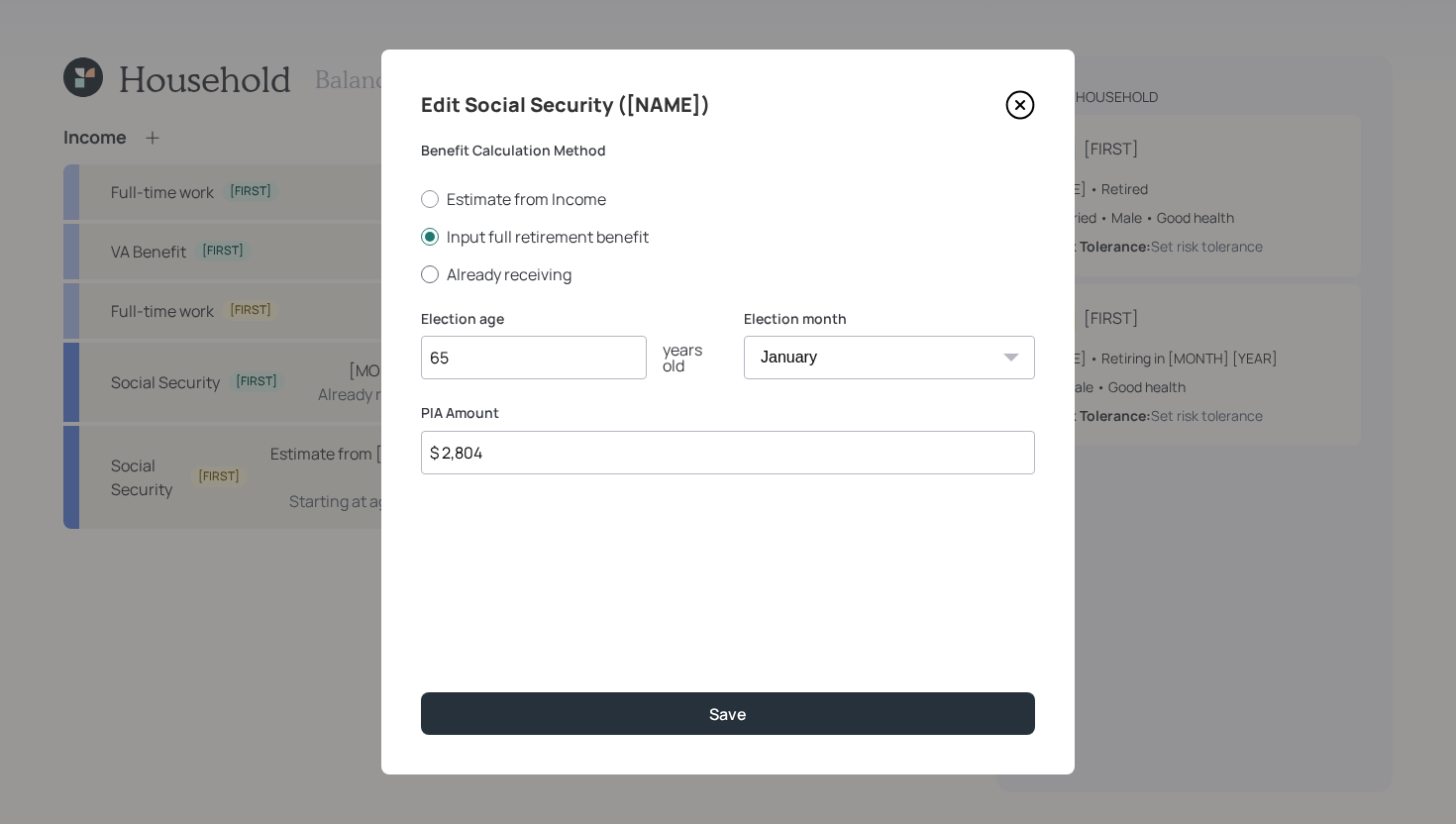click on "Already receiving" at bounding box center (728, 274) 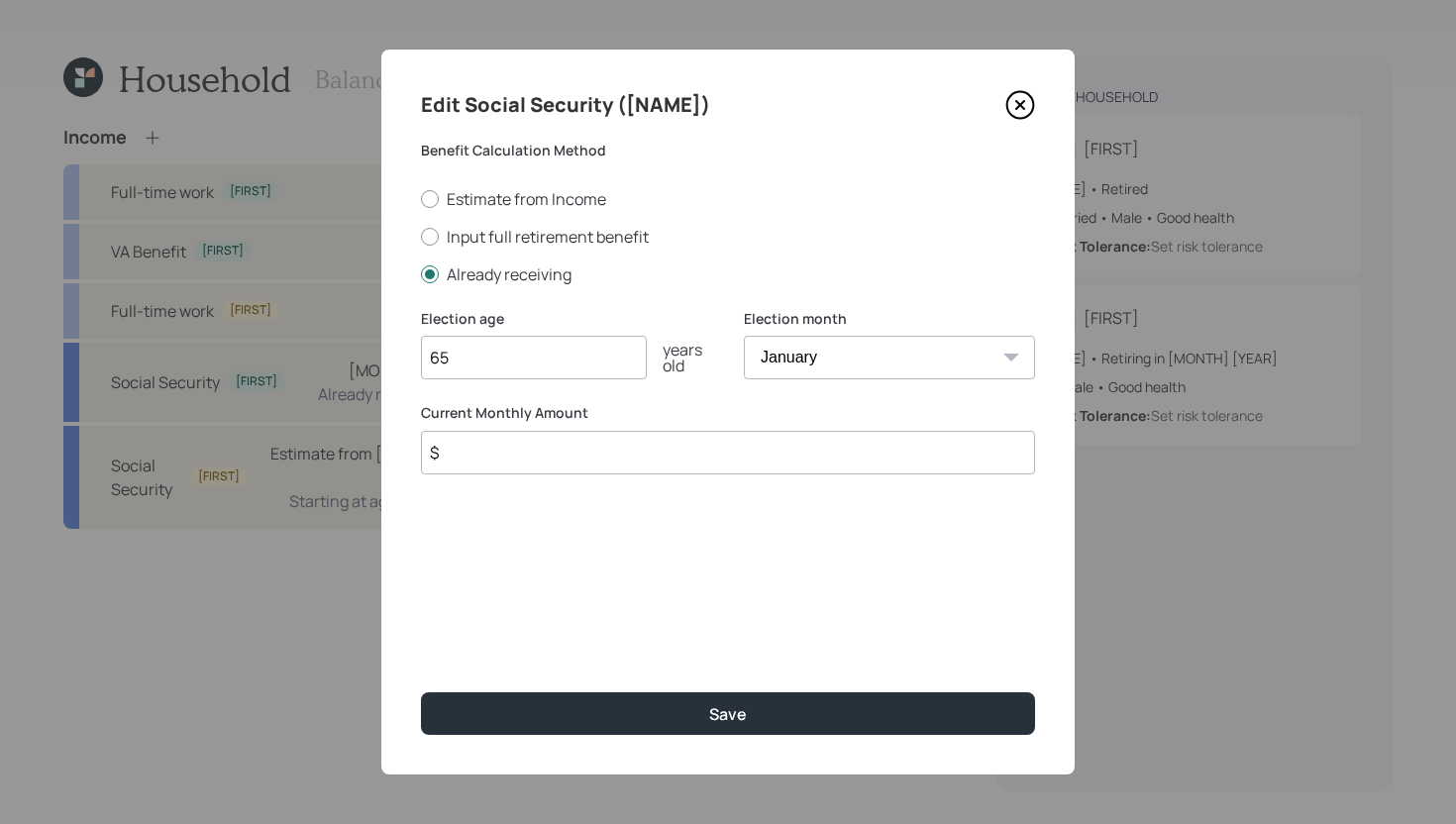 click on "$" at bounding box center [728, 453] 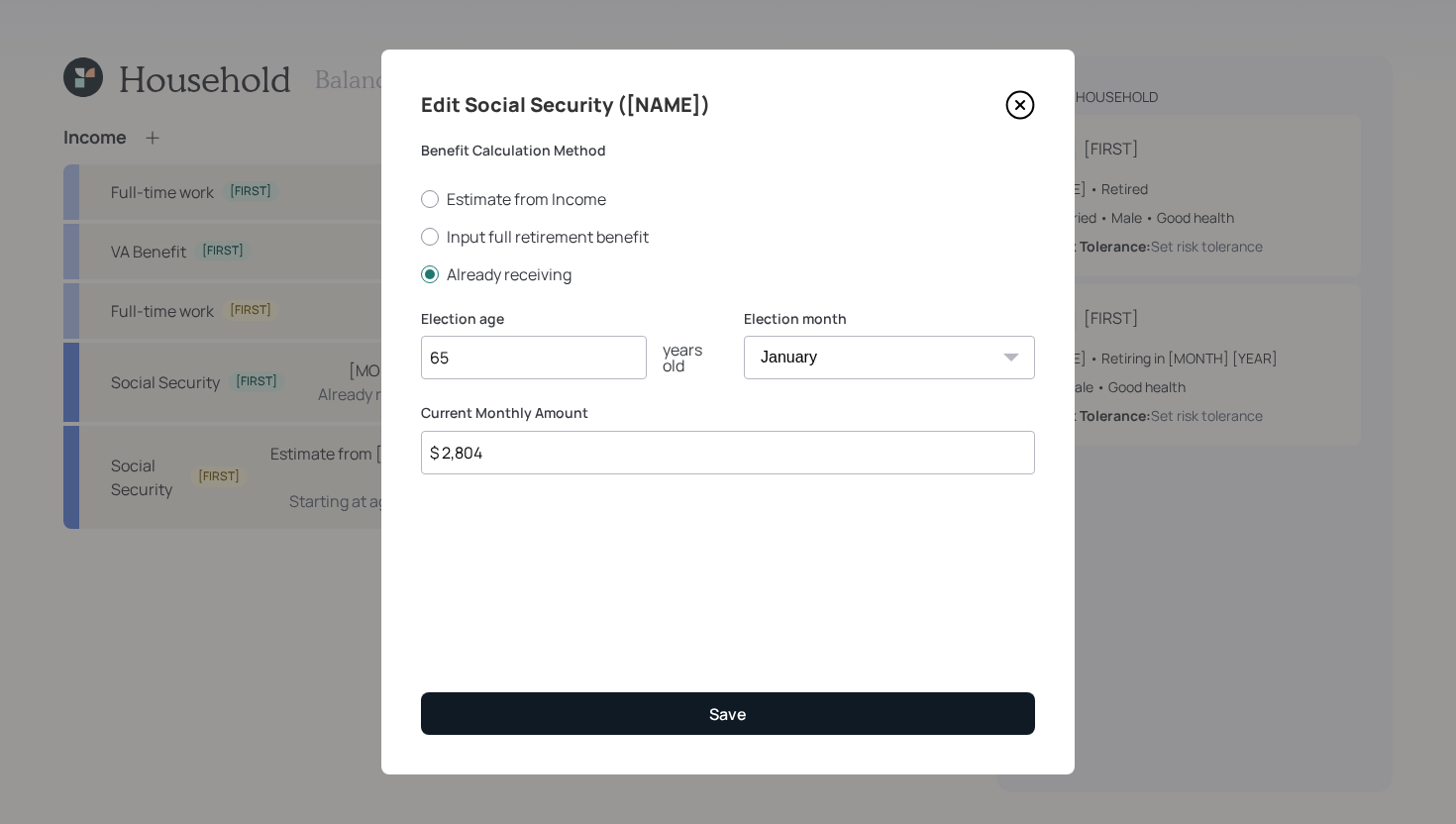 type on "$ 2,804" 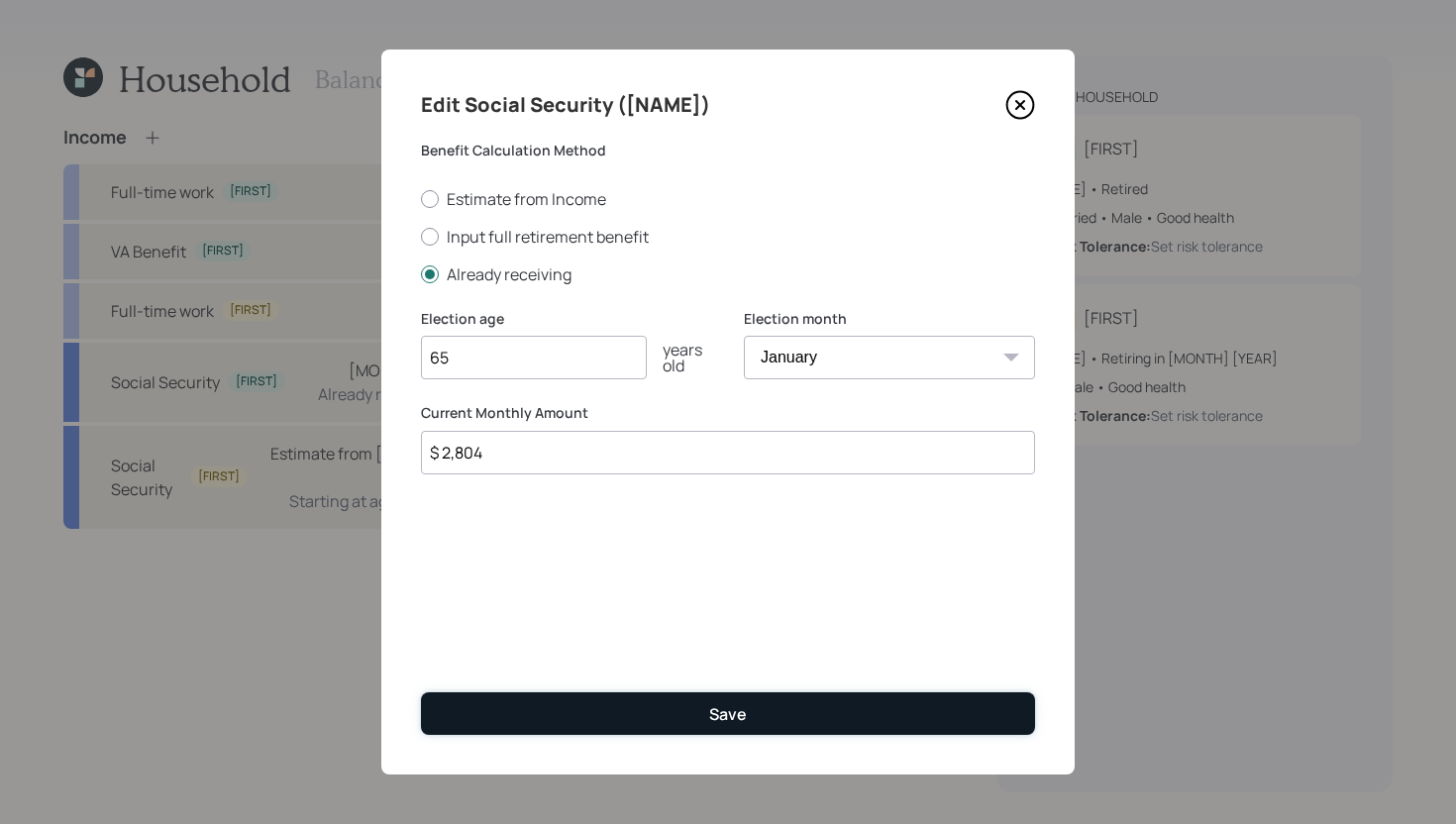click on "Save" at bounding box center (728, 713) 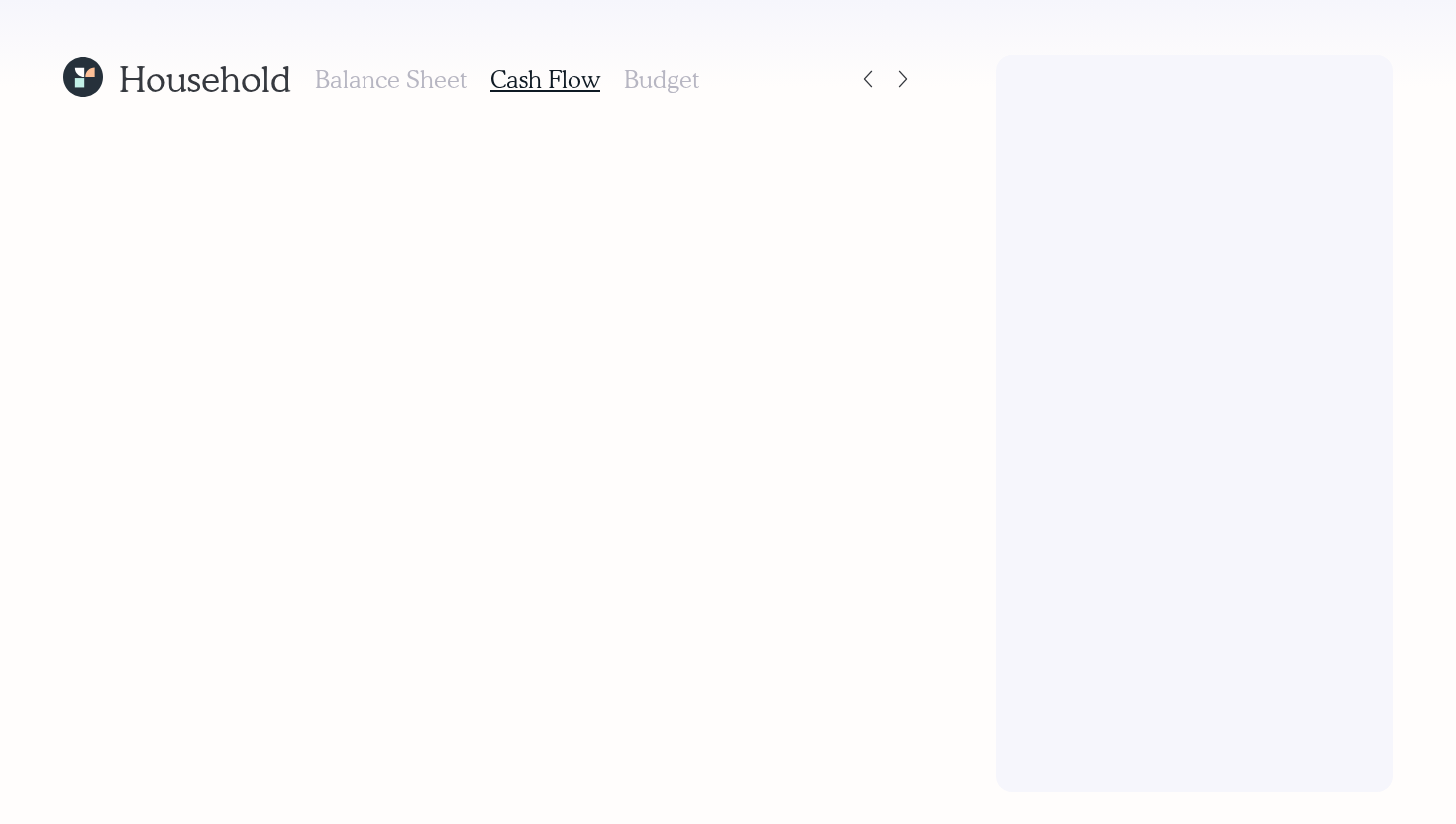 scroll, scrollTop: 0, scrollLeft: 0, axis: both 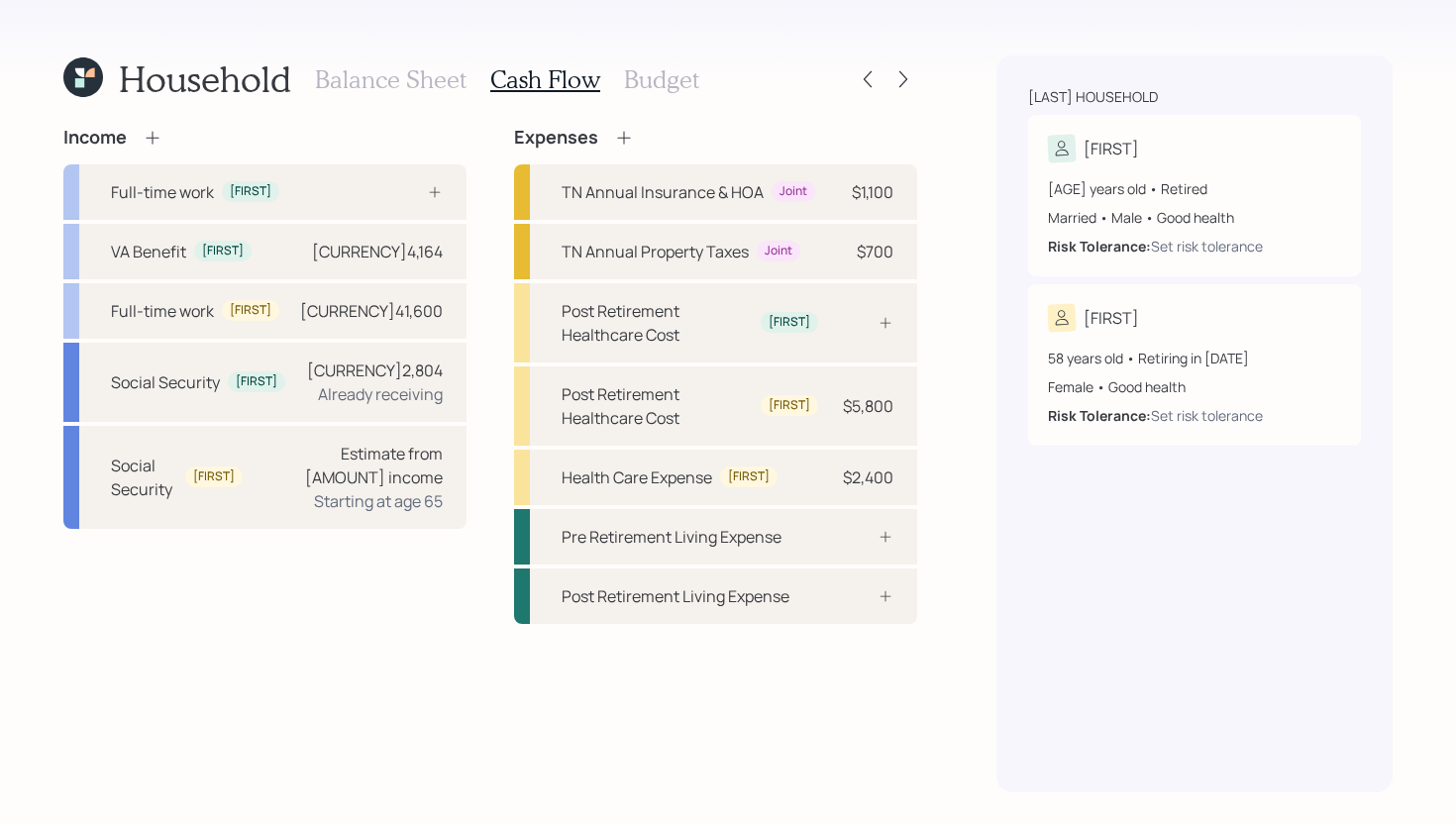 click on "Budget" at bounding box center [662, 79] 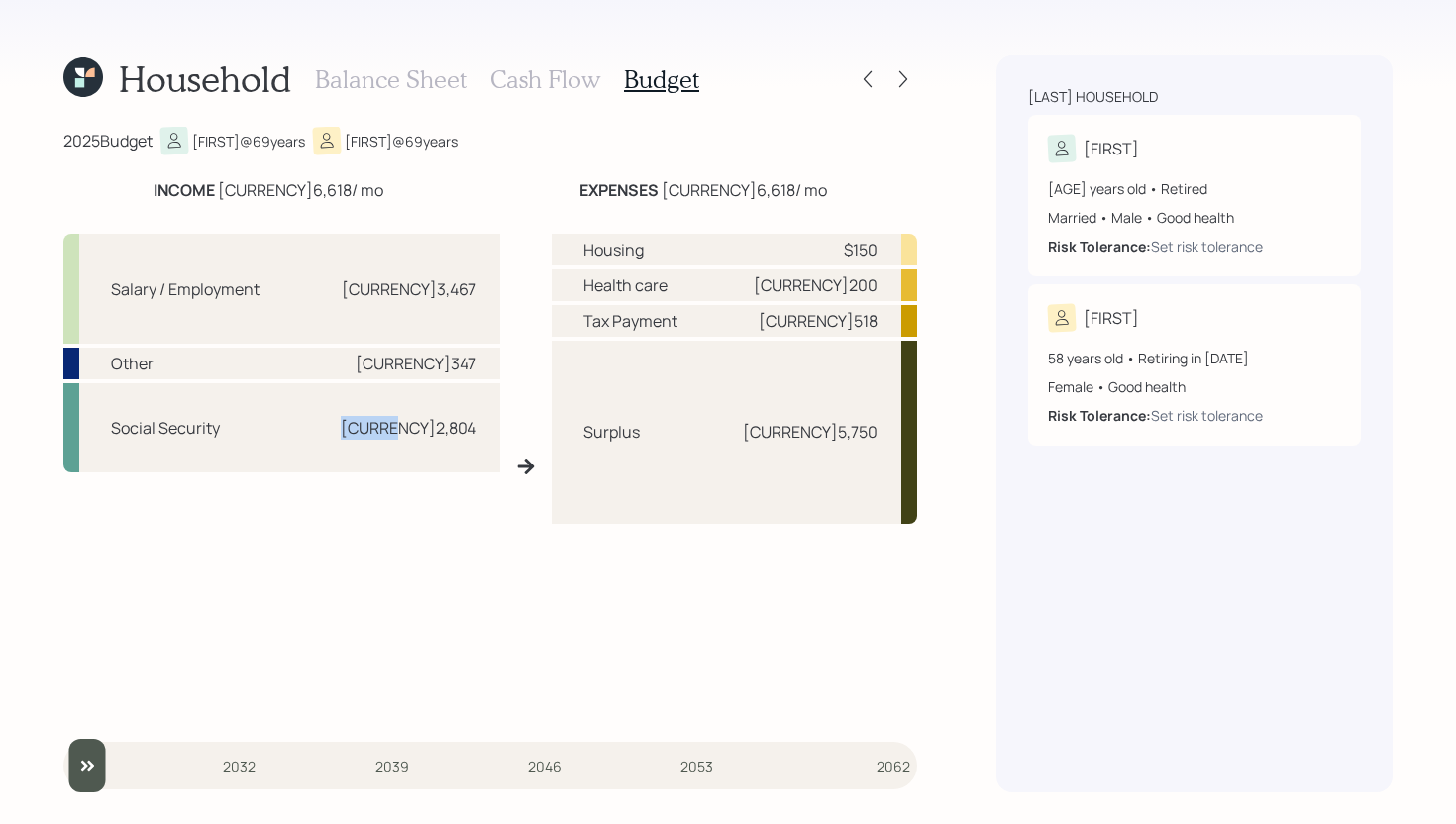 drag, startPoint x: 415, startPoint y: 435, endPoint x: 475, endPoint y: 435, distance: 60 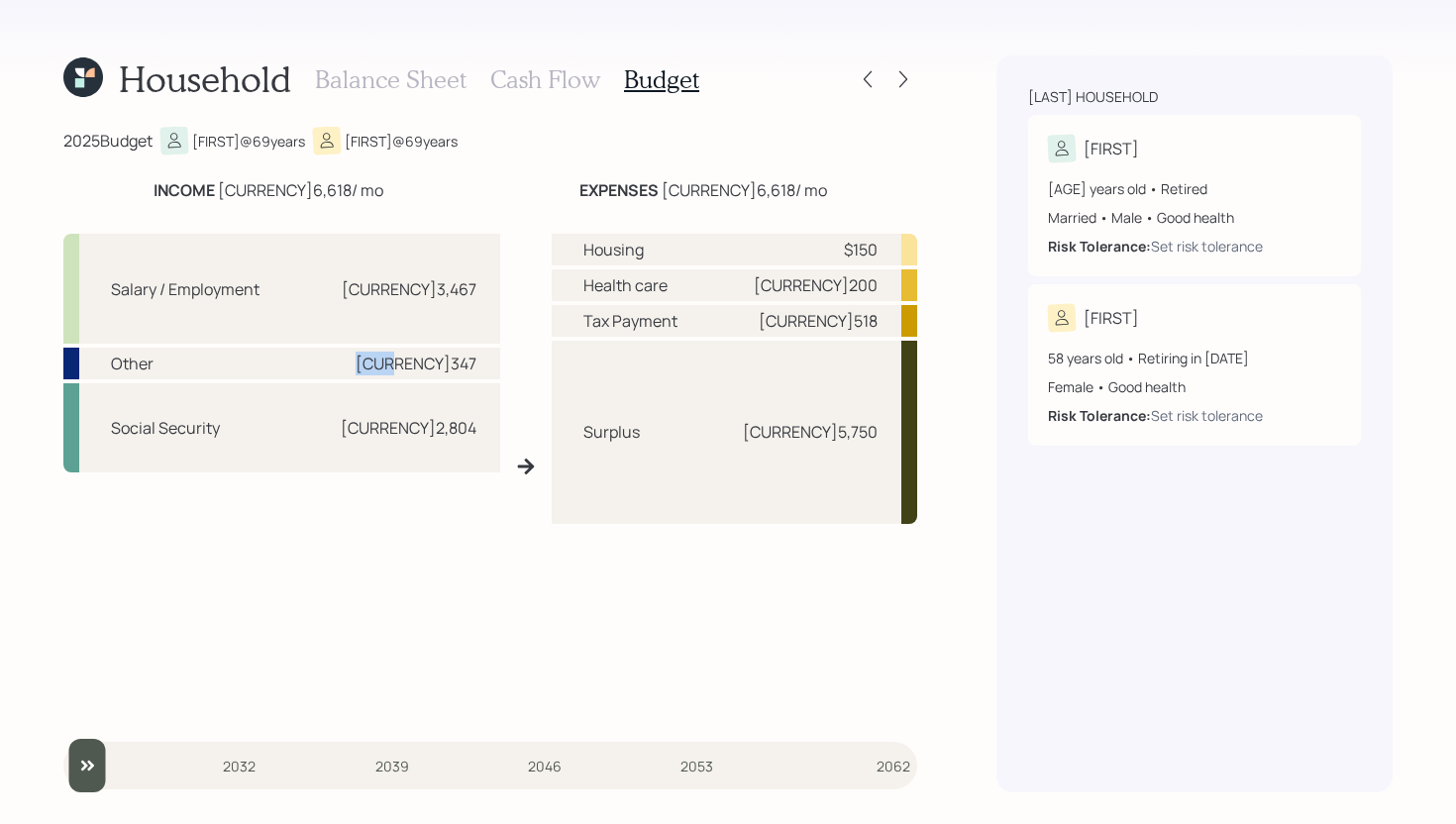 drag, startPoint x: 429, startPoint y: 357, endPoint x: 505, endPoint y: 357, distance: 76 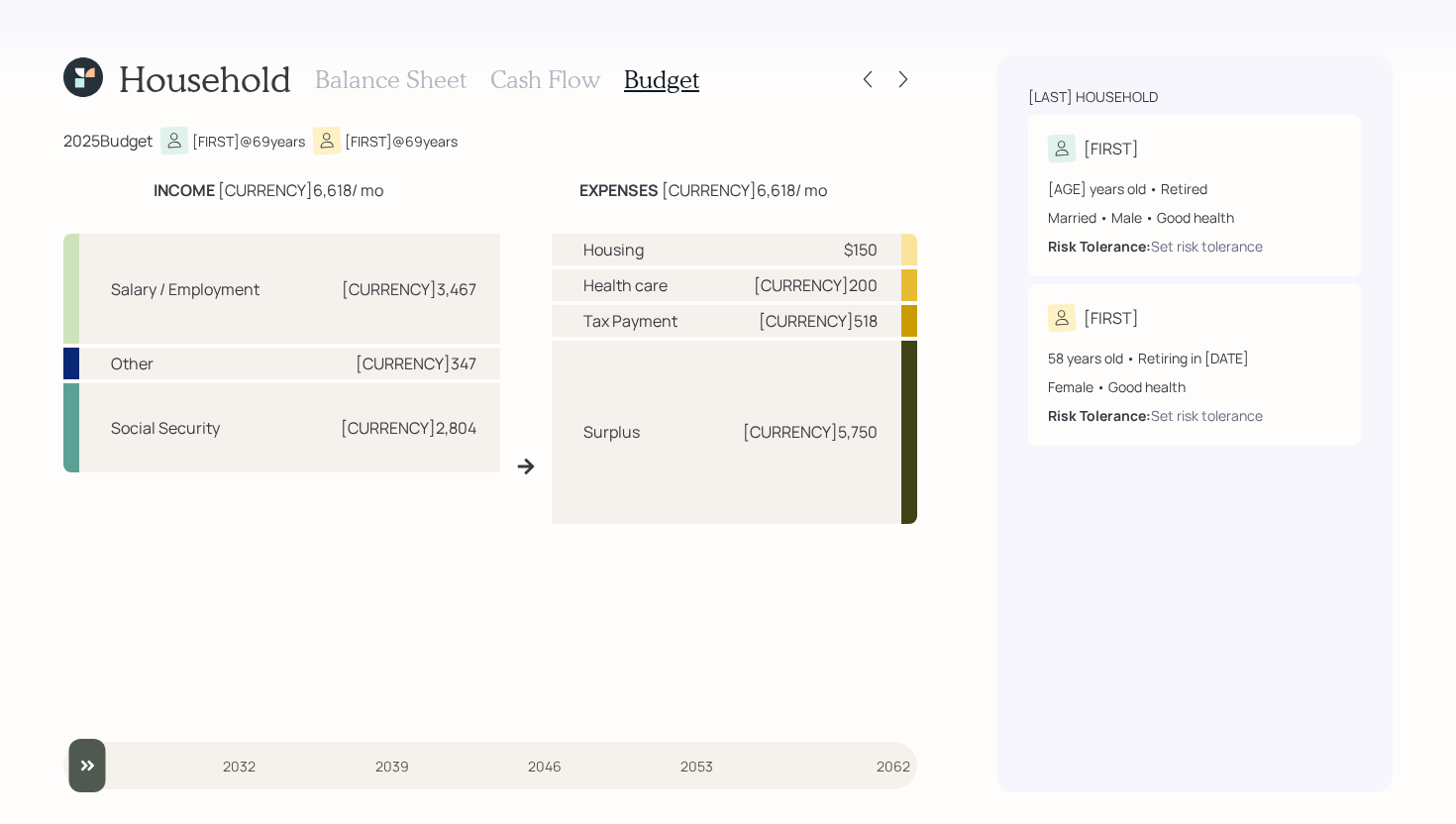 click on "Other $347" at bounding box center [281, 363] 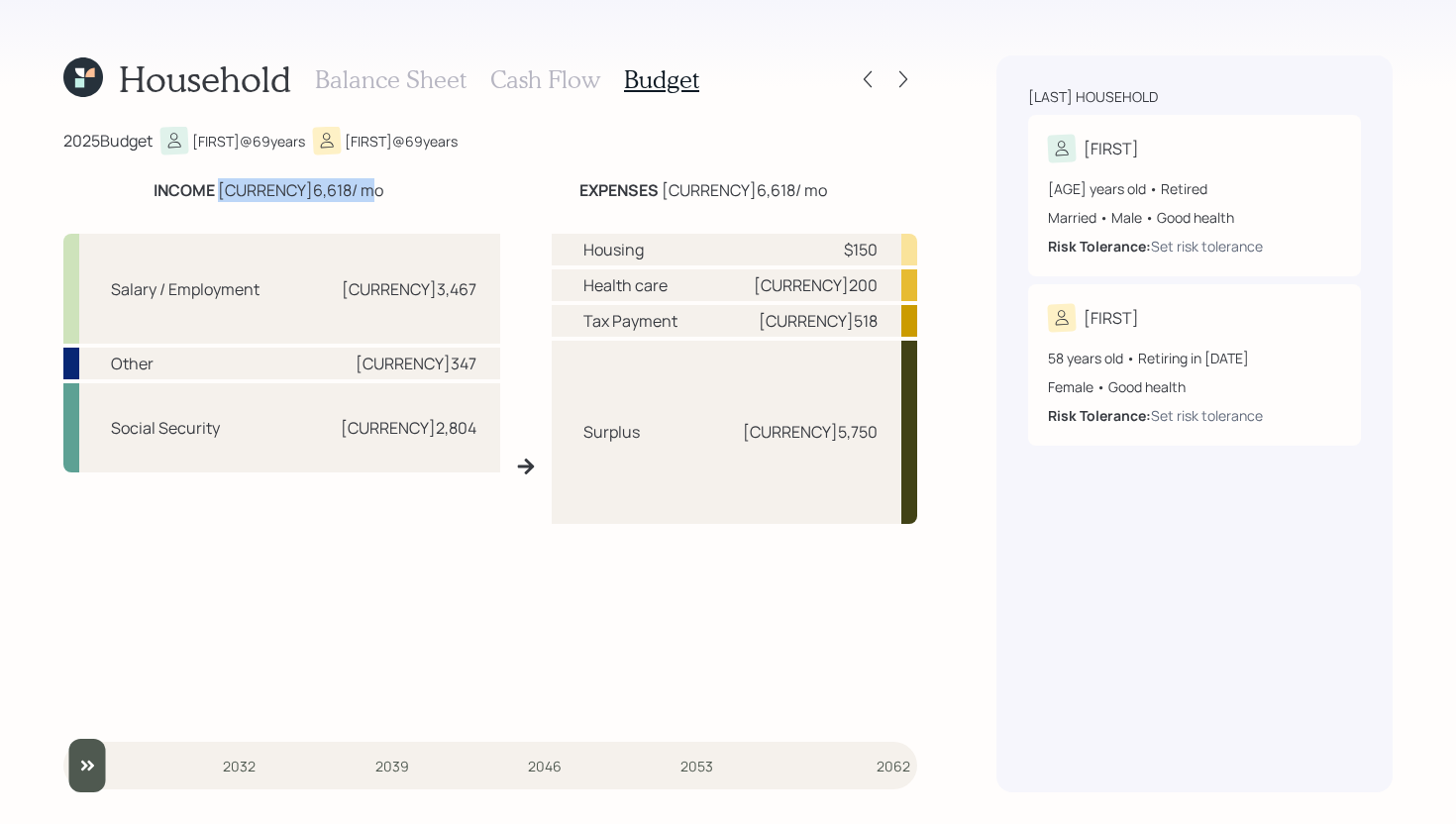 drag, startPoint x: 260, startPoint y: 190, endPoint x: 320, endPoint y: 189, distance: 60.00833 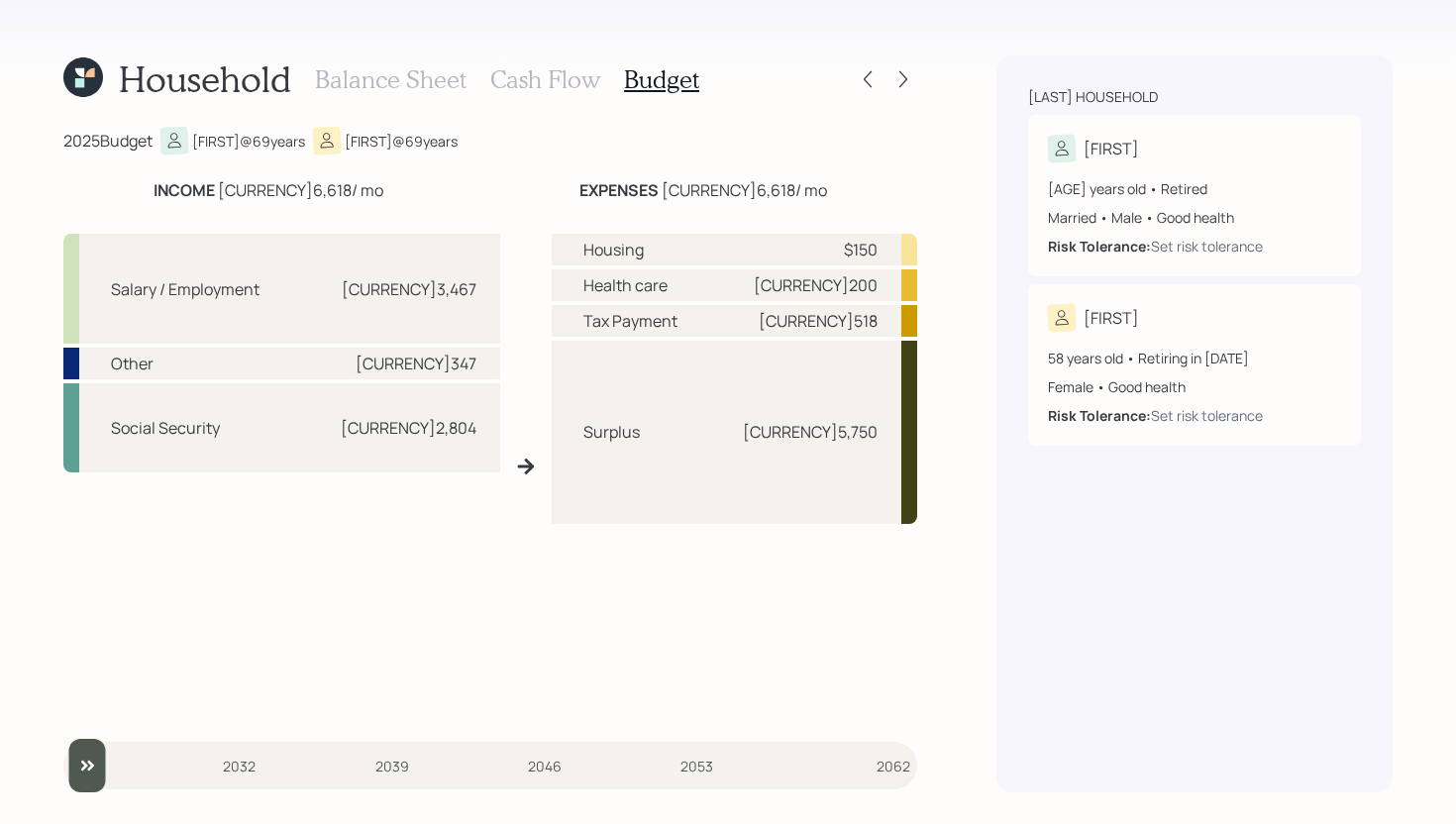 click on "INCOME   $6,618  / mo" at bounding box center [268, 190] 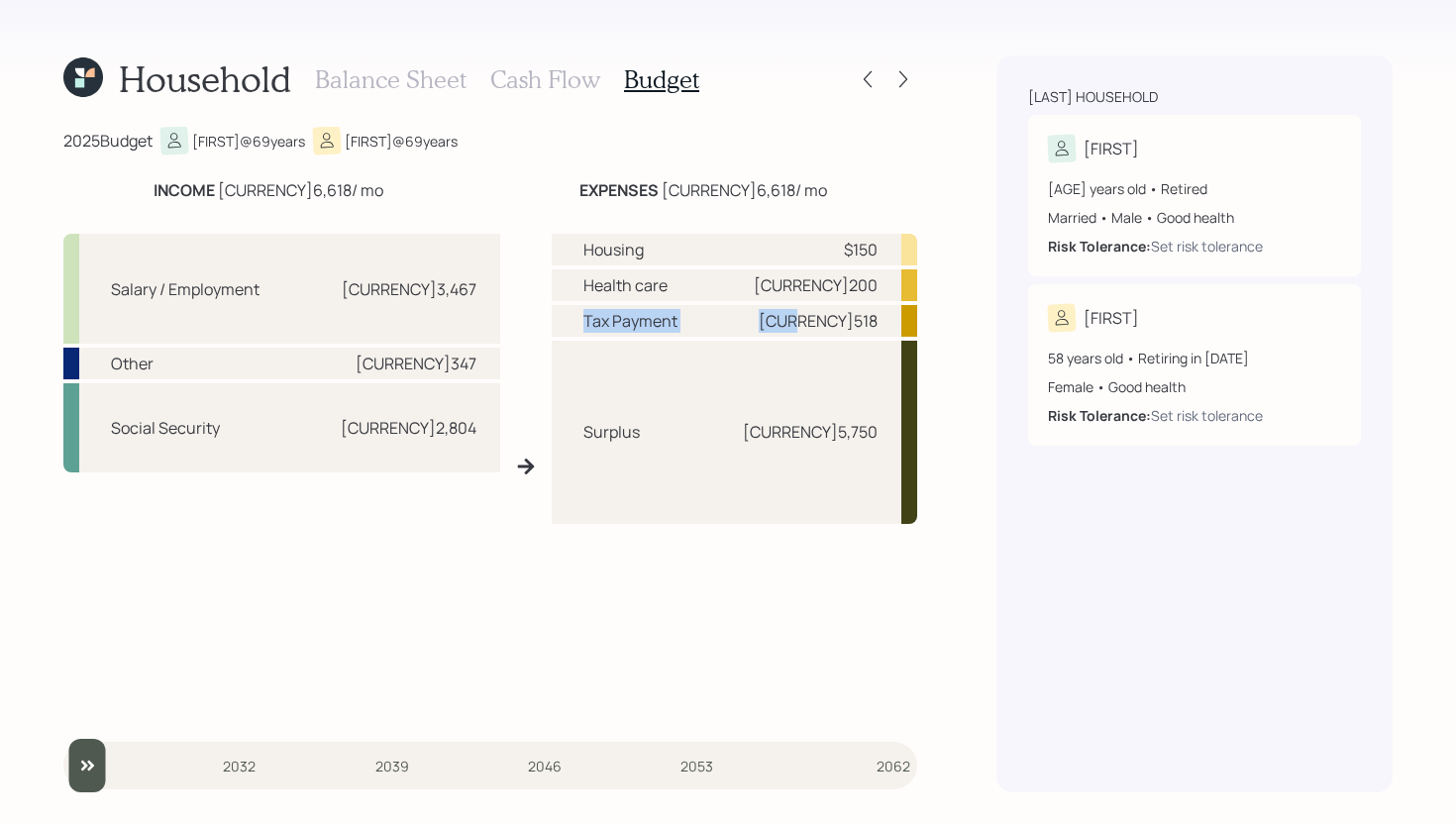 drag, startPoint x: 577, startPoint y: 319, endPoint x: 900, endPoint y: 329, distance: 323.15476 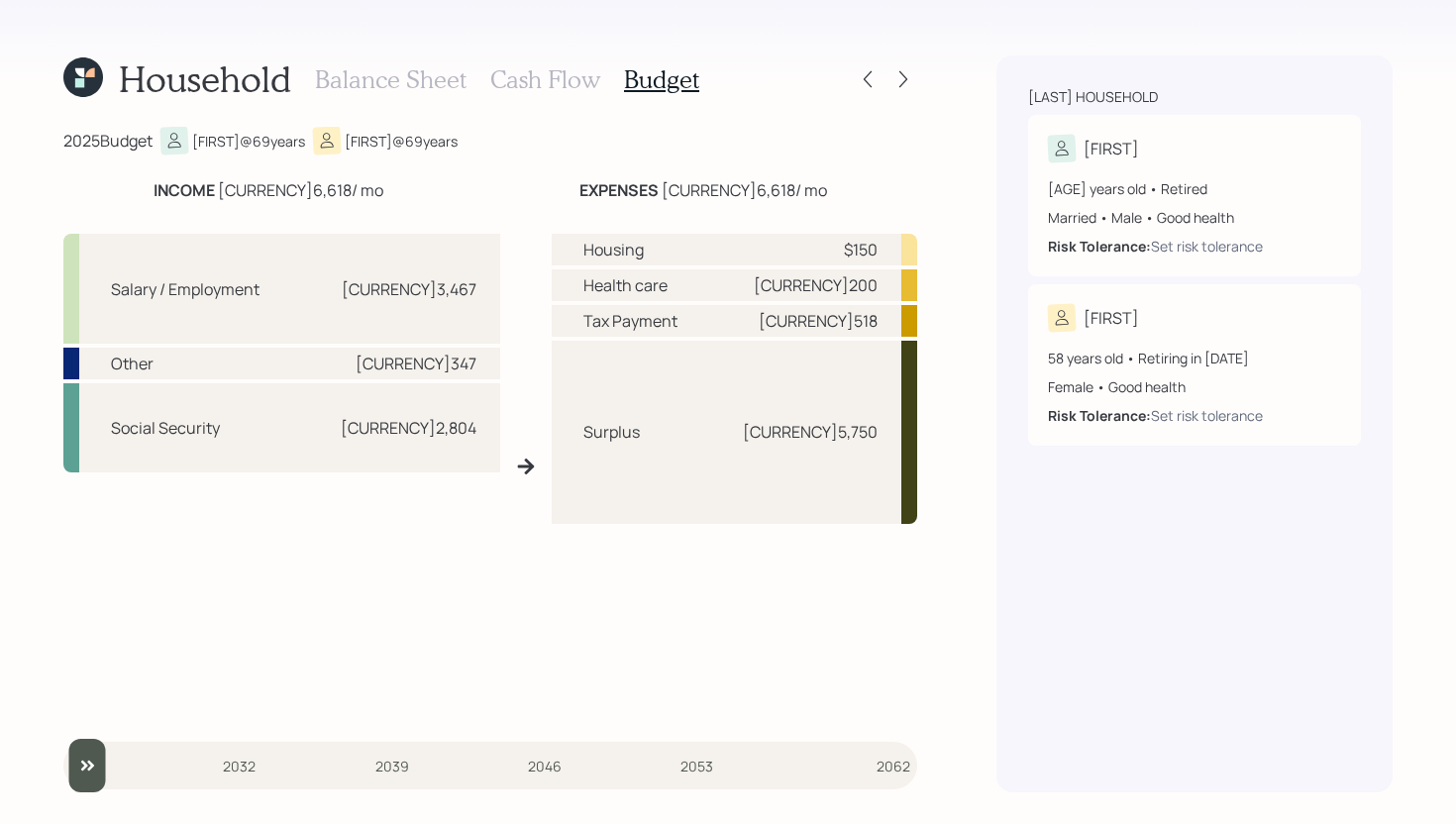 click on "Housing $150" at bounding box center (735, 250) 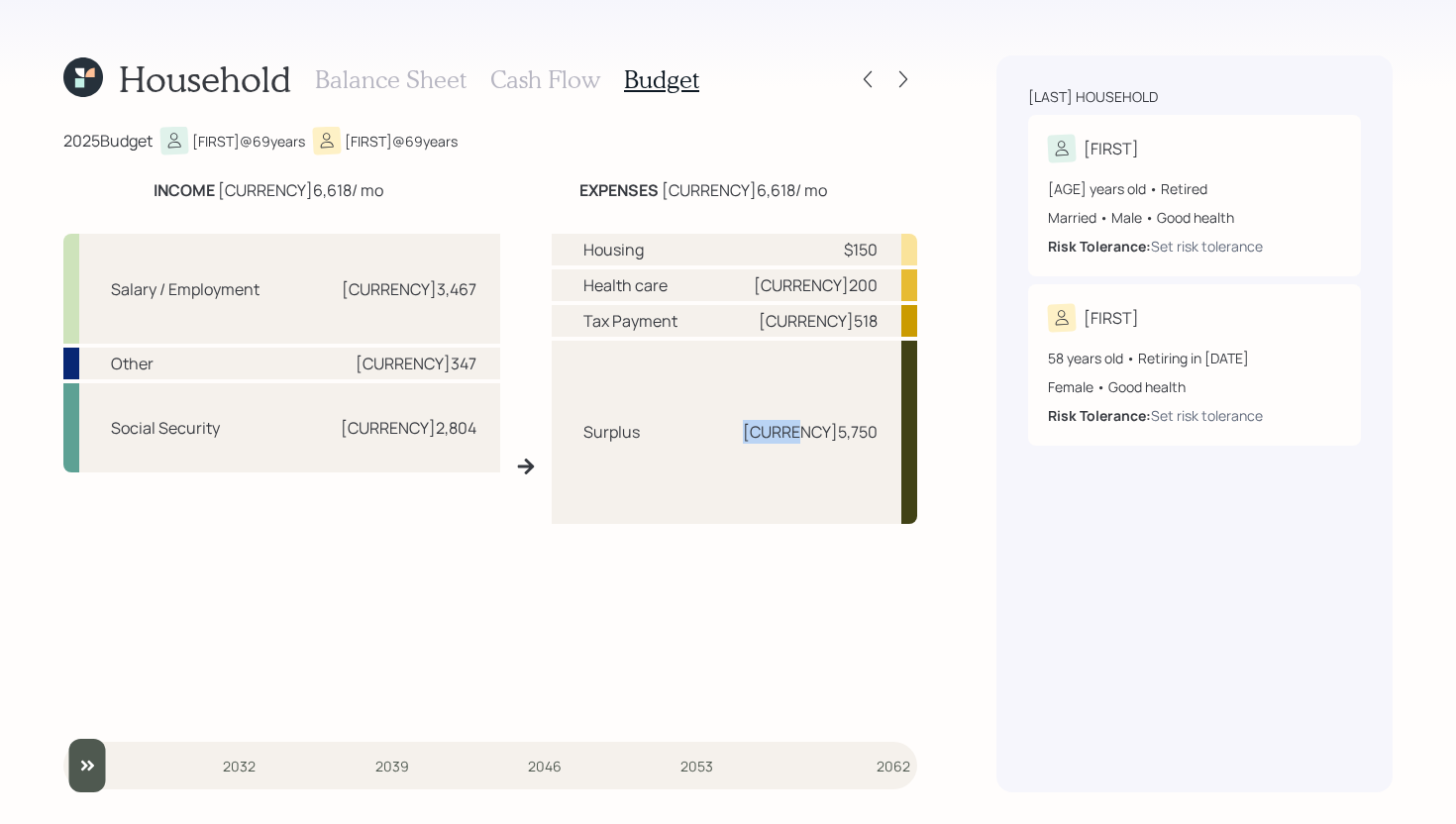 drag, startPoint x: 825, startPoint y: 431, endPoint x: 887, endPoint y: 431, distance: 62 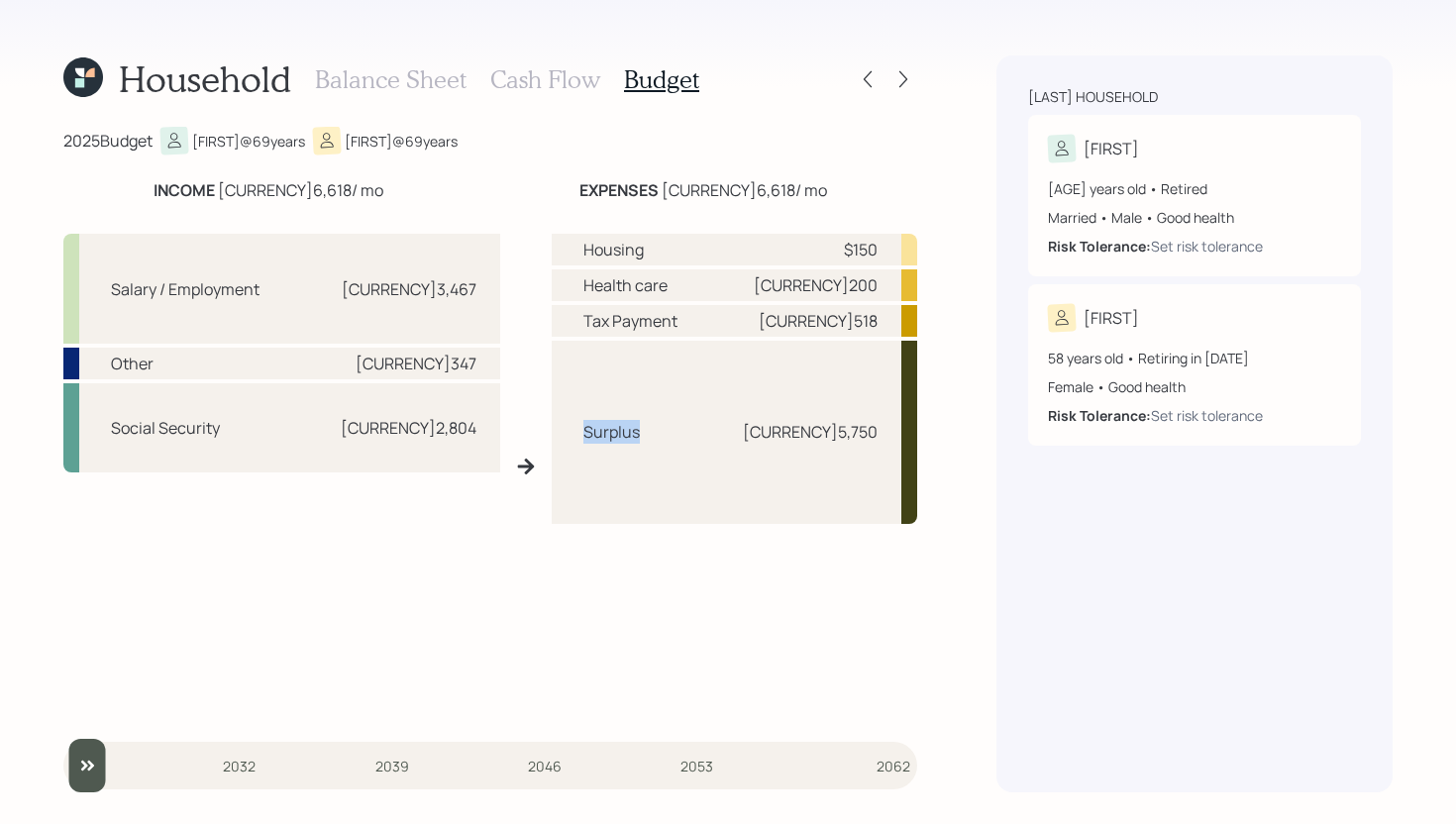 drag, startPoint x: 643, startPoint y: 431, endPoint x: 562, endPoint y: 437, distance: 81.221918 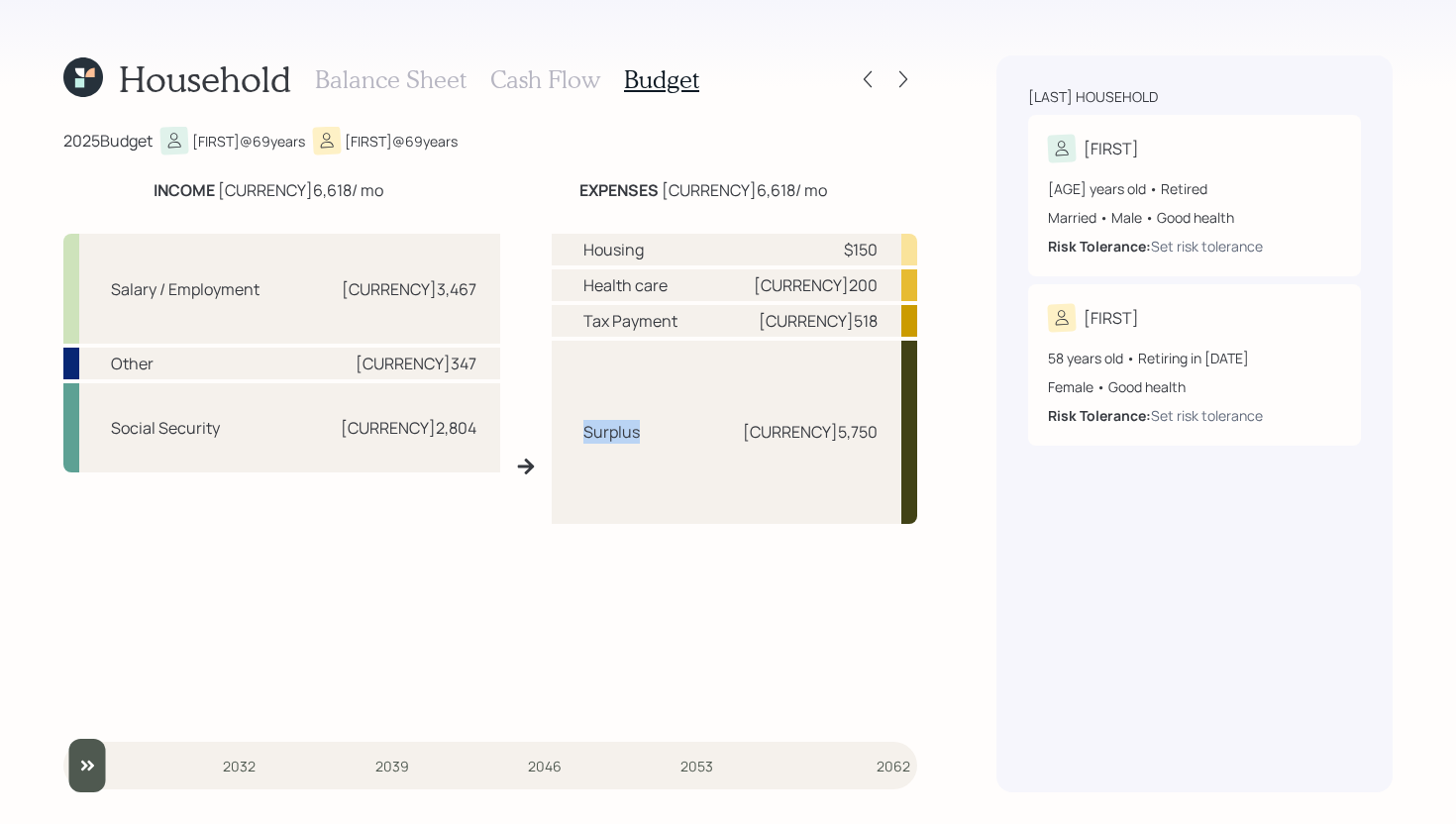click on "Surplus $5,750" at bounding box center [735, 432] 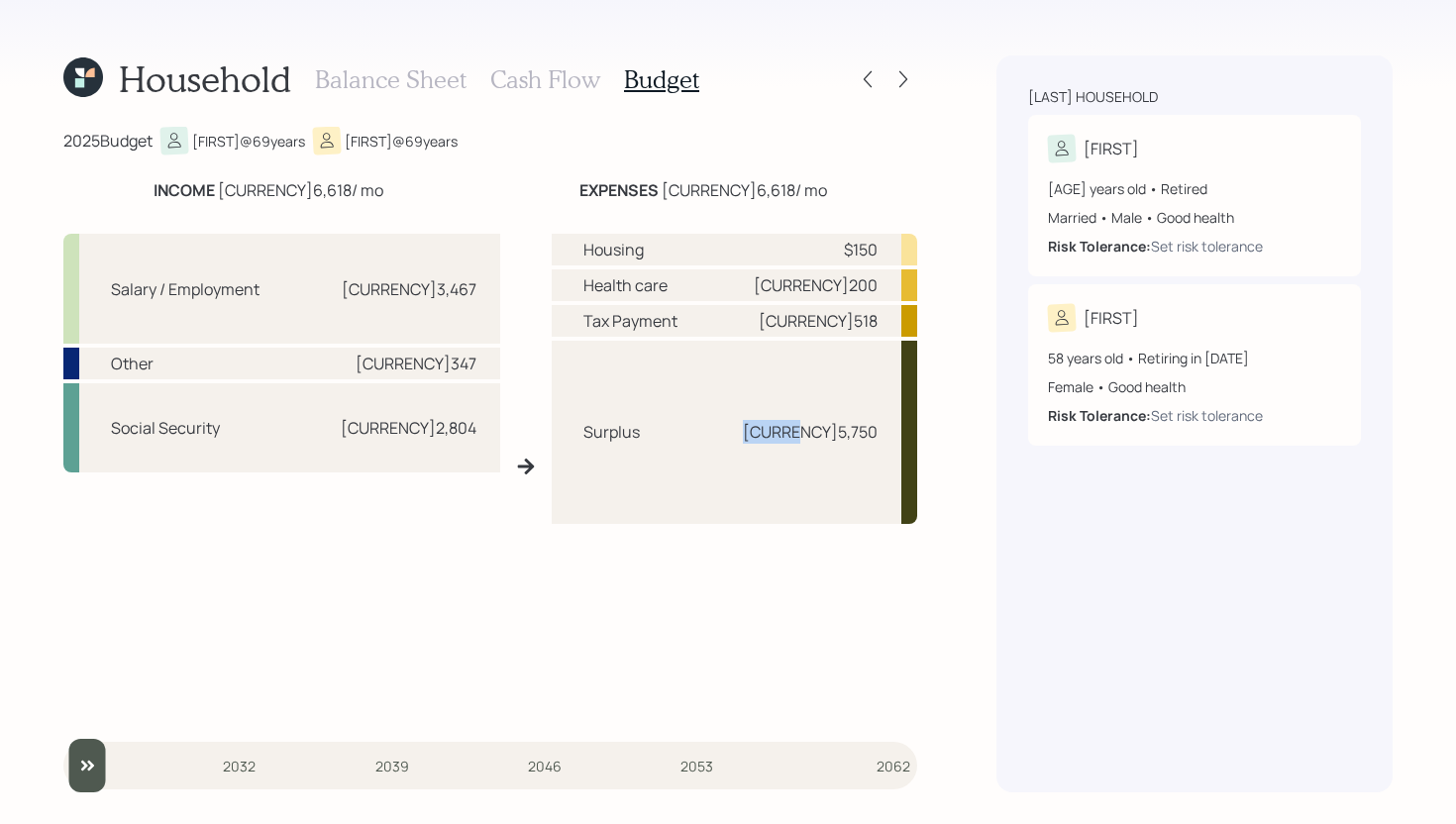drag, startPoint x: 831, startPoint y: 436, endPoint x: 884, endPoint y: 434, distance: 53.037722 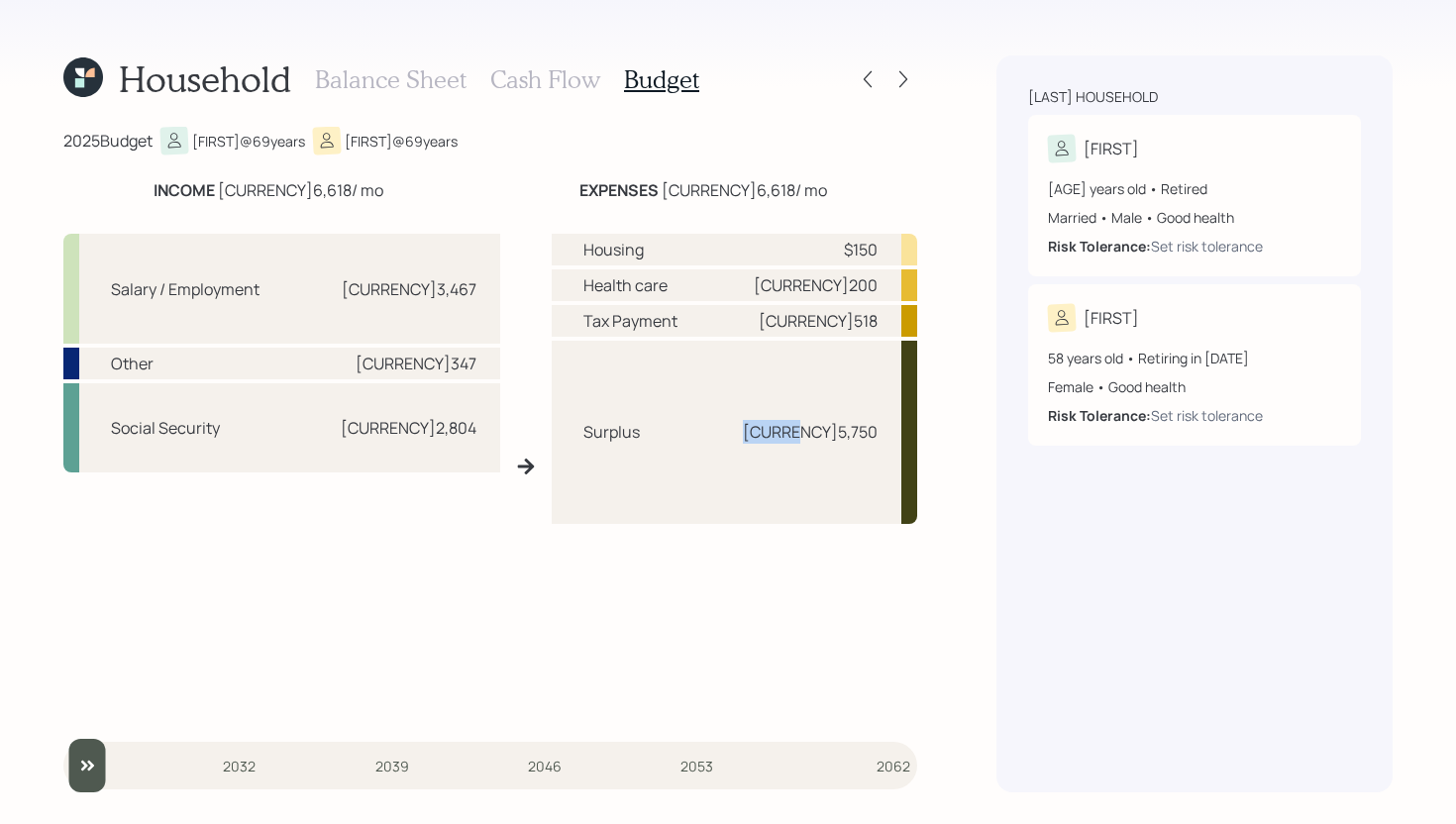 click on "Surplus $5,750" at bounding box center [735, 432] 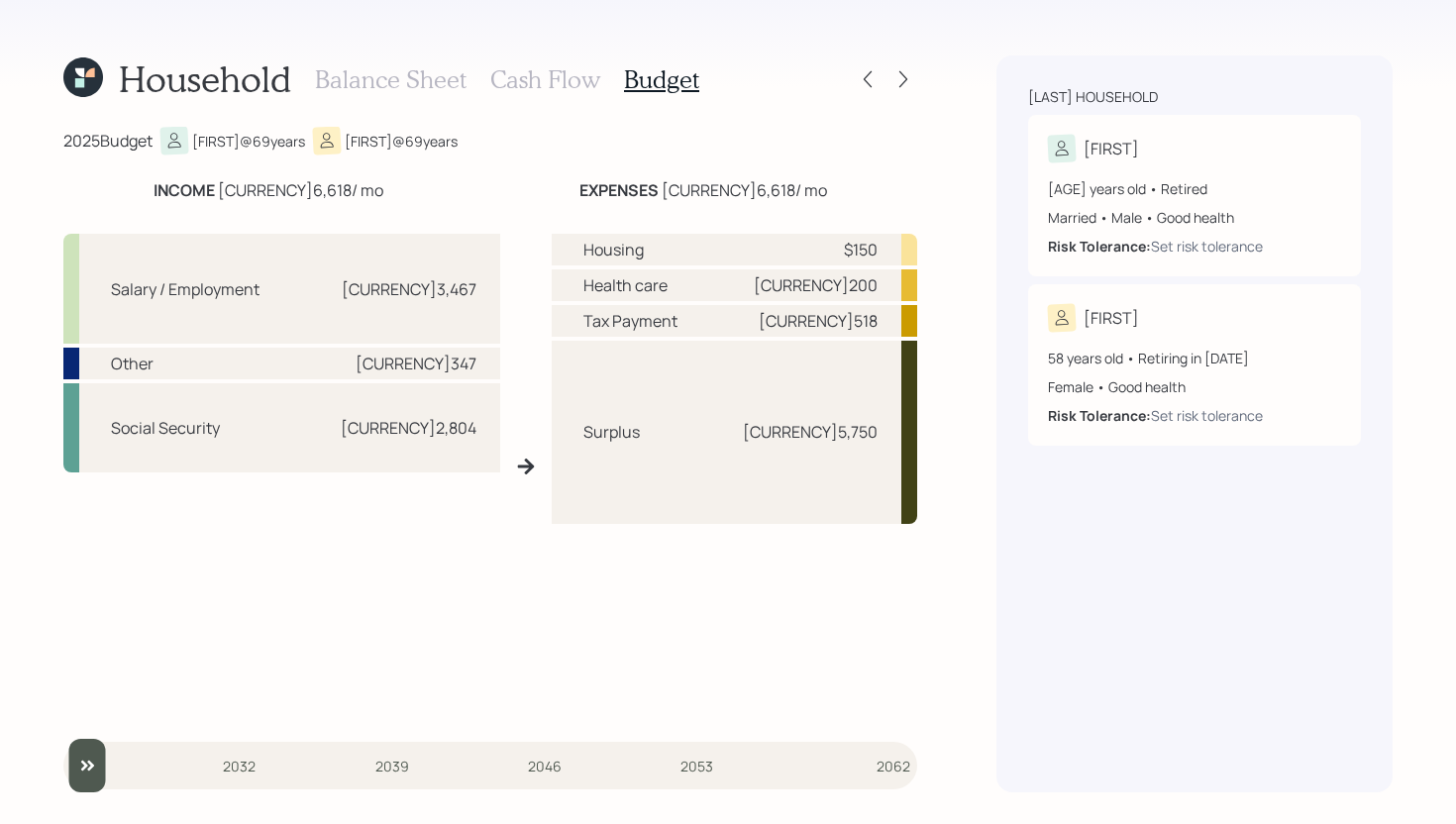 click on "Cash Flow" at bounding box center [545, 79] 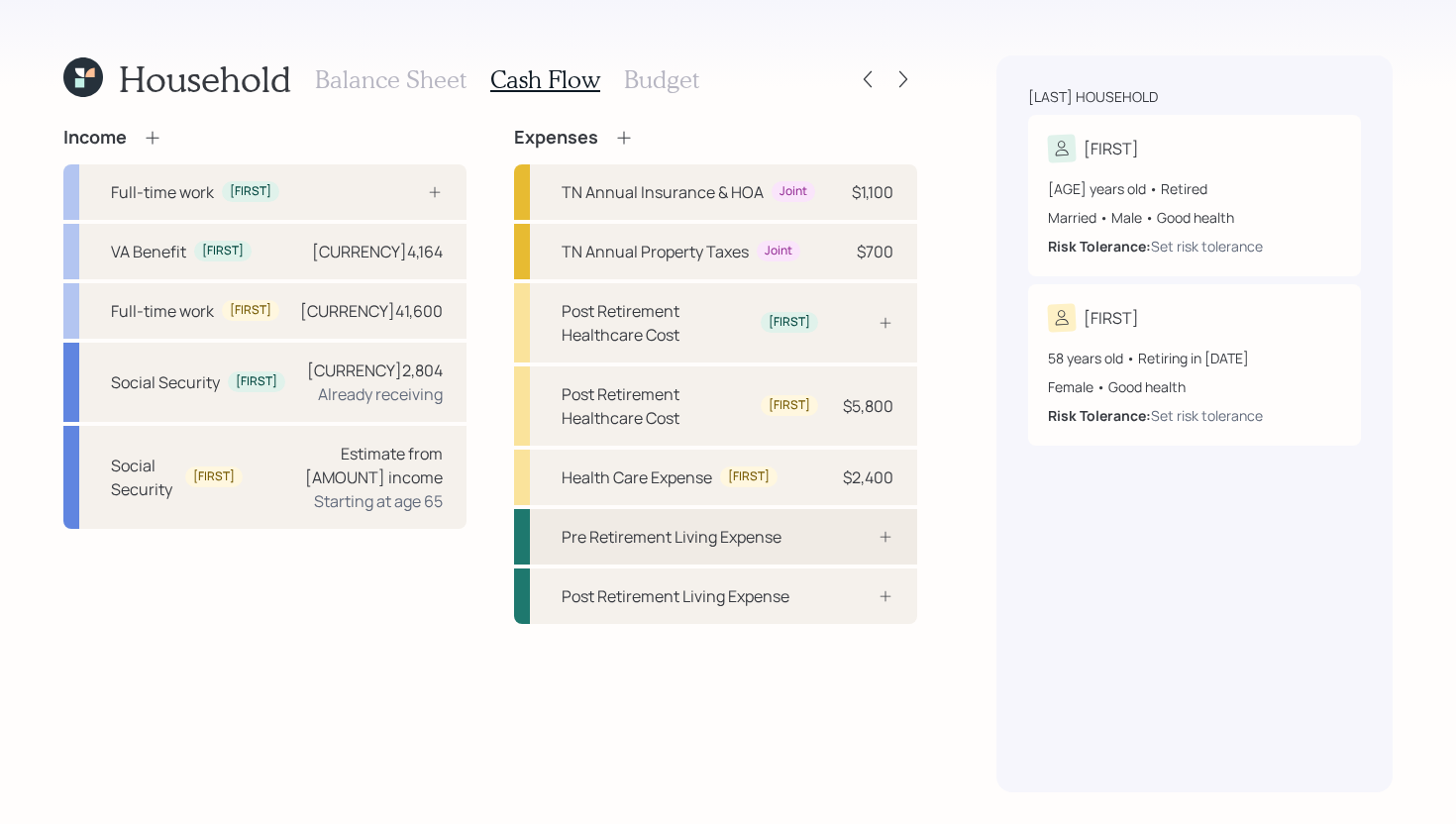 click on "Pre Retirement Living Expense" at bounding box center (715, 537) 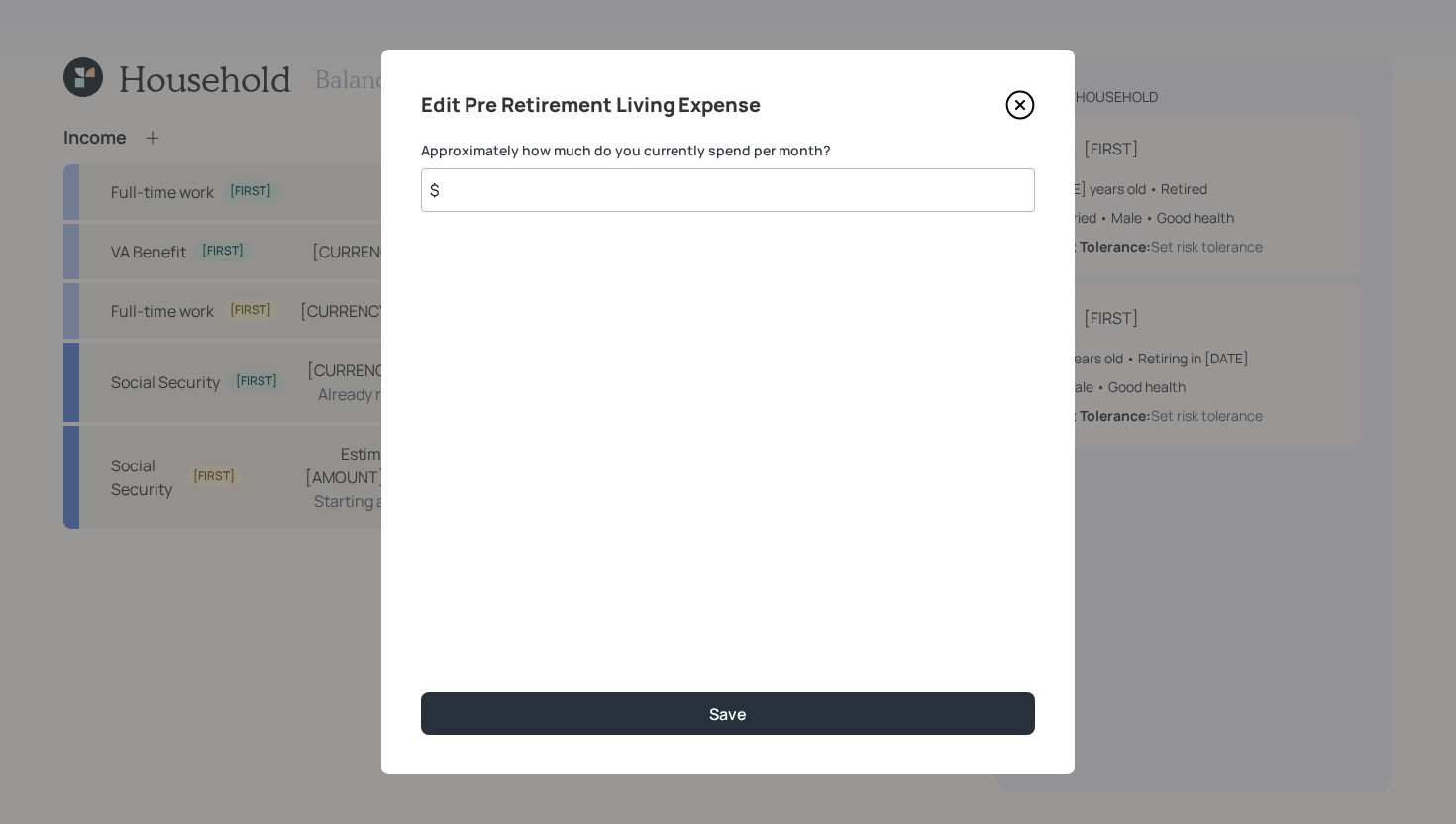 click on "$" at bounding box center (728, 190) 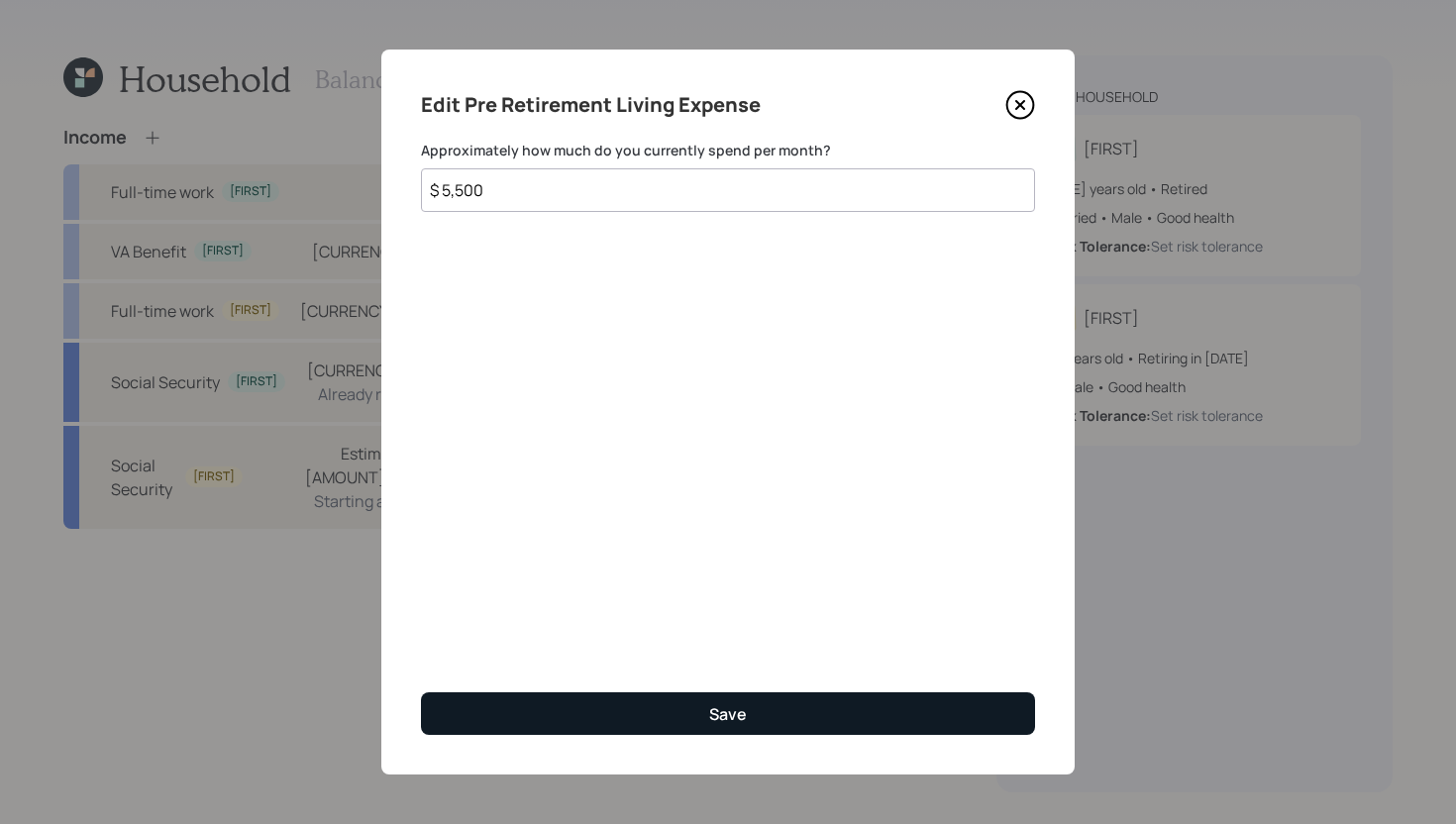type on "$ 5,500" 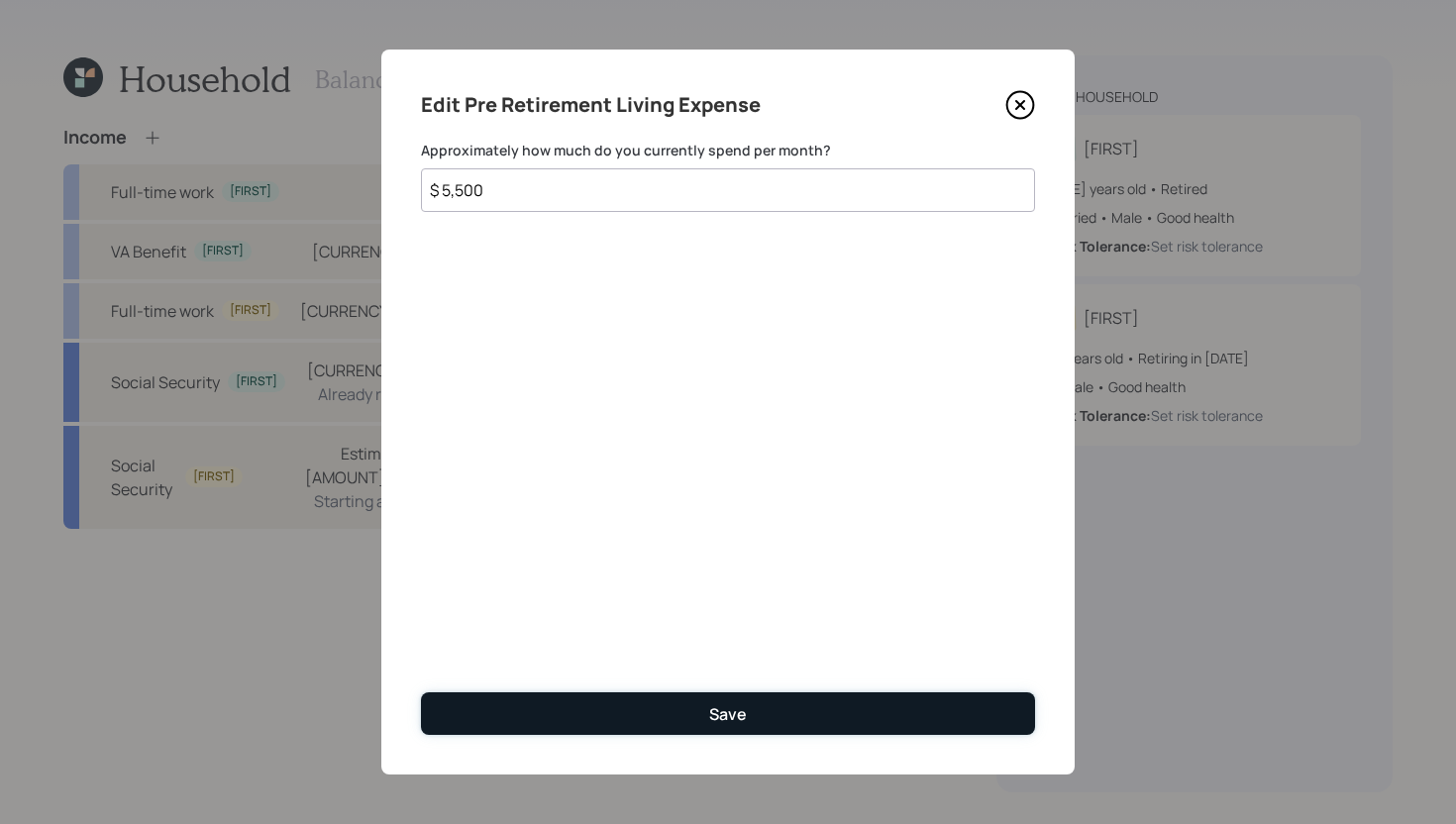 click on "Save" at bounding box center [728, 713] 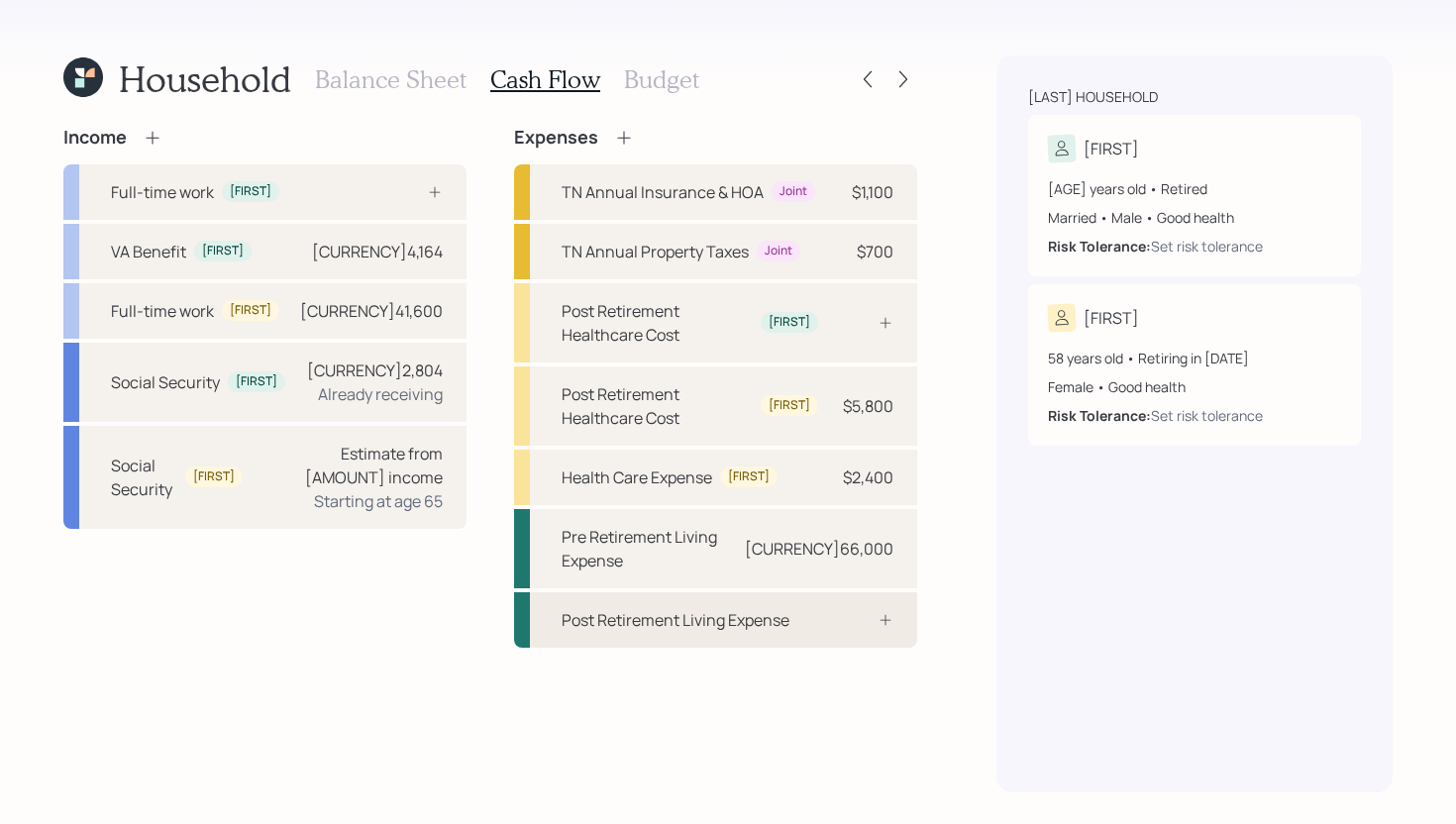 click on "Post Retirement Living Expense" at bounding box center (676, 620) 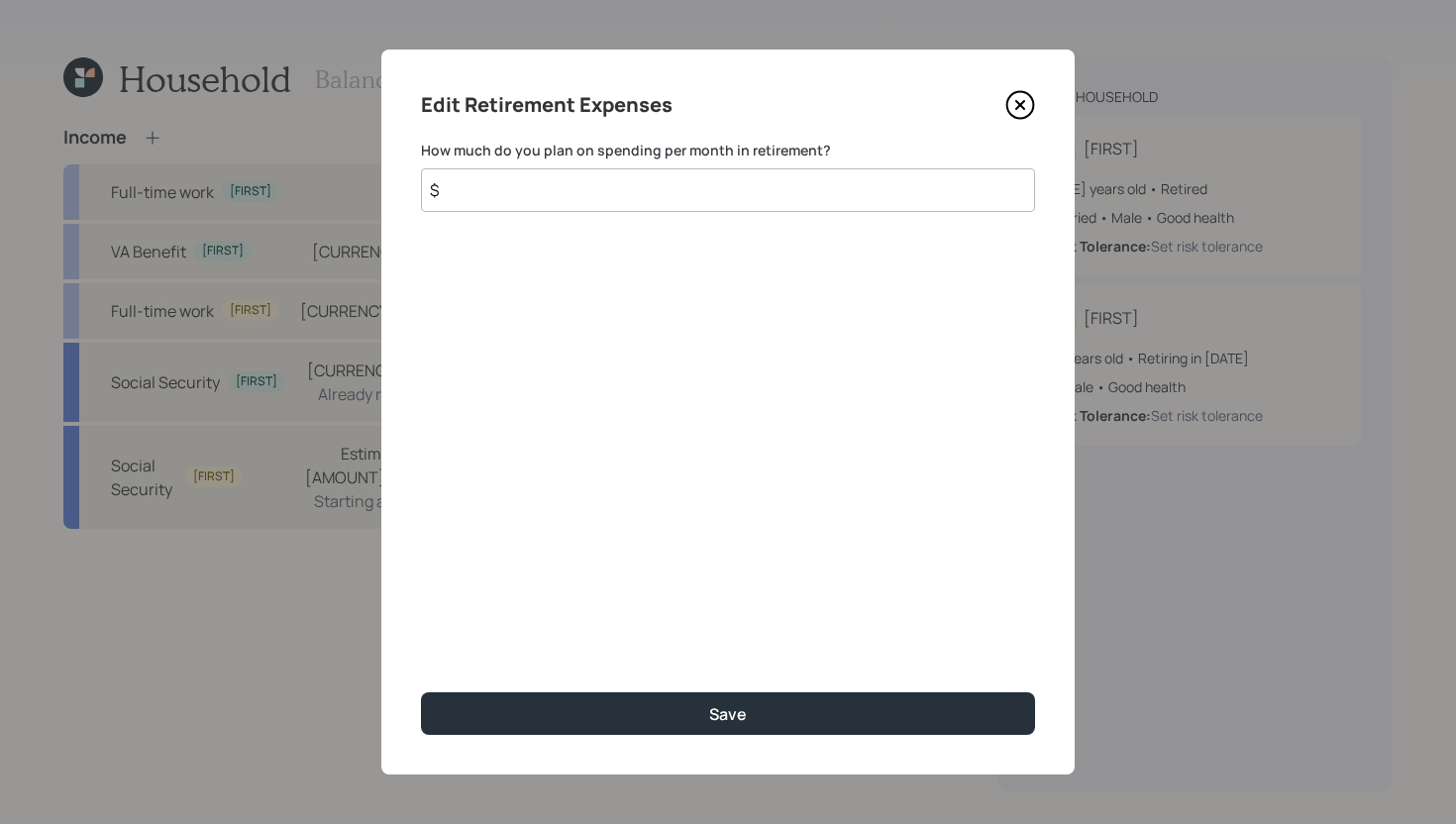 click on "$" at bounding box center (728, 190) 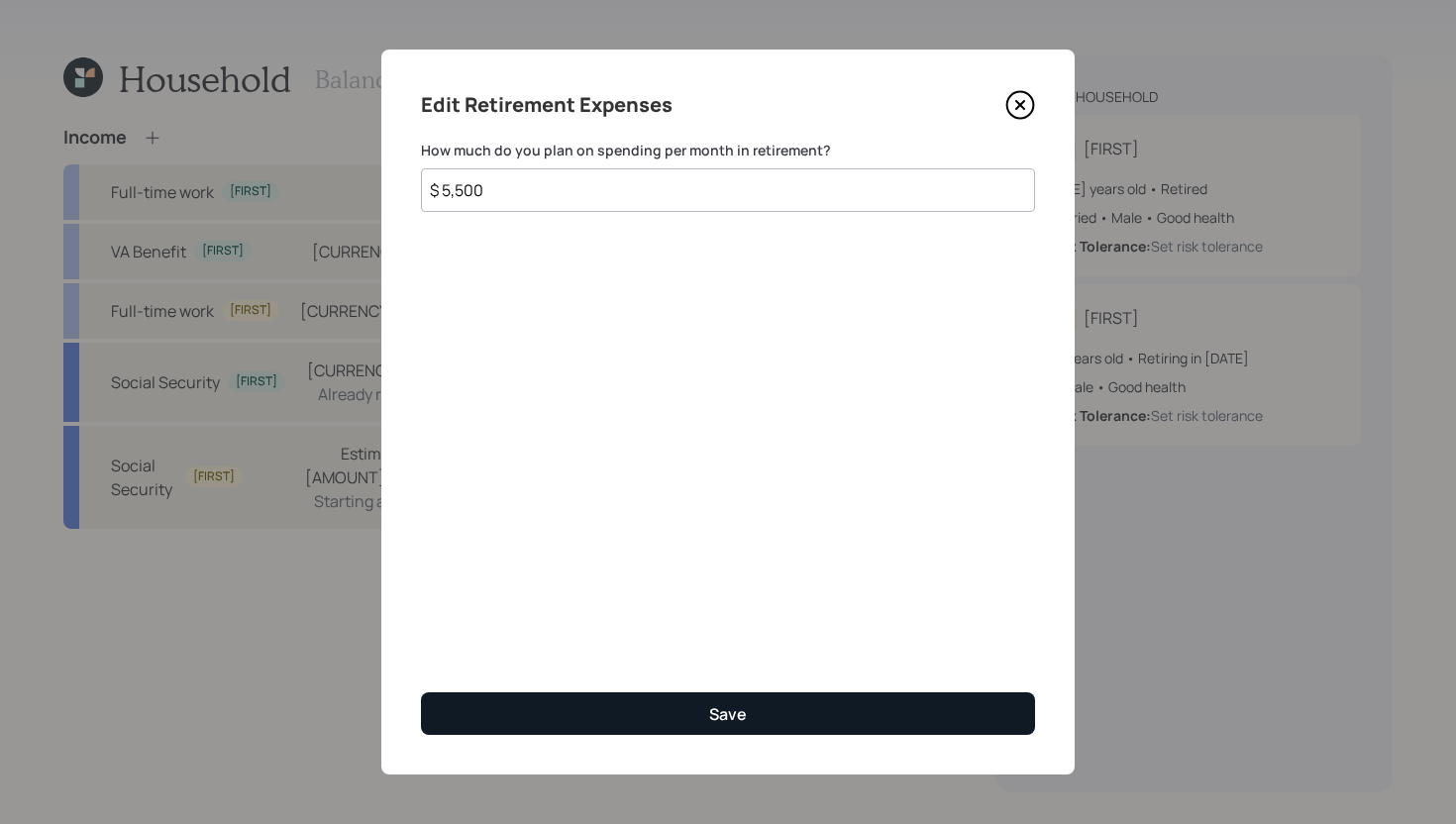 type on "$ 5,500" 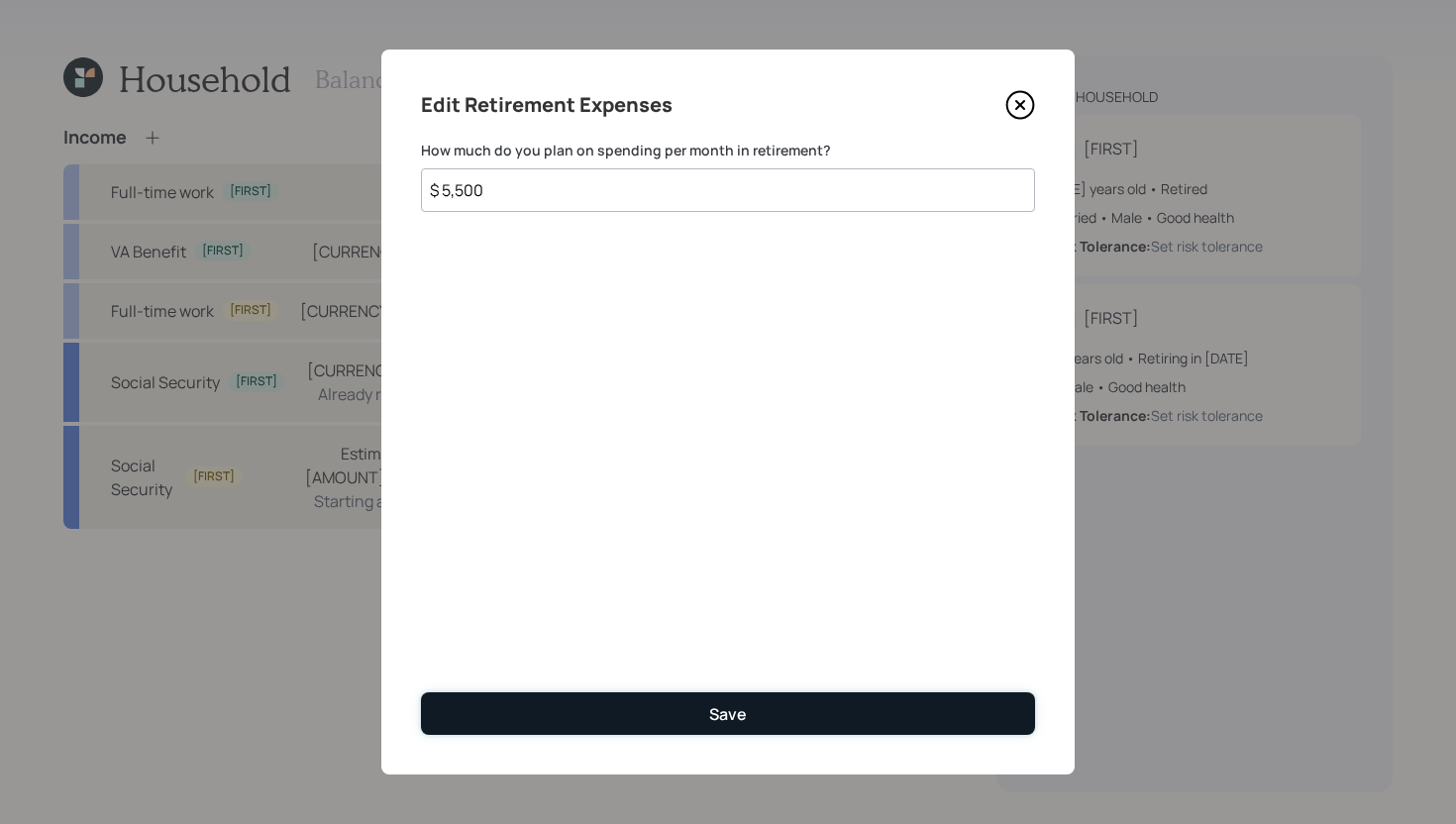 click on "Save" at bounding box center (728, 714) 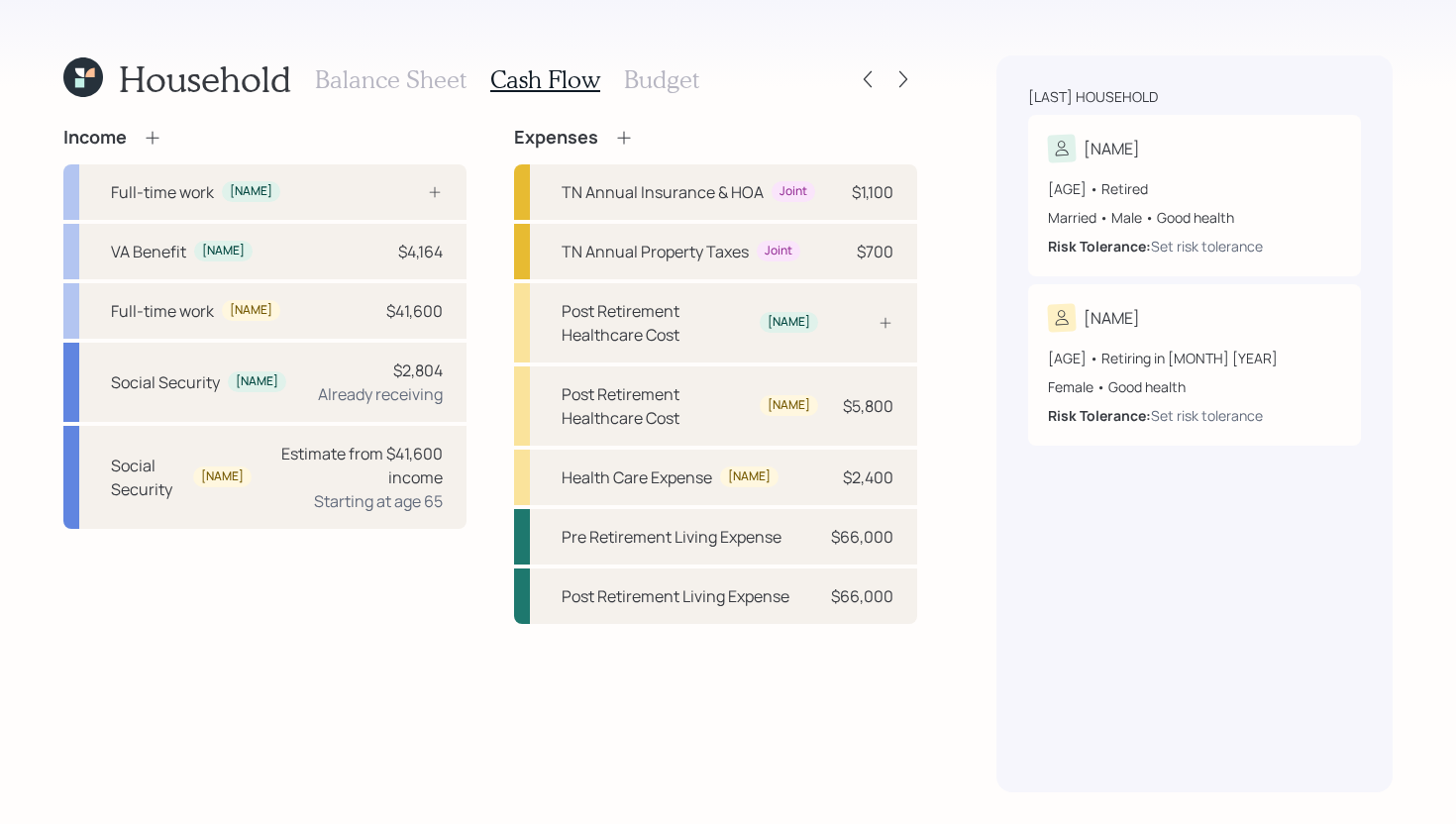 scroll, scrollTop: 0, scrollLeft: 0, axis: both 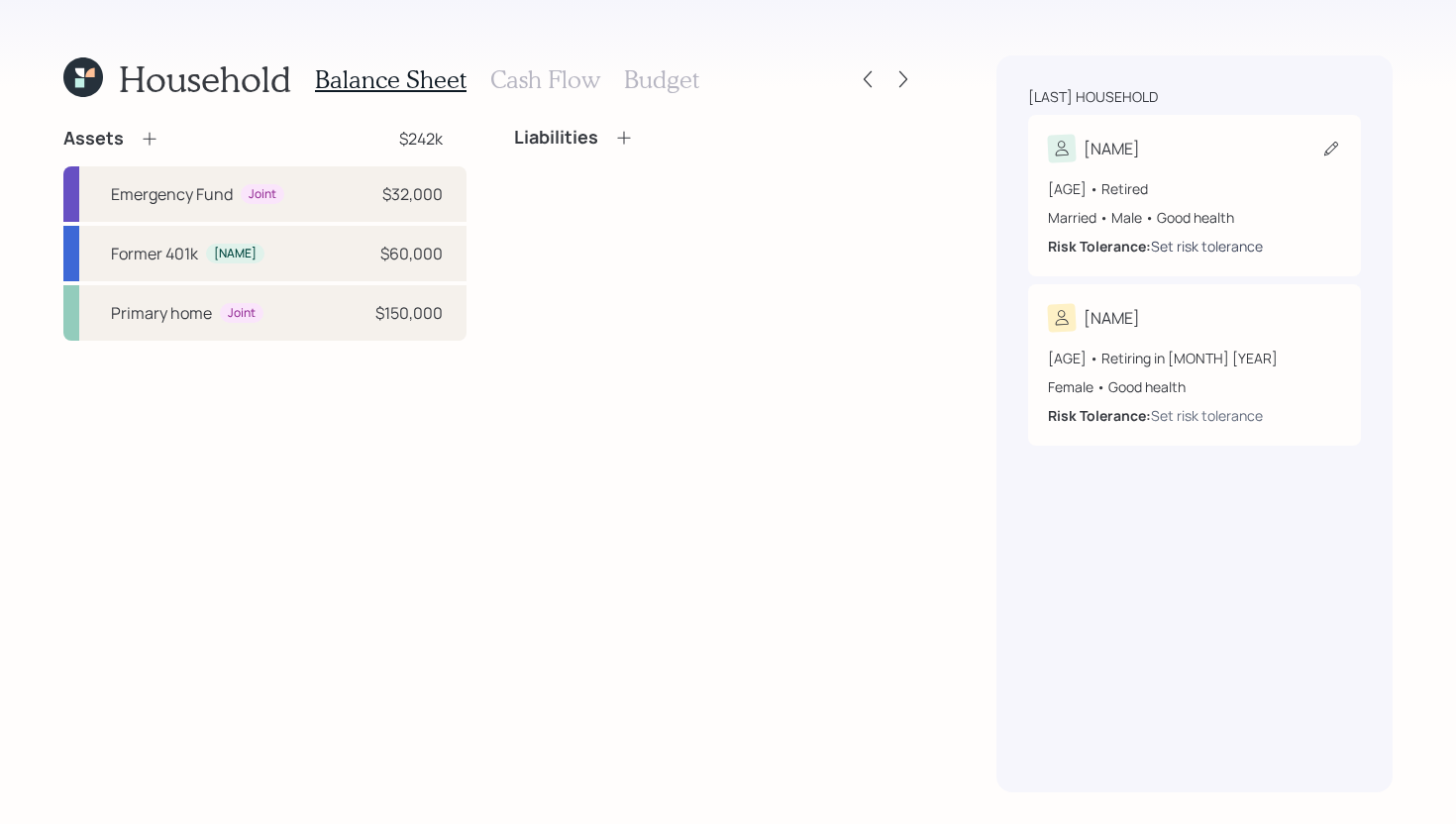 click on "Set risk tolerance" at bounding box center (1206, 246) 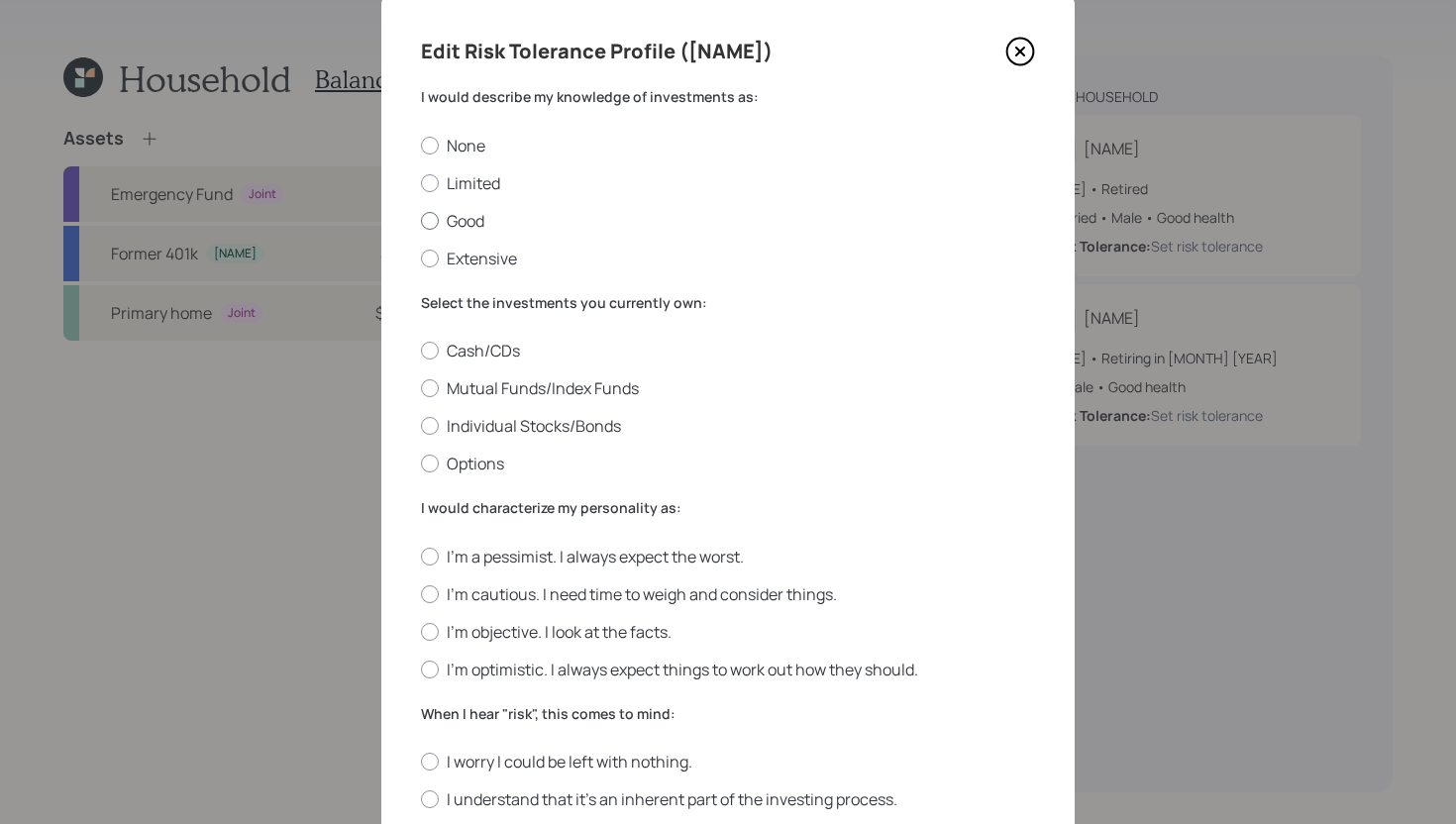 scroll, scrollTop: 47, scrollLeft: 0, axis: vertical 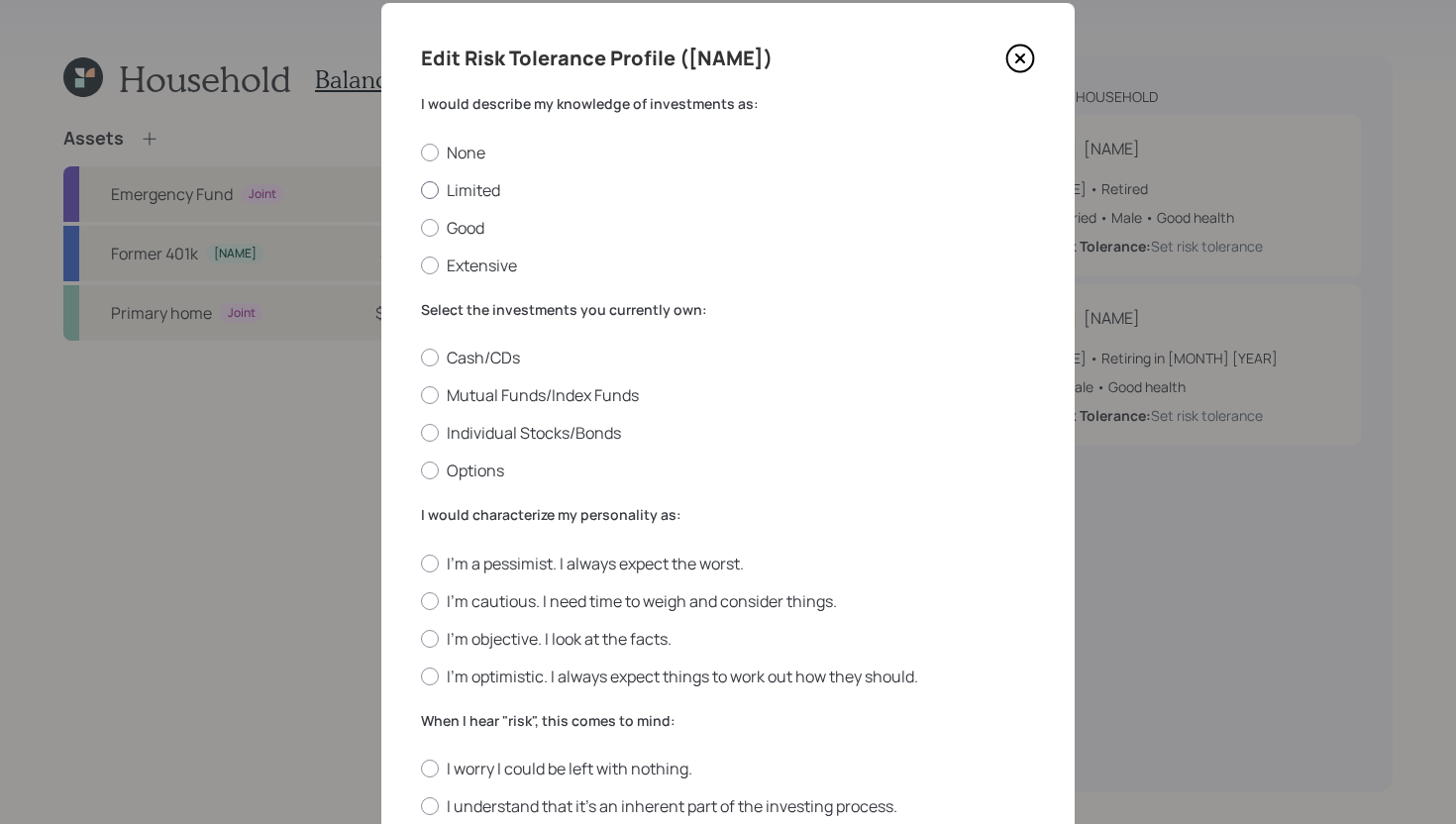 click on "Limited" at bounding box center [728, 190] 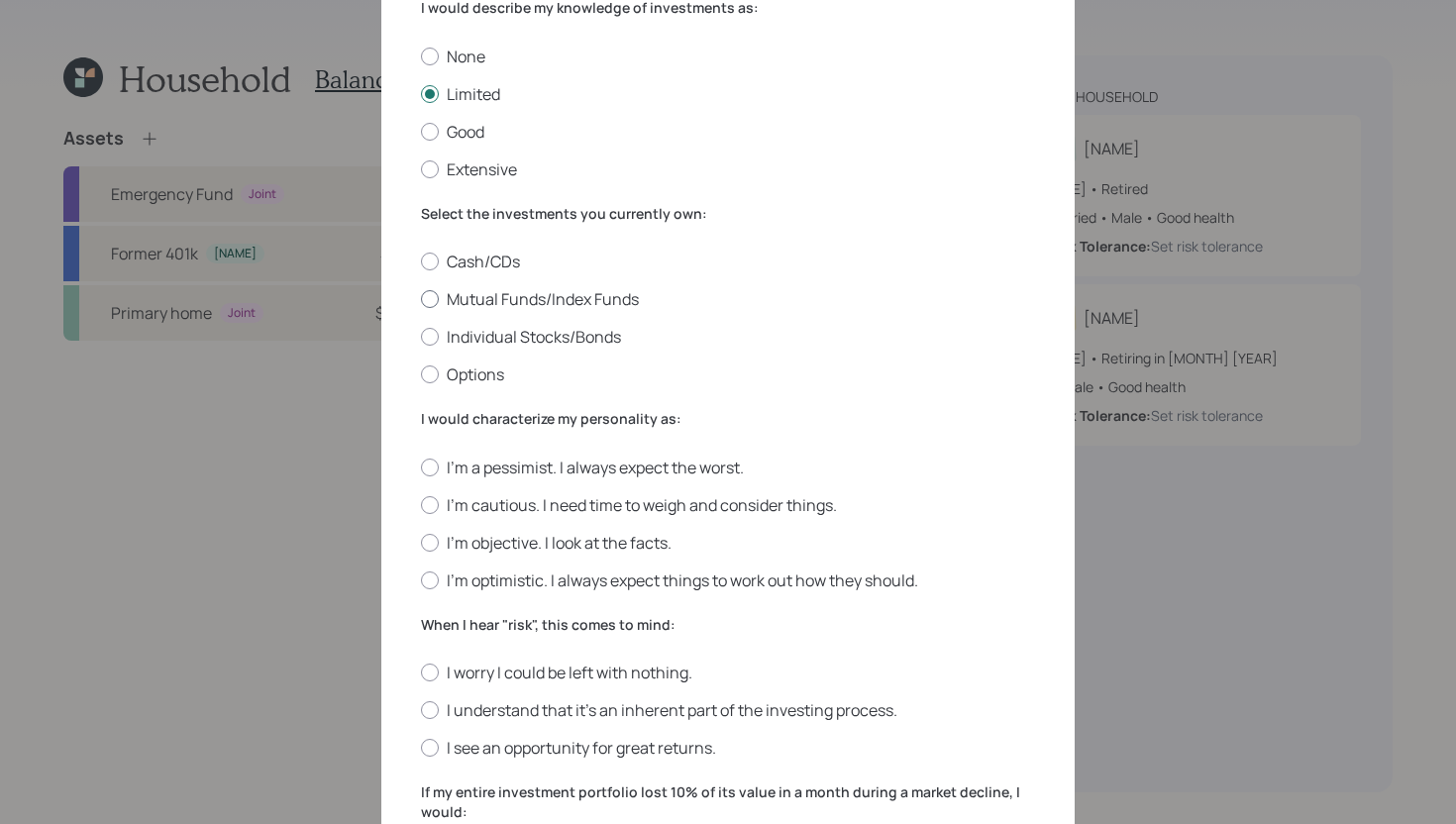 scroll, scrollTop: 144, scrollLeft: 0, axis: vertical 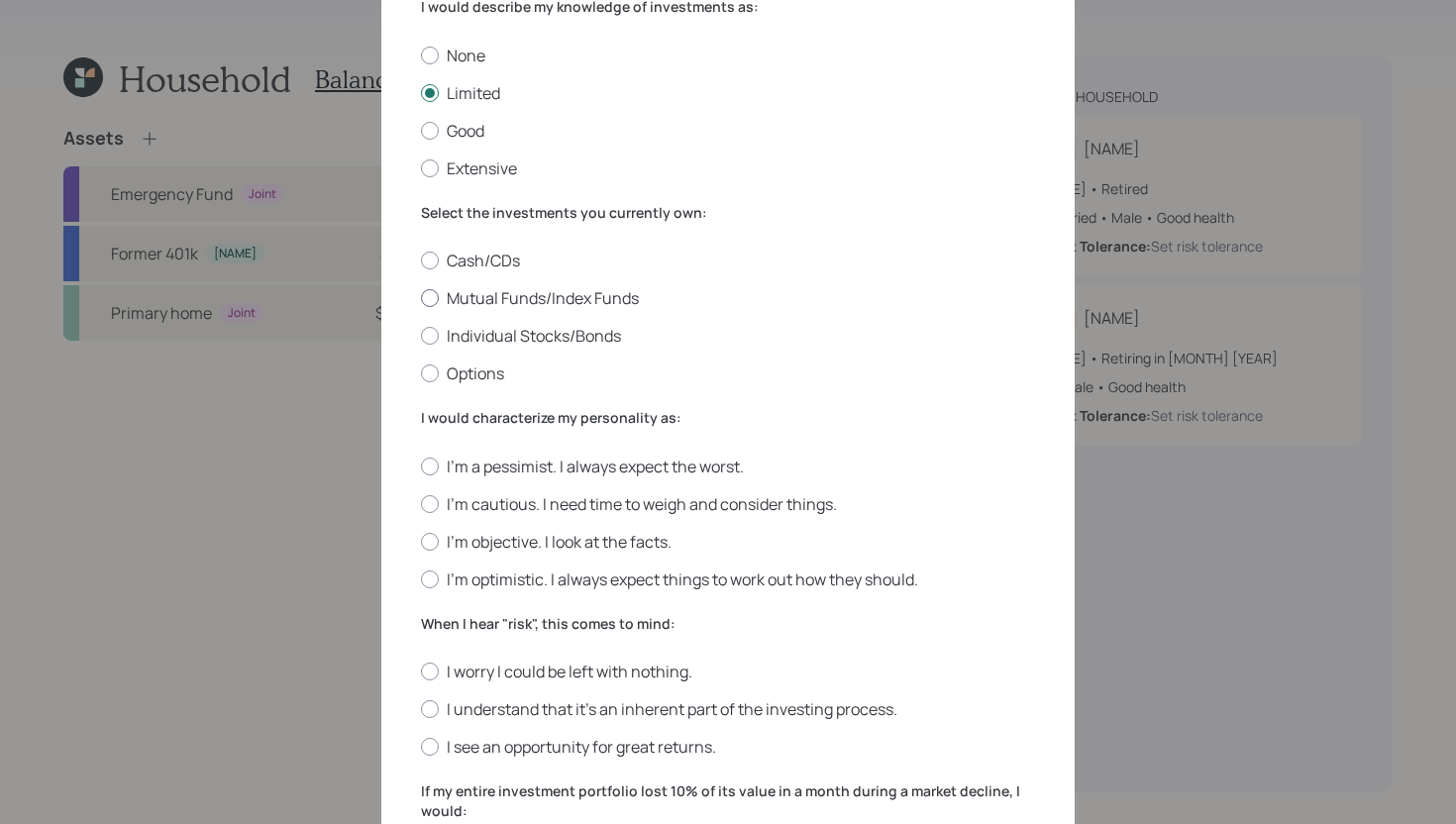 click on "Mutual Funds/Index Funds" at bounding box center [728, 298] 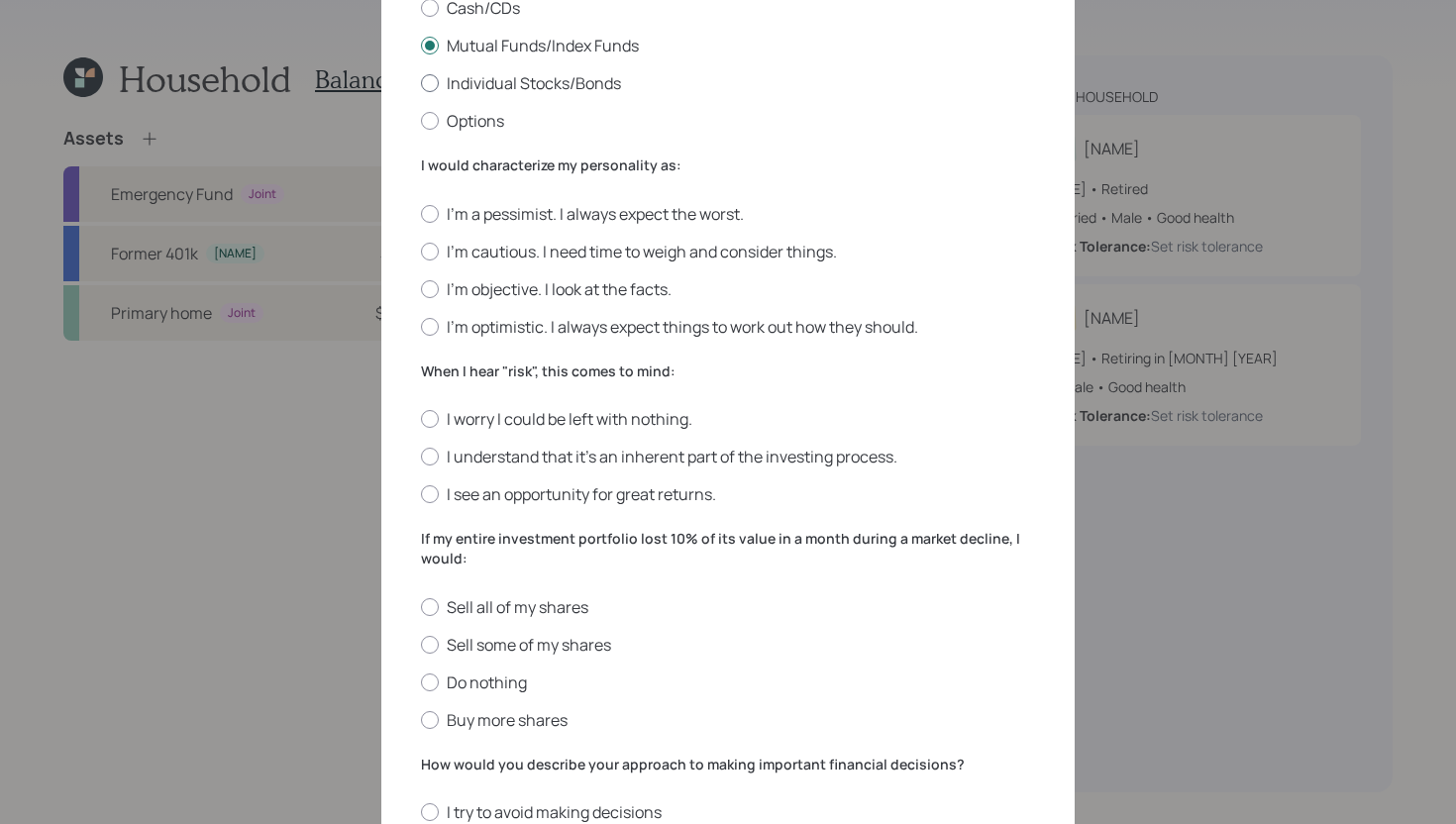 scroll, scrollTop: 395, scrollLeft: 0, axis: vertical 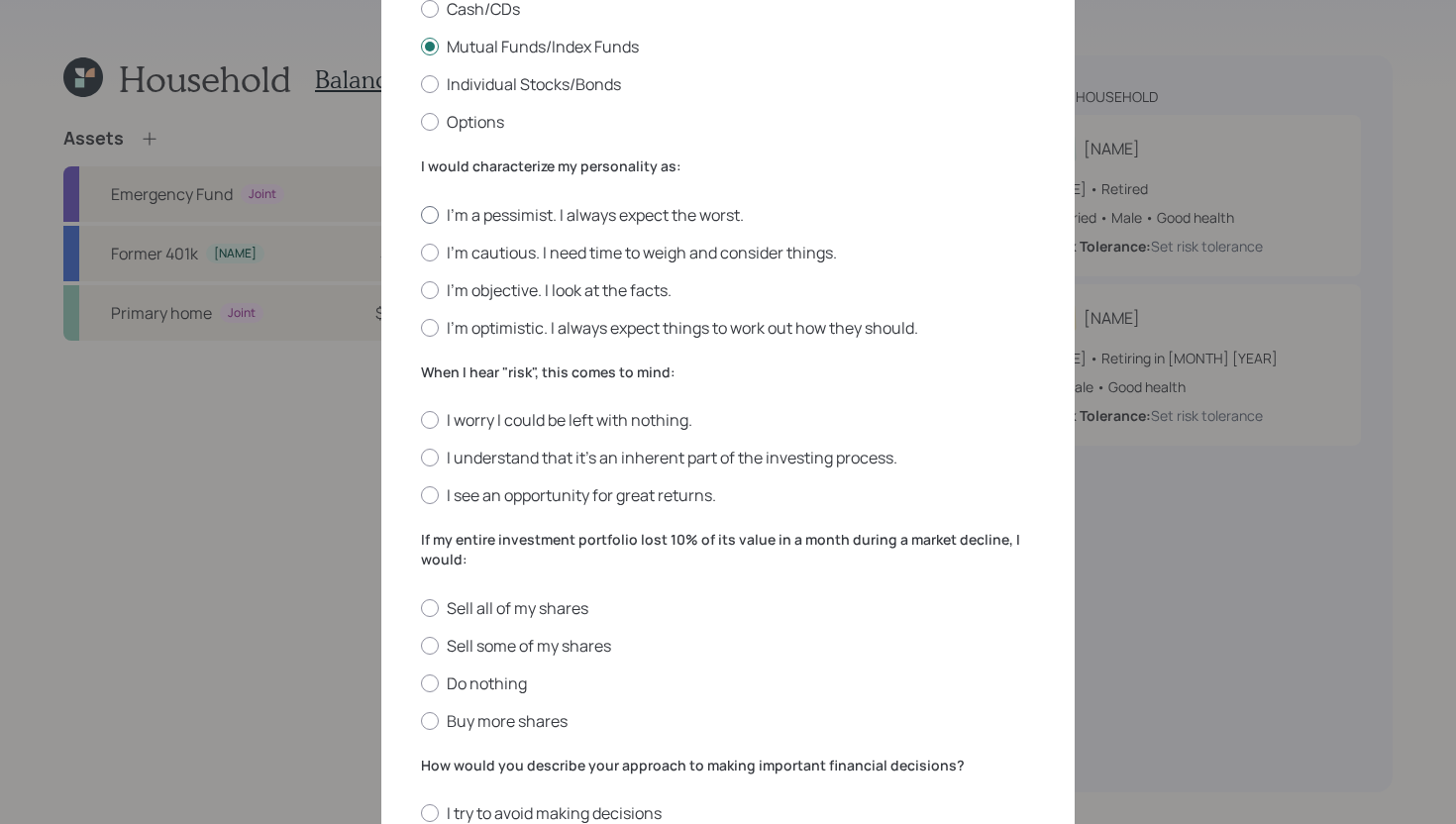 click on "I'm a pessimist. I always expect the worst." at bounding box center [728, 215] 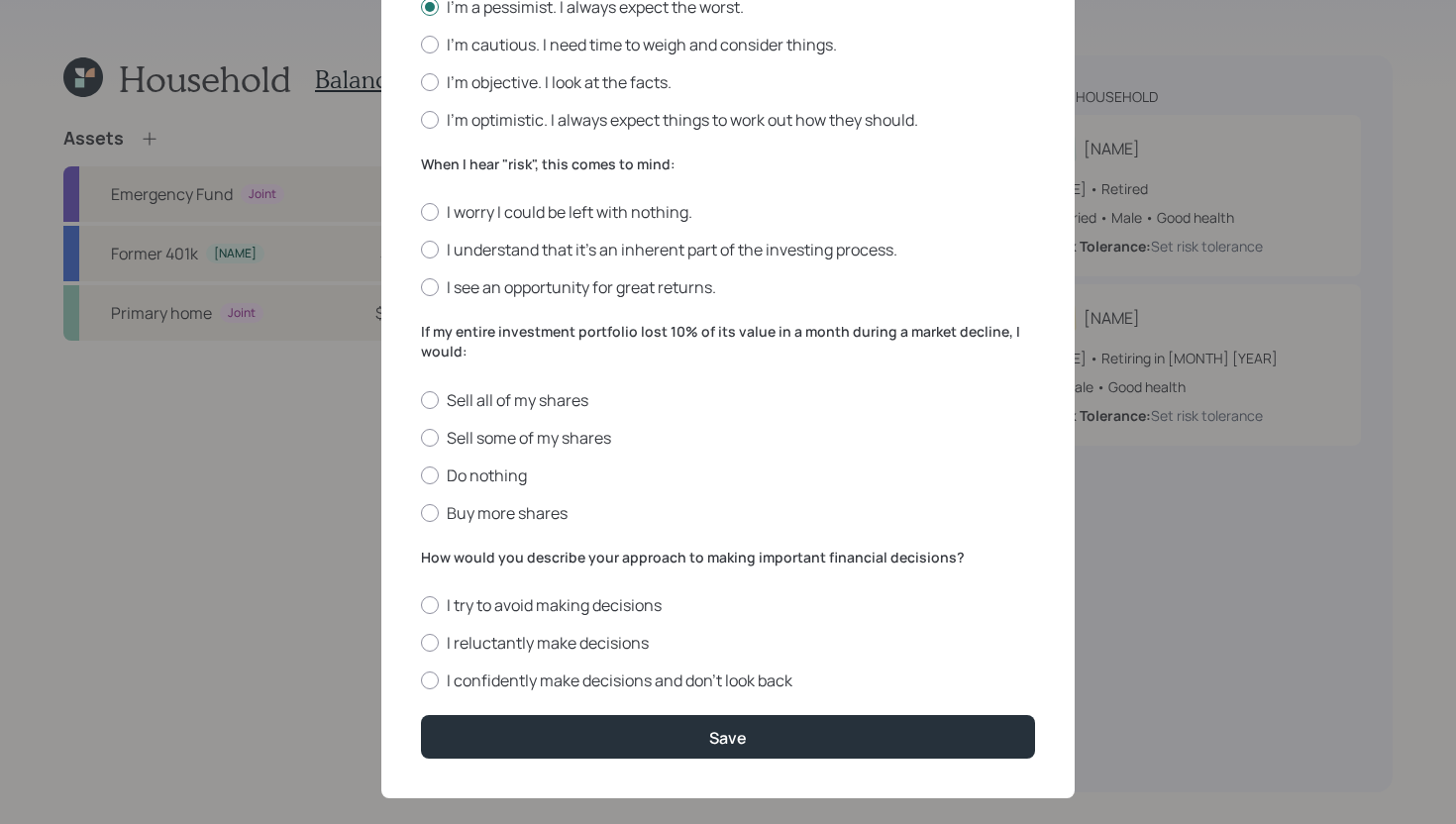 scroll, scrollTop: 604, scrollLeft: 0, axis: vertical 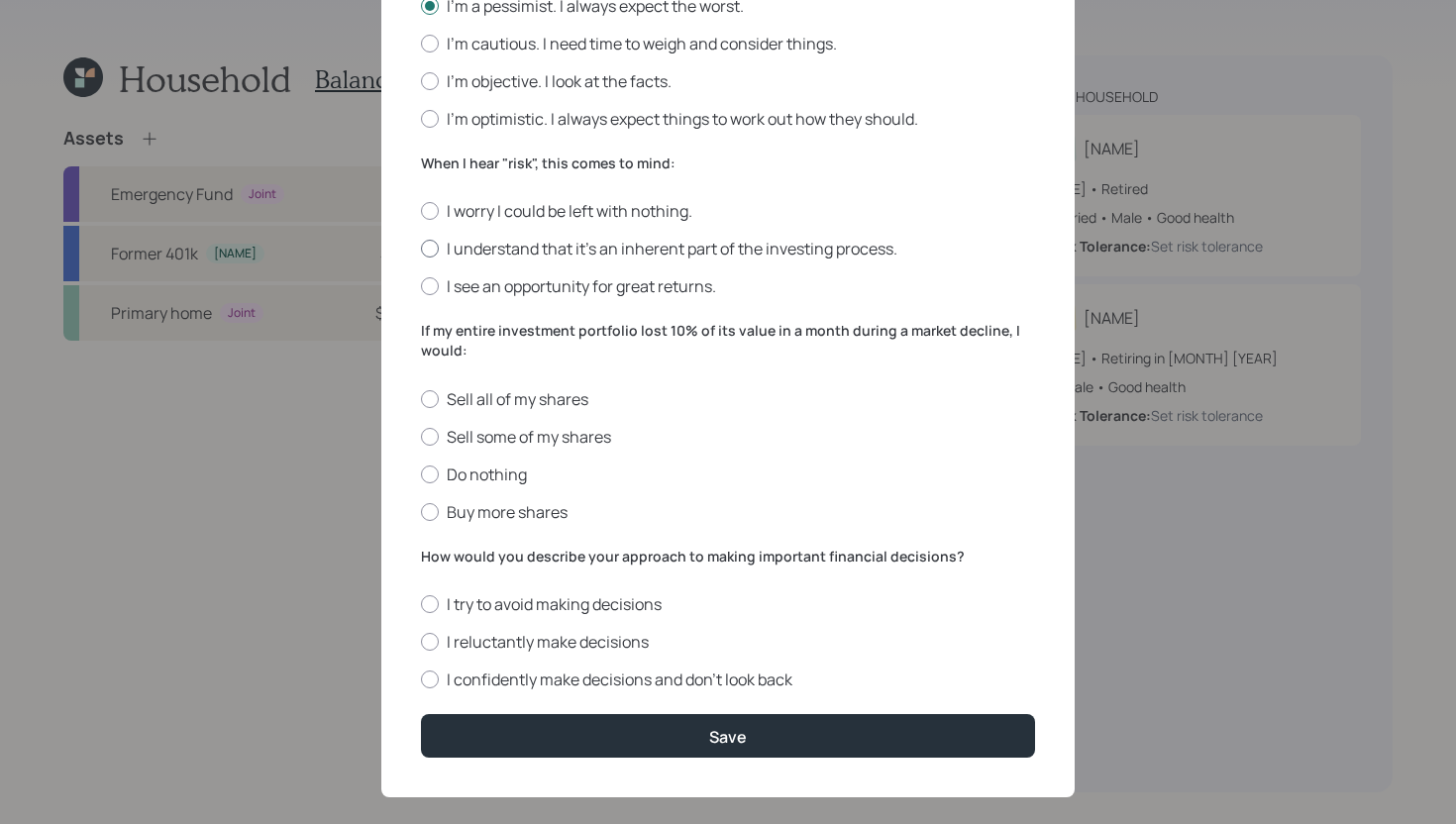 click on "I understand that it’s an inherent part of the investing process." at bounding box center [728, 249] 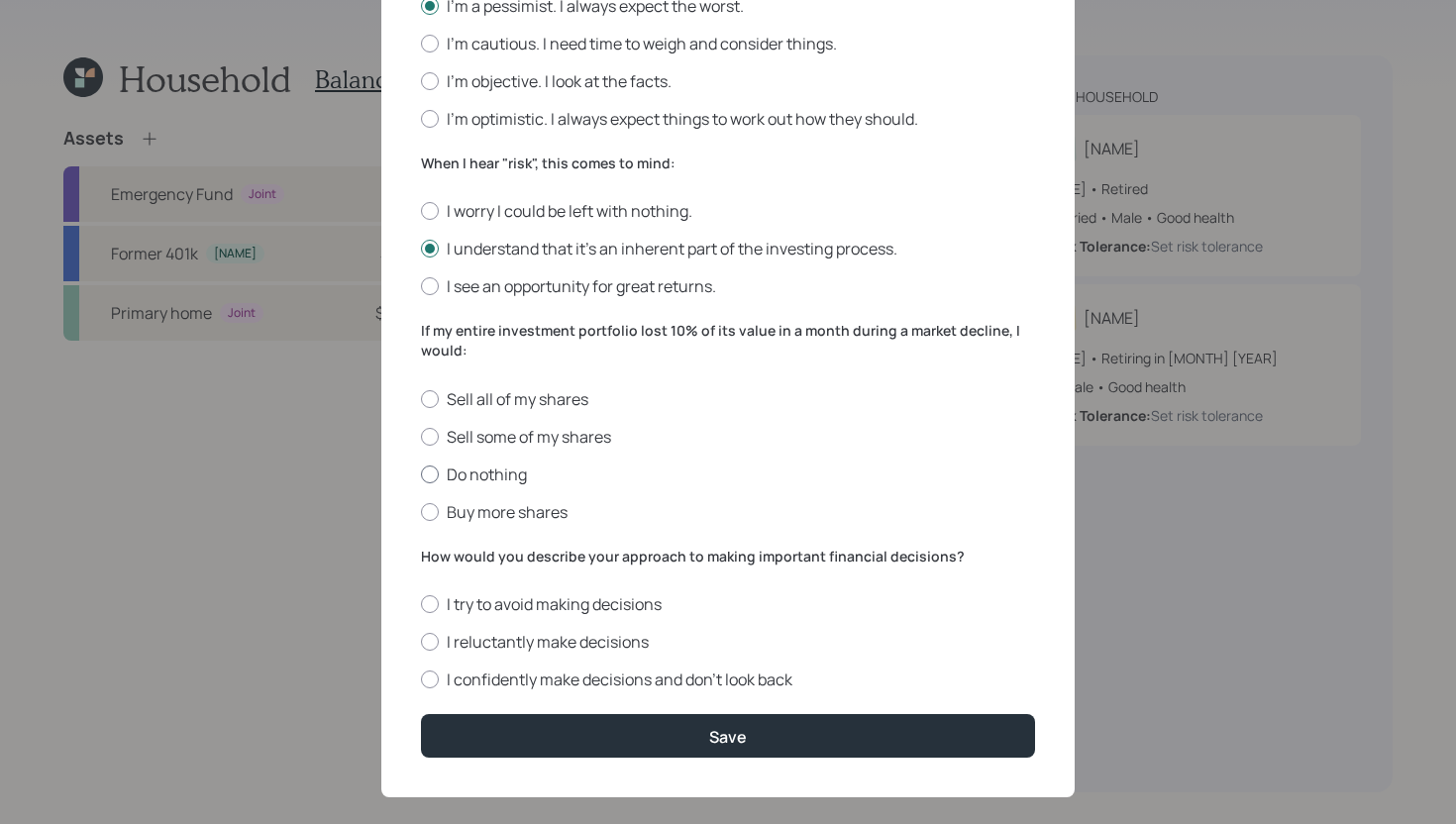 scroll, scrollTop: 627, scrollLeft: 0, axis: vertical 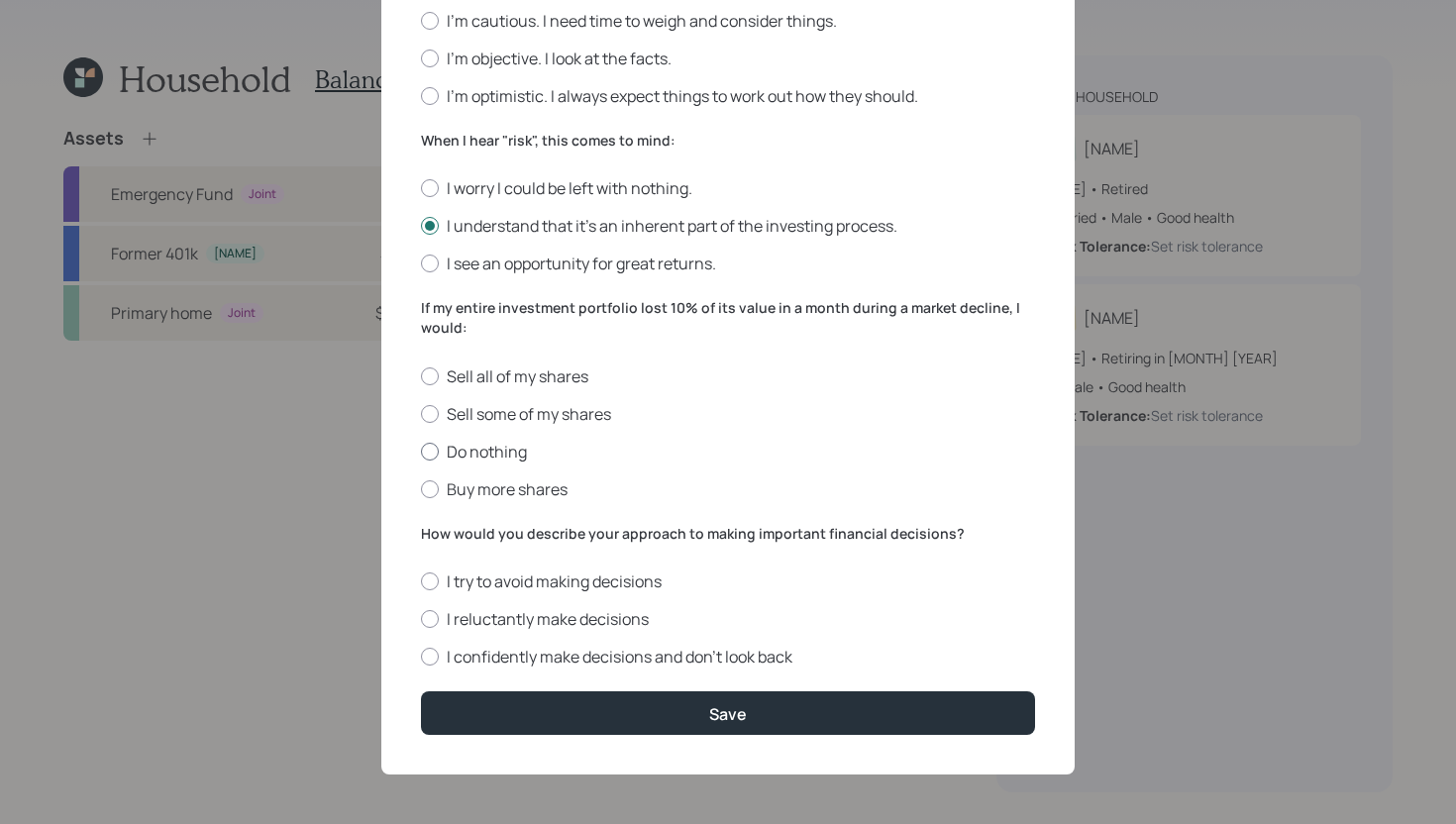 click on "Do nothing" at bounding box center (728, 452) 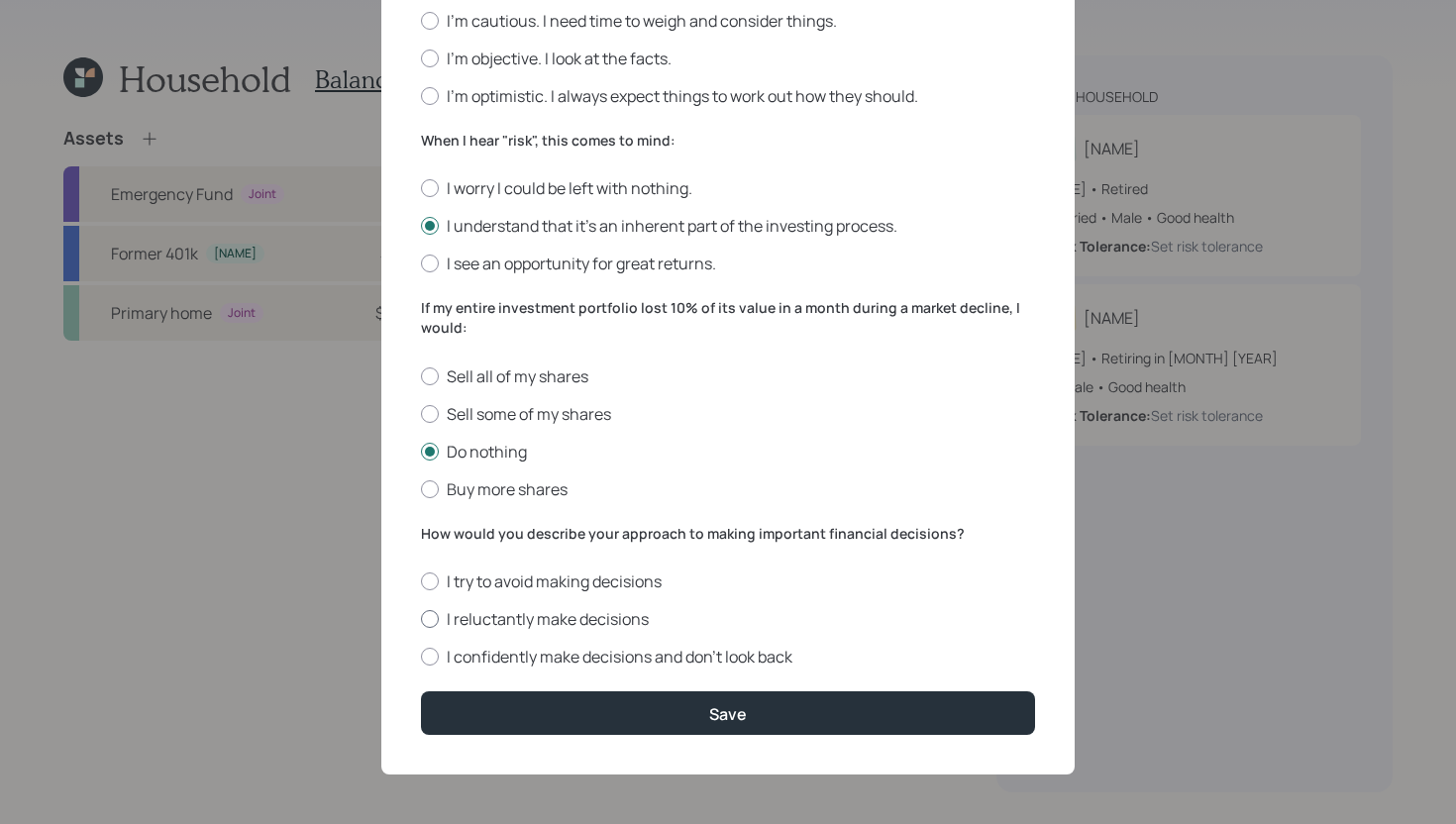 click on "I reluctantly make decisions" at bounding box center (728, 619) 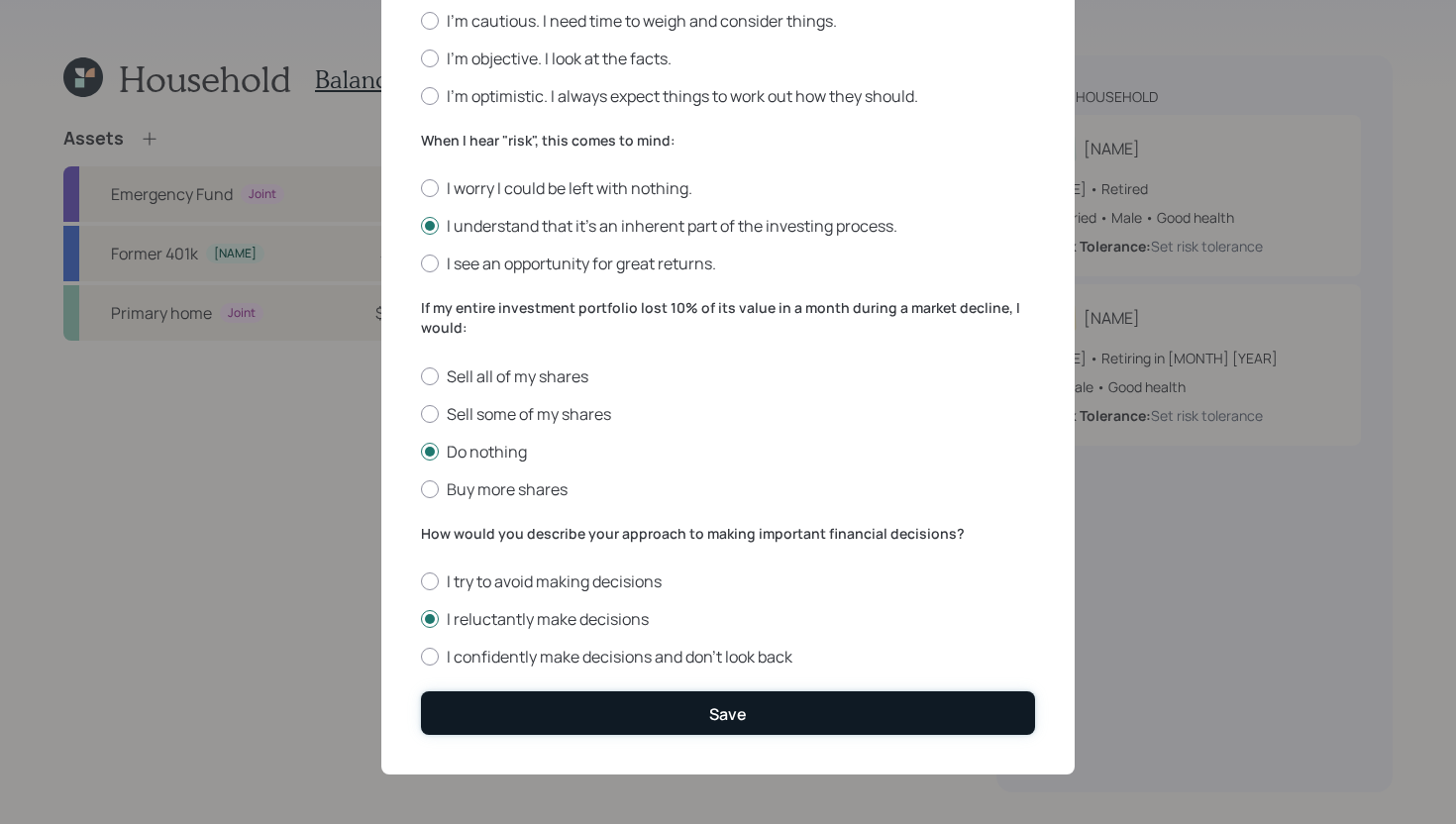 click on "Save" at bounding box center [728, 712] 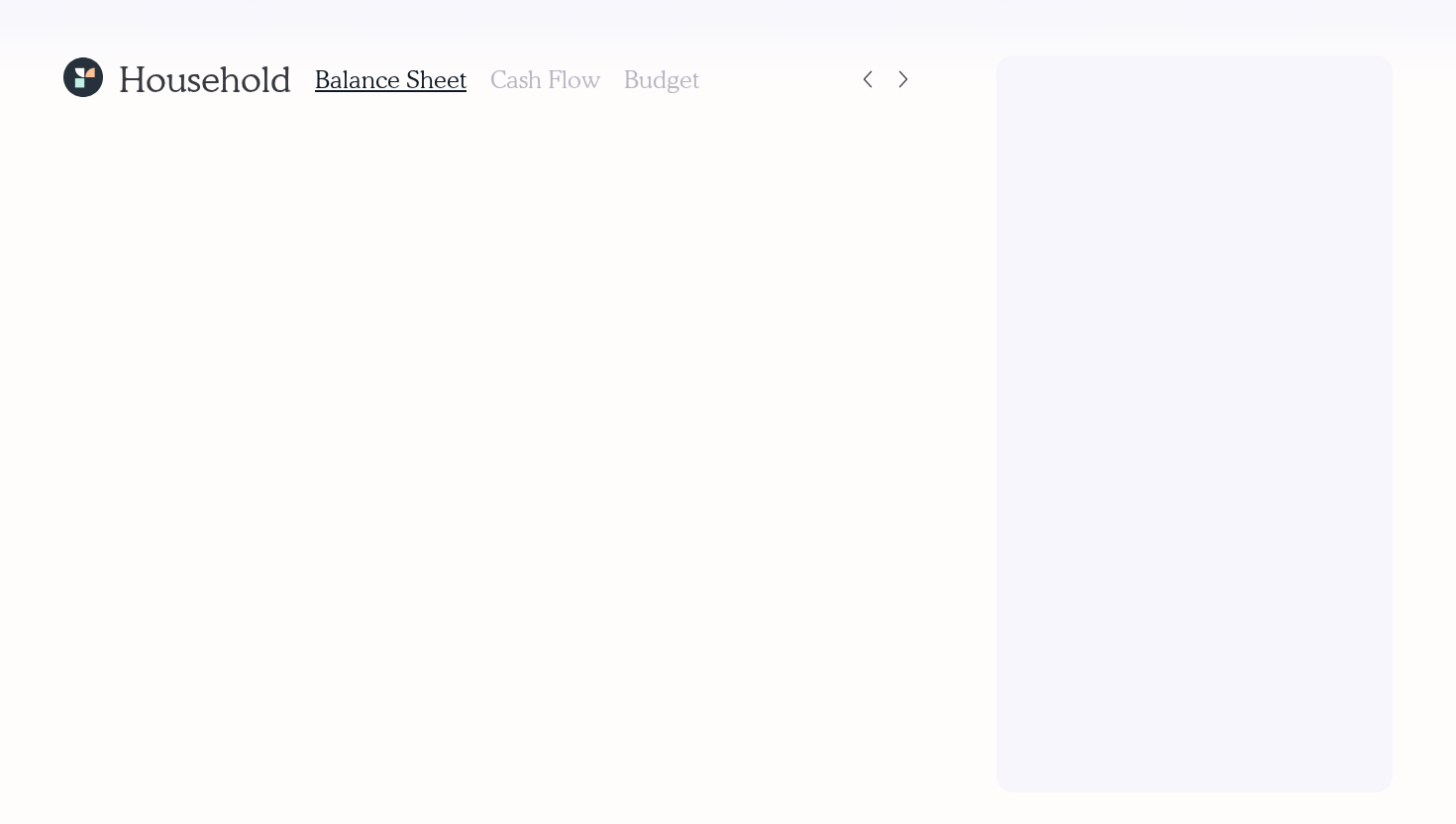 scroll, scrollTop: 0, scrollLeft: 0, axis: both 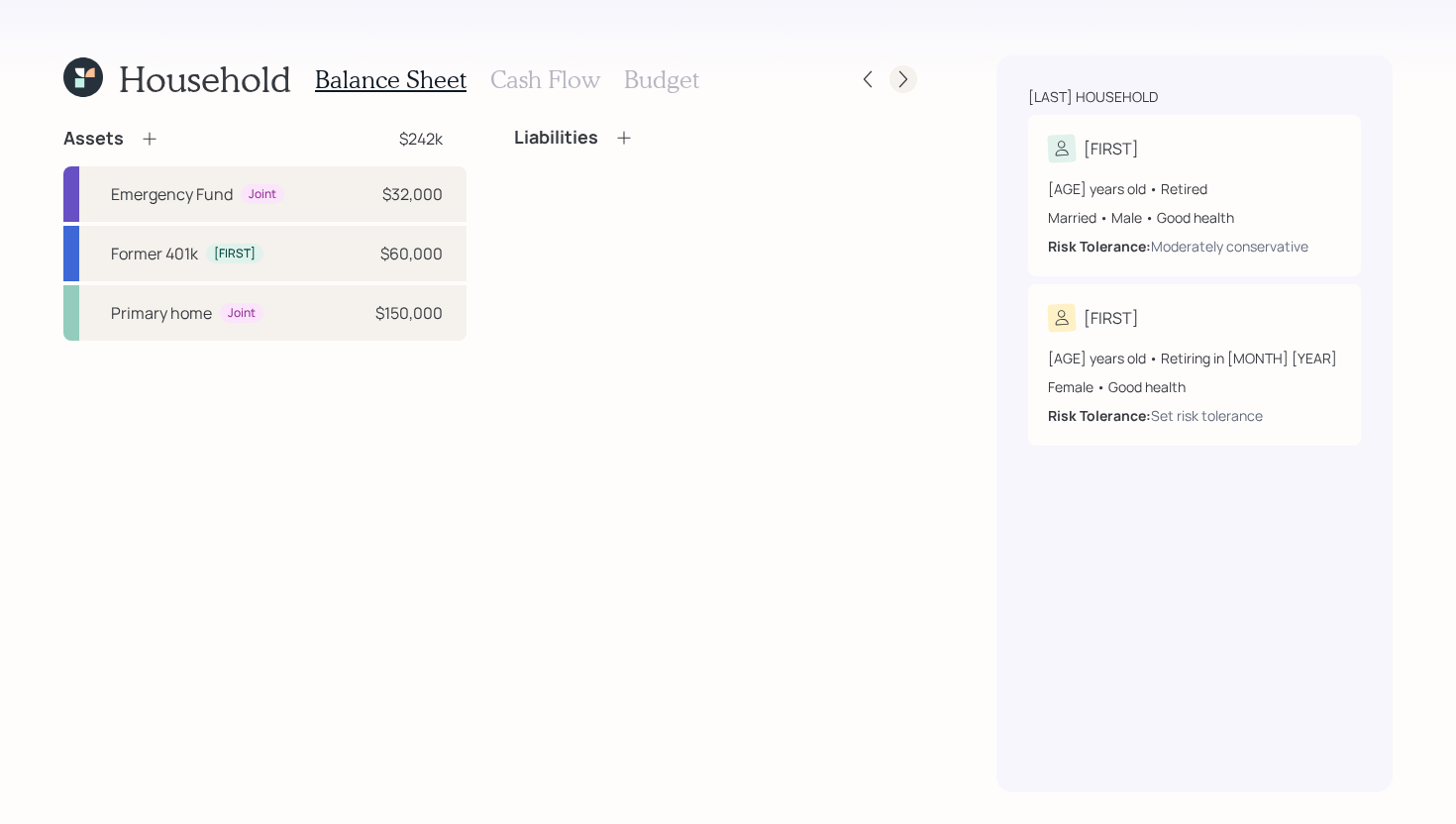 click 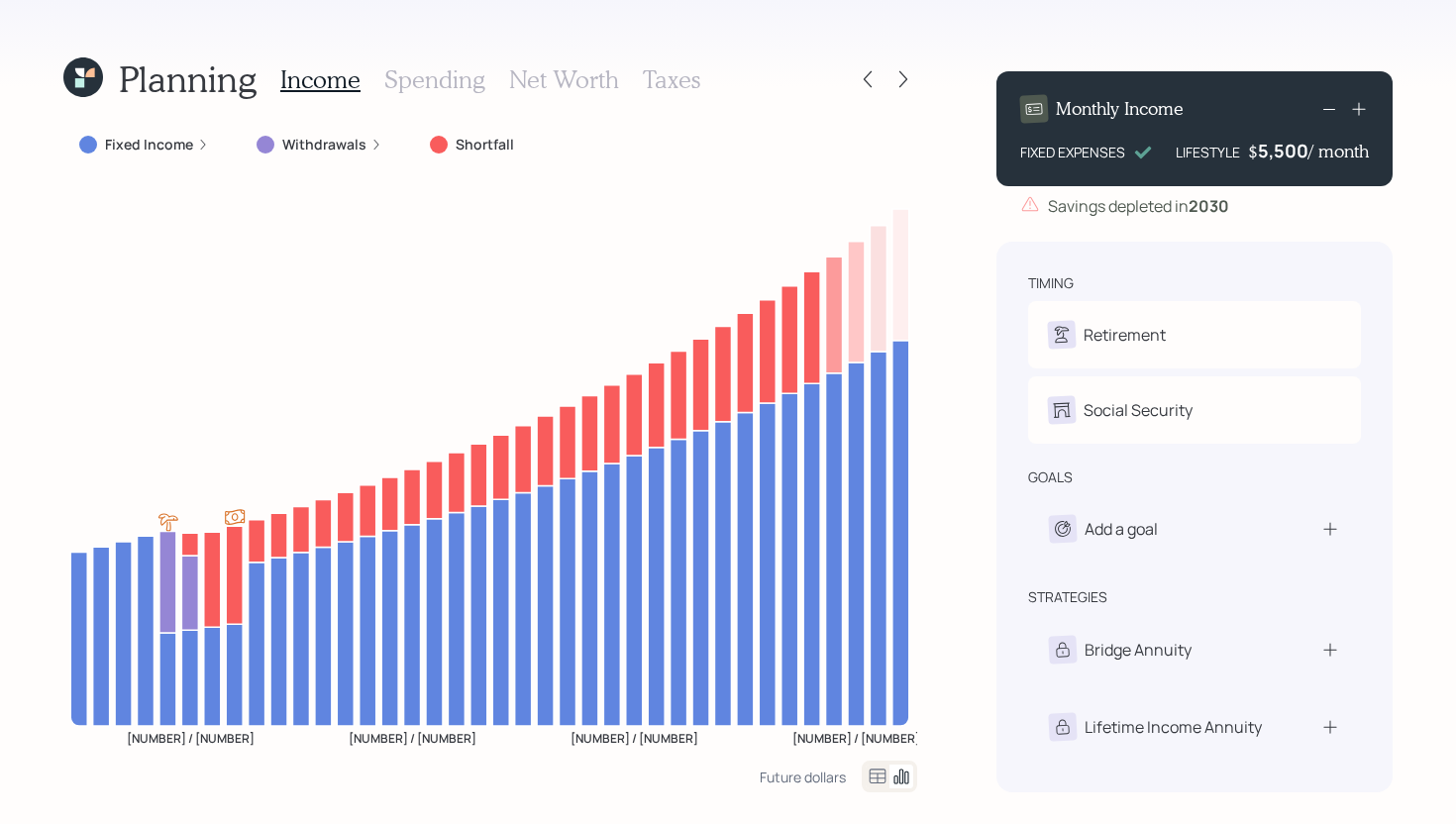 click 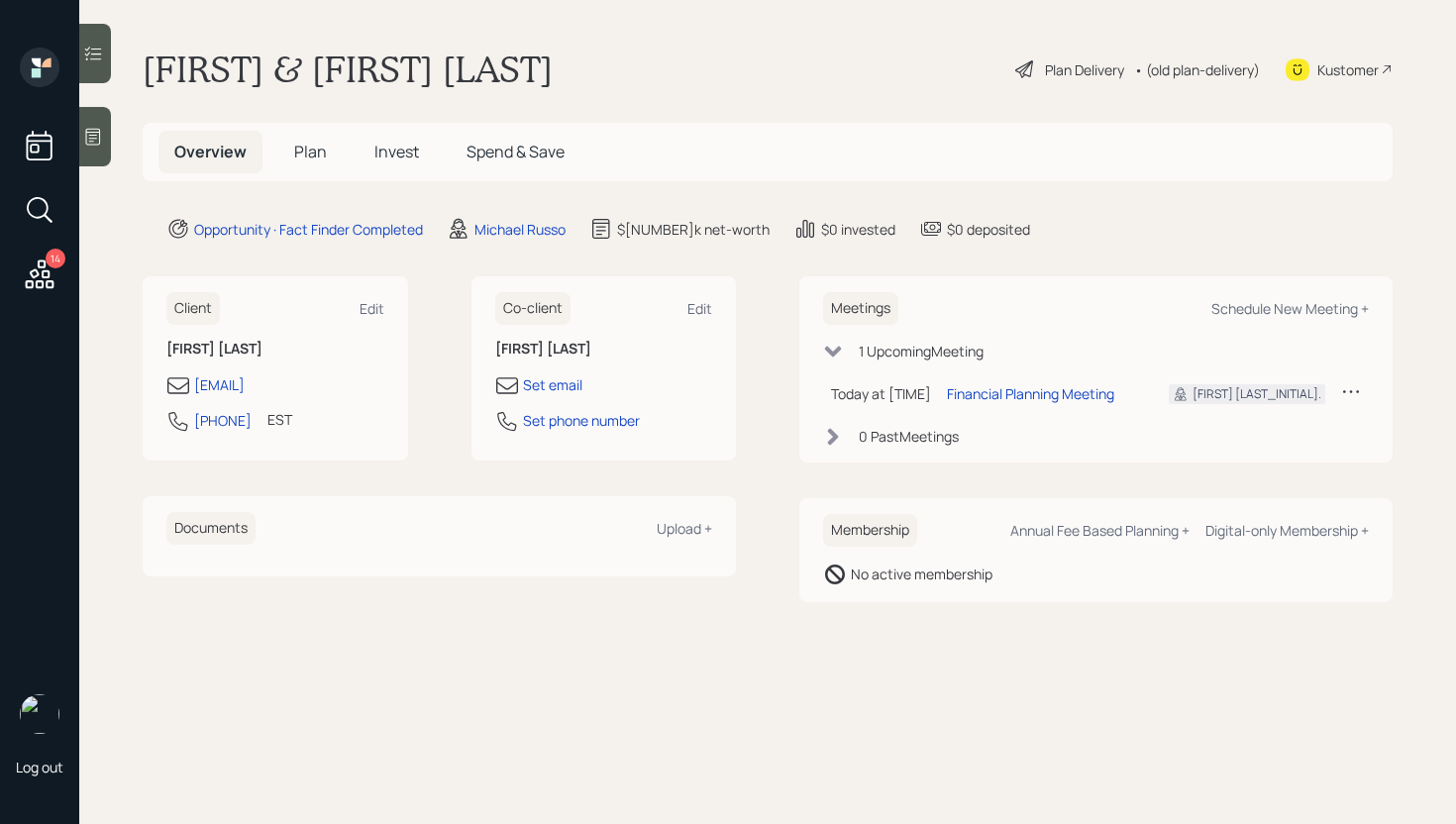 click on "Plan" at bounding box center (310, 152) 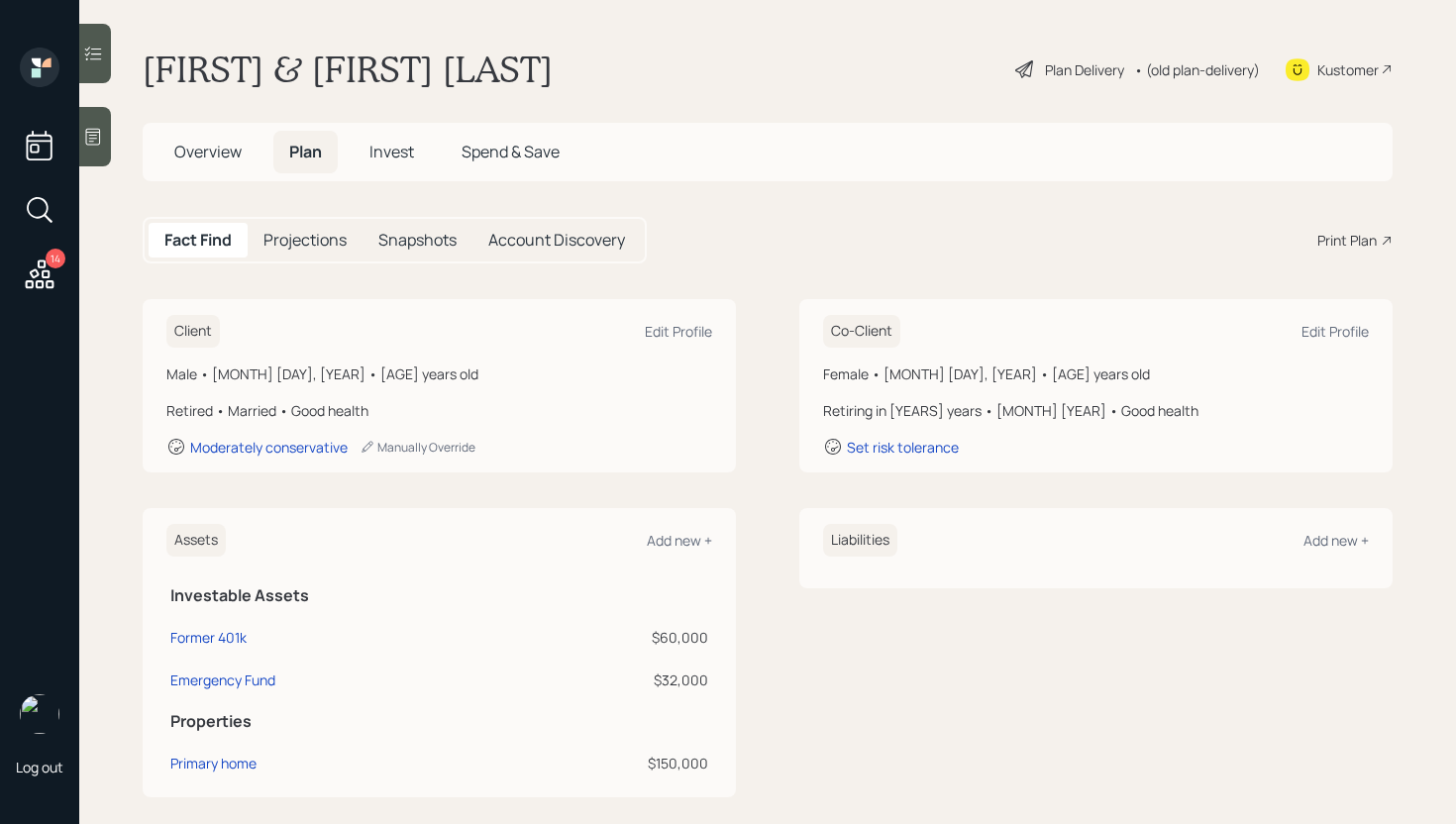 click on "Plan Delivery" at bounding box center (1070, 69) 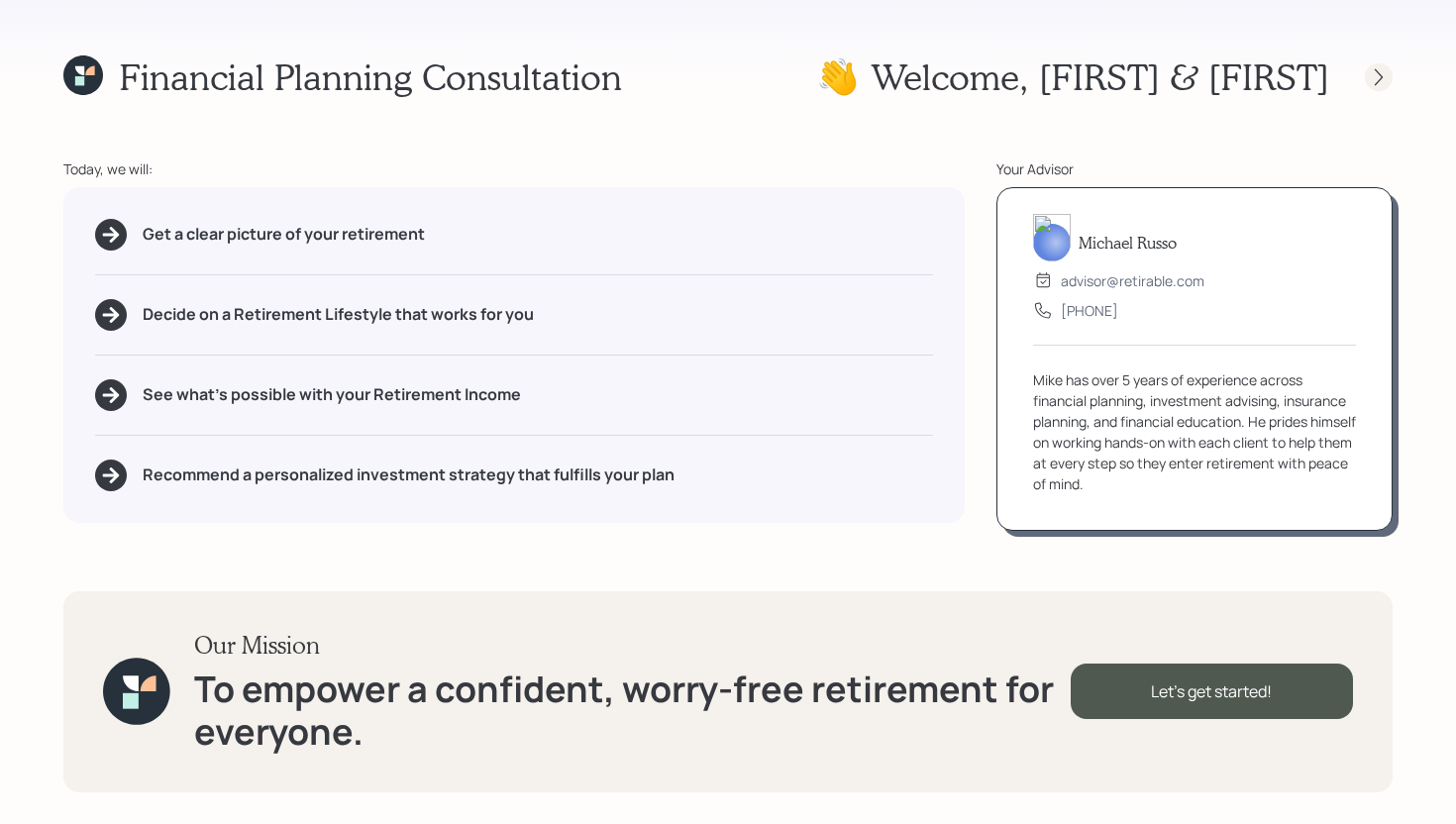 click 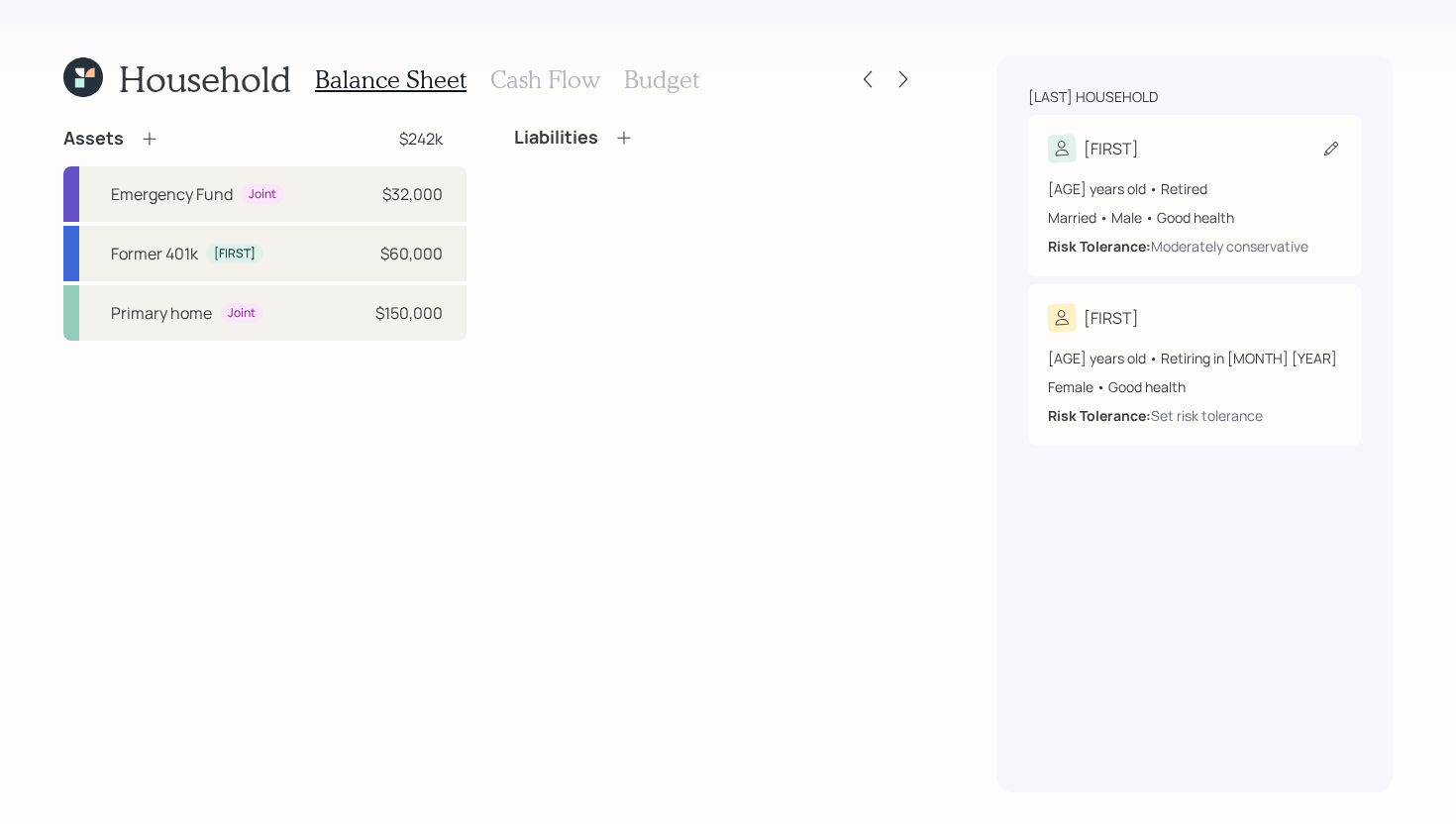 click on "[FIRST]" at bounding box center (1195, 149) 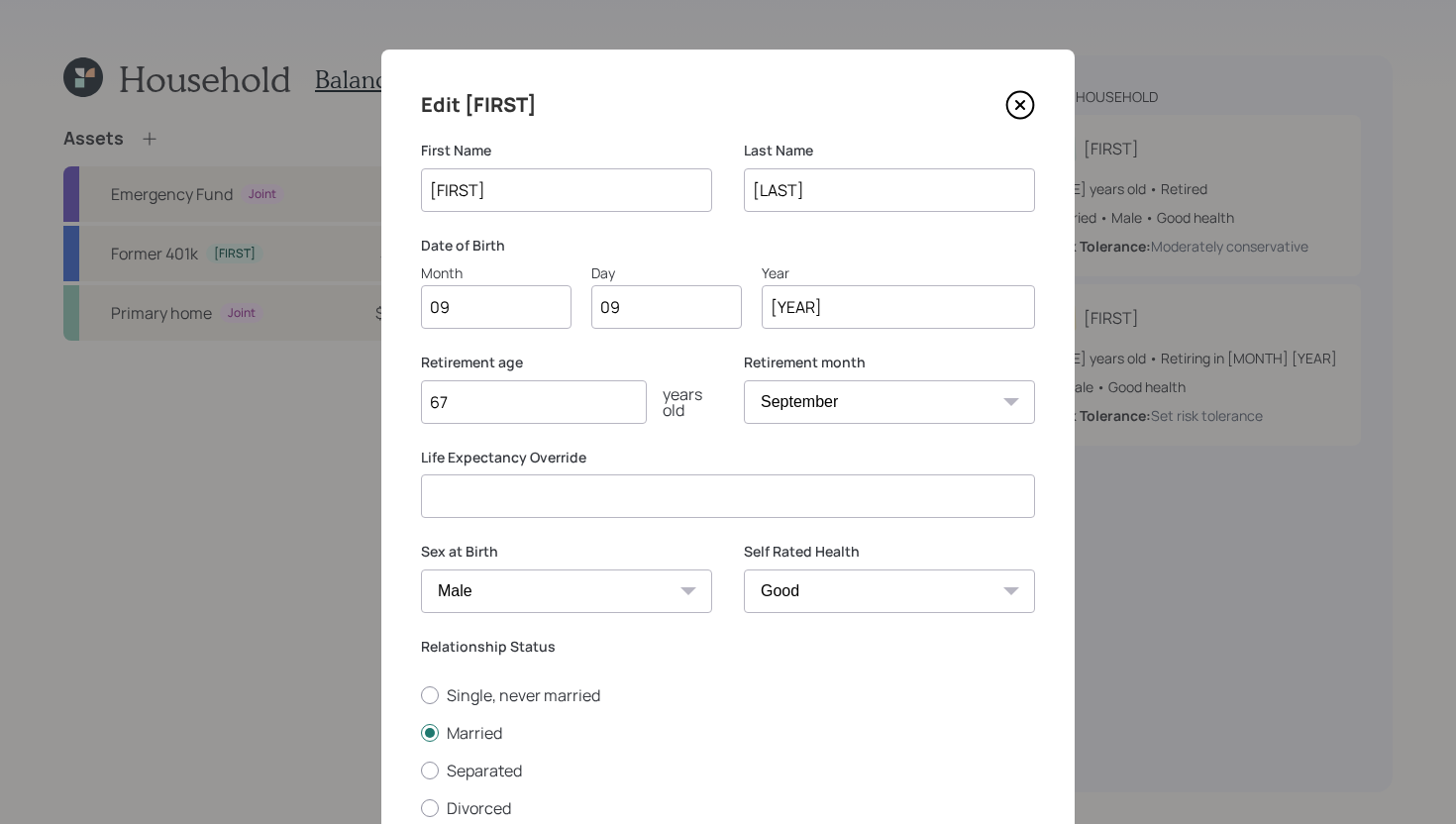click at bounding box center (728, 496) 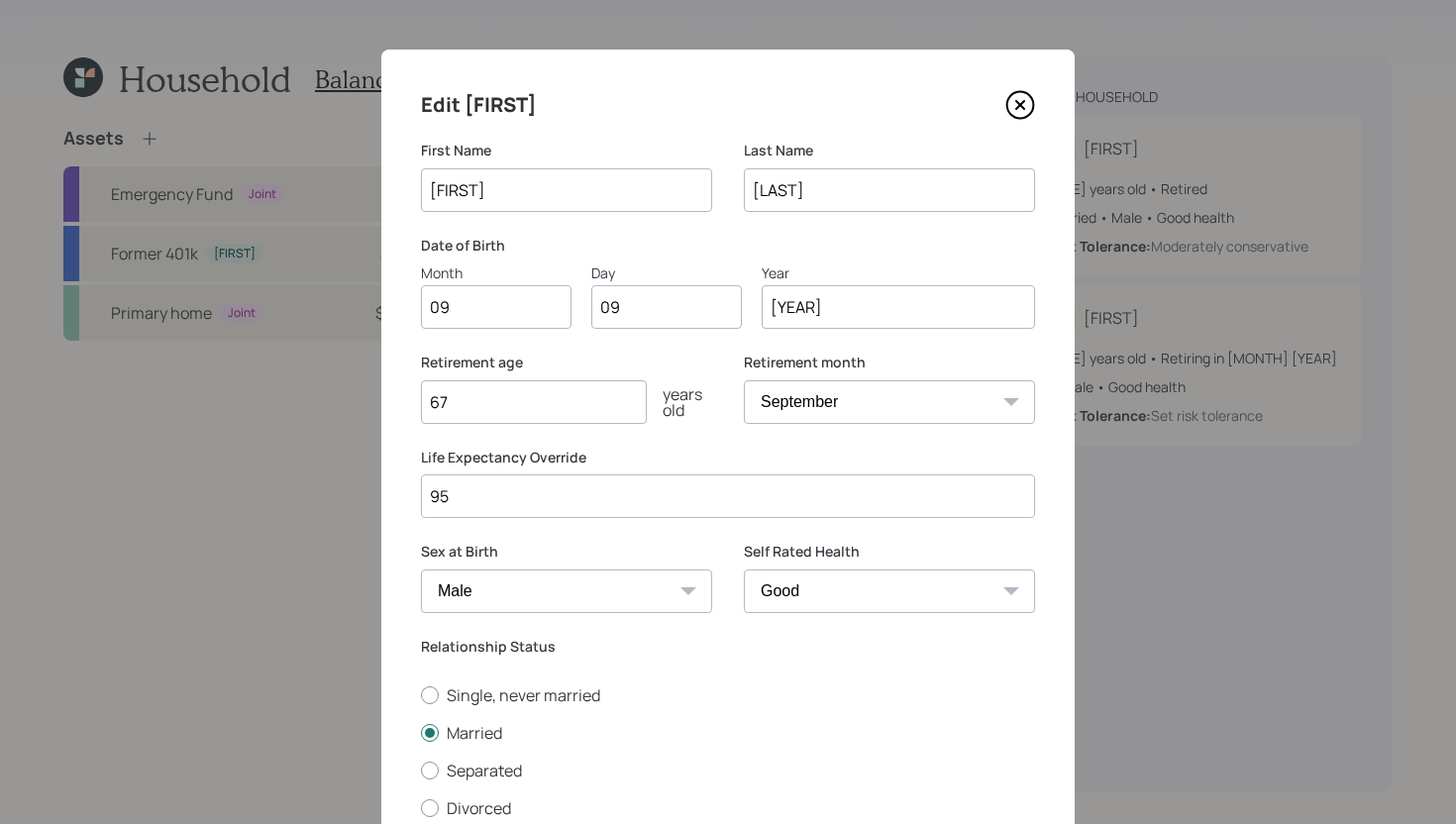 scroll, scrollTop: 189, scrollLeft: 0, axis: vertical 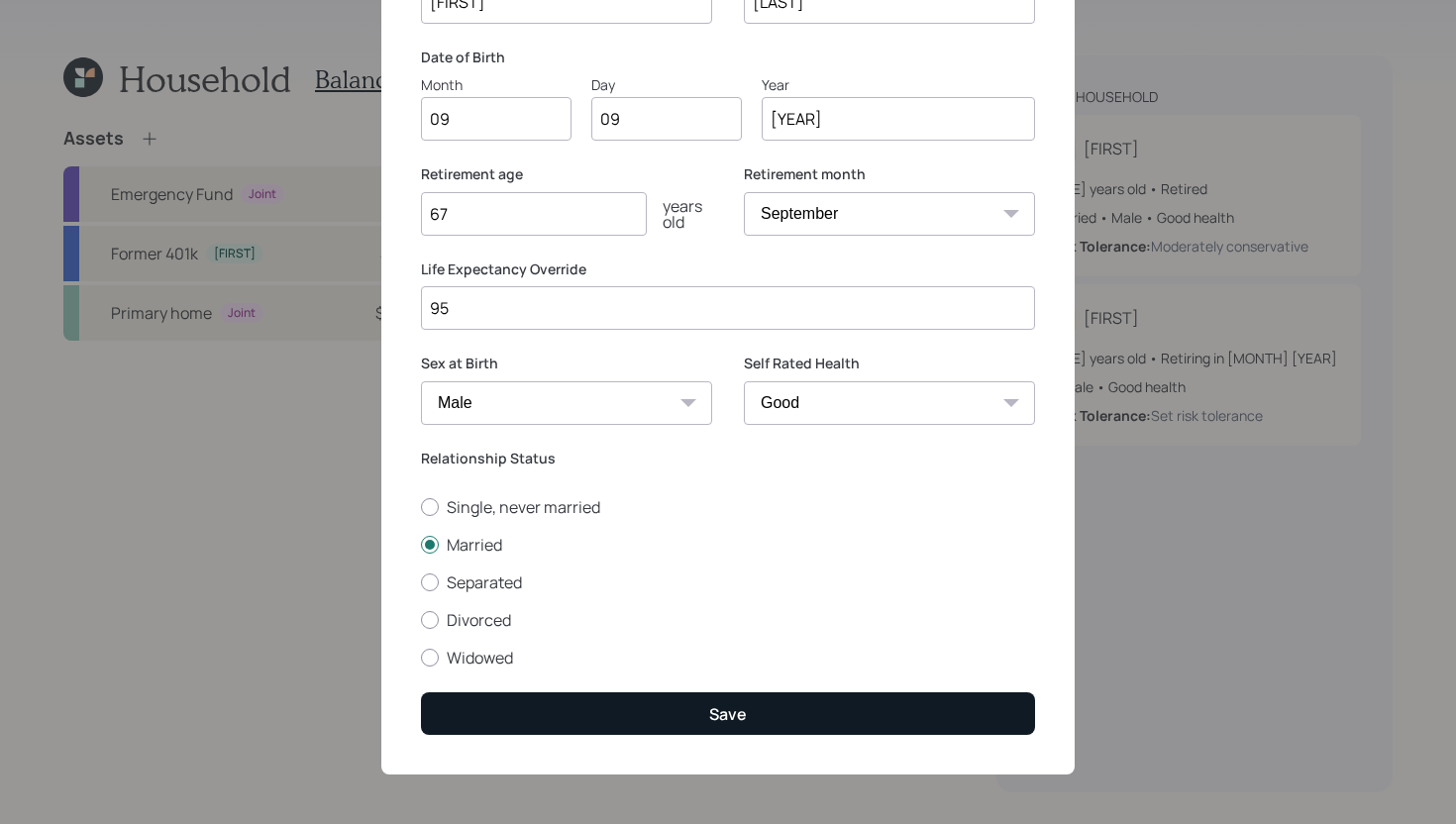 type on "95" 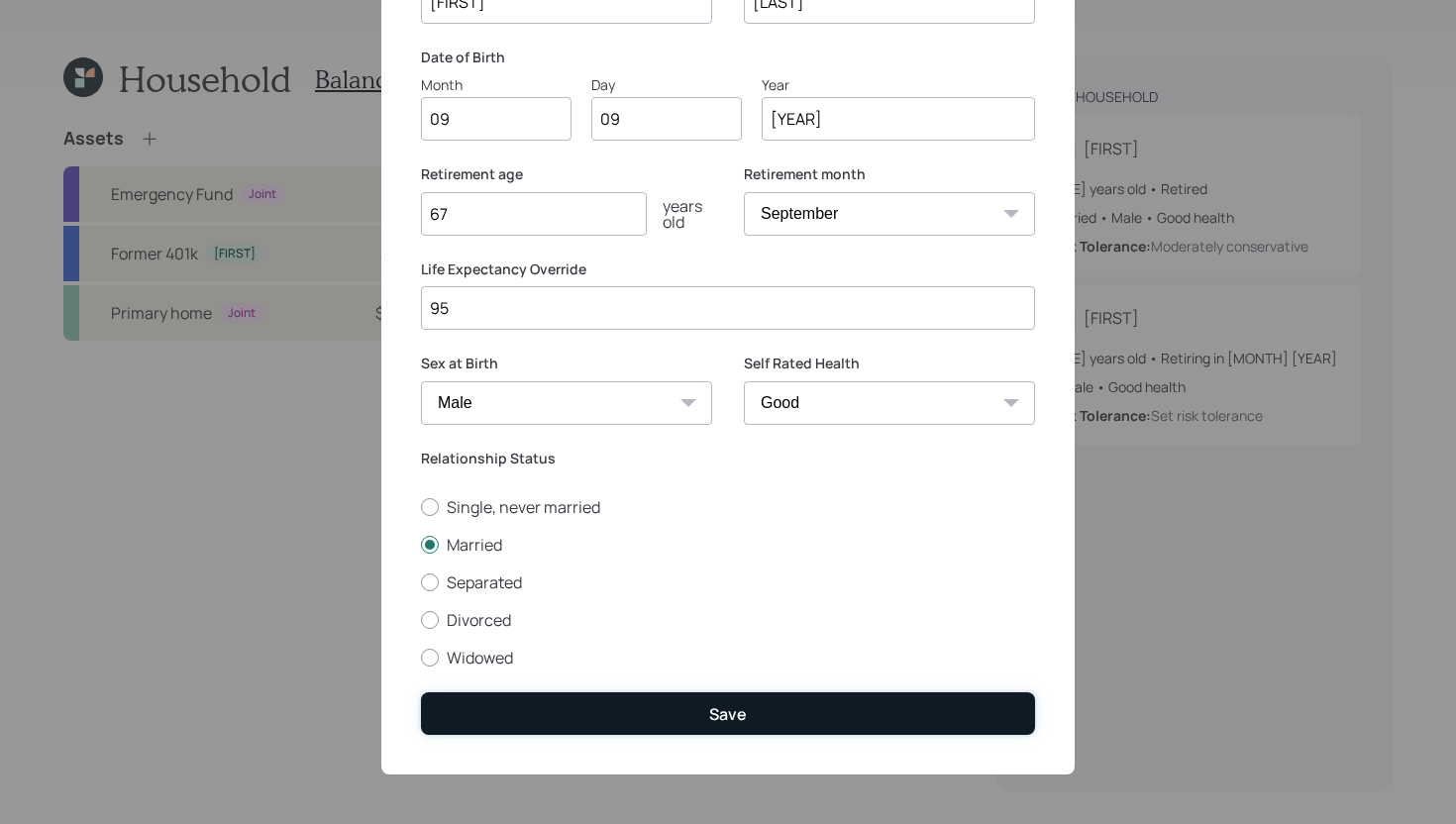 click on "Save" at bounding box center [728, 713] 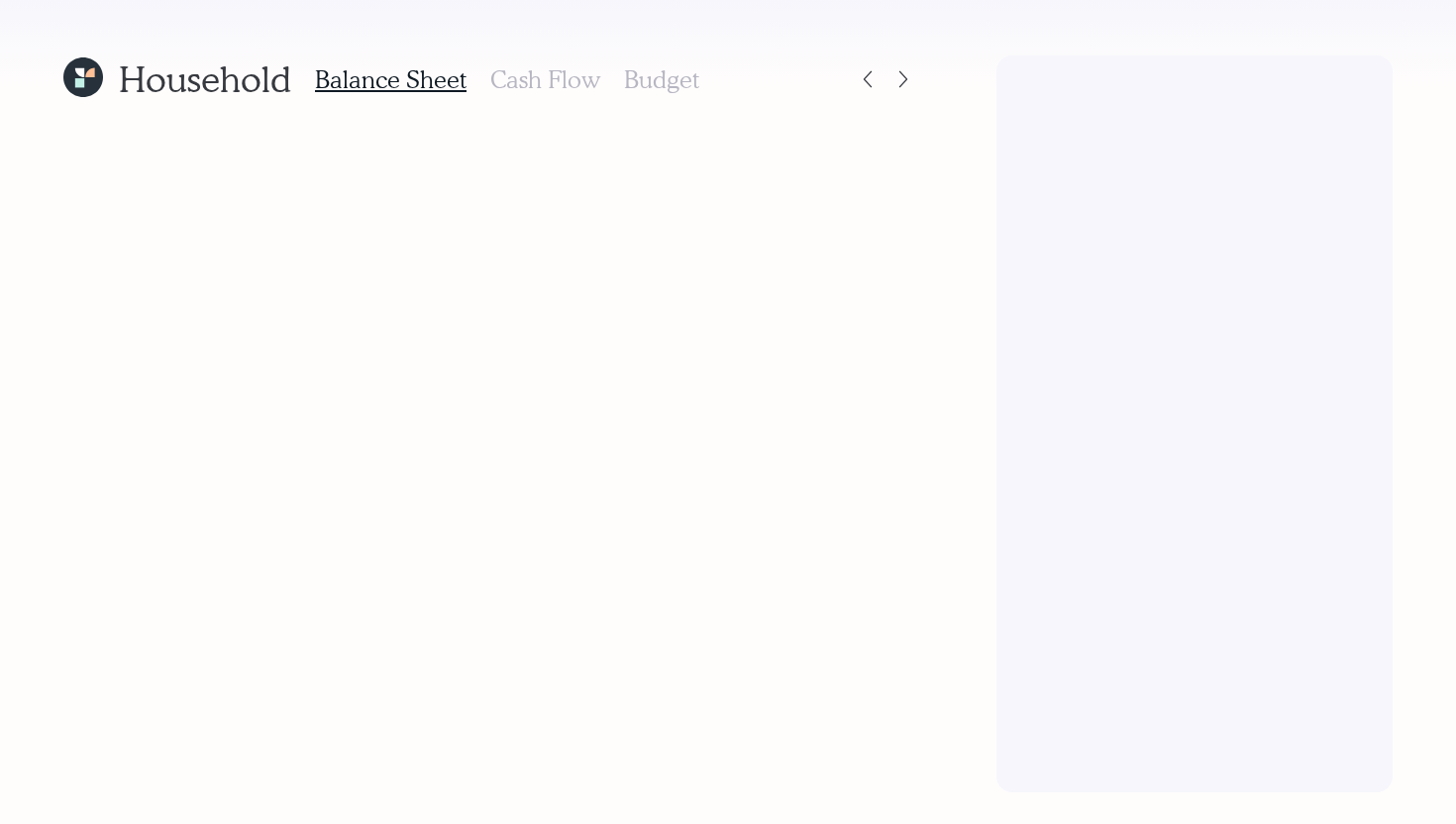 scroll, scrollTop: 0, scrollLeft: 0, axis: both 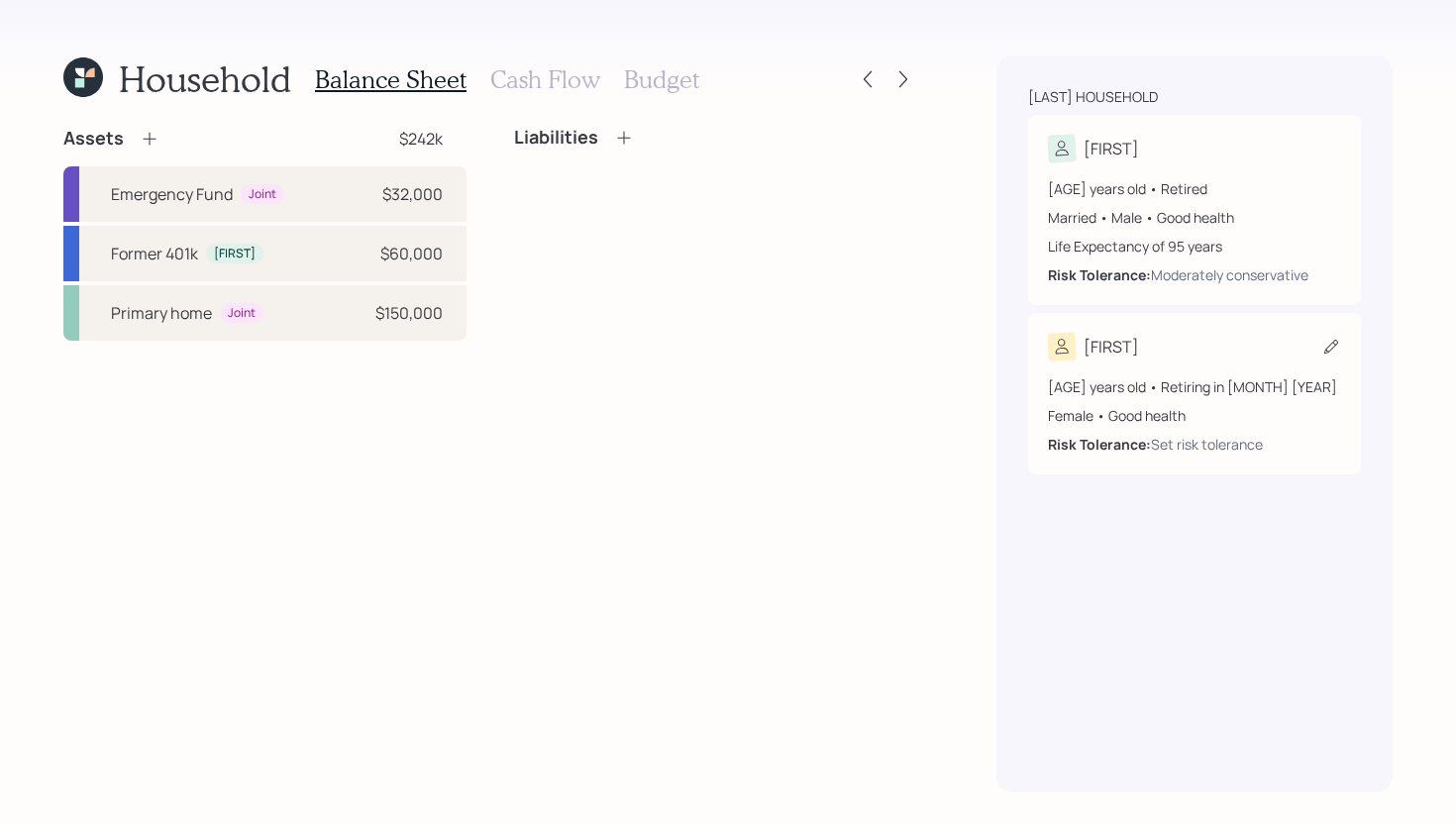 click on "[FIRST] [AGE] years old • Retiring in [MONTH] [YEAR] Female • Good health Risk Tolerance: Set risk tolerance" at bounding box center (1195, 393) 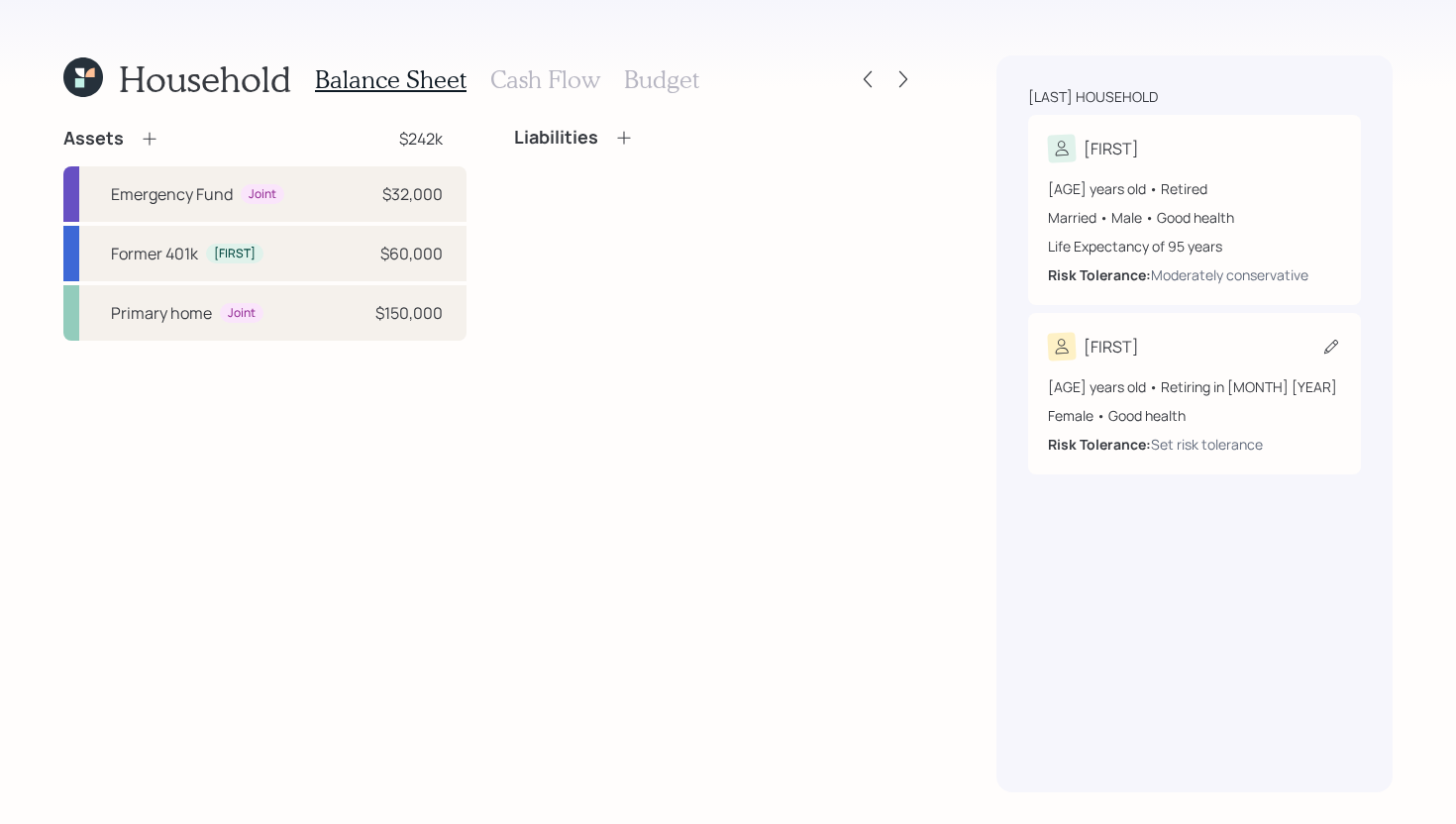 select on "female" 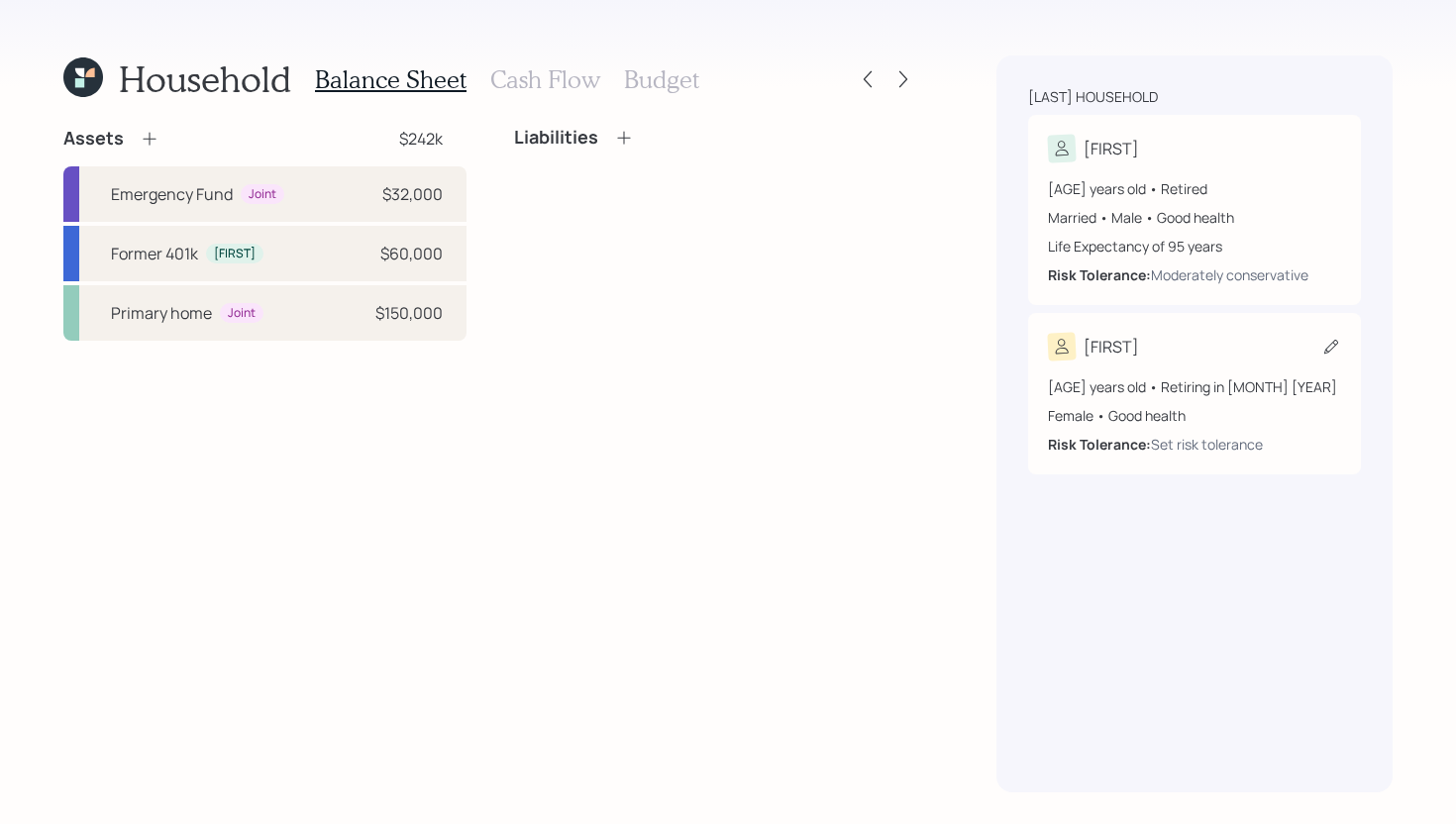 select on "good" 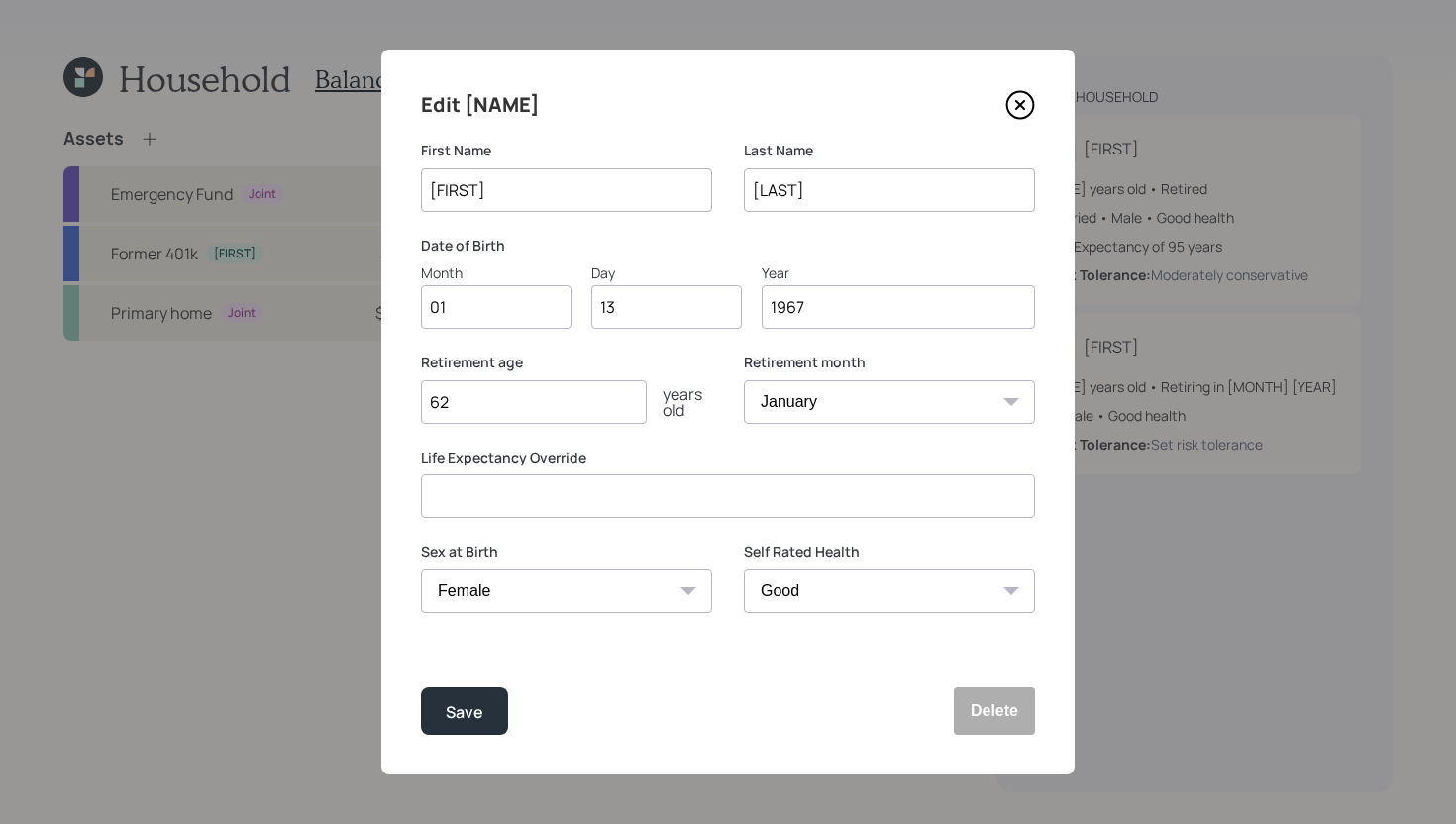 click 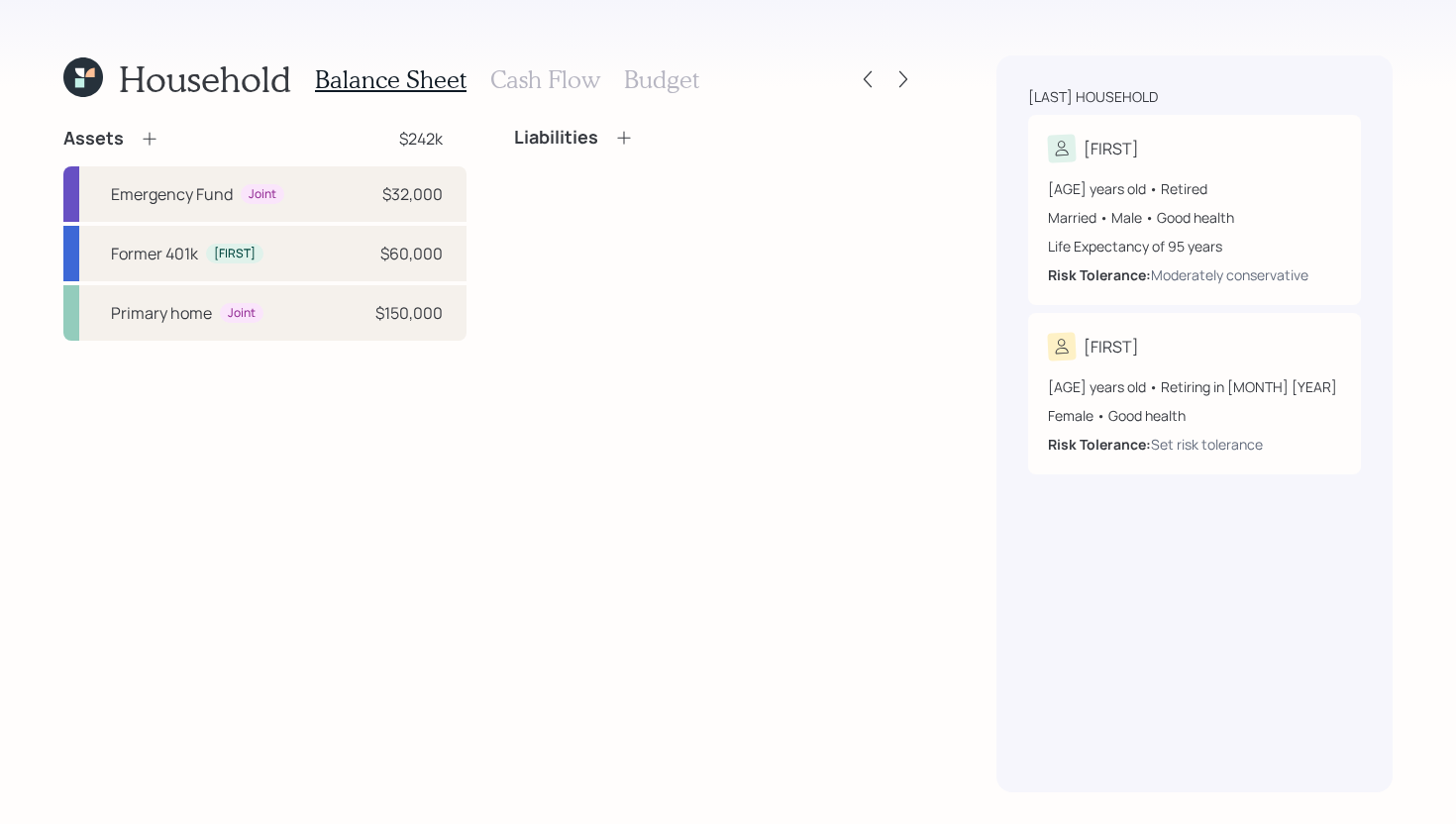 click on "Cash Flow" at bounding box center [545, 79] 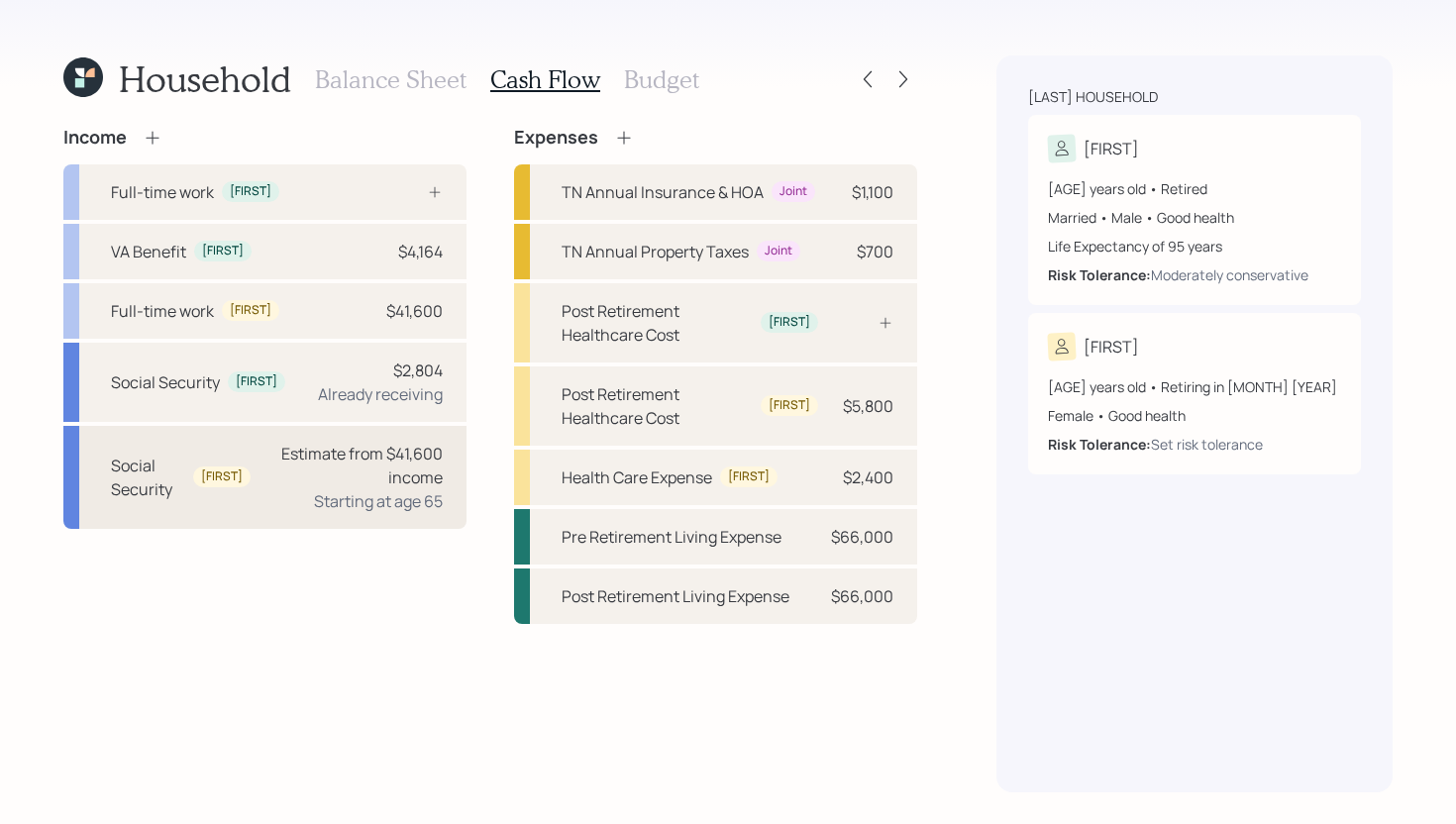 click on "Social Security" at bounding box center (148, 477) 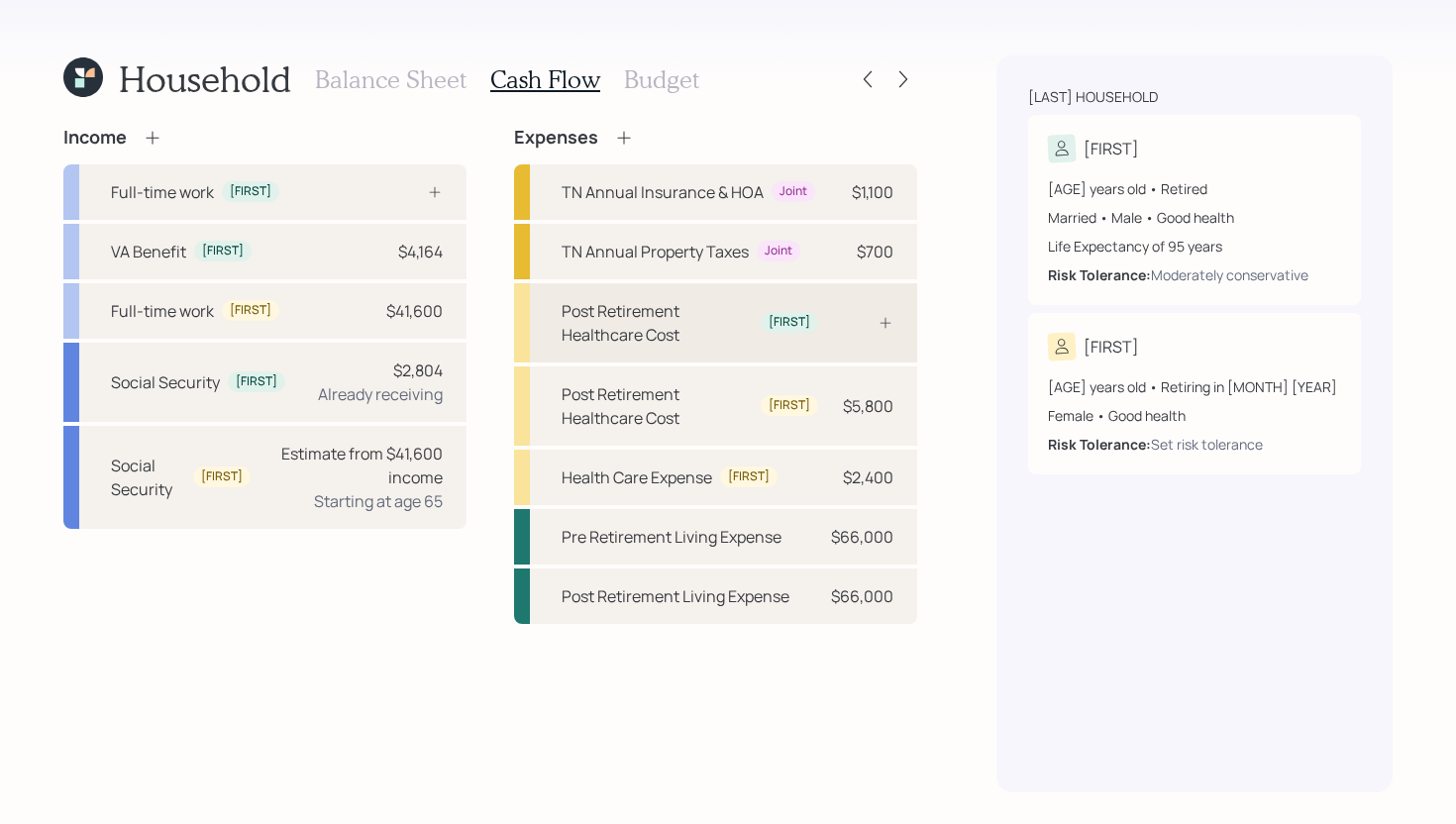 select on "12" 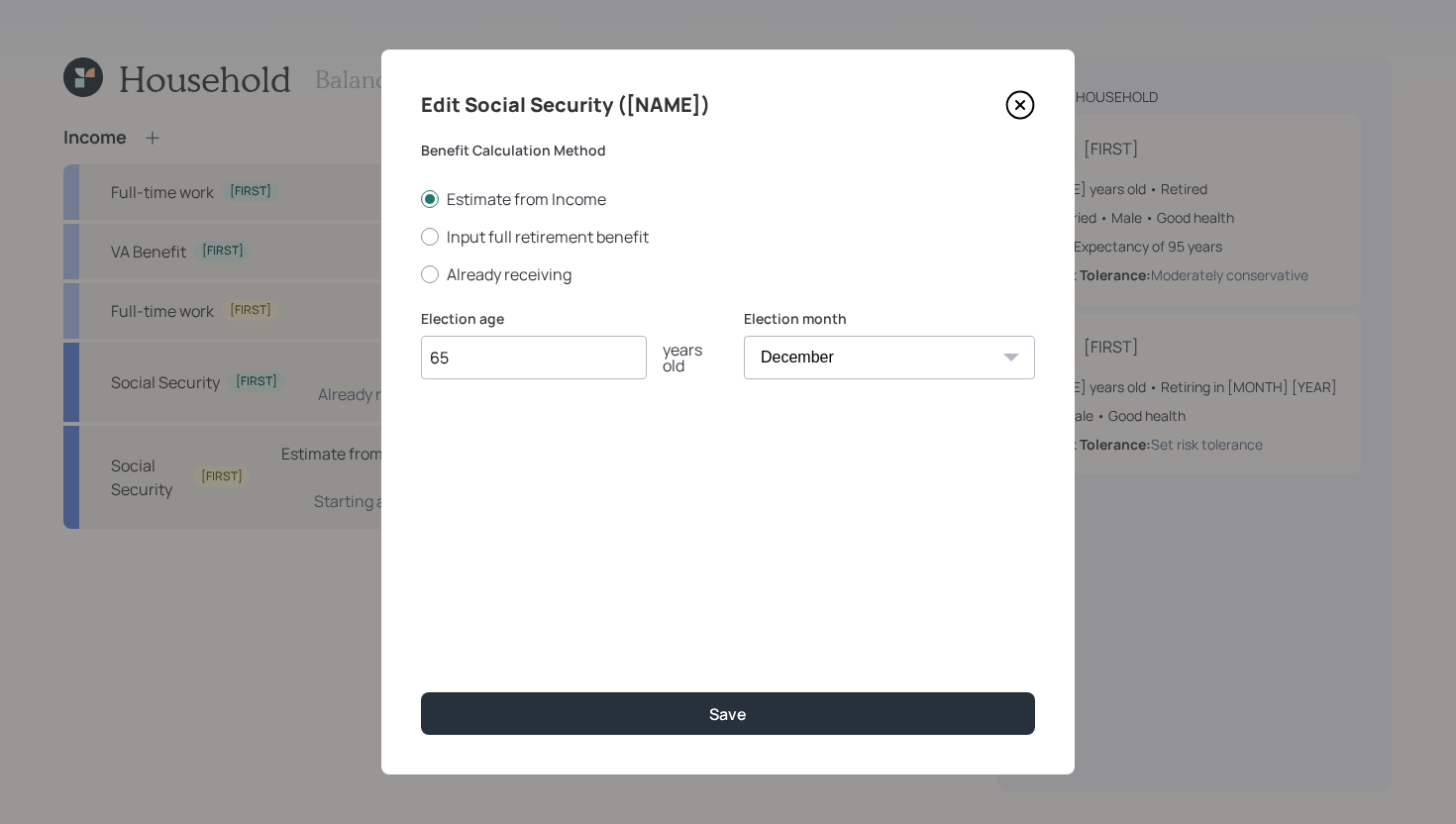 click on "65" at bounding box center (534, 358) 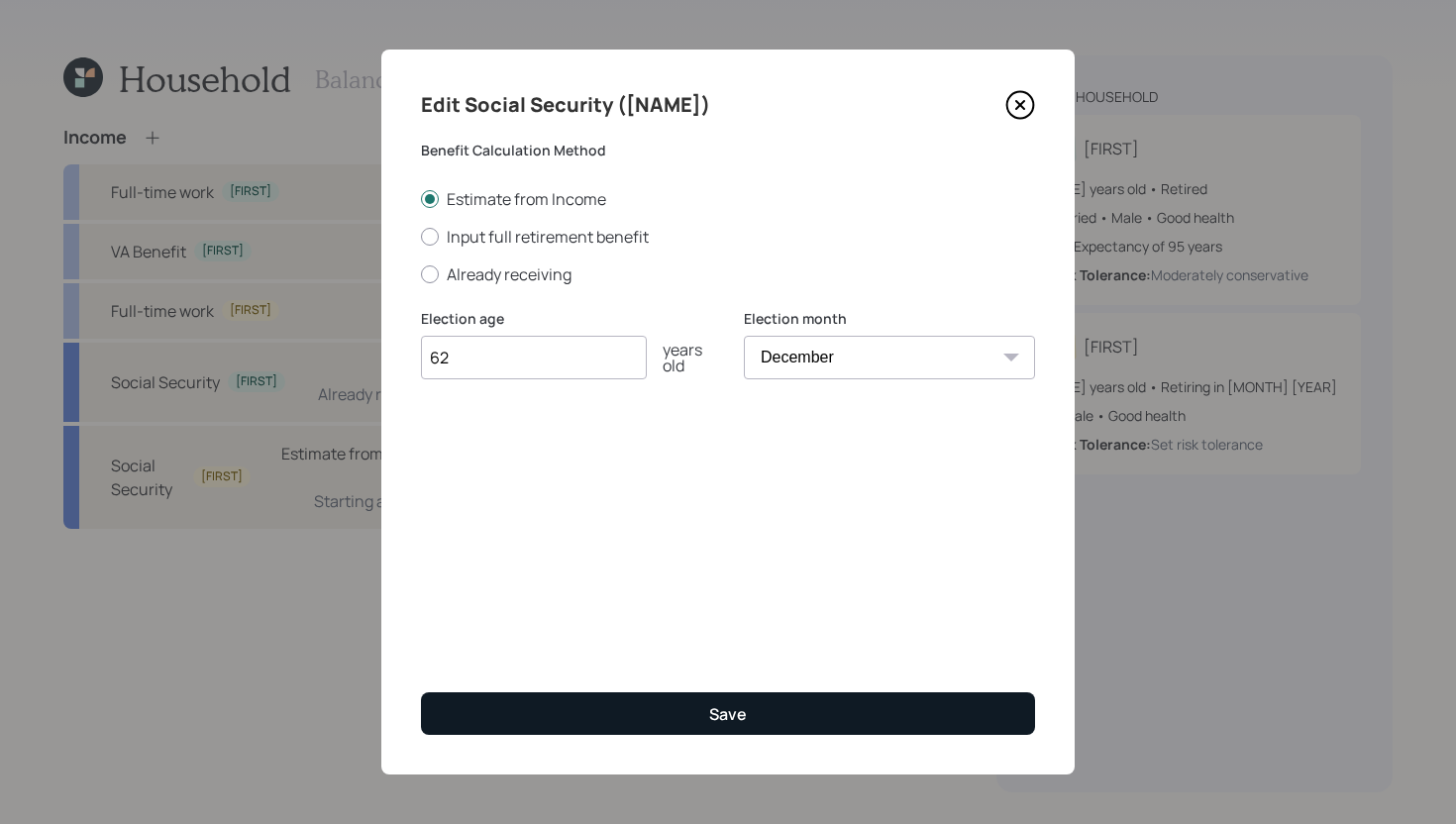 type on "62" 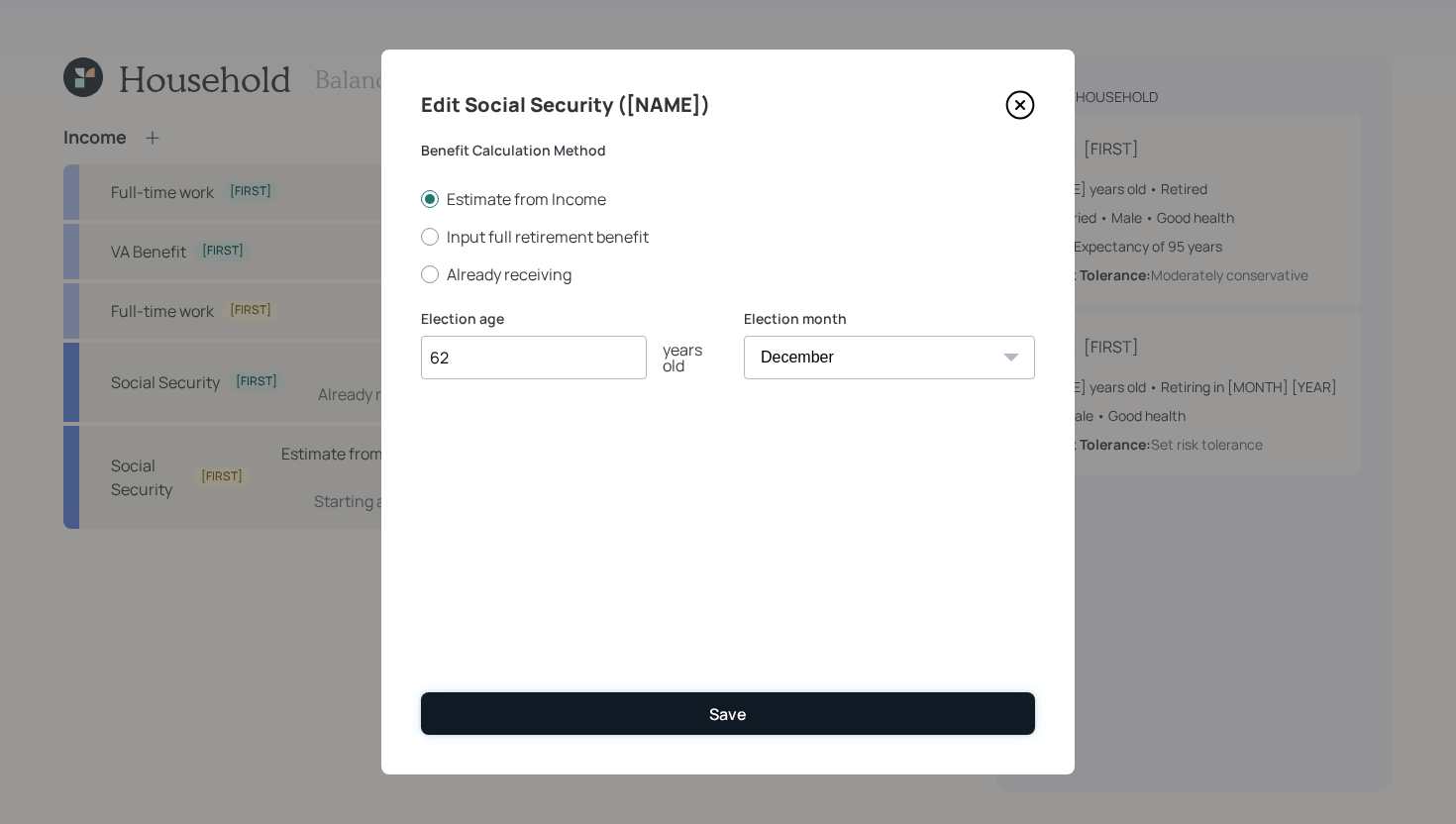click on "Save" at bounding box center (728, 713) 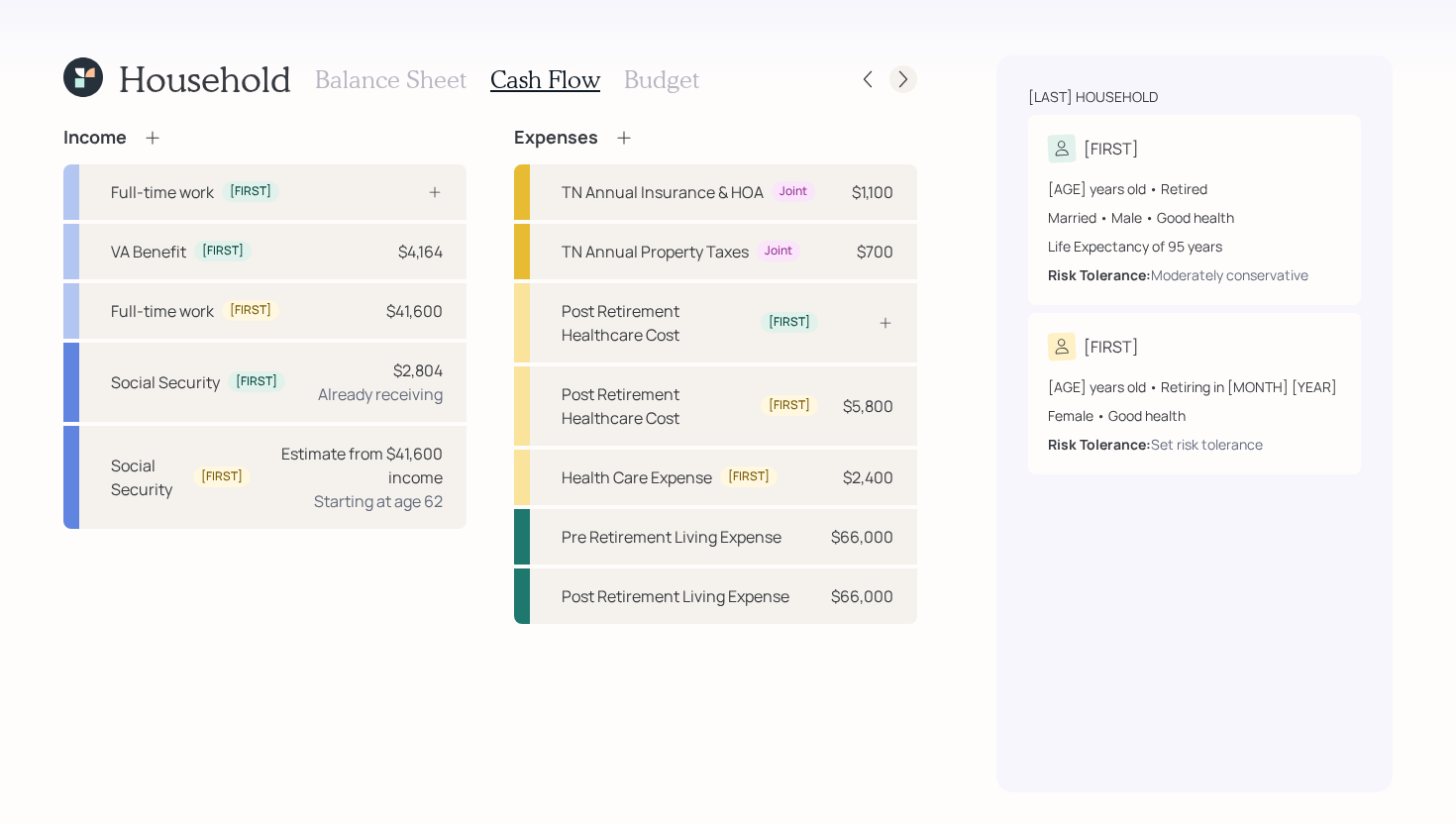 click 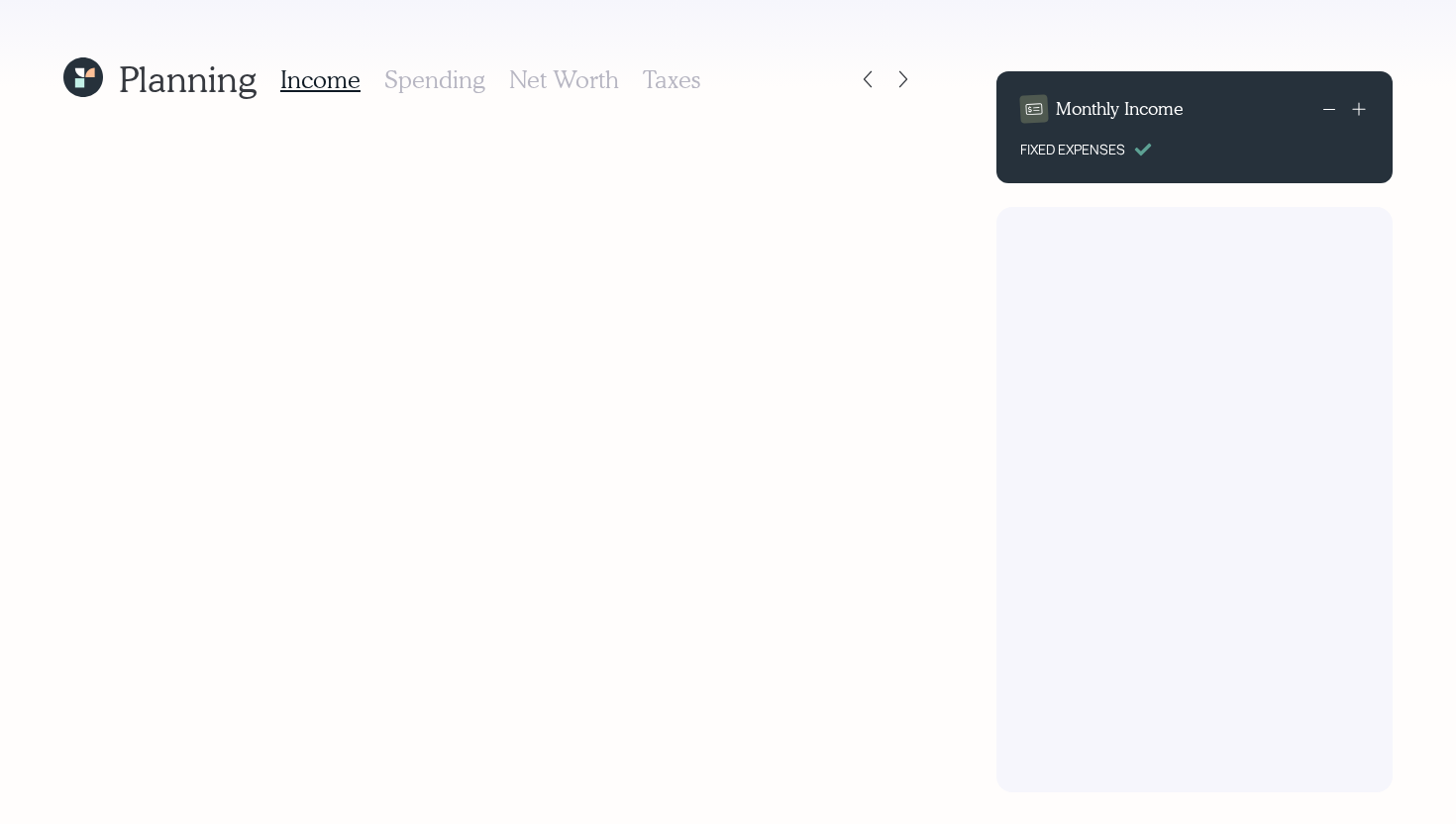 scroll, scrollTop: 0, scrollLeft: 0, axis: both 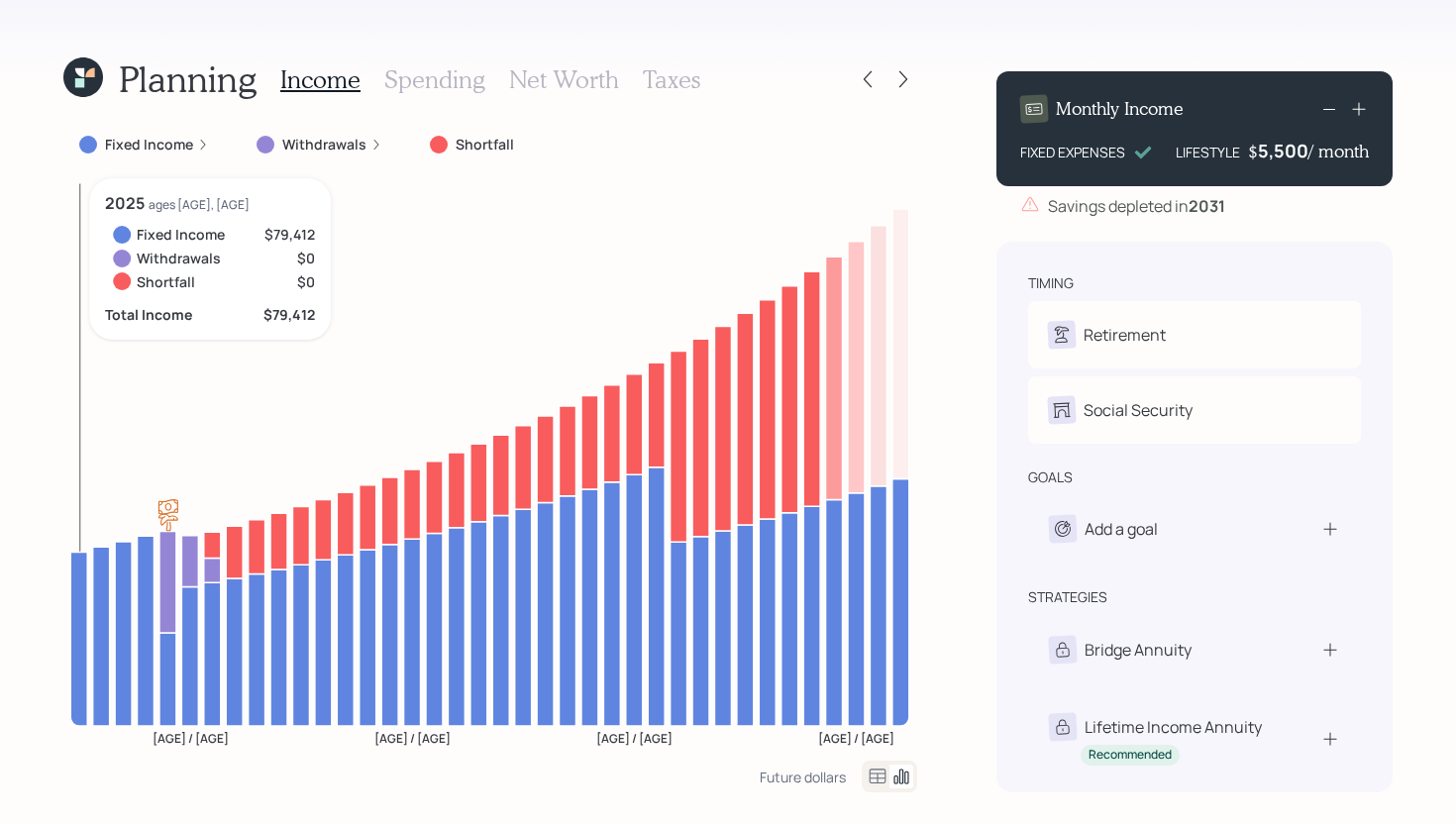 click 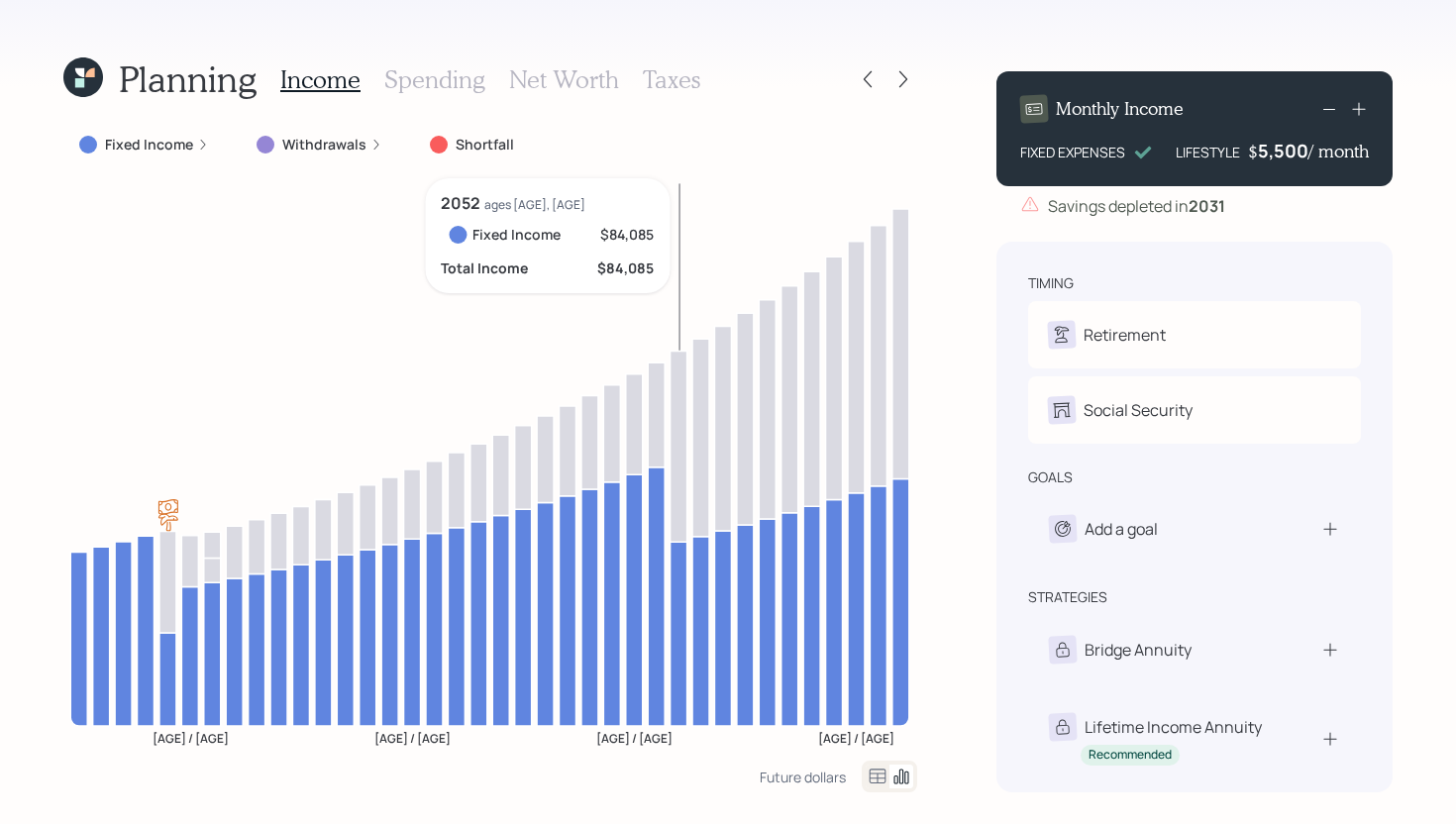 click 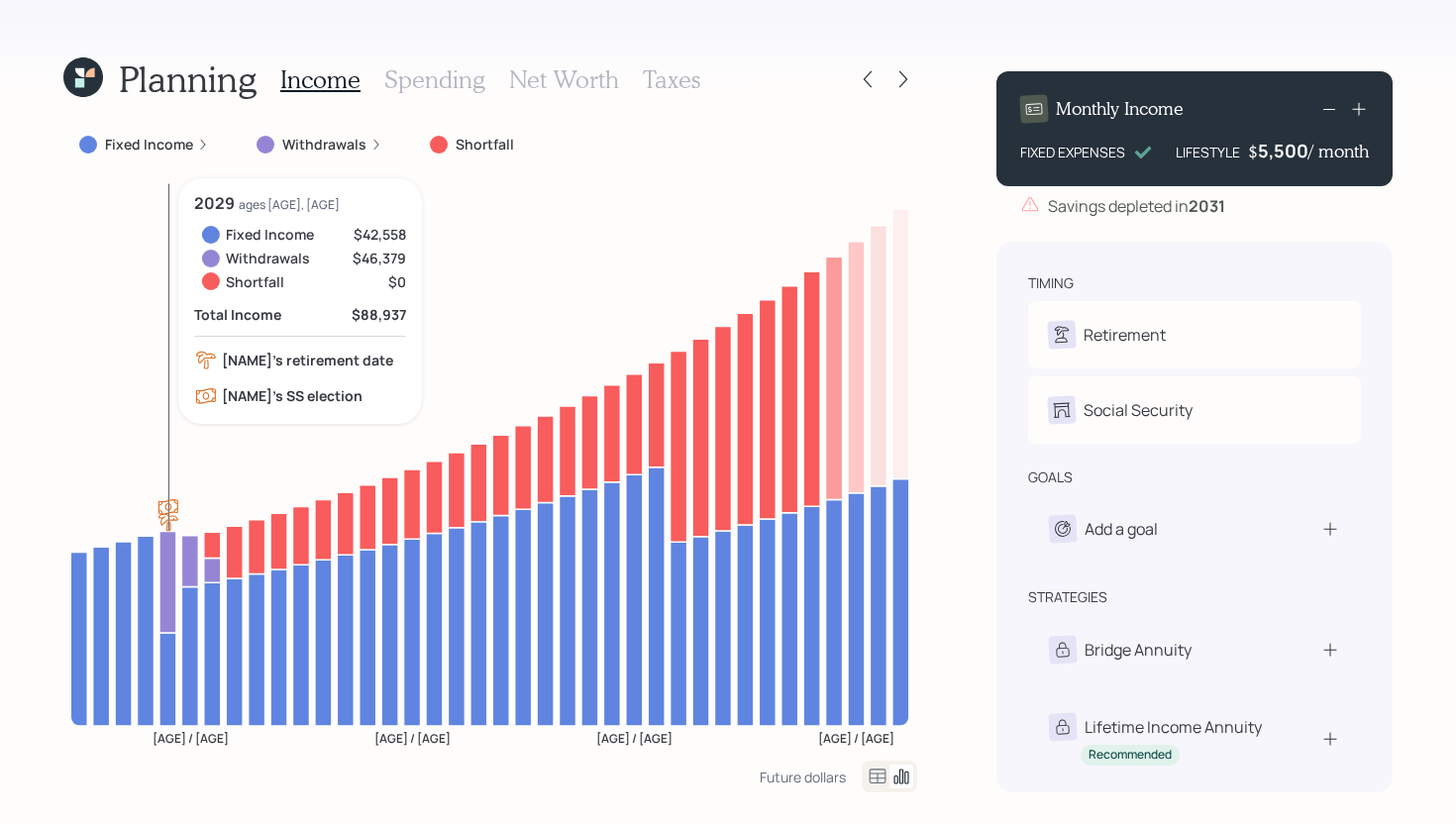 click 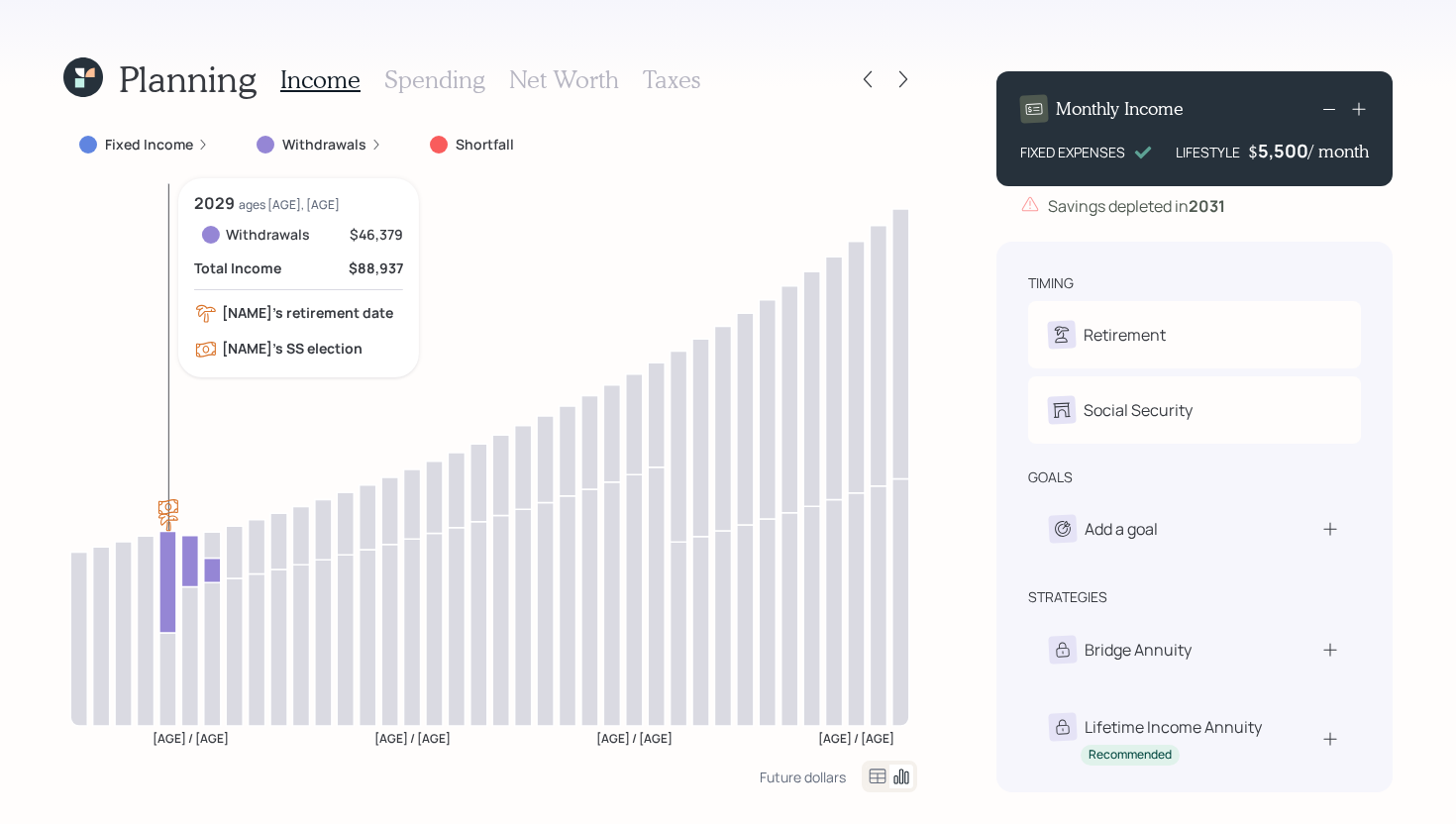 click 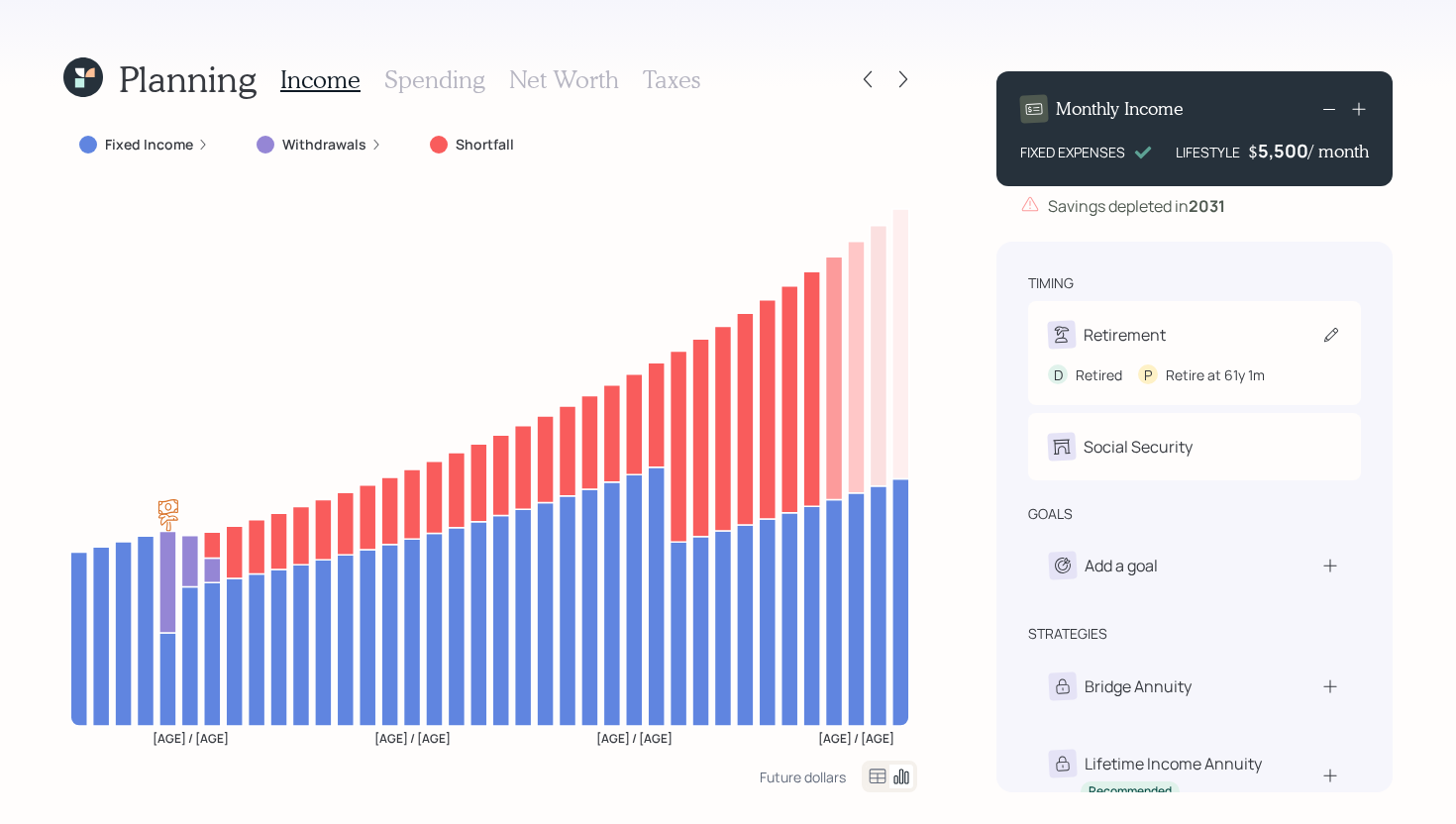 click on "Retirement" at bounding box center [1195, 335] 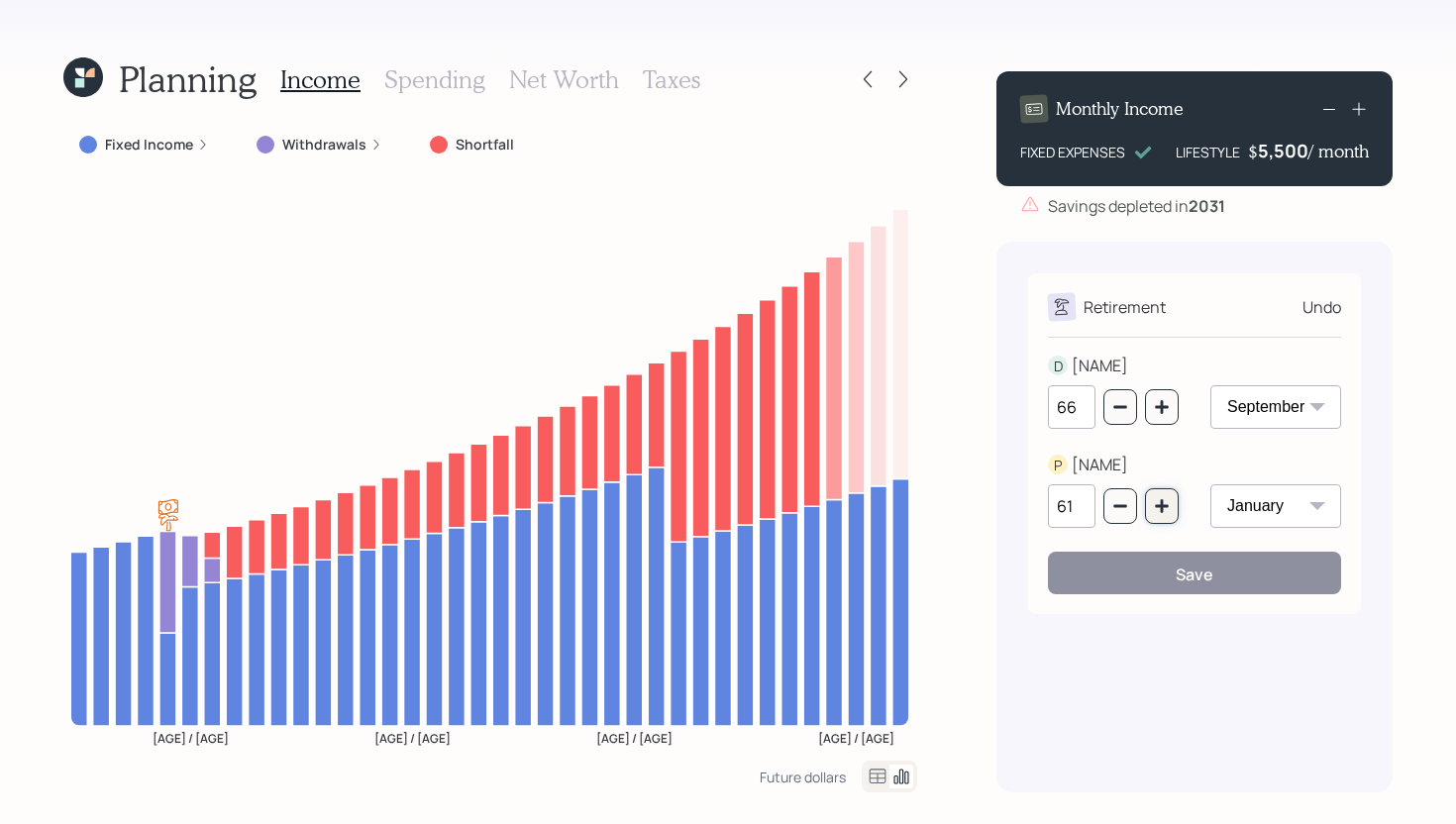 click at bounding box center [1162, 506] 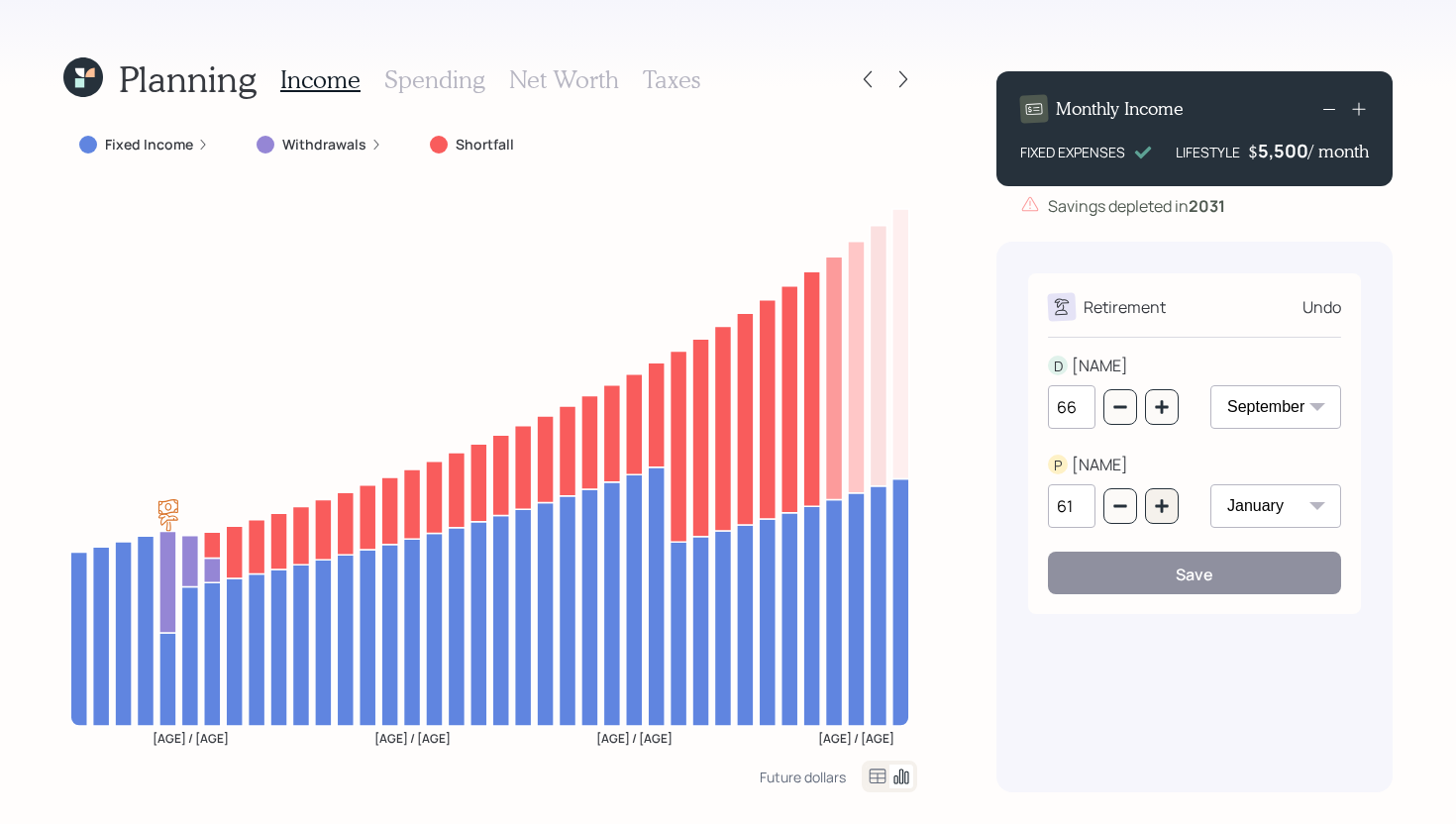 type on "62" 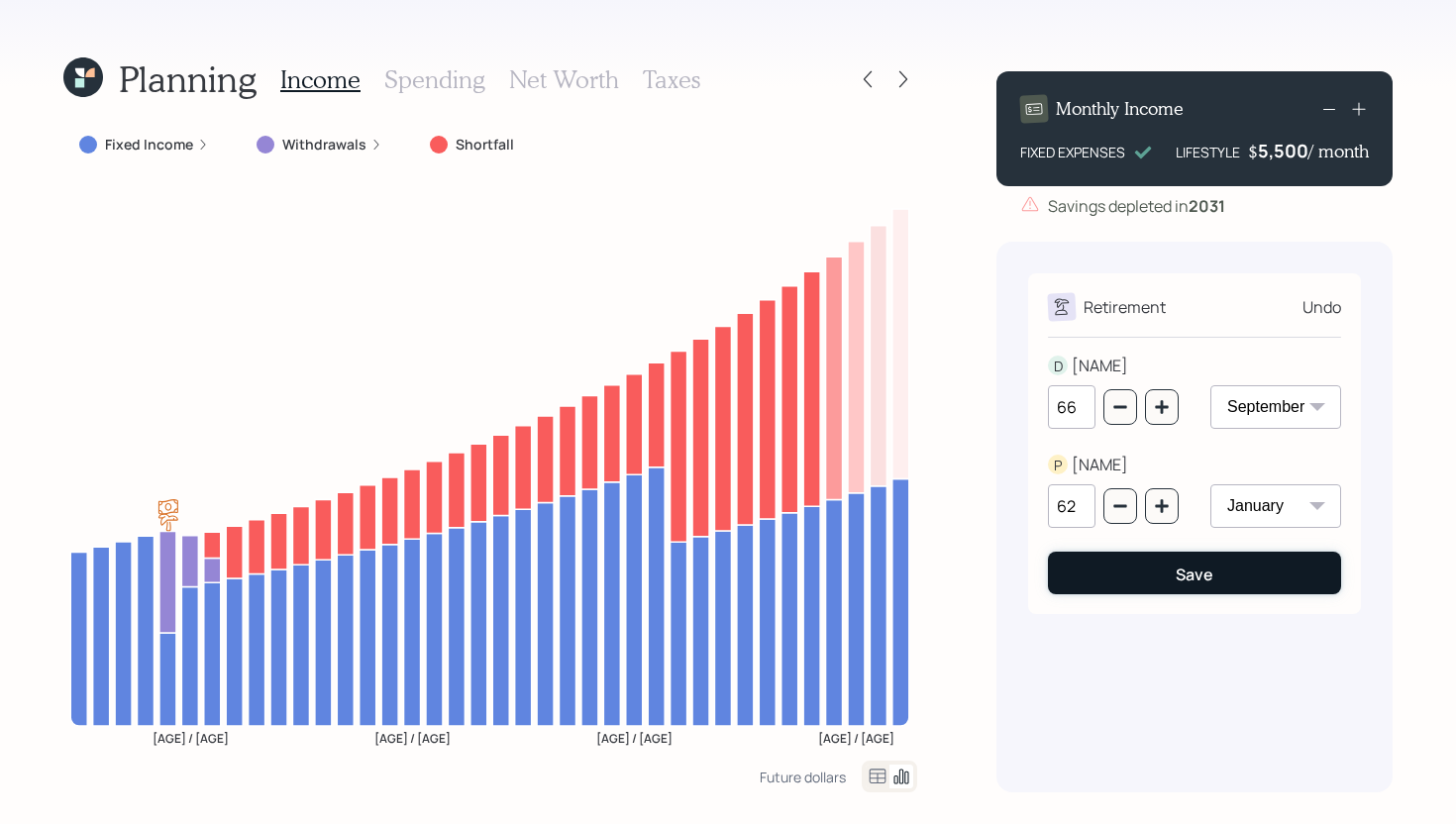 click on "Save" at bounding box center [1195, 572] 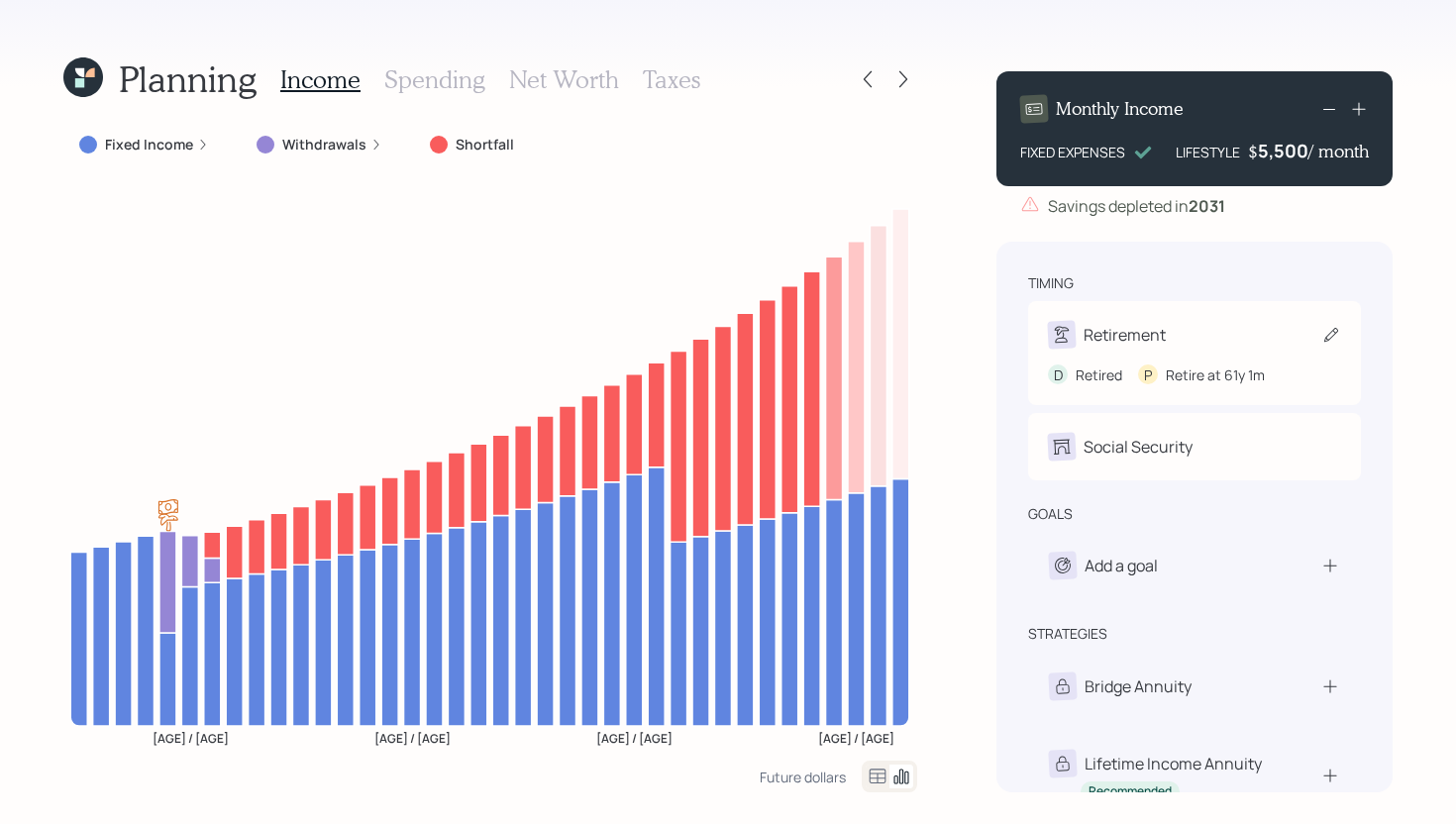 click on "Retirement" at bounding box center [1195, 335] 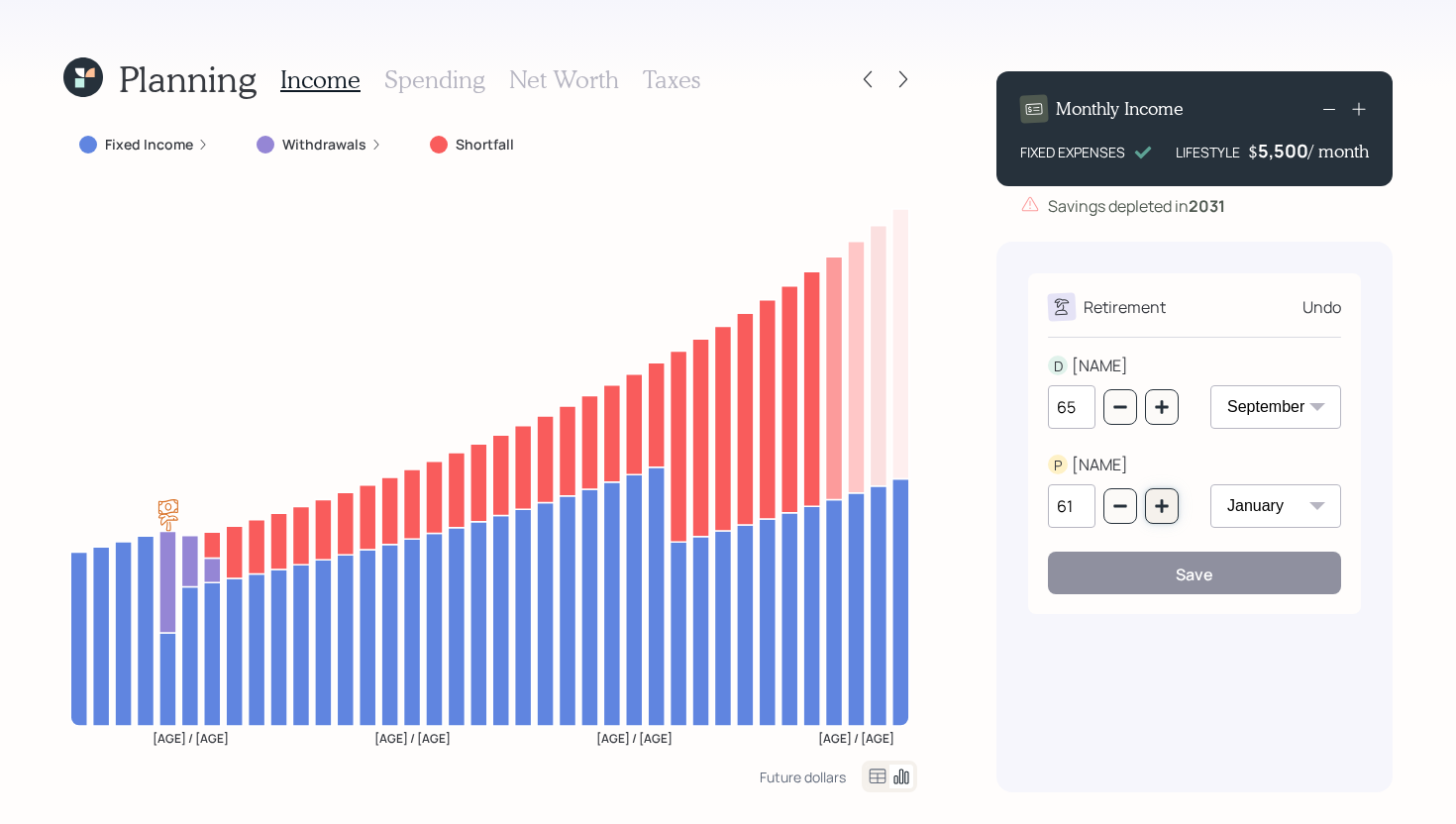 click at bounding box center (1162, 506) 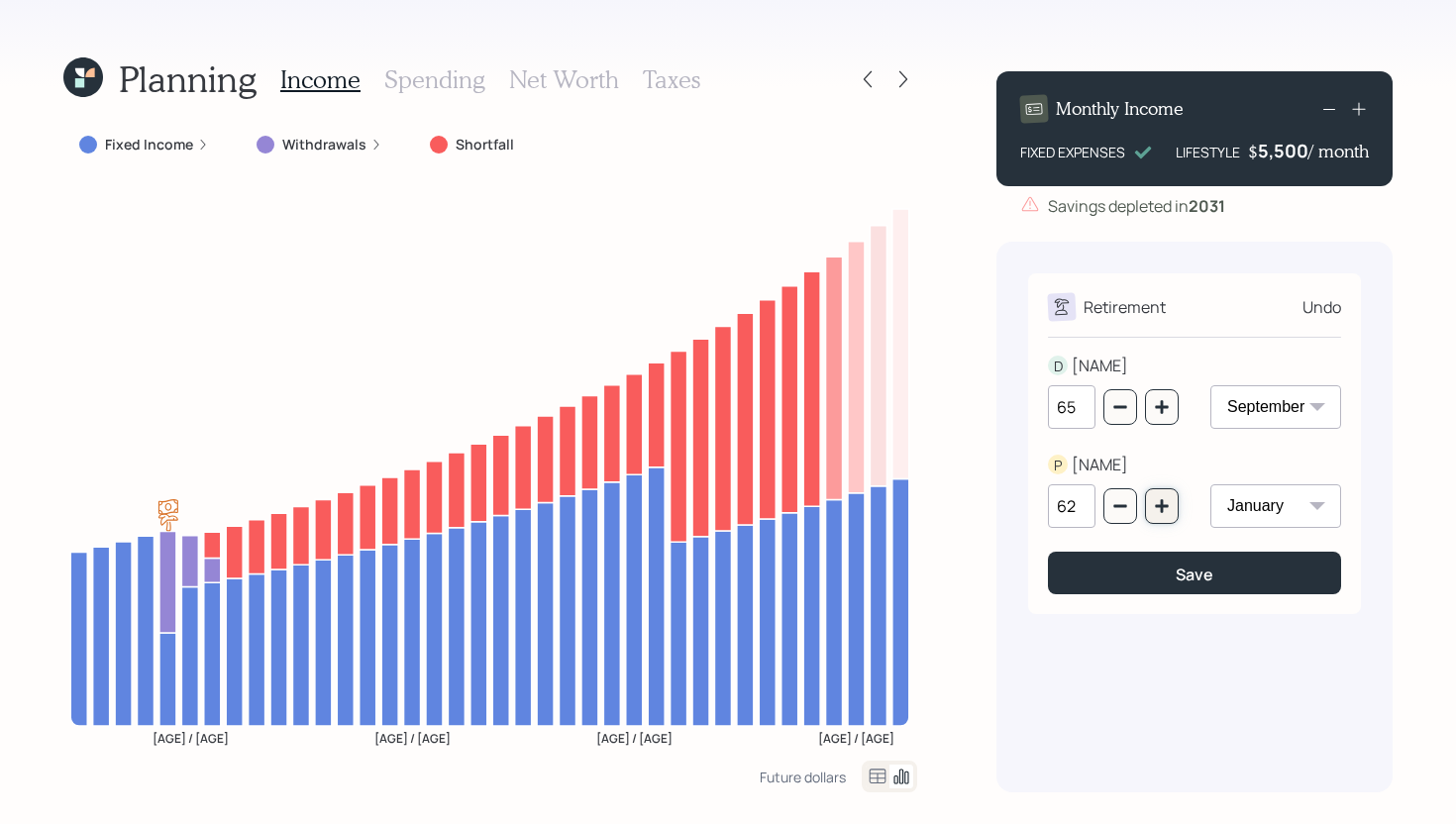 click at bounding box center [1162, 506] 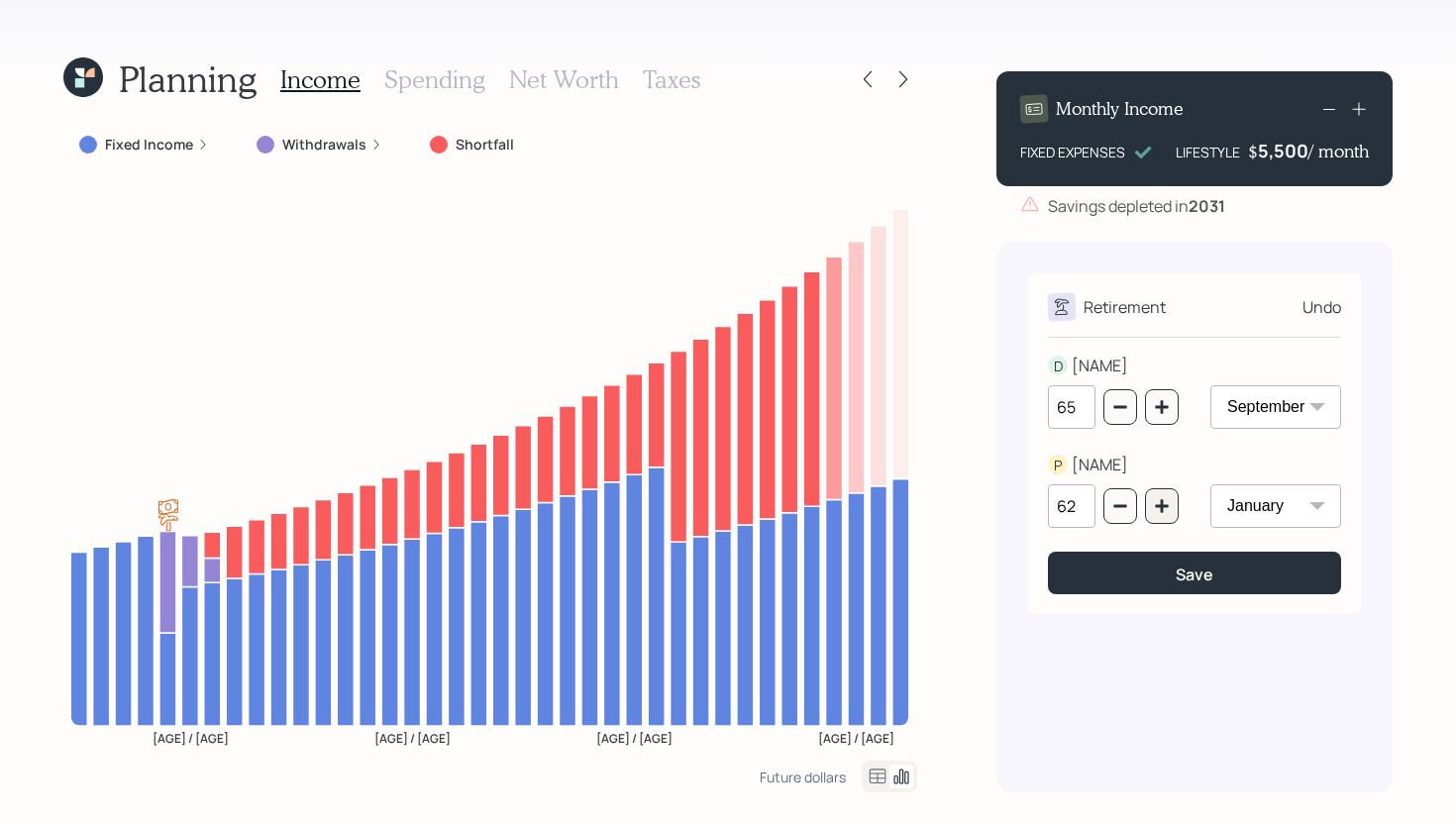 type on "63" 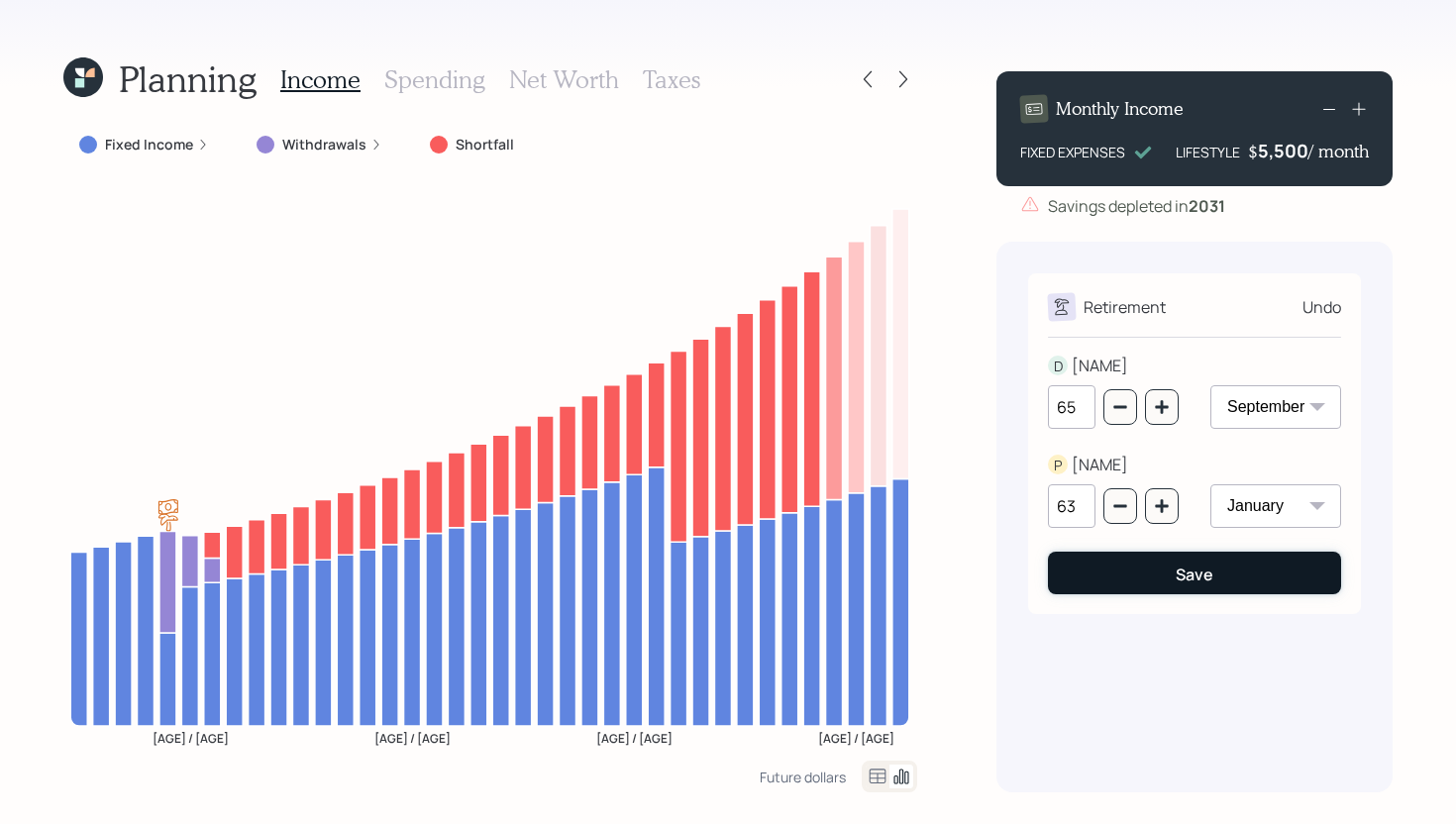 click on "Save" at bounding box center [1195, 572] 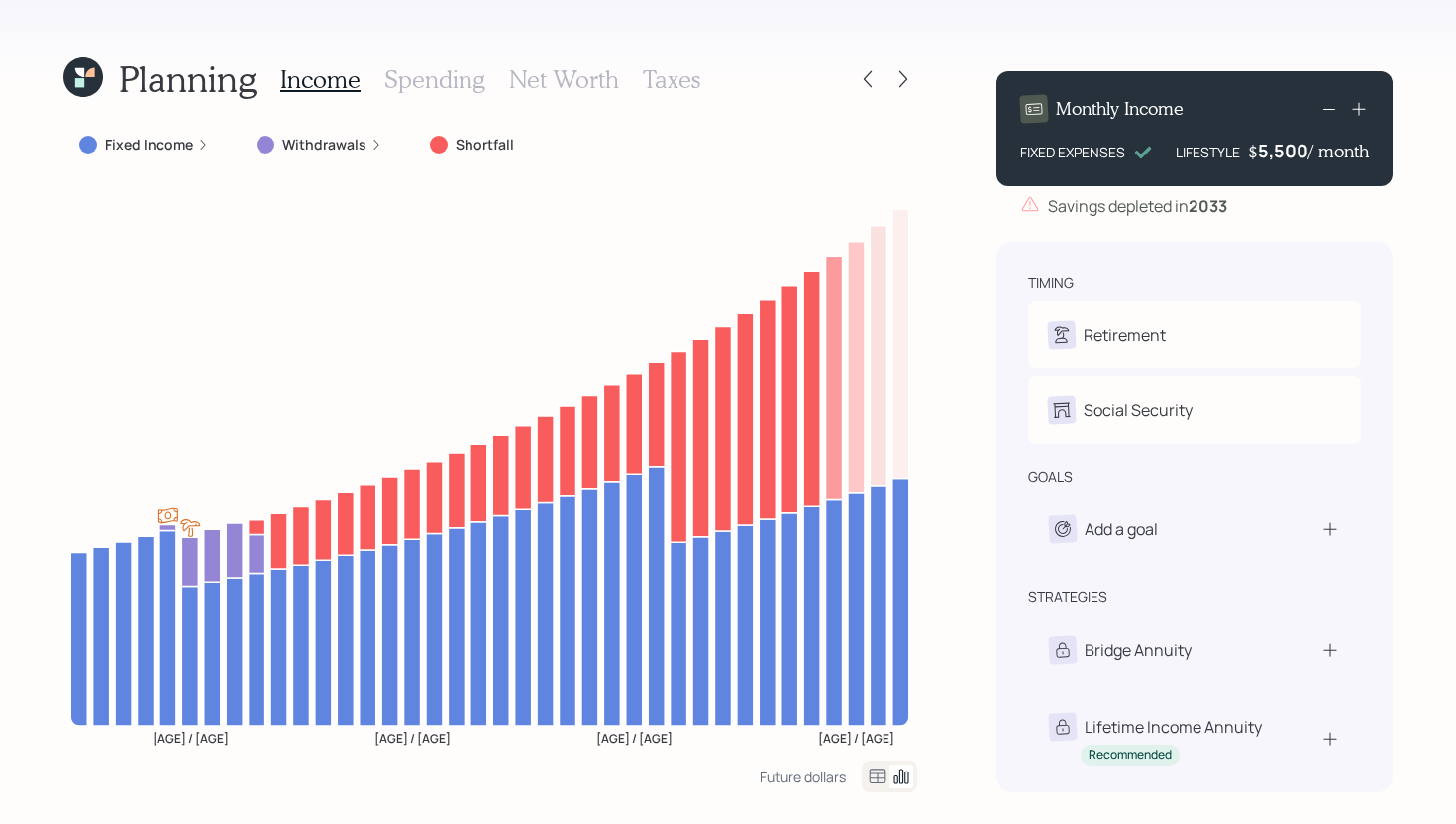 click on "Fixed Income" at bounding box center (149, 145) 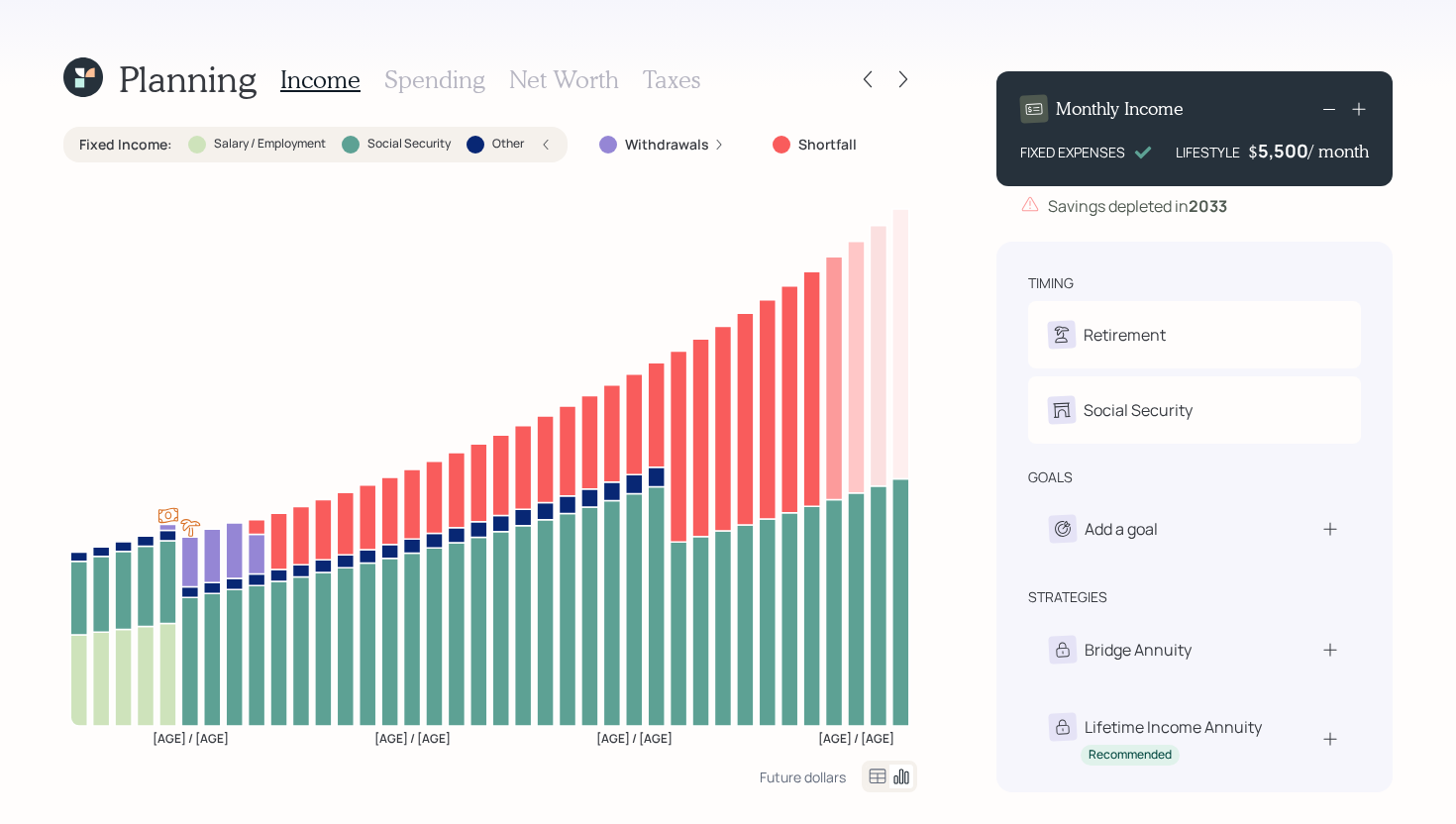 click at bounding box center (197, 145) 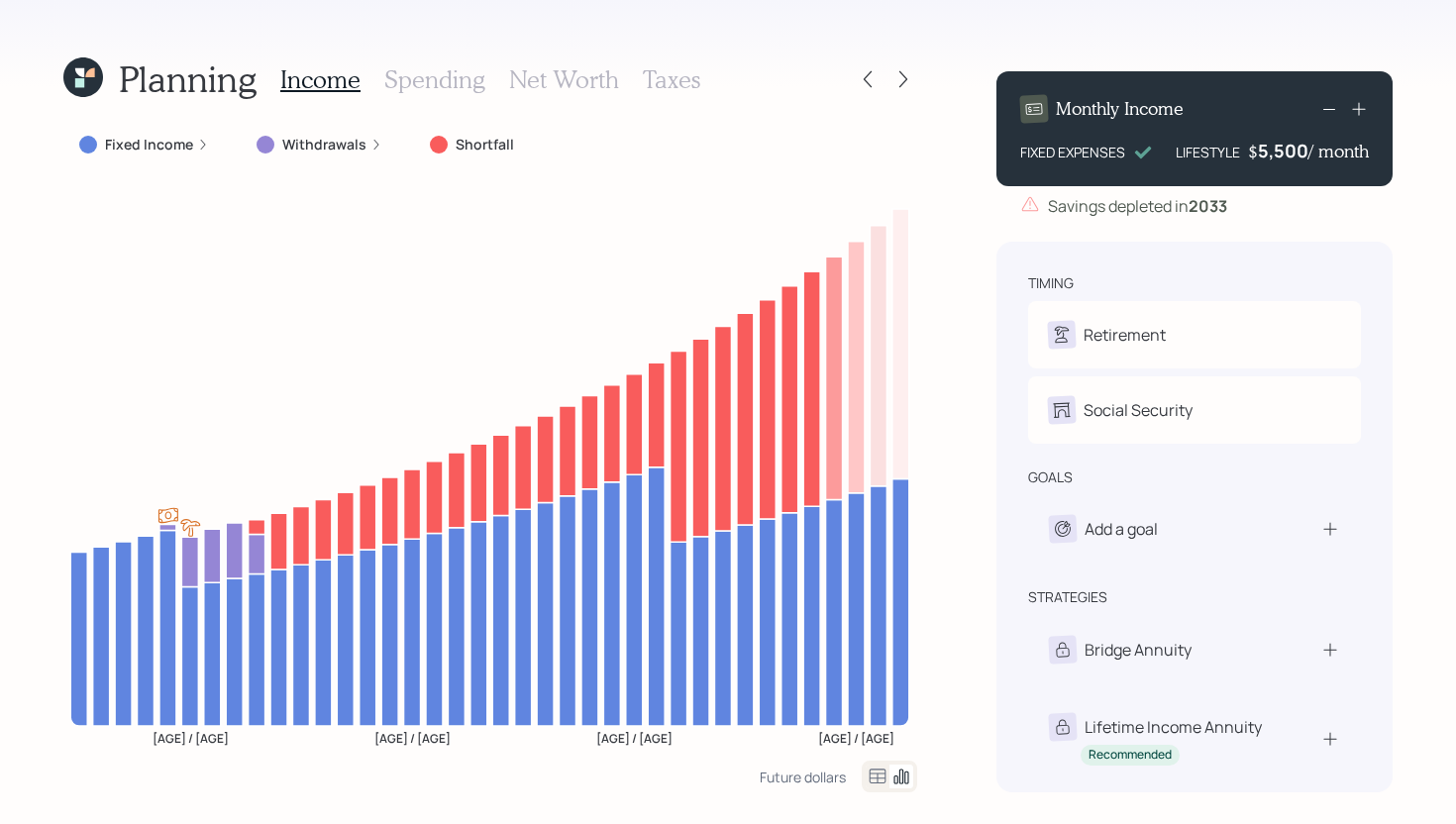click on "Fixed Income" at bounding box center (149, 145) 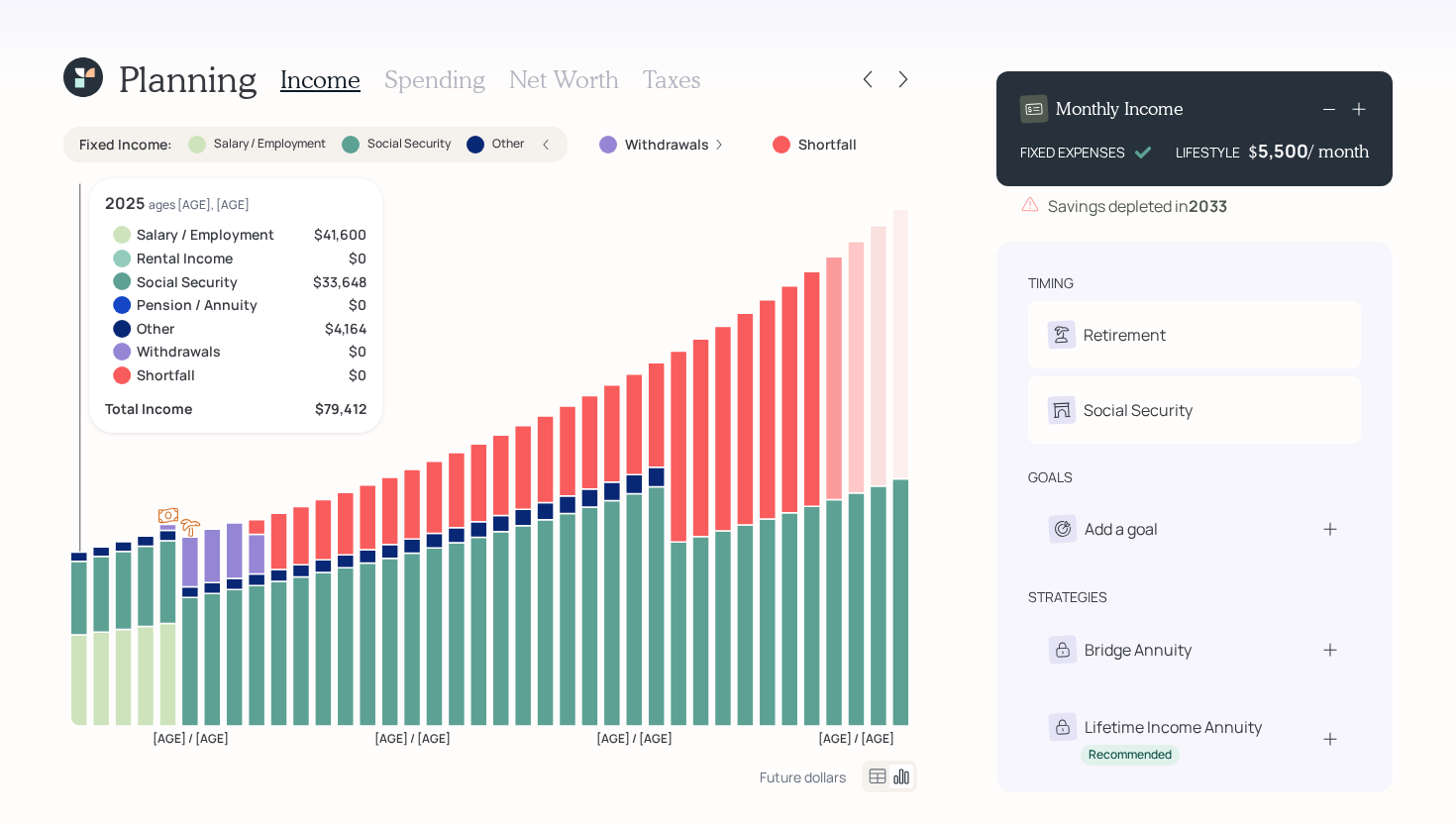 click 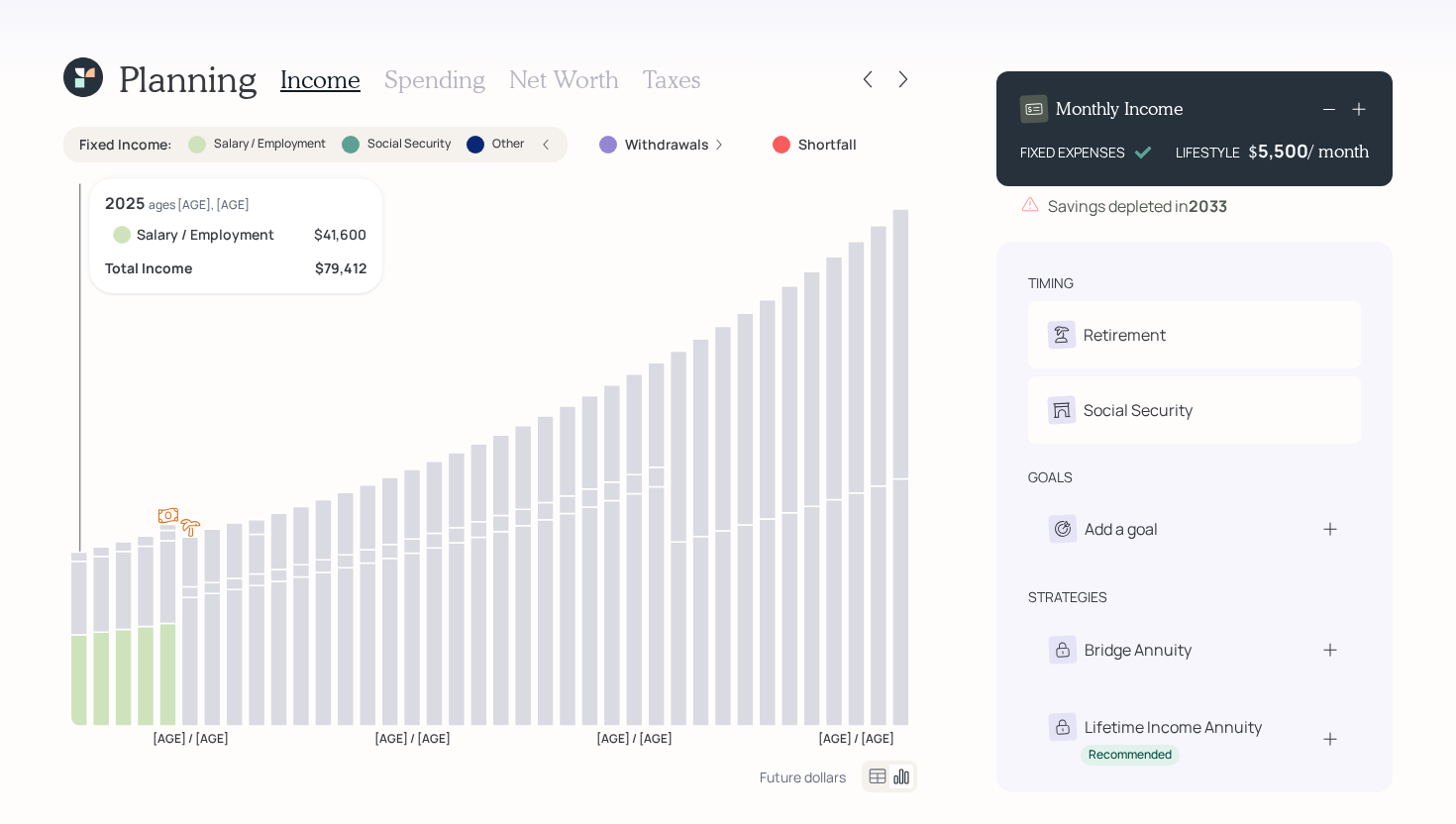 click 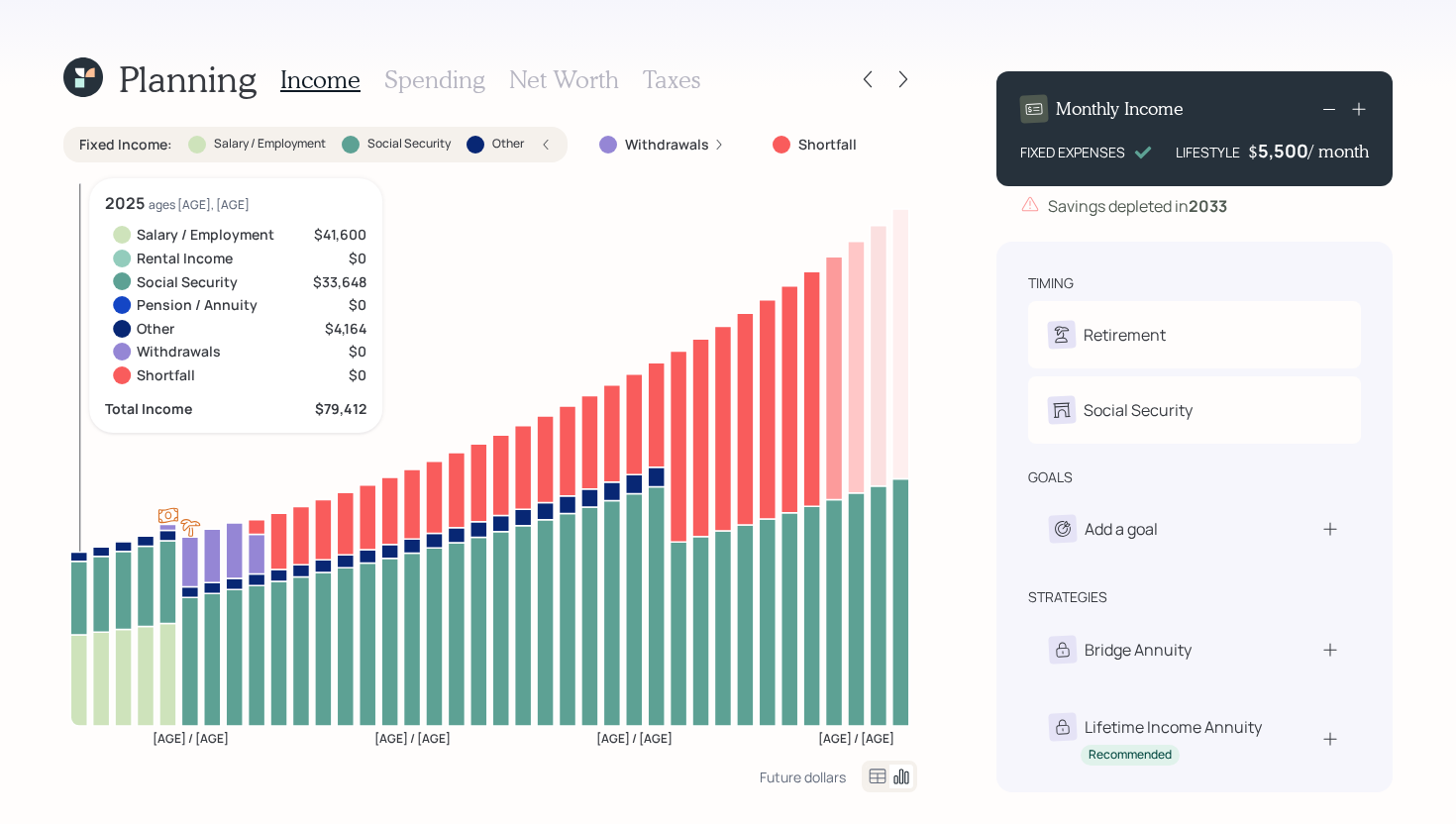 click 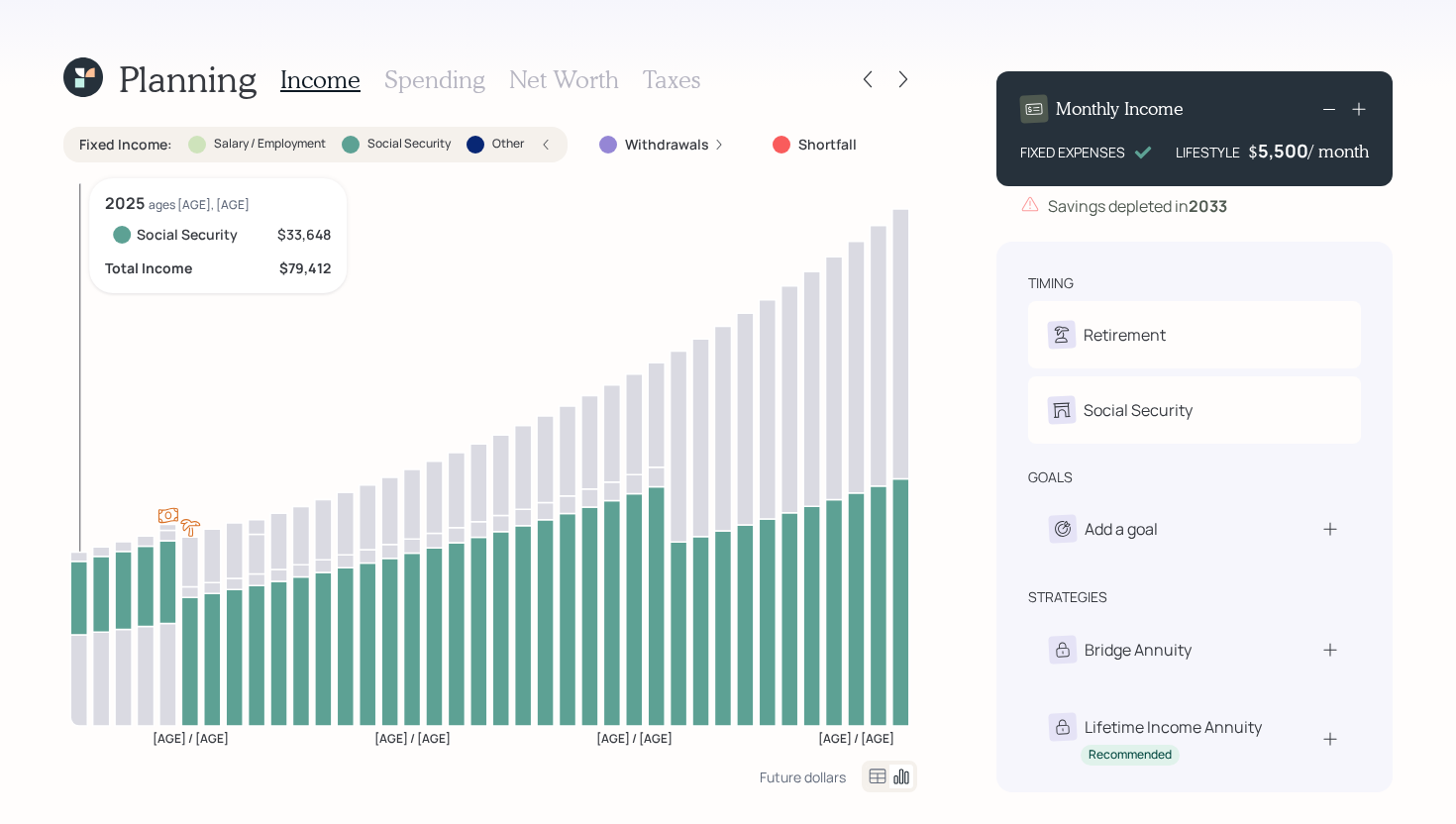 click 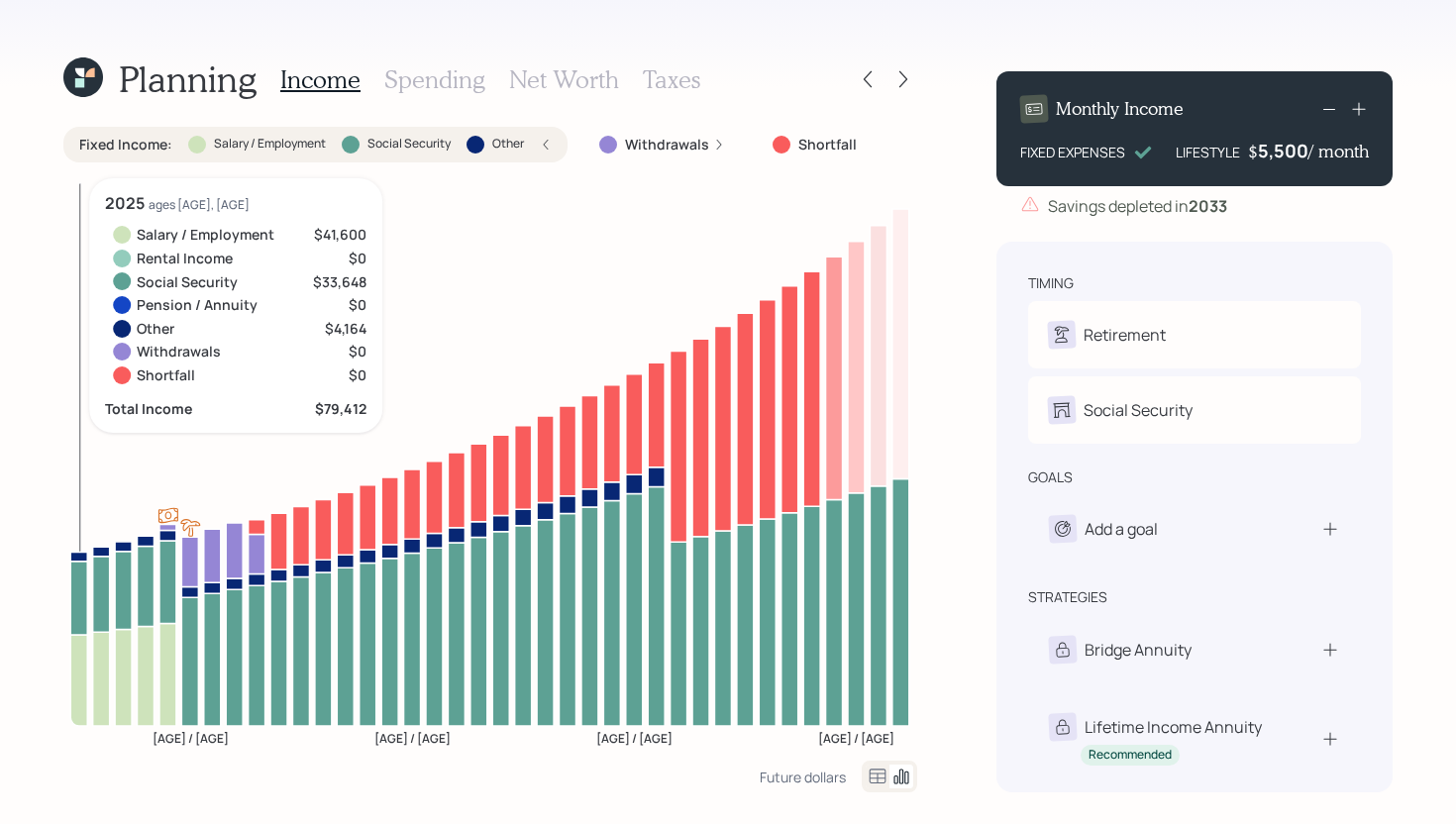 click 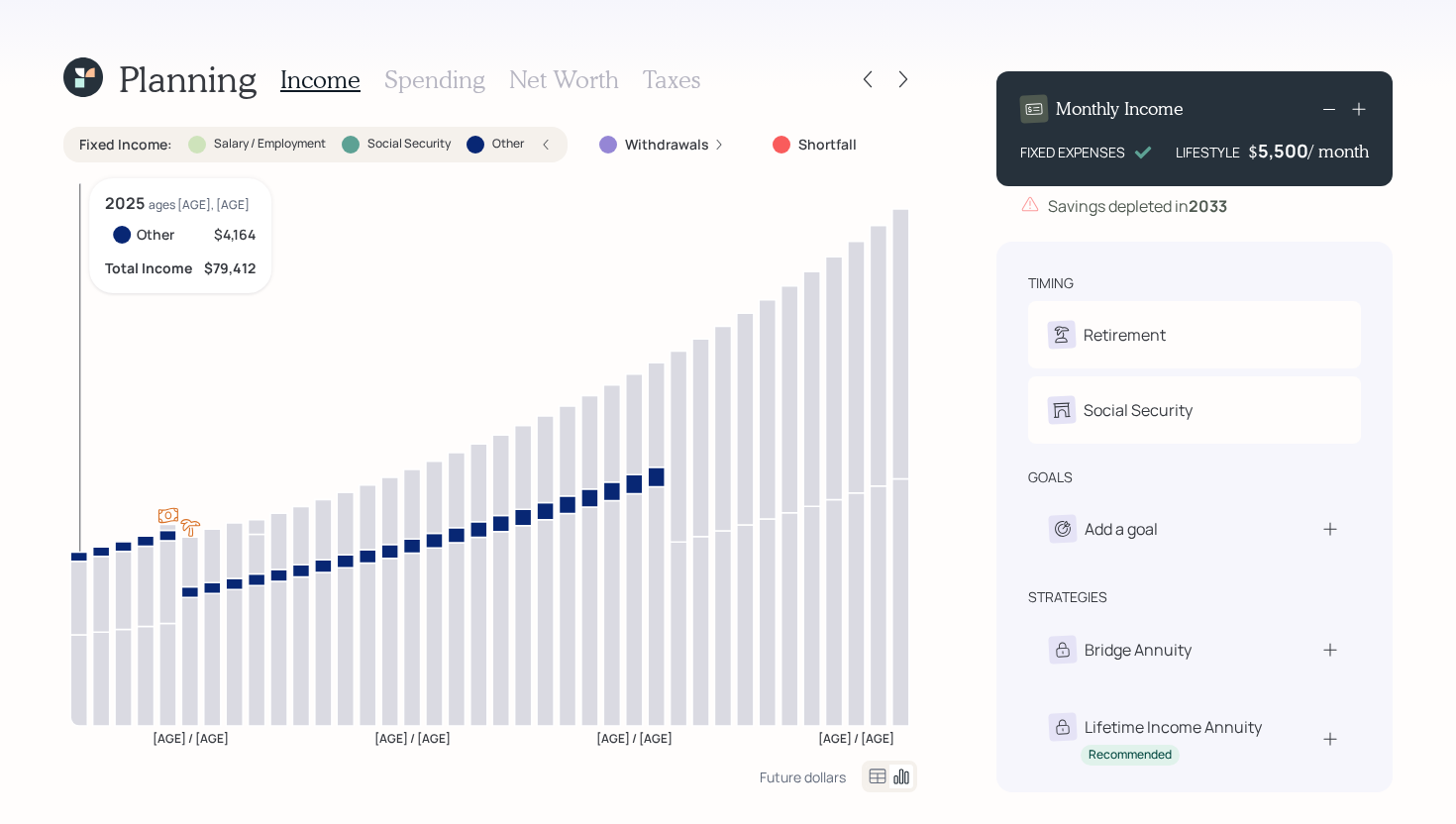 click 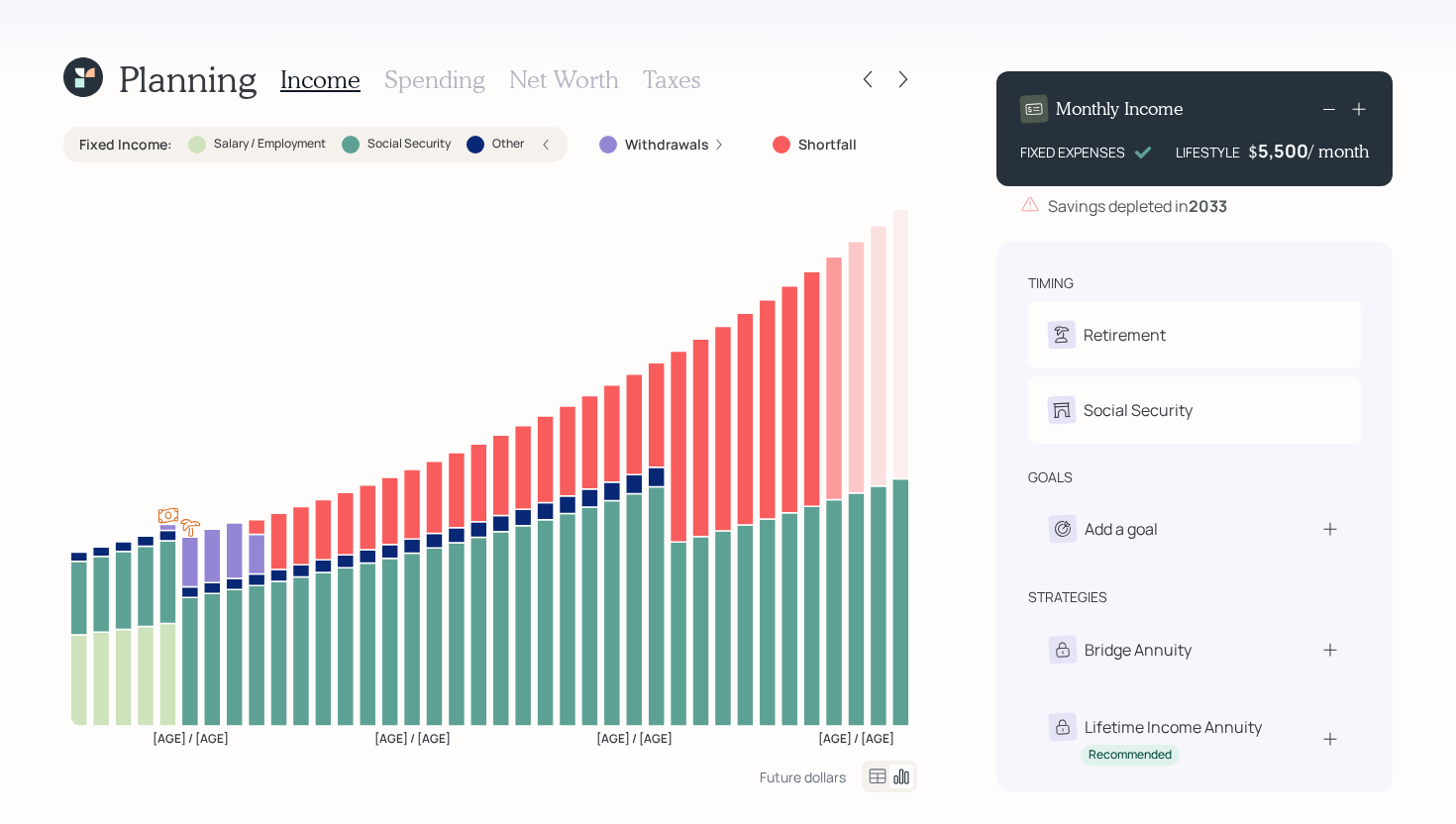 click on "Fixed Income : Salary / Employment Social Security Other" at bounding box center (315, 145) 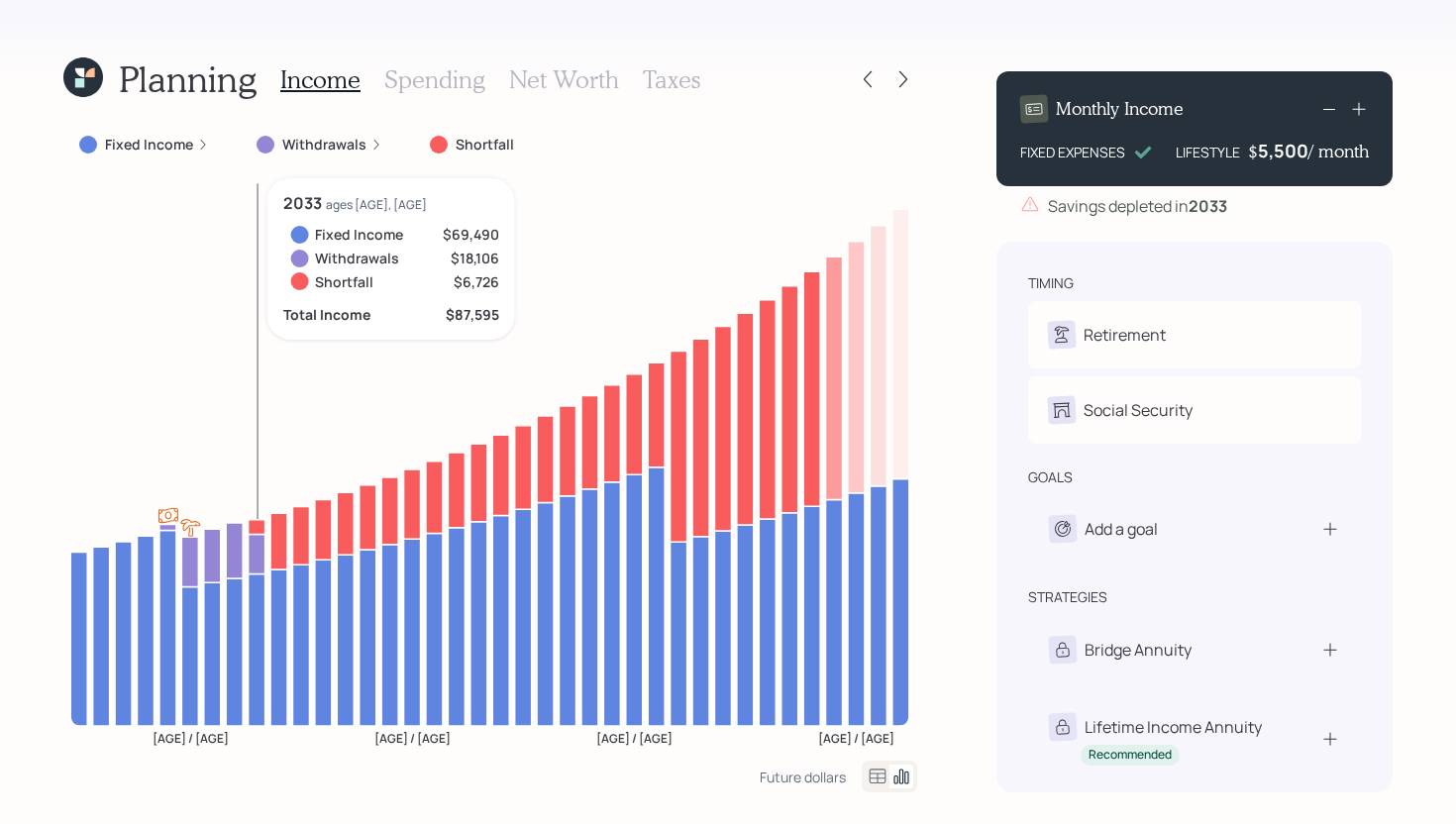 click 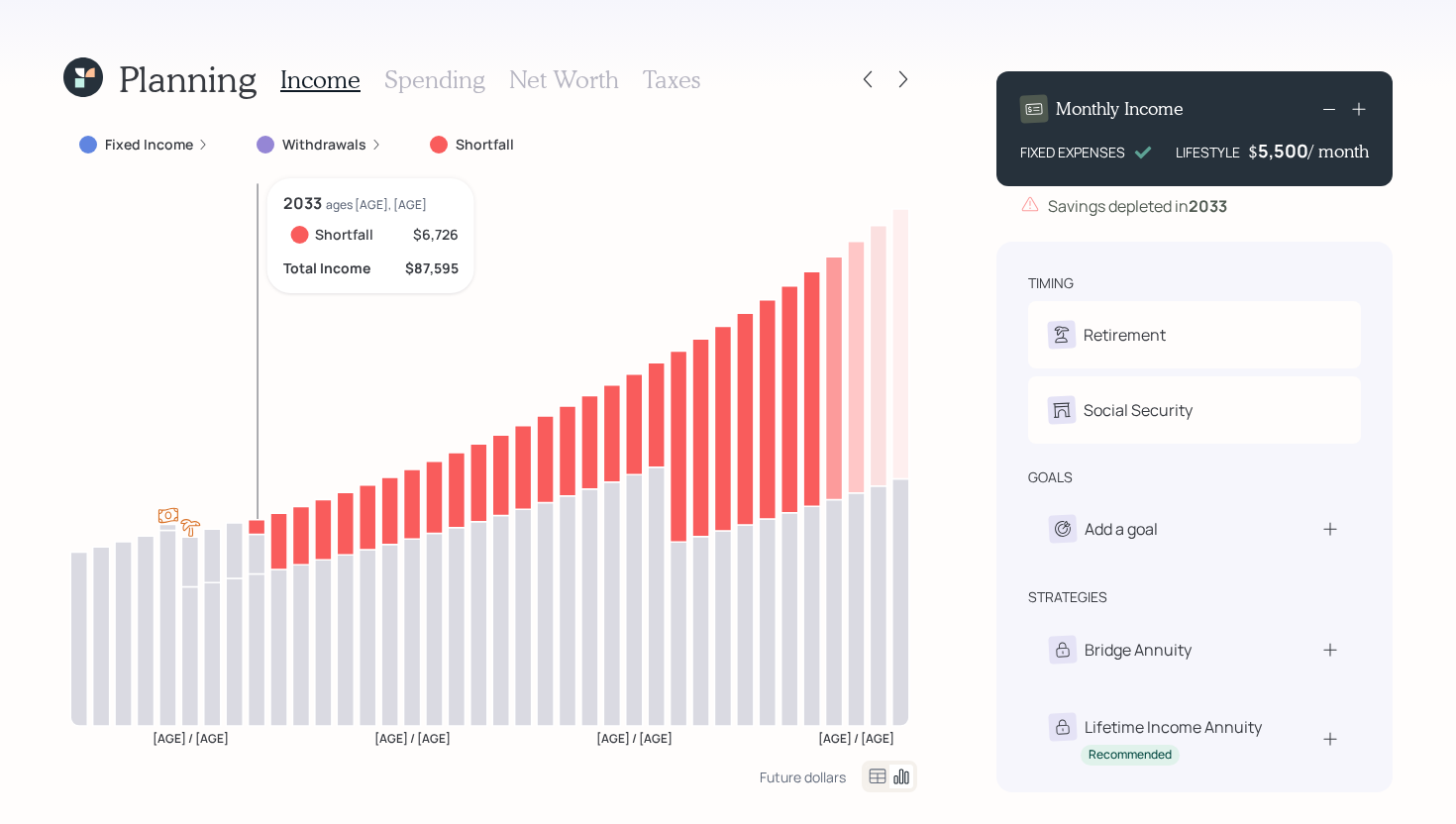 click 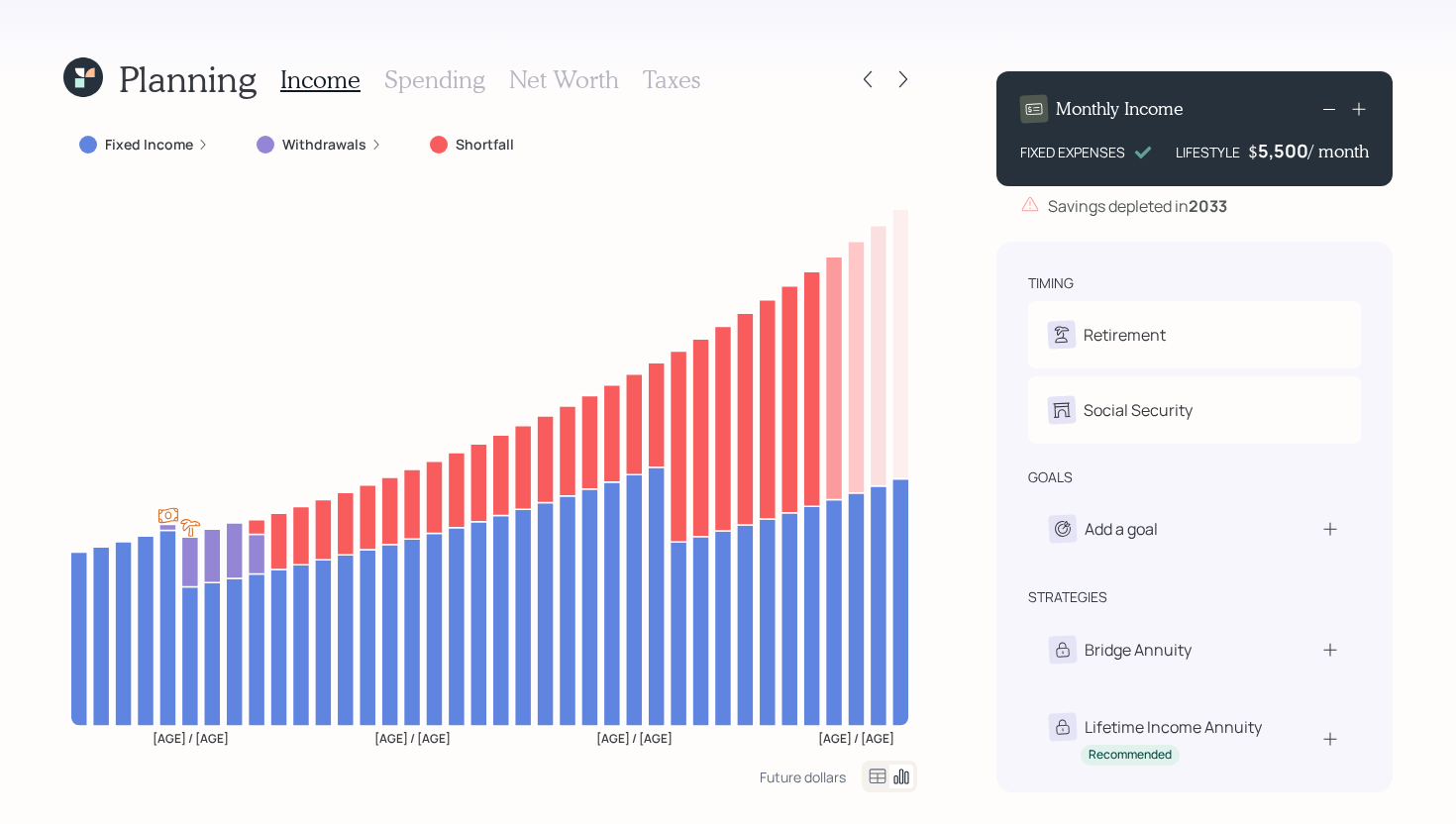 click on "Spending" at bounding box center [435, 79] 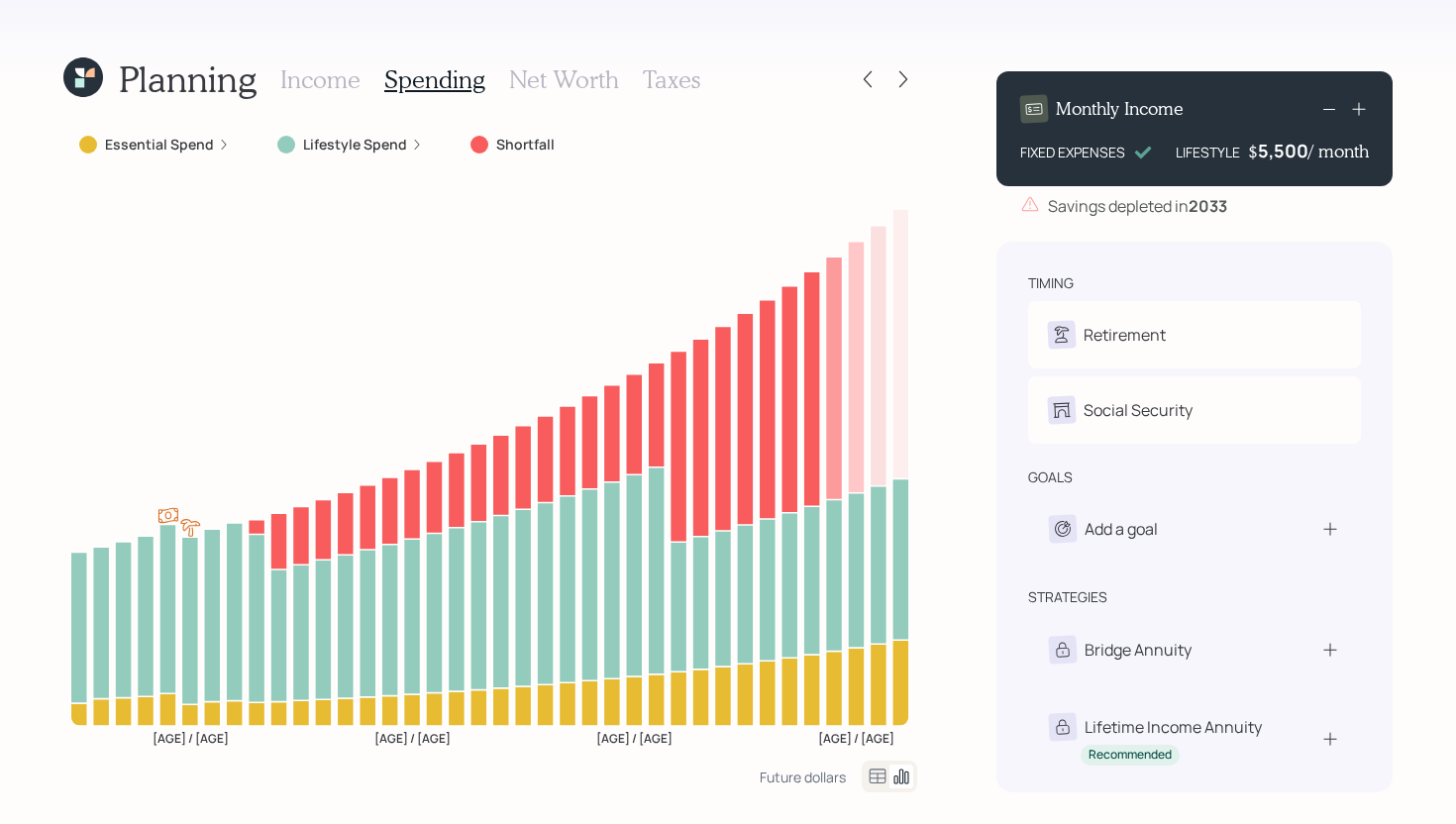 click on "Income" at bounding box center [320, 79] 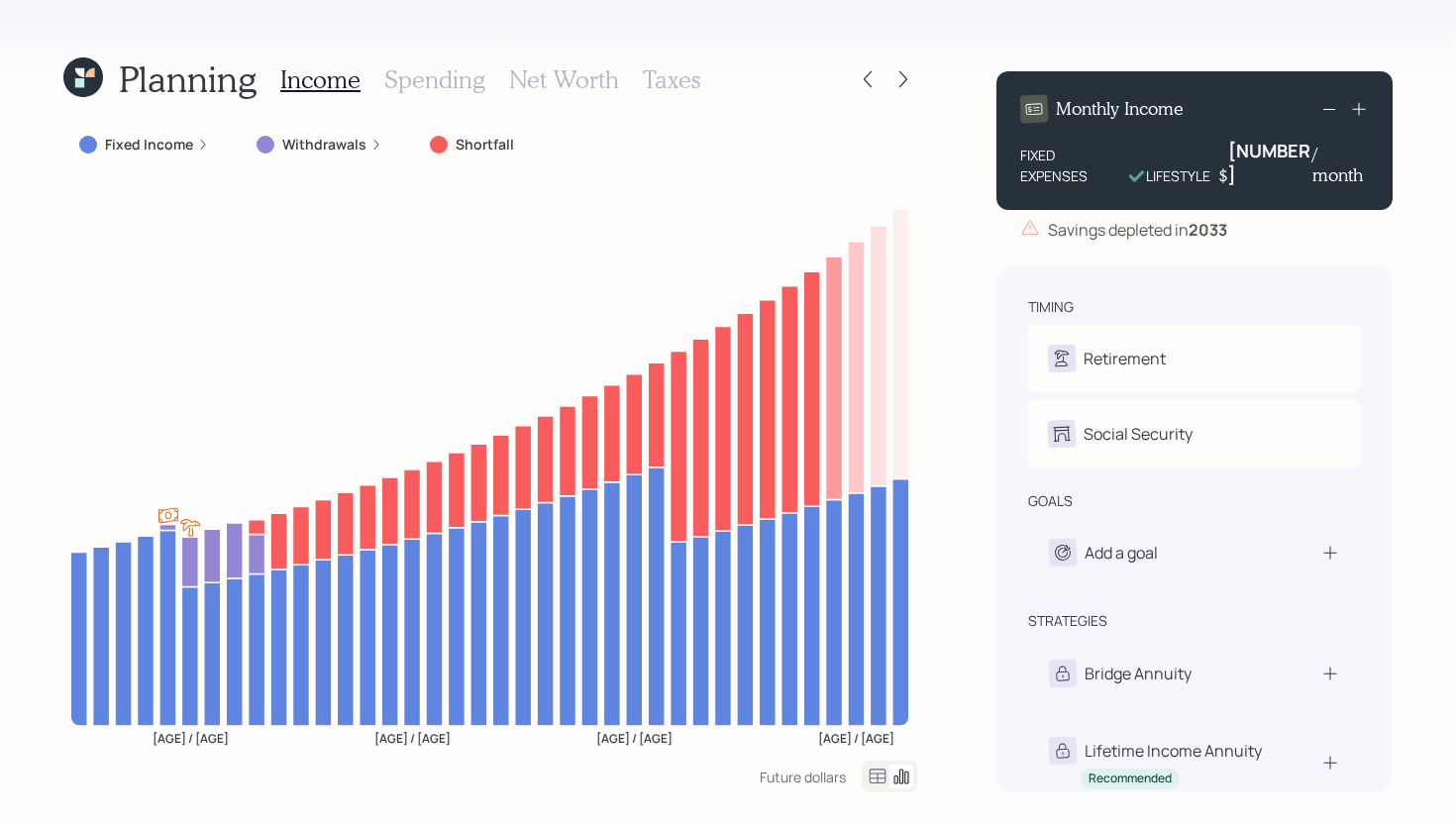 click on "5500" at bounding box center (1270, 162) 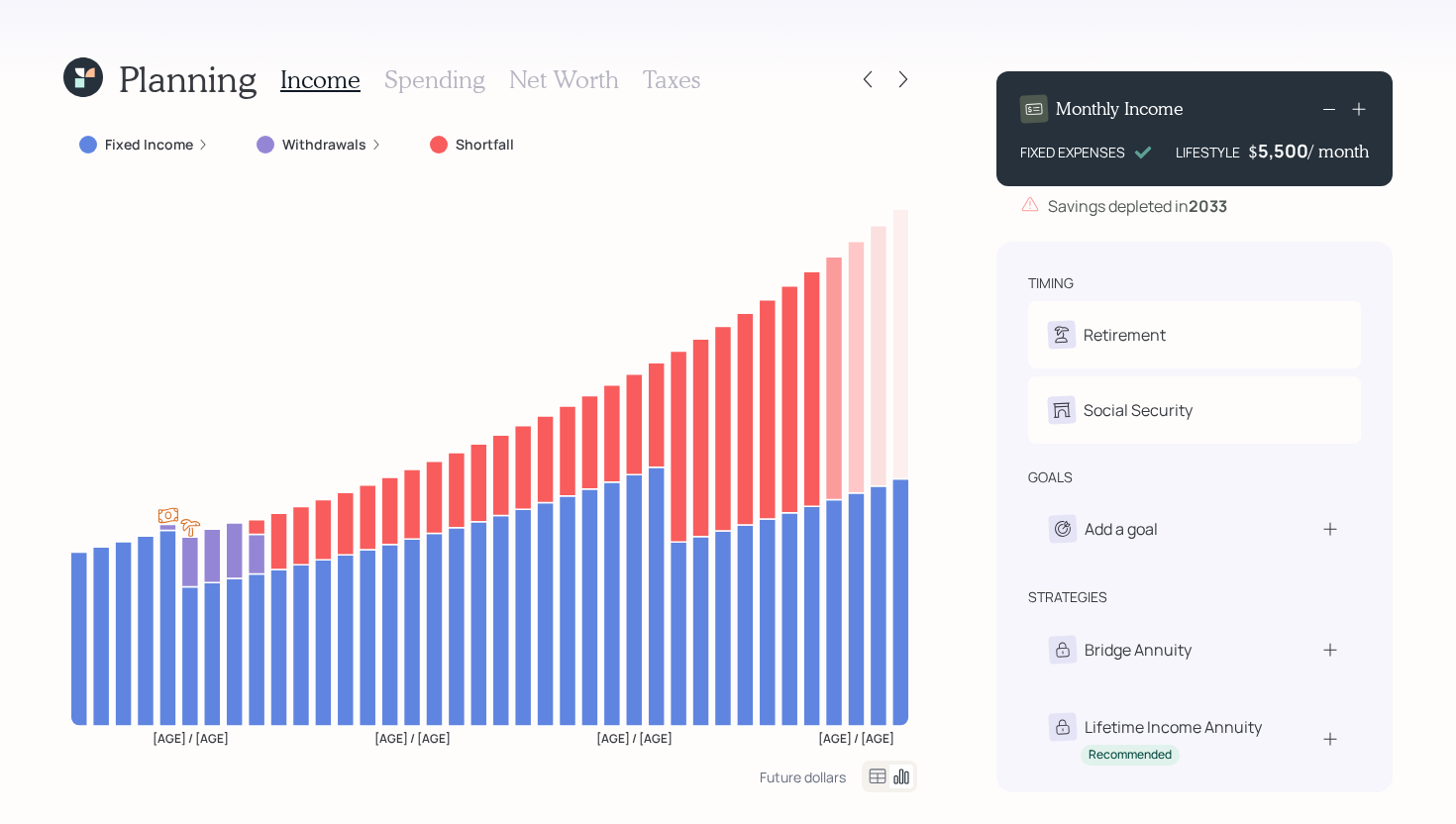 click on "Planning Income Spending Net Worth Taxes Fixed Income Withdrawals Shortfall 74 / 63 84 / 73 94 / 83 104 / 93 Future dollars Monthly Income FIXED EXPENSES LIFESTYLE $ 5,500  / month Savings depleted in  2033 timing Retirement D Retired P Retire at 62y 1m Social Security D Receiving P Elect at 62y 12m goals Add a goal strategies Bridge Annuity Lifetime Income Annuity Recommended" at bounding box center [728, 412] 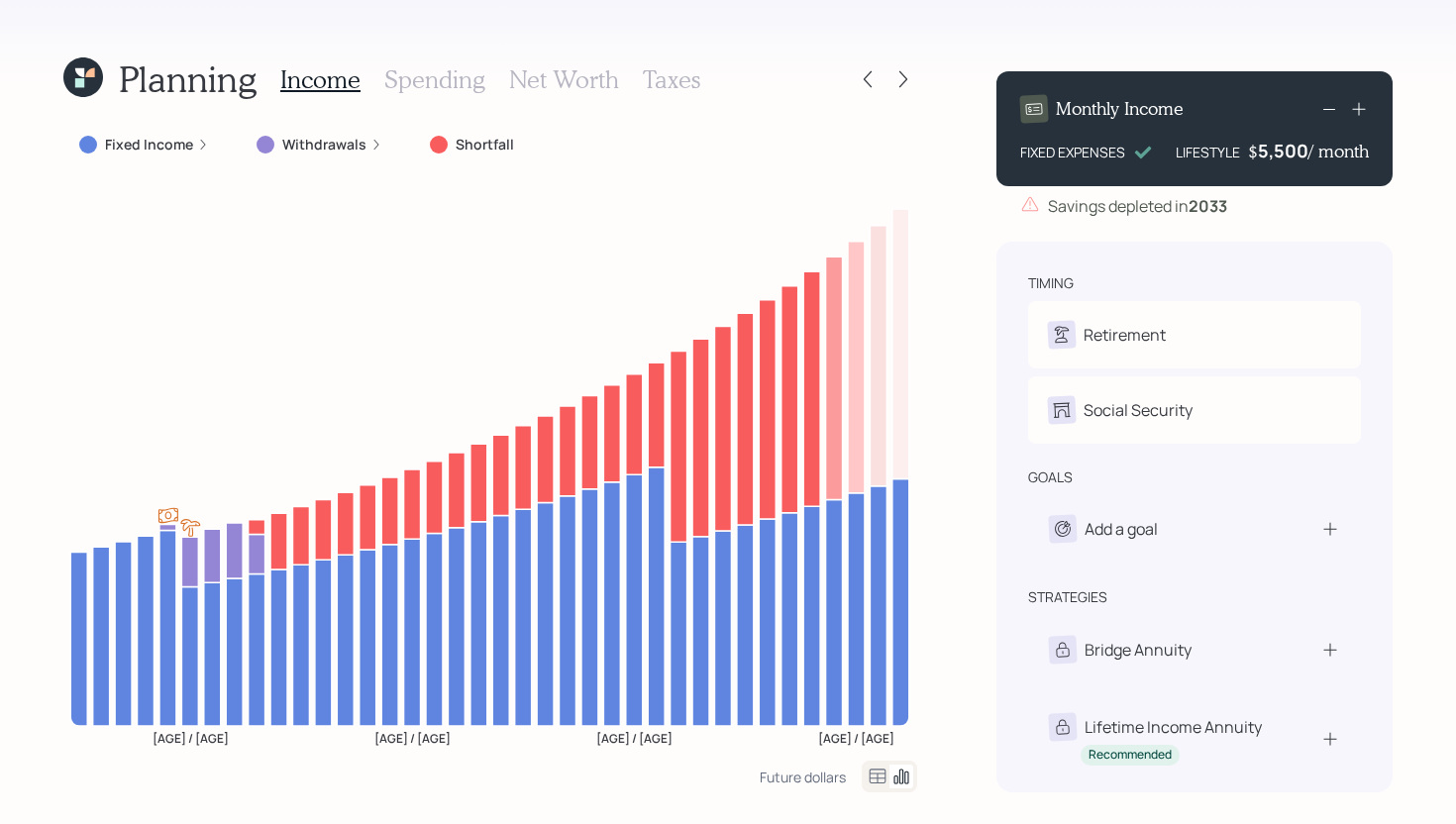 click on "5,500" at bounding box center [1283, 151] 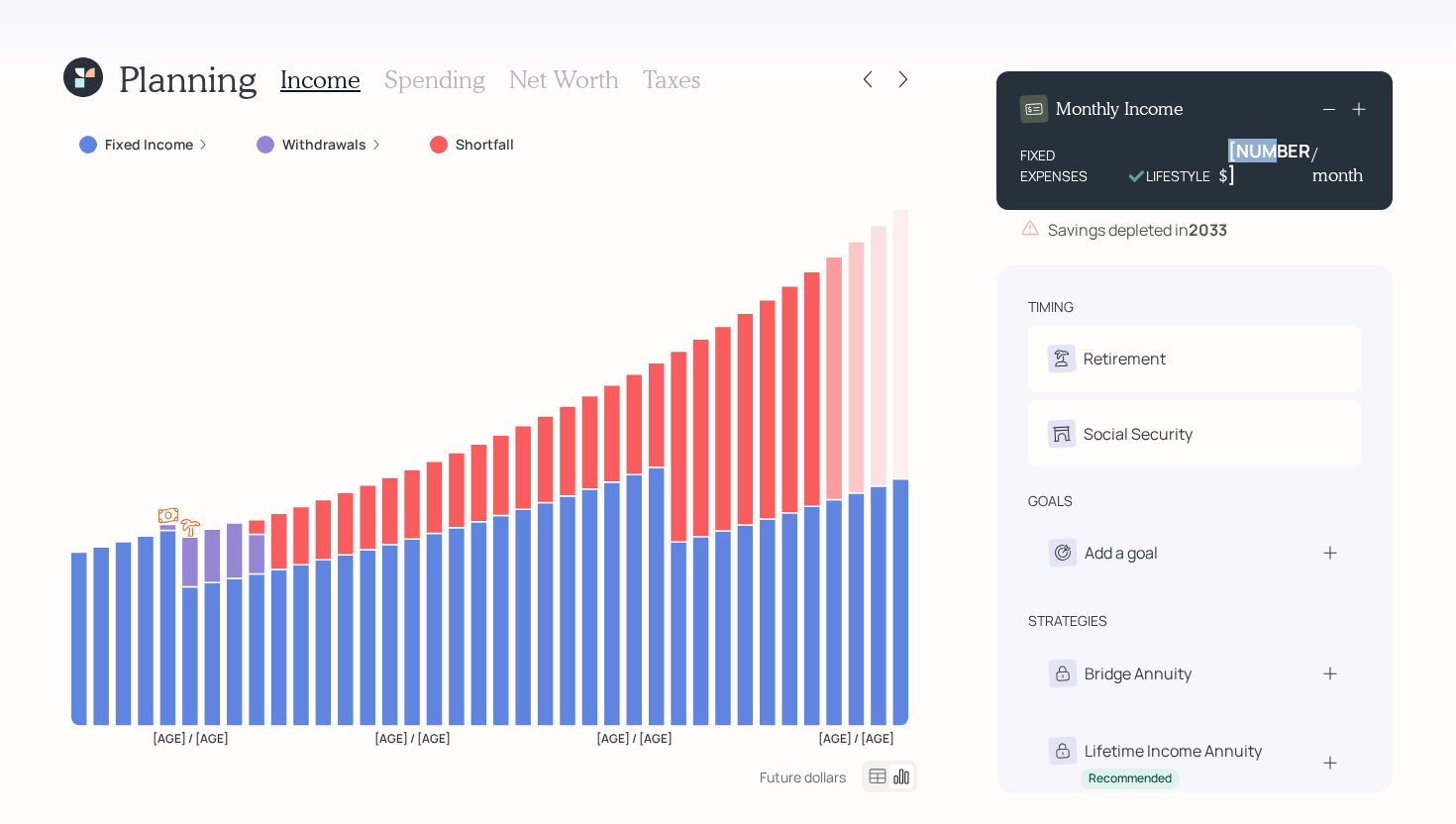 click on "5500" at bounding box center (1270, 162) 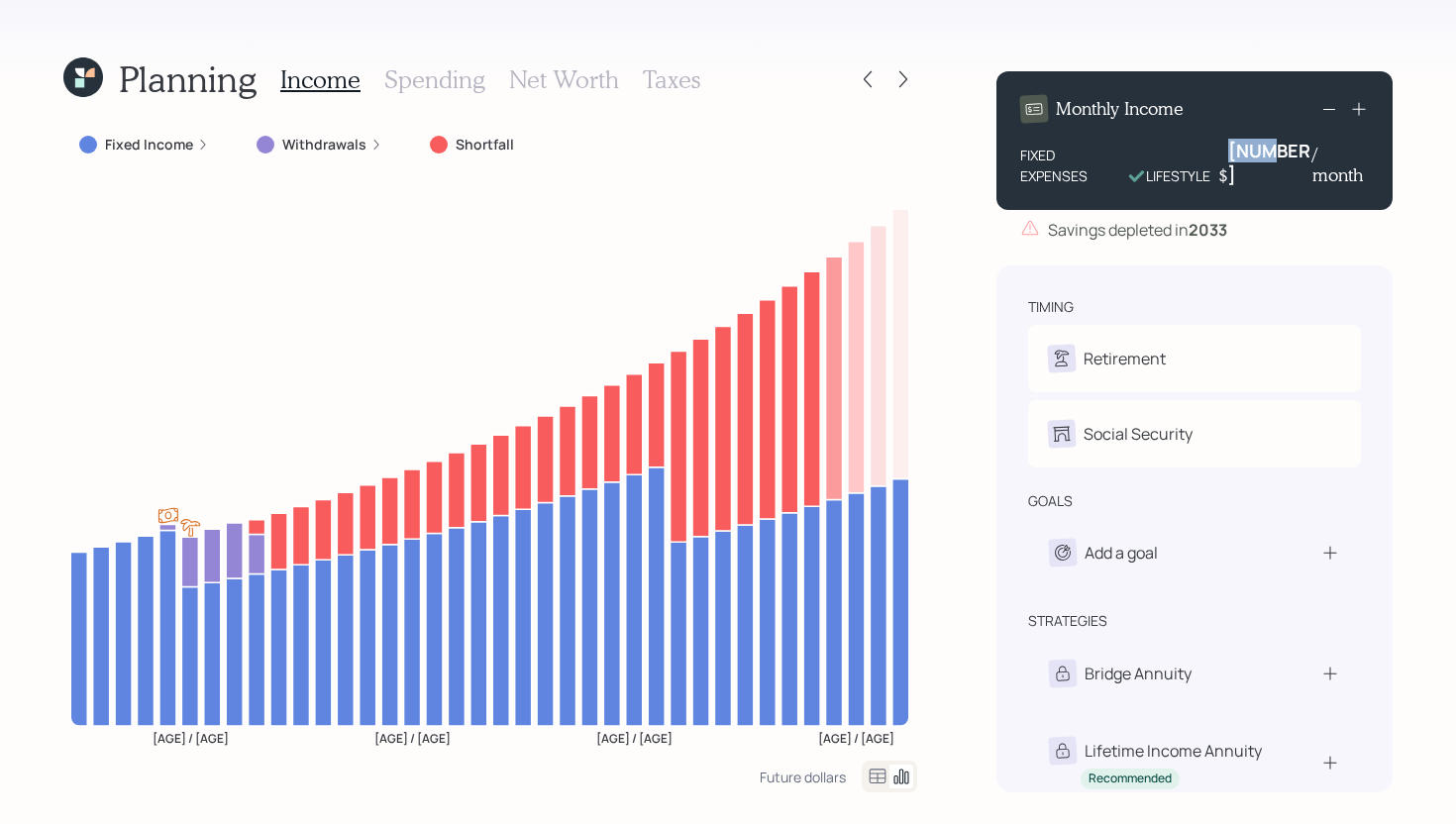 type 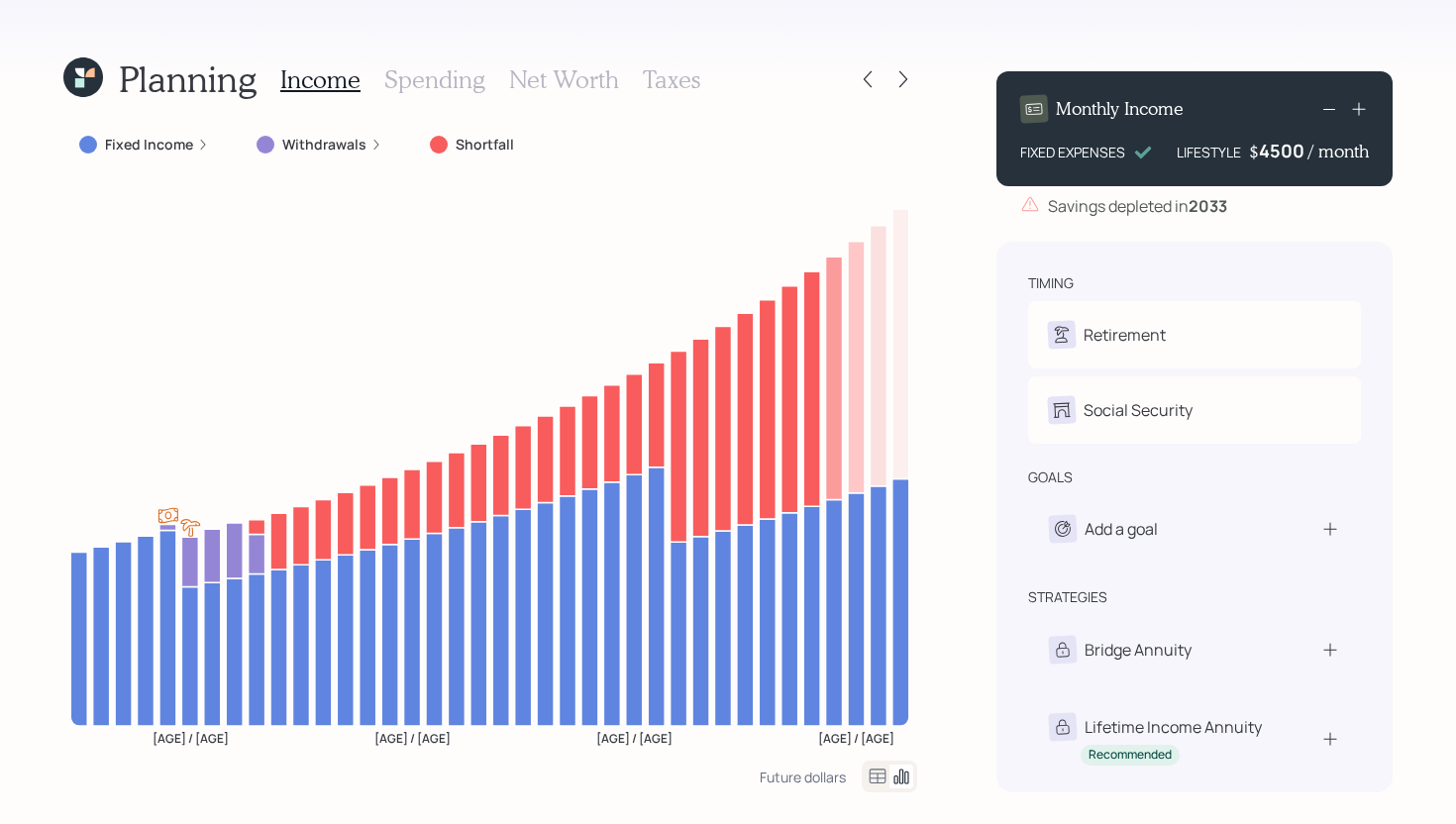click on "Planning Income Spending Net Worth Taxes Fixed Income Withdrawals Shortfall 74 / 63 84 / 73 94 / 83 104 / 93 Future dollars Monthly Income FIXED EXPENSES LIFESTYLE $ 4500  / month Savings depleted in  2033 timing Retirement D Retired P Retire at 62y 1m Social Security D Receiving P Elect at 62y 12m goals Add a goal strategies Bridge Annuity Lifetime Income Annuity Recommended" at bounding box center (728, 412) 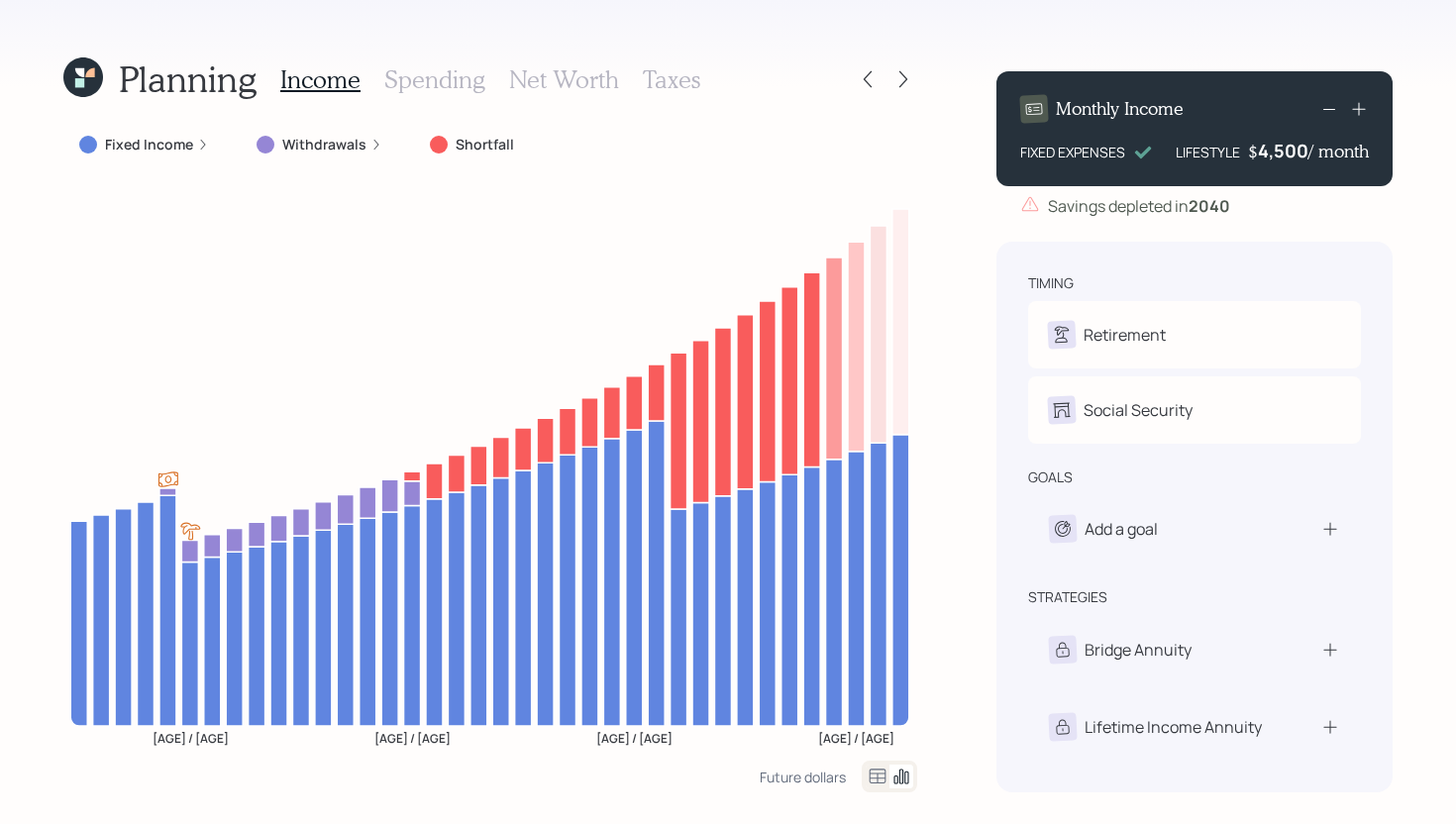 click on "4,500" at bounding box center (1283, 151) 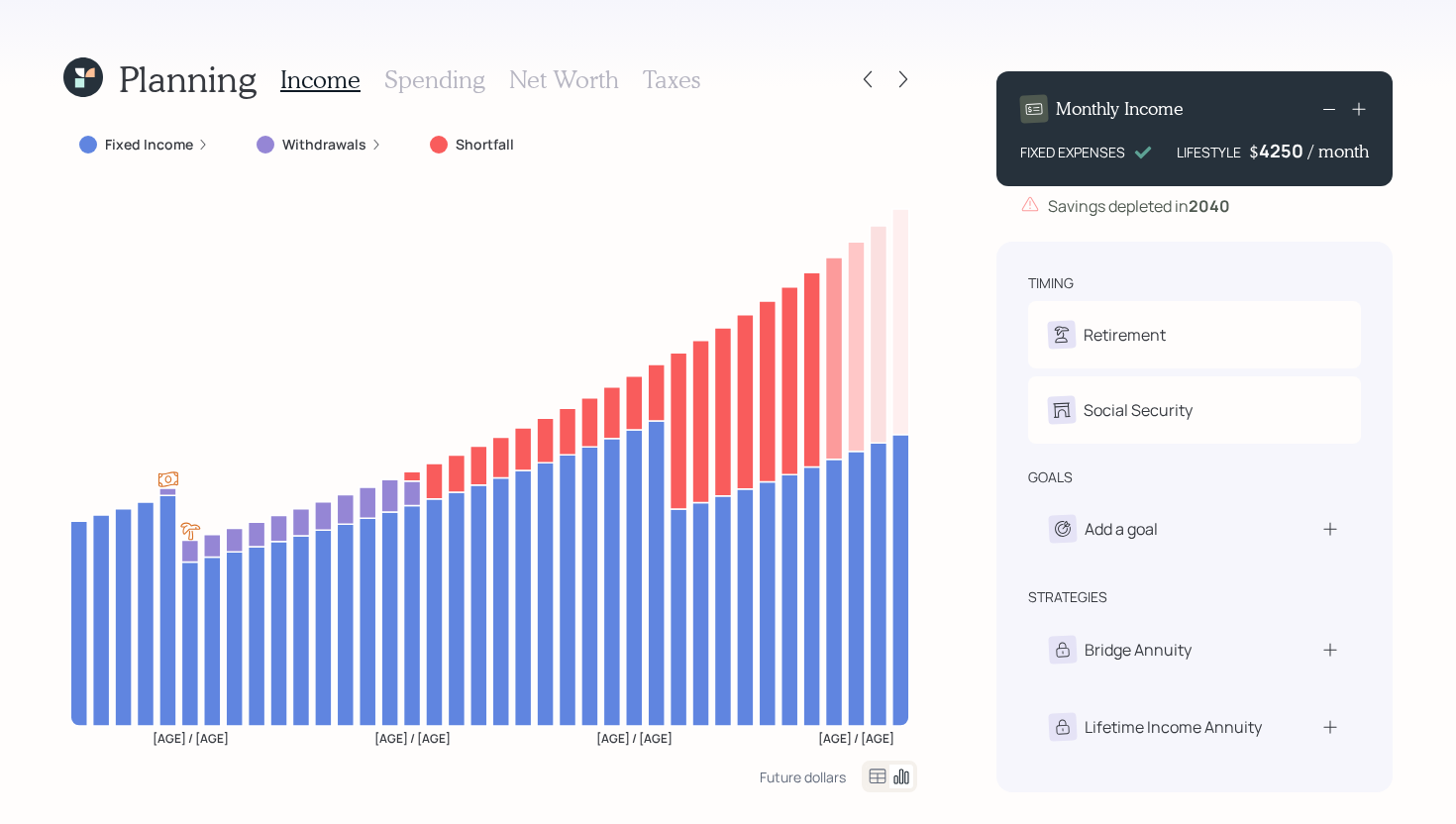 click on "Planning Income Spending Net Worth Taxes Fixed Income Withdrawals Shortfall 74 / 63 84 / 73 94 / 83 104 / 93 Future dollars Monthly Income FIXED EXPENSES LIFESTYLE $ 4250  / month Savings depleted in  2040 timing Retirement D Retired P Retire at 62y 1m Social Security D Receiving P Elect at 62y 12m goals Add a goal strategies Bridge Annuity Lifetime Income Annuity" at bounding box center [728, 412] 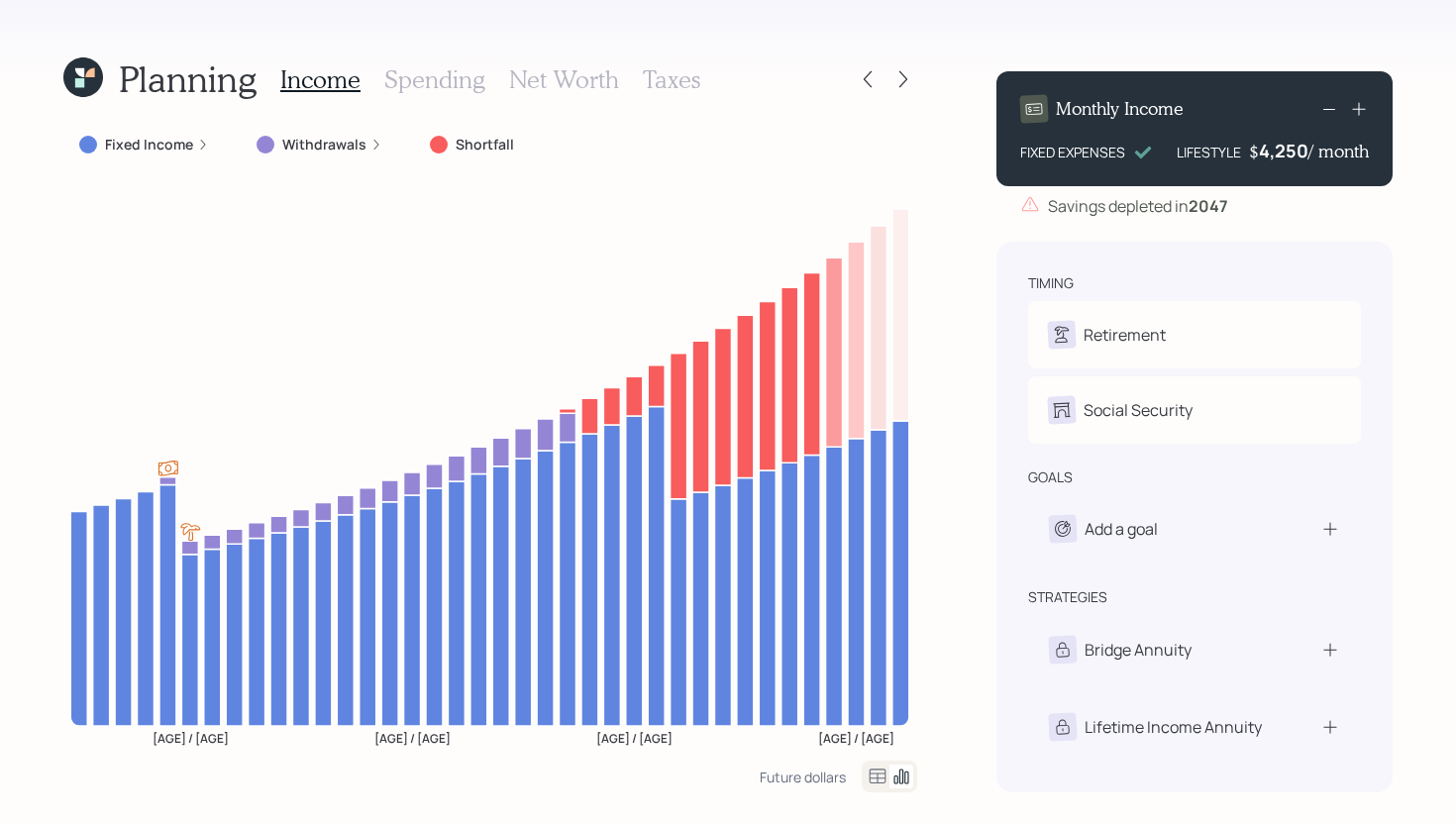 click on "4,250" at bounding box center (1284, 151) 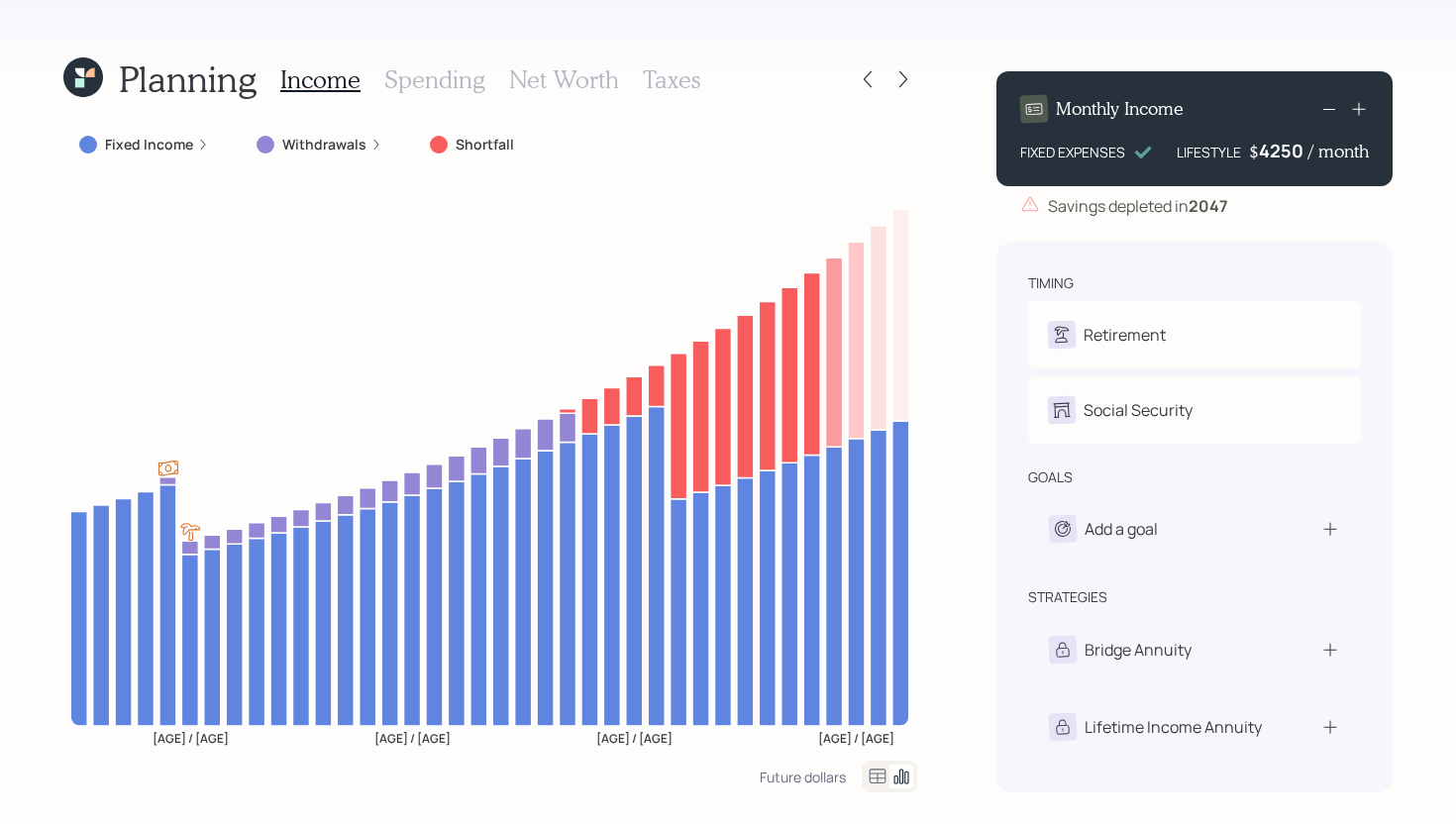 click on "4250" at bounding box center (1284, 151) 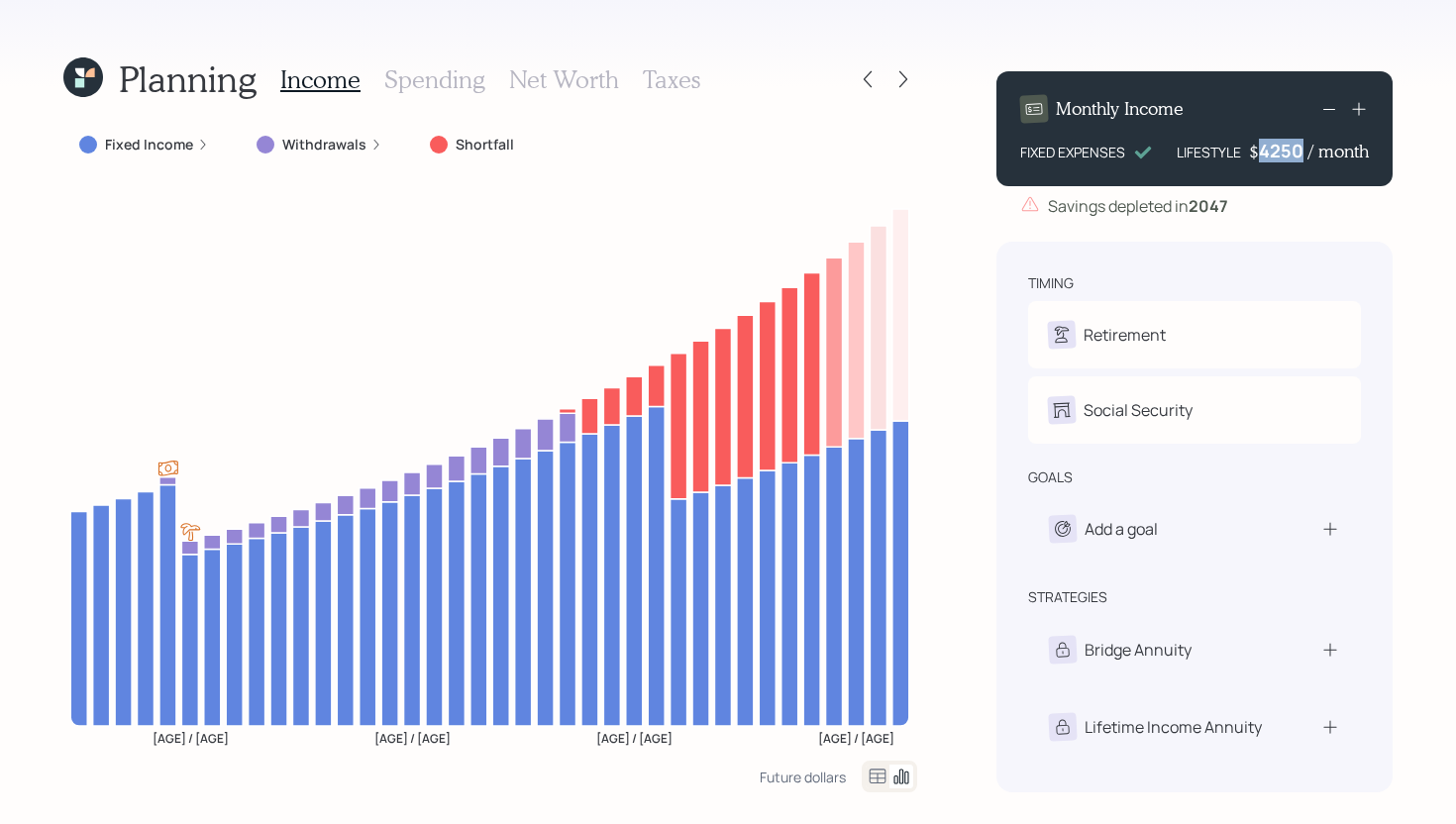 click on "4250" at bounding box center (1284, 151) 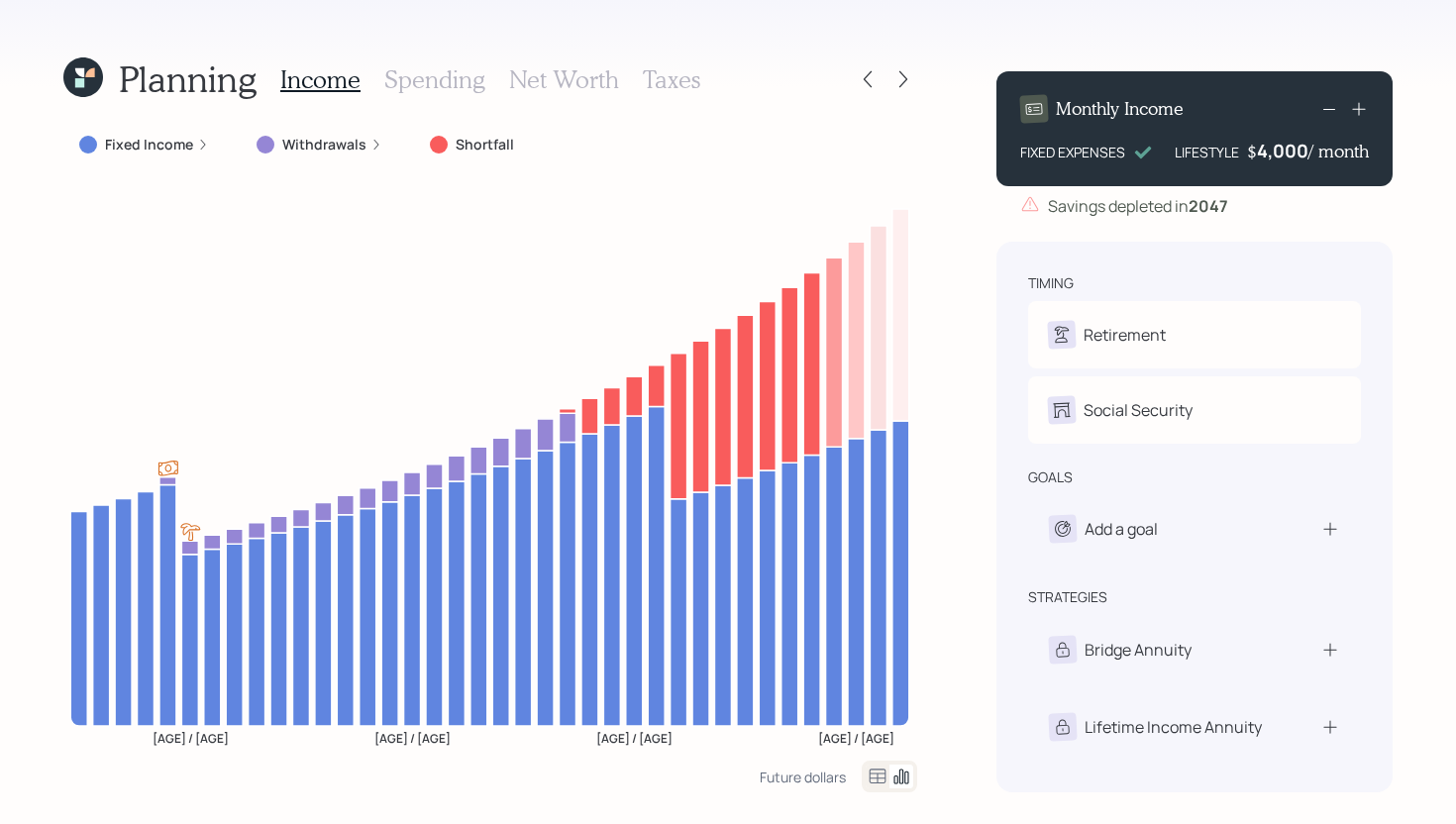 click on "Planning Income Spending Net Worth Taxes Fixed Income Withdrawals Shortfall 74 / 63 84 / 73 94 / 83 104 / 93 Future dollars Monthly Income FIXED EXPENSES LIFESTYLE $ 4,000  / month Savings depleted in  2047 timing Retirement D Retired P Retire at 62y 1m Social Security D Receiving P Elect at 62y 12m goals Add a goal strategies Bridge Annuity Lifetime Income Annuity" at bounding box center (728, 412) 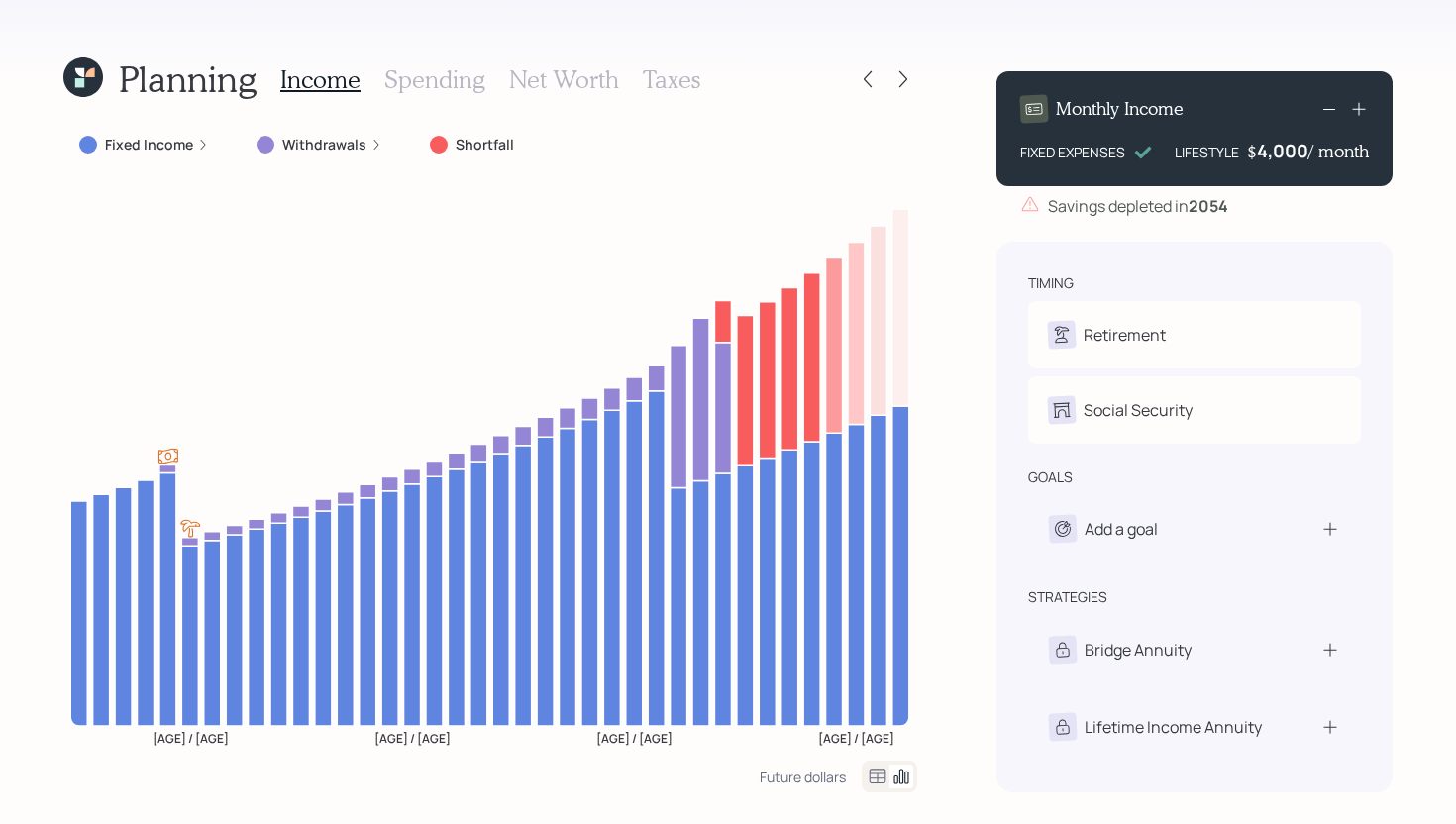 click on "4,000" at bounding box center [1283, 151] 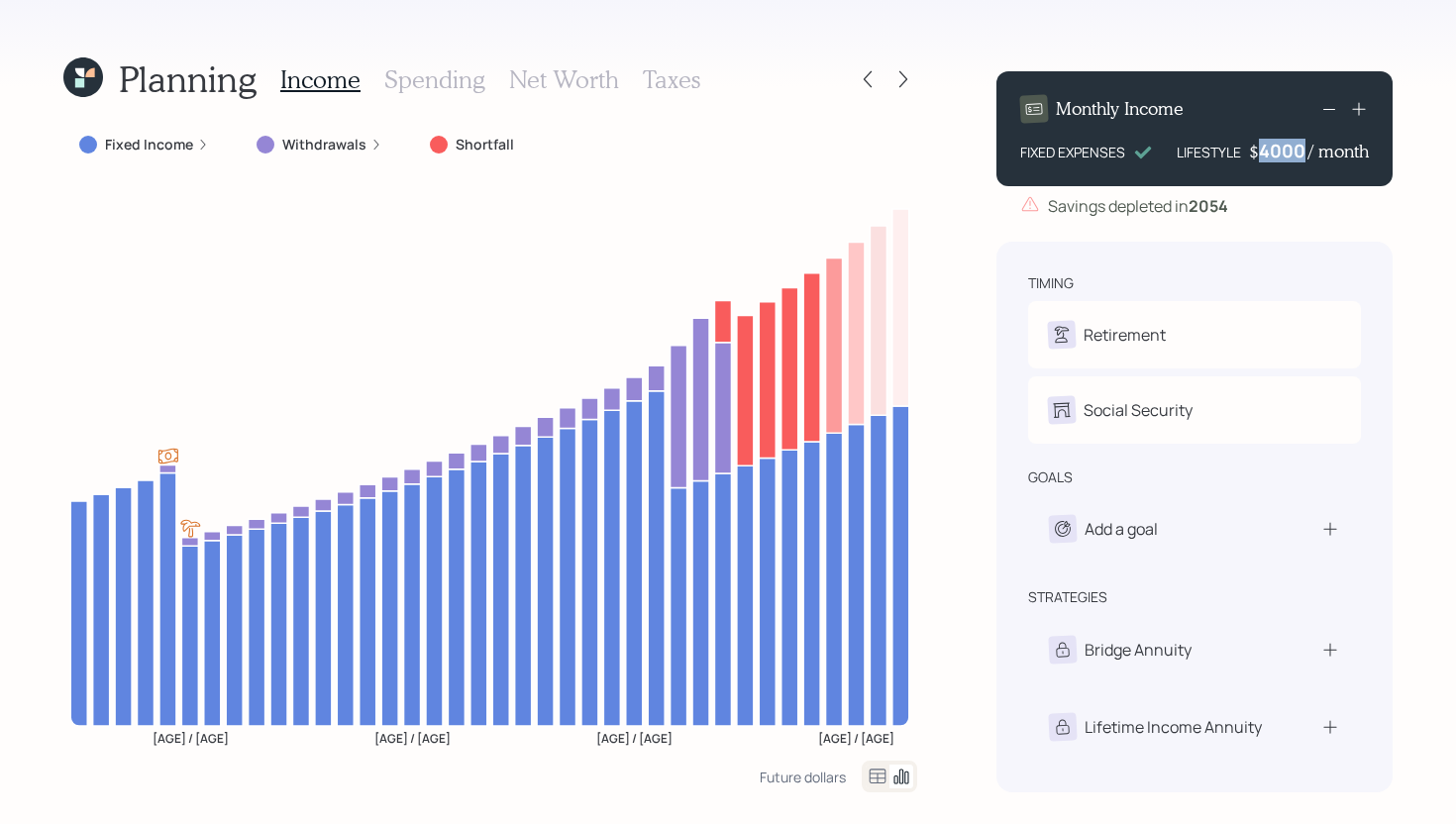 click on "4000" at bounding box center [1284, 151] 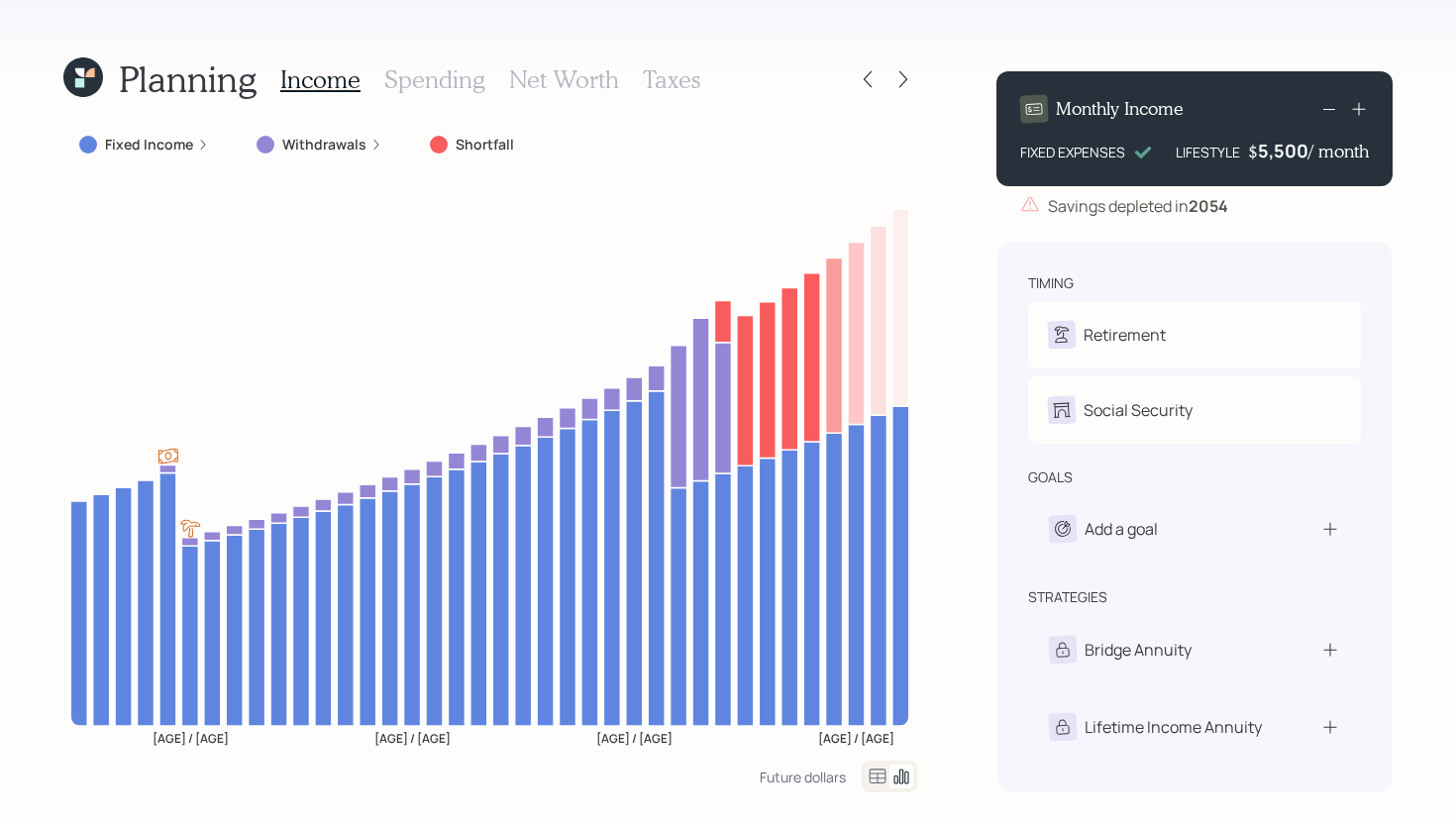 click on "Planning Income Spending Net Worth Taxes Fixed Income Withdrawals Shortfall 74 / 63 84 / 73 94 / 83 104 / 93 Future dollars Monthly Income FIXED EXPENSES LIFESTYLE $ 5,500  / month Savings depleted in  2054 timing Retirement D Retired P Retire at 62y 1m Social Security D Receiving P Elect at 62y 12m goals Add a goal strategies Bridge Annuity Lifetime Income Annuity" at bounding box center [728, 412] 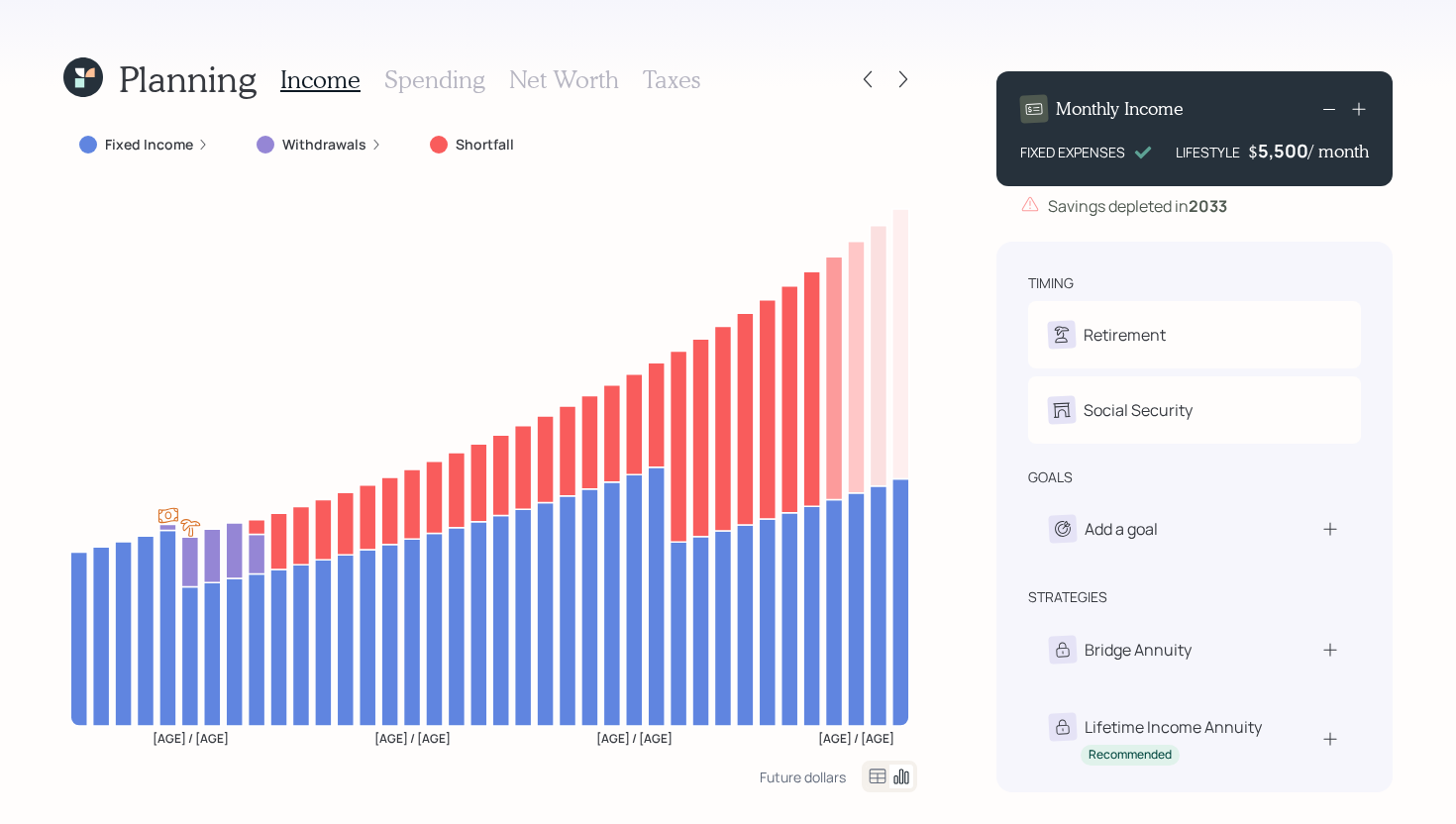 click on "Spending" at bounding box center [435, 79] 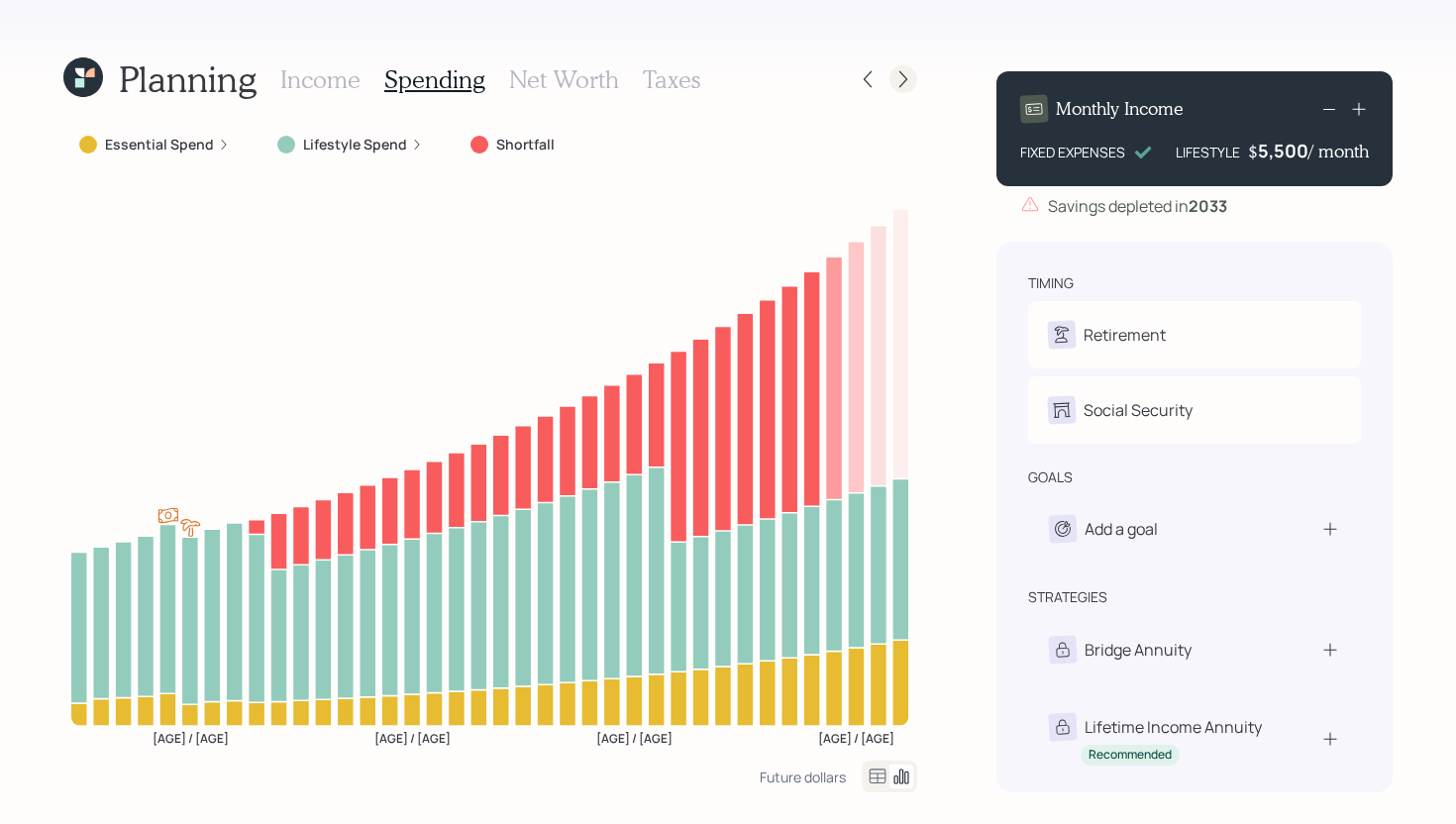 click 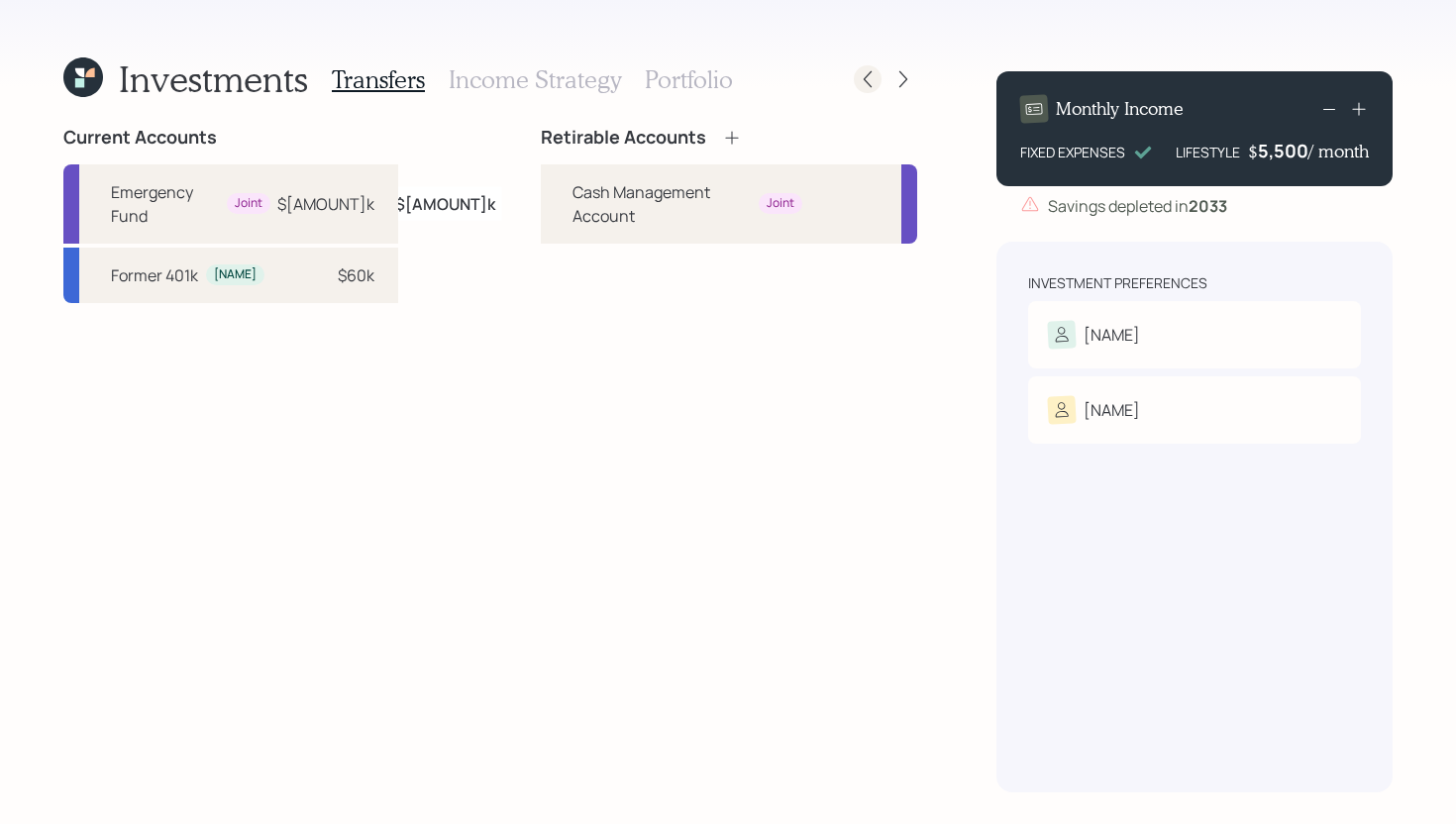 click 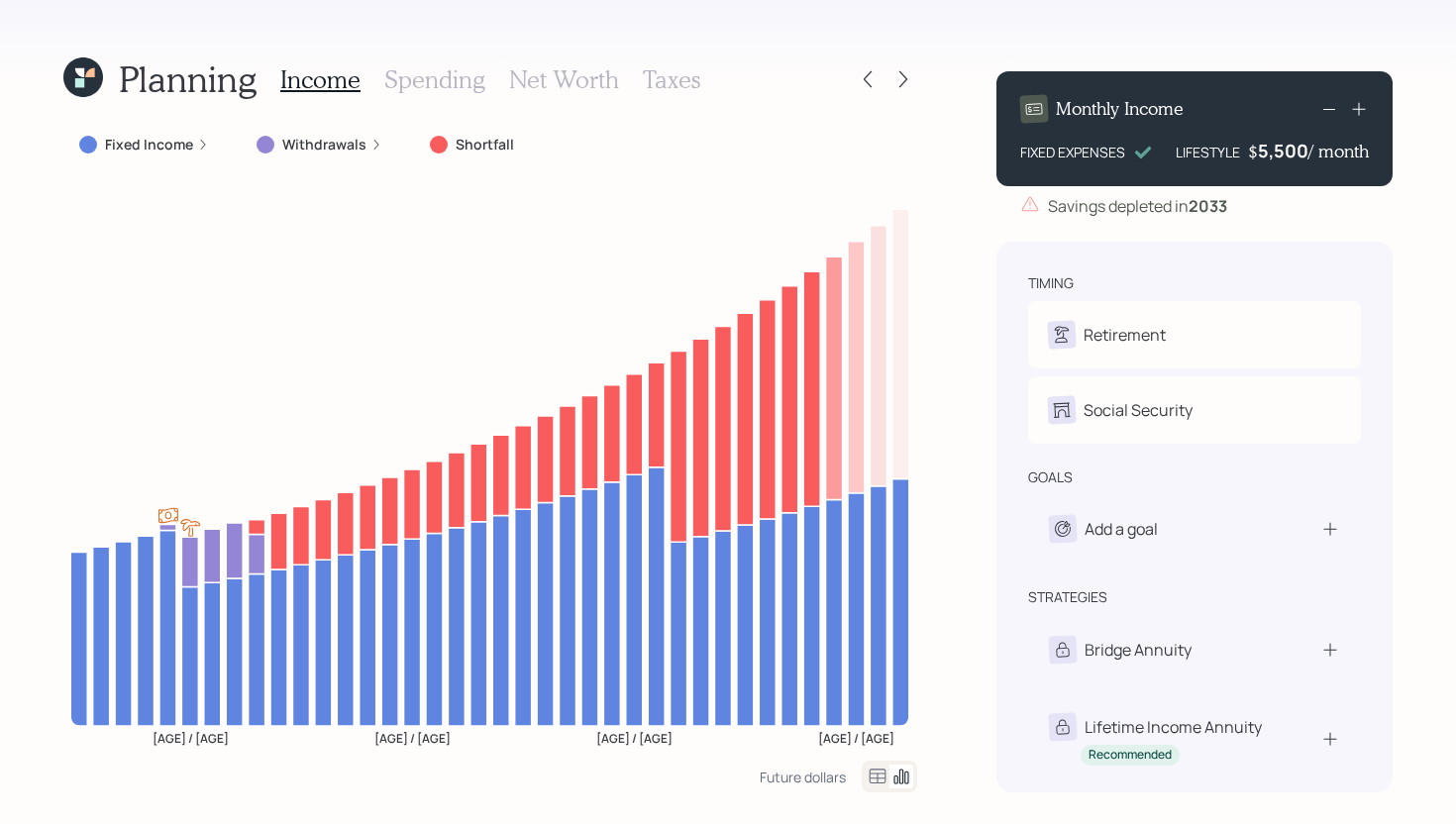click on "Withdrawals" at bounding box center (319, 145) 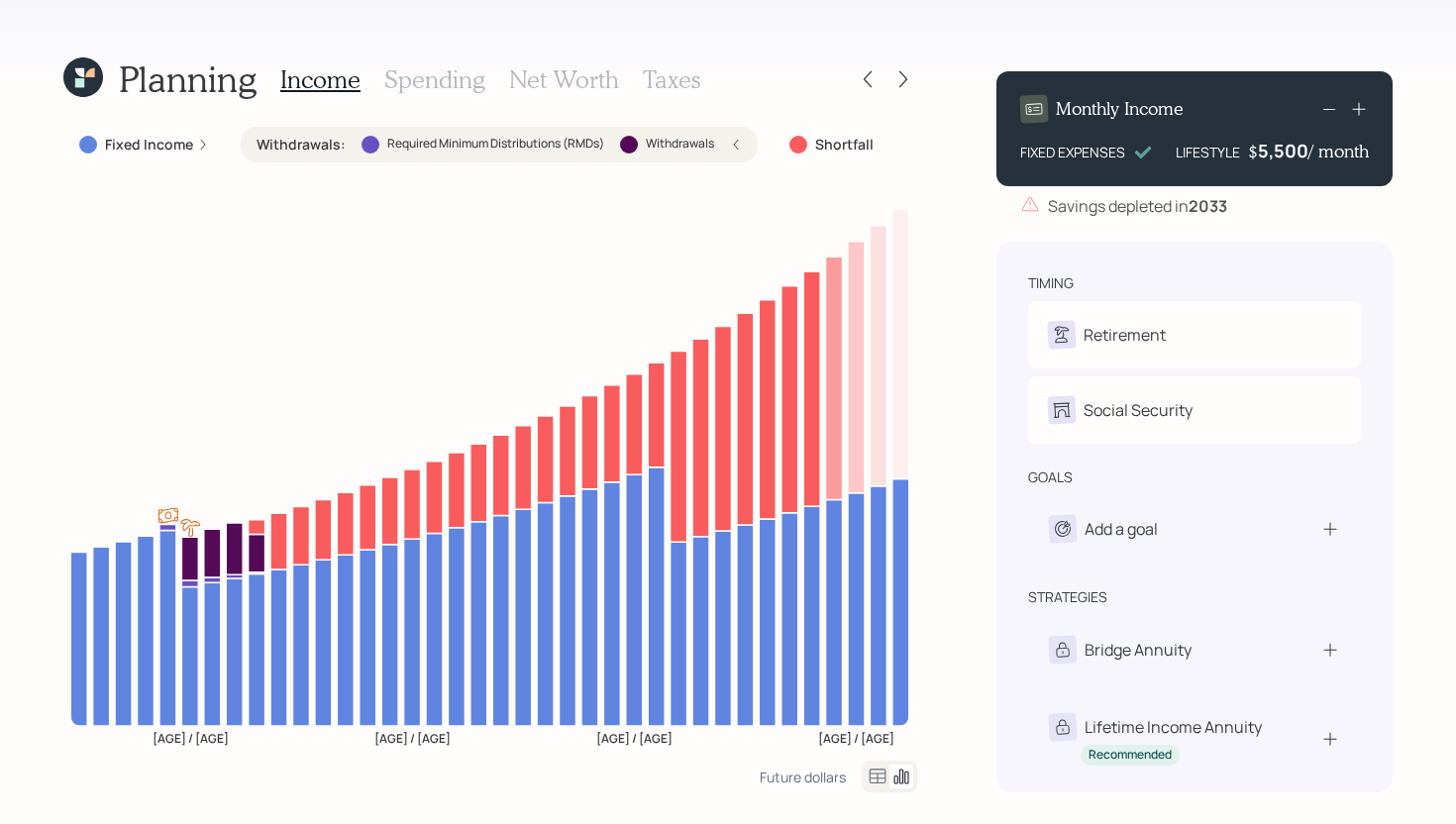 click at bounding box center [370, 145] 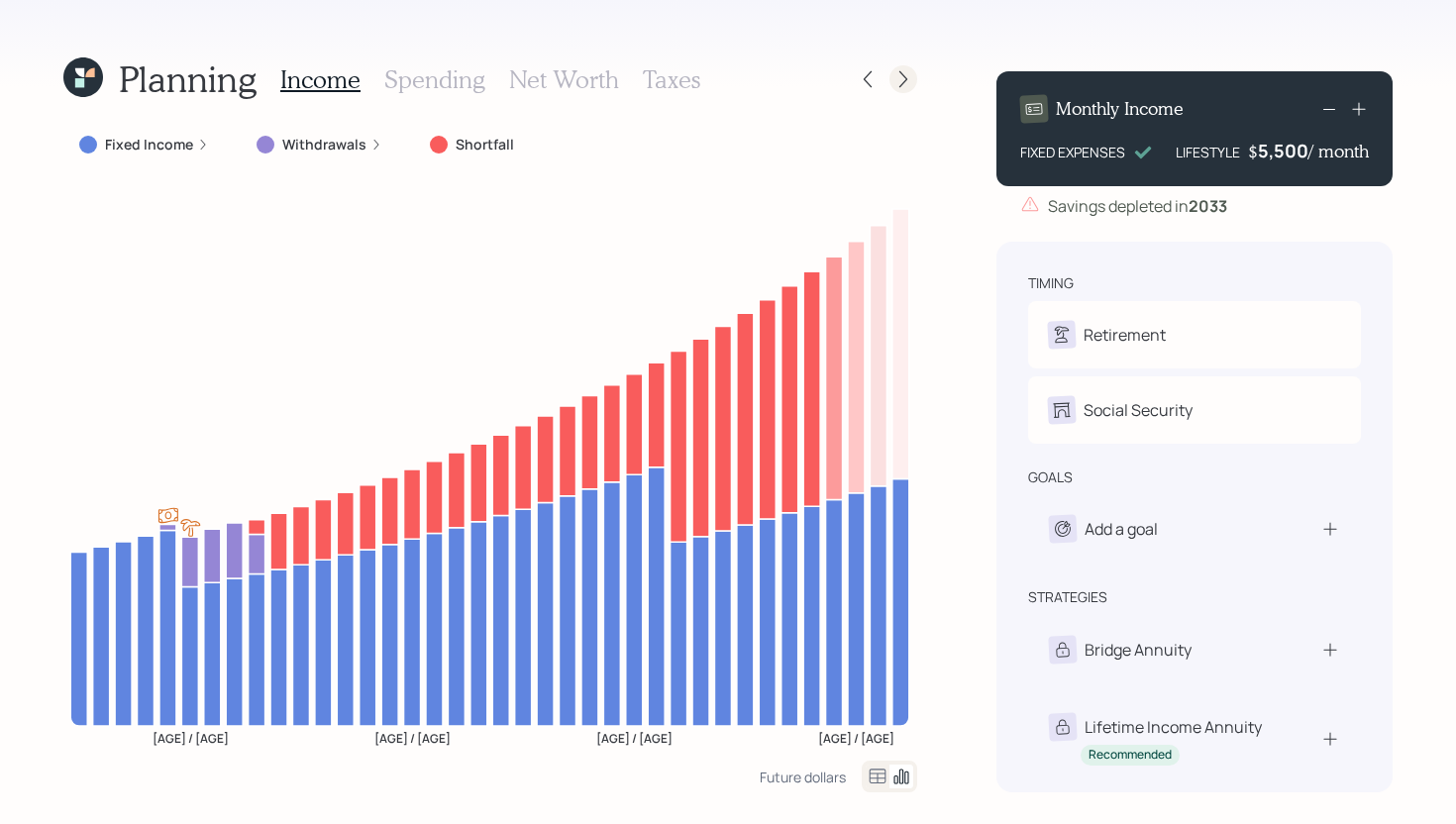 click 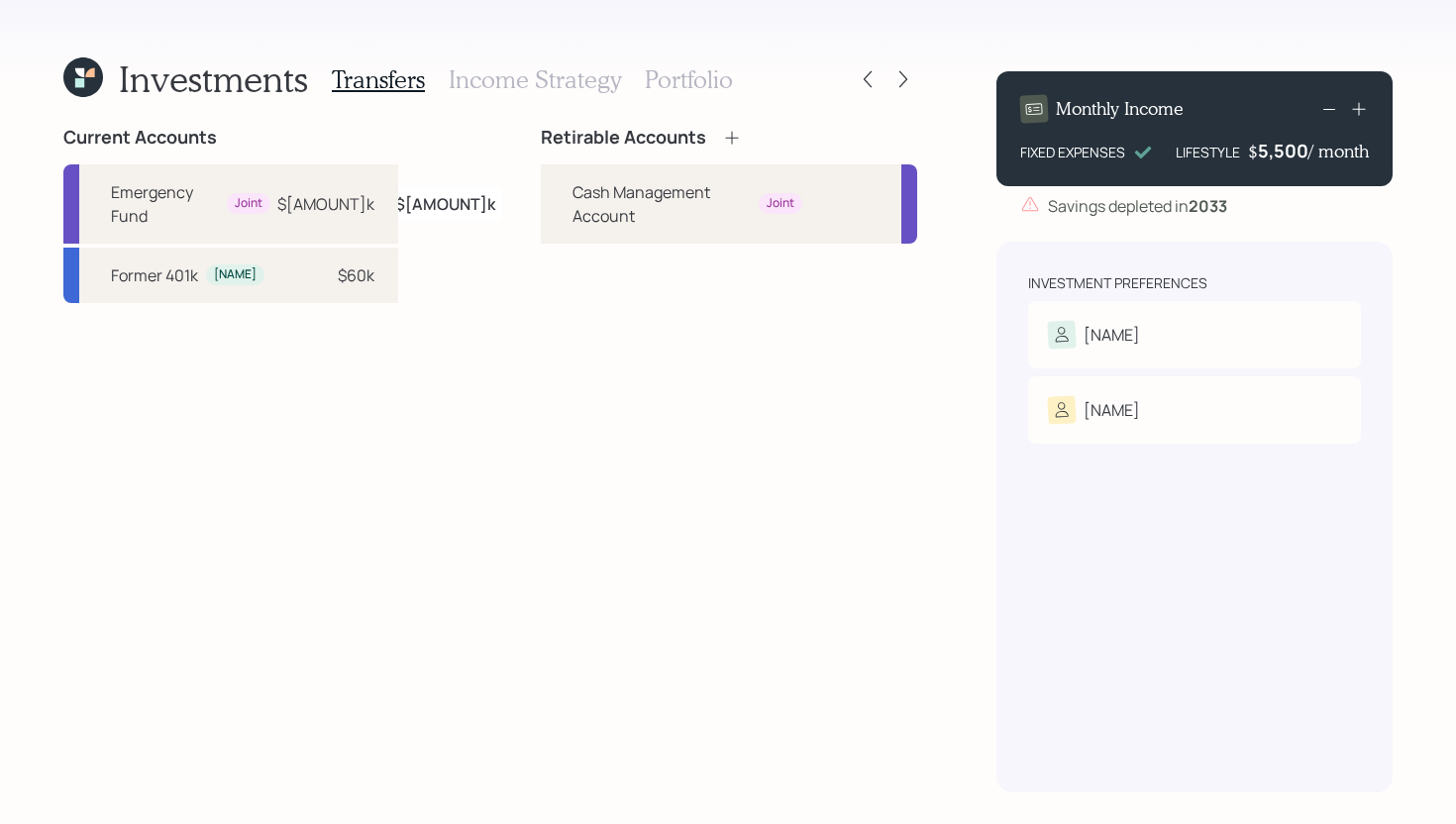 click 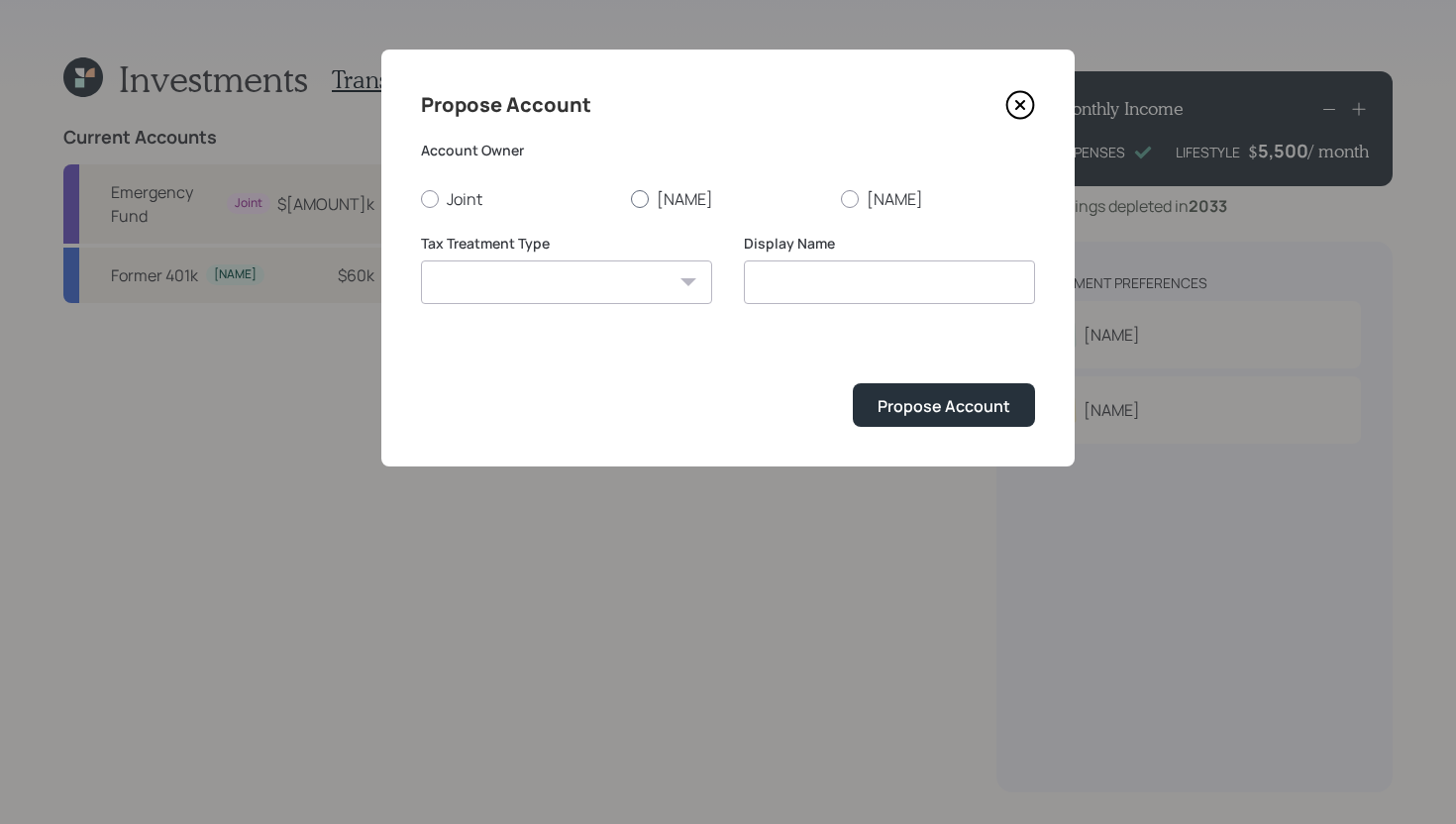 click on "Danny" at bounding box center (728, 199) 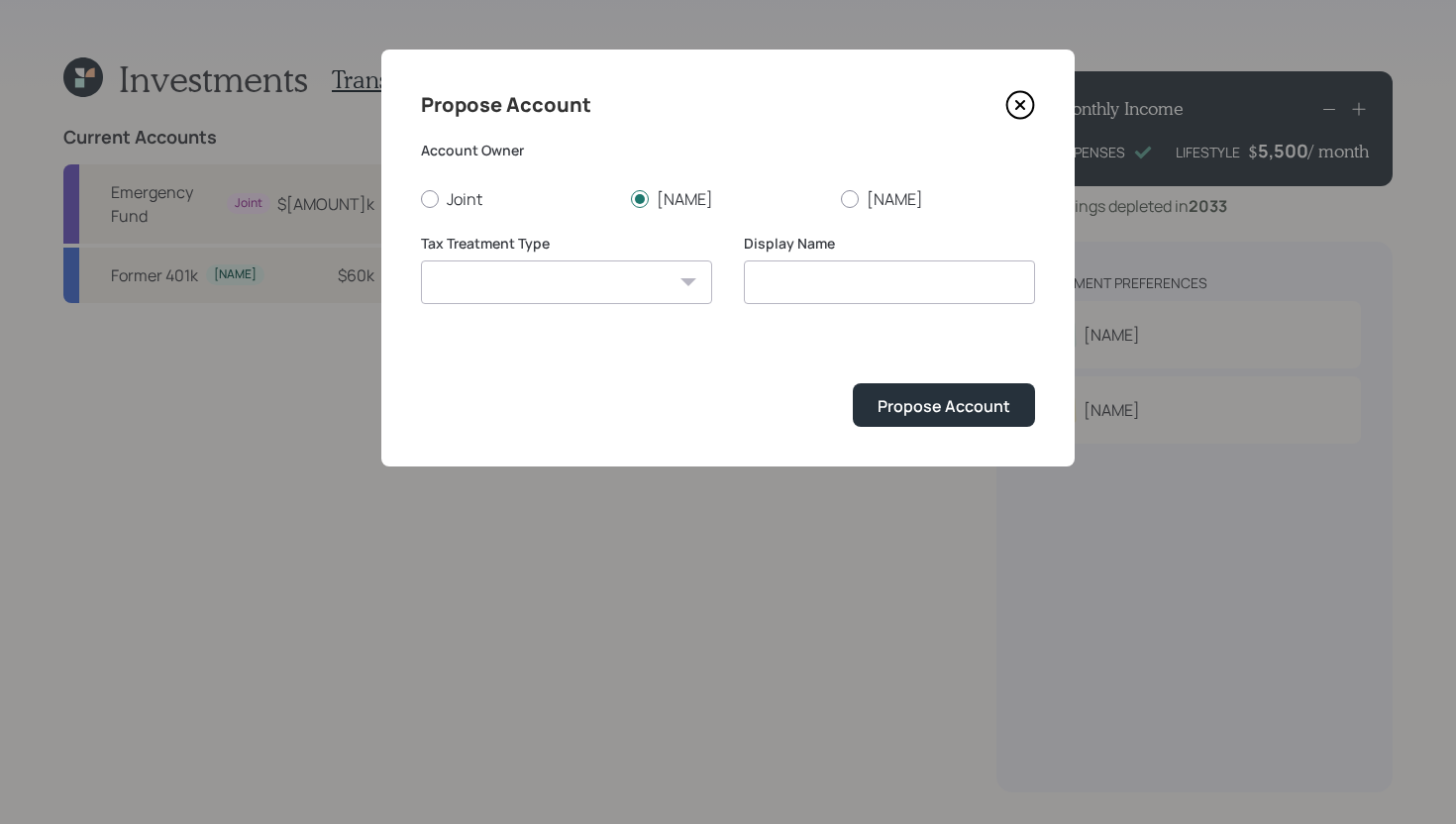 click on "Roth Taxable Traditional" at bounding box center [567, 282] 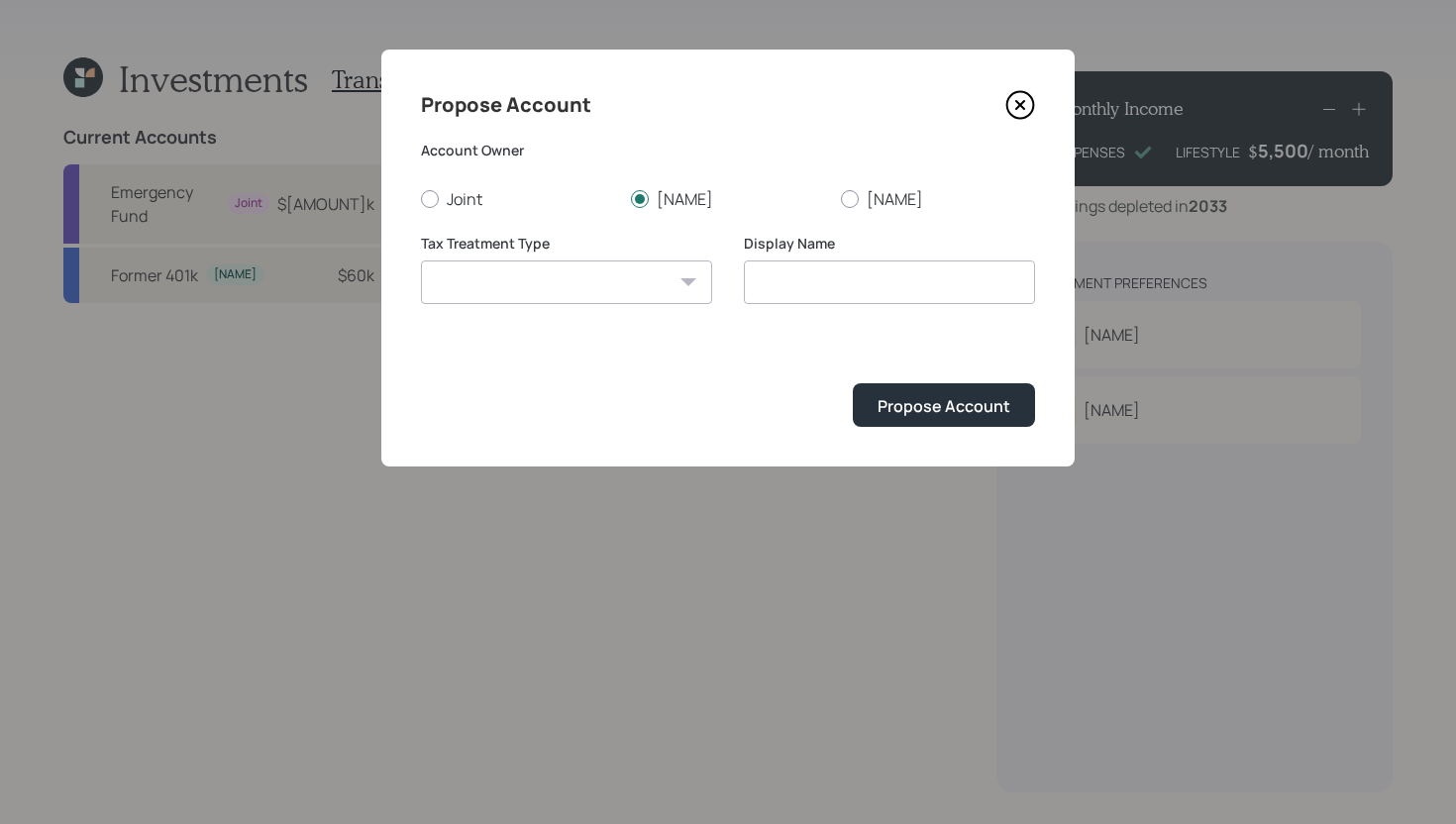 select on "traditional" 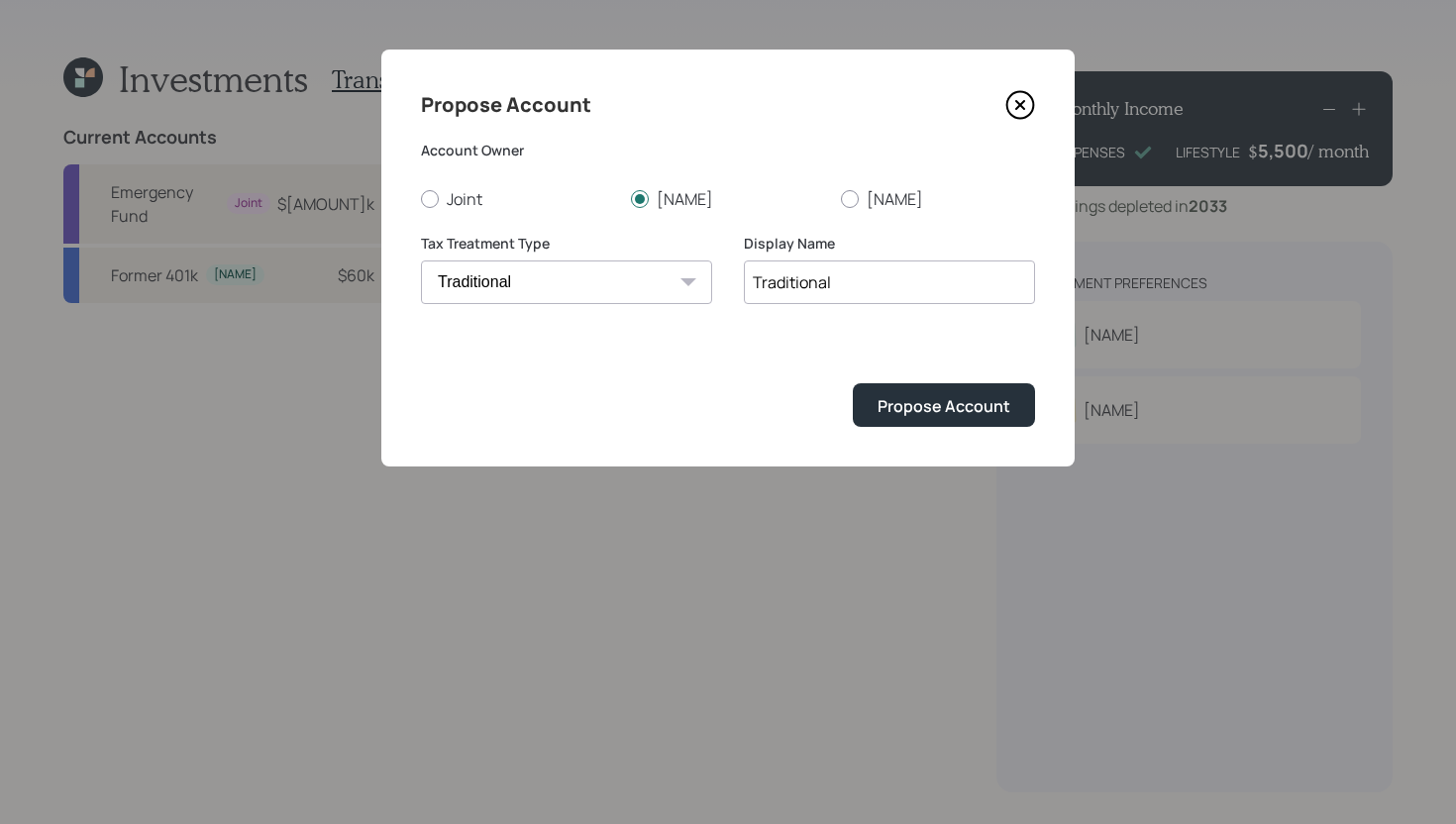 click on "Traditional" at bounding box center (889, 282) 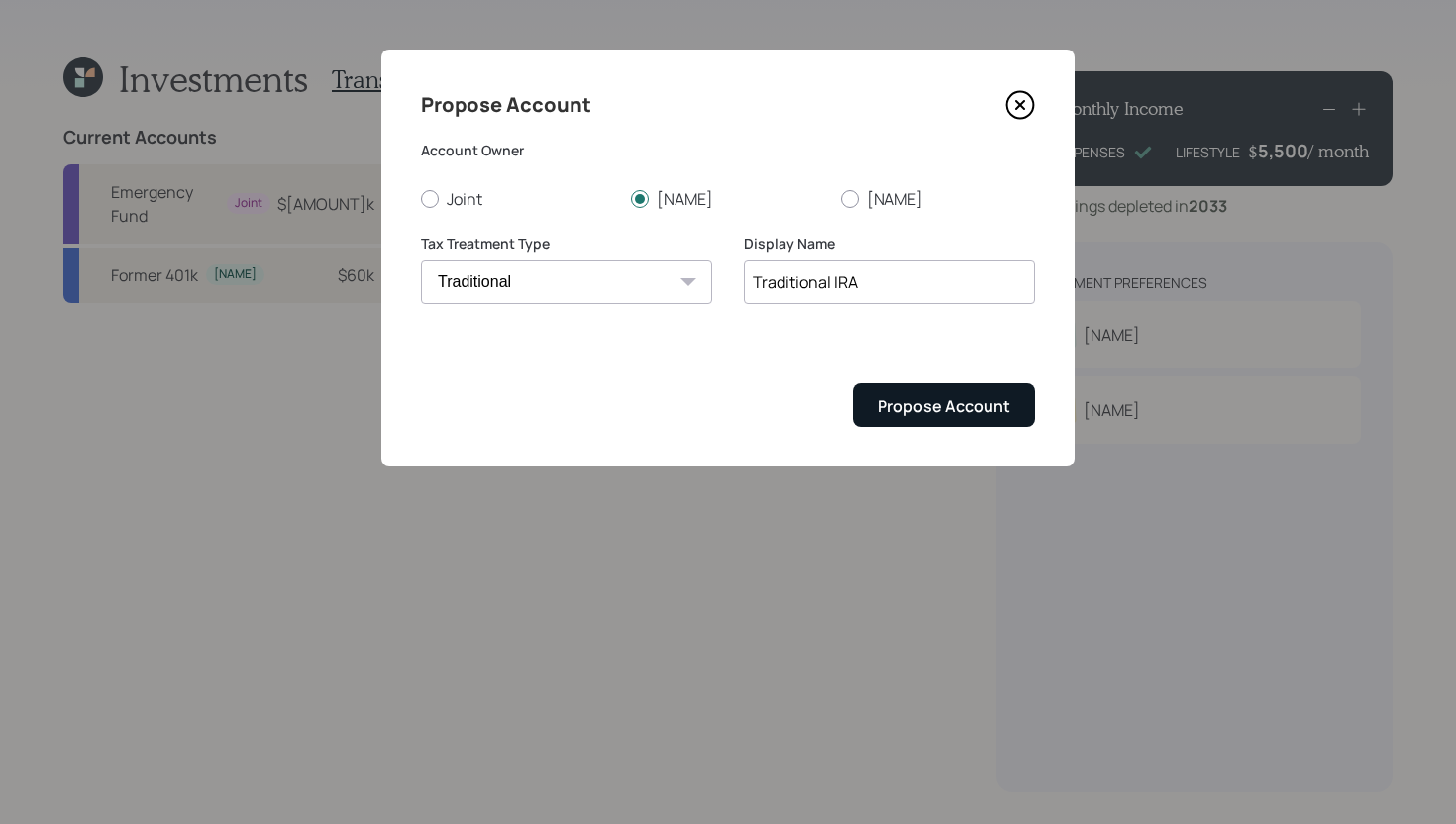 type on "Traditional IRA" 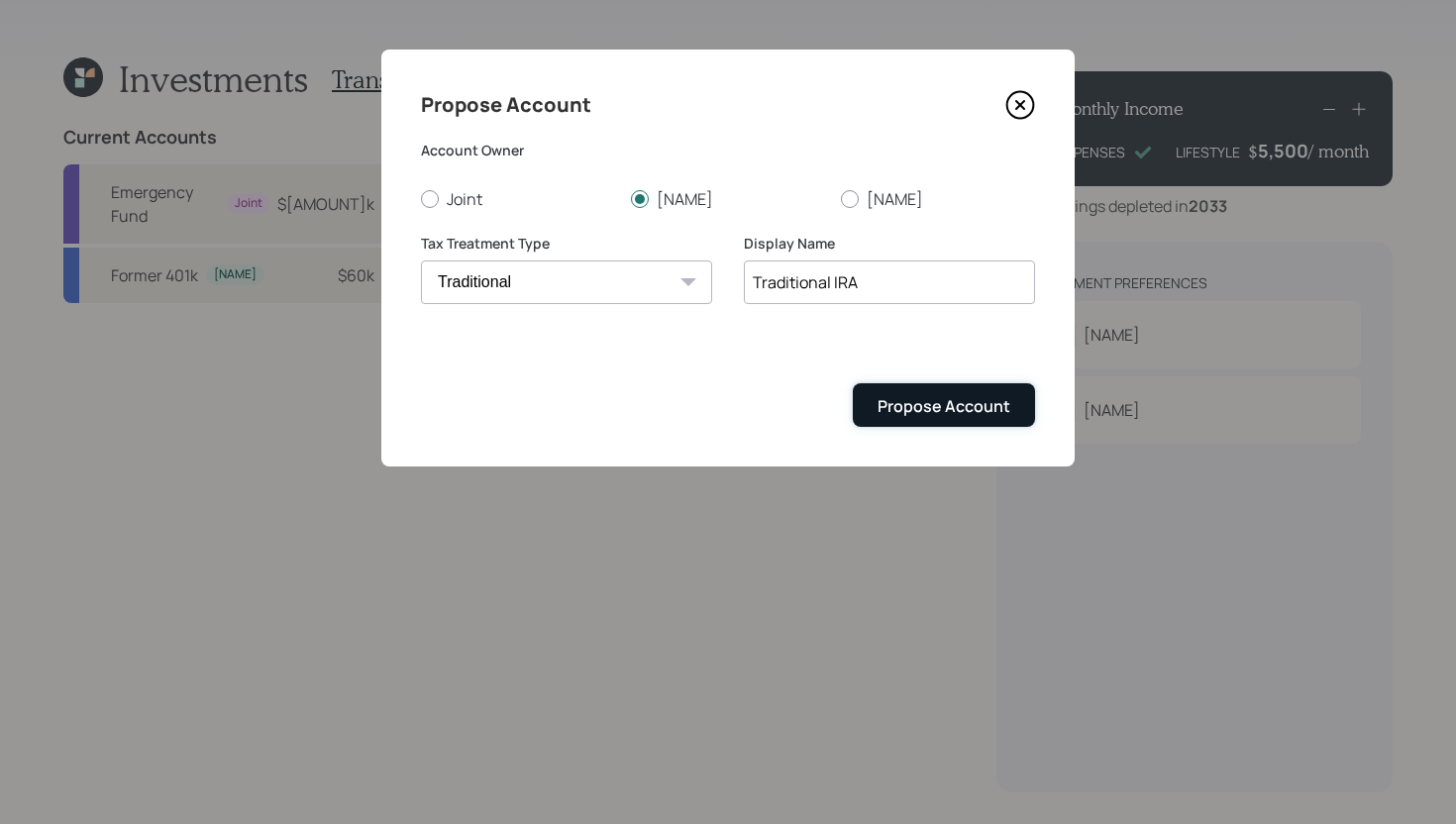 click on "Propose Account" at bounding box center (944, 406) 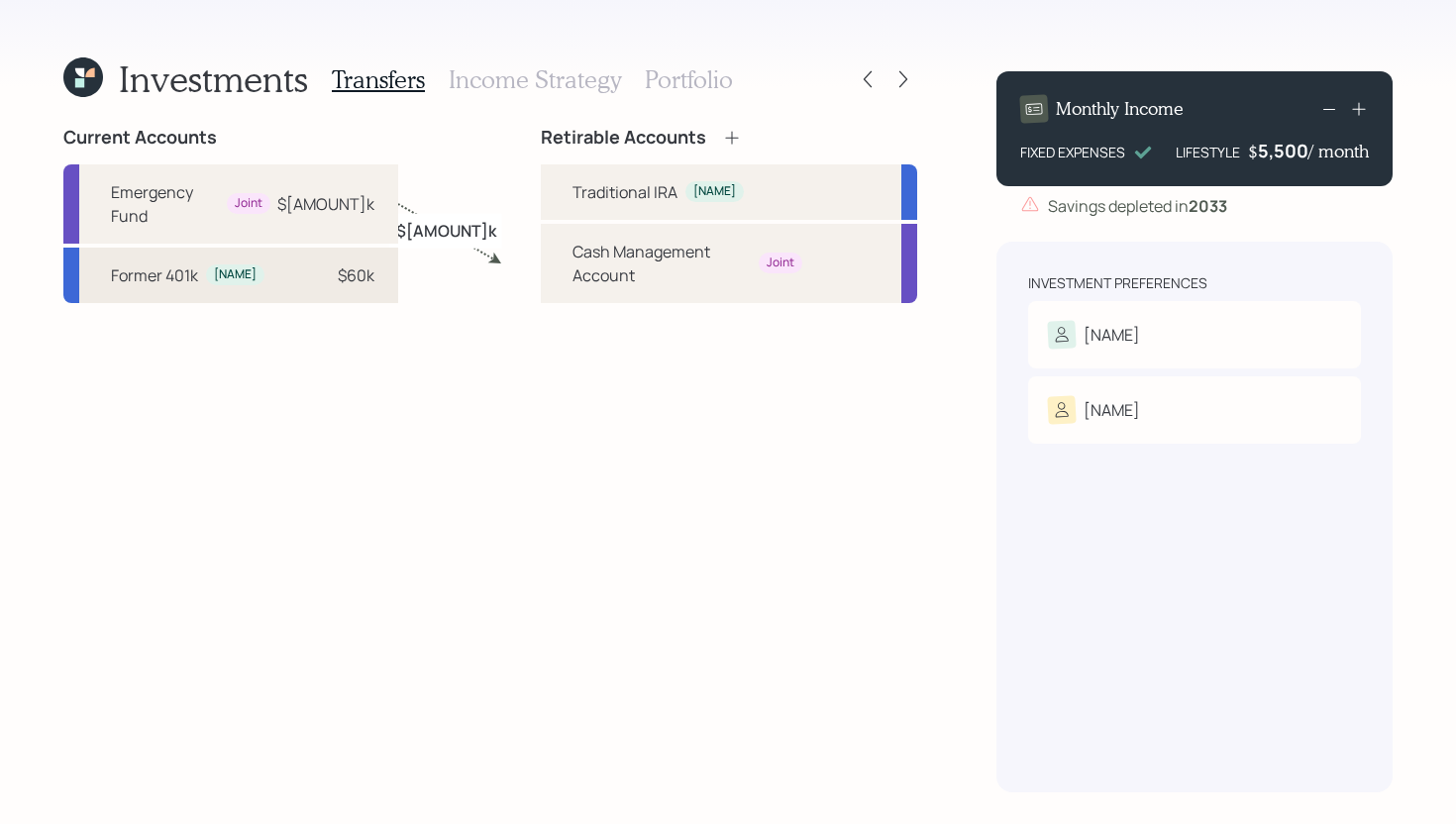 click on "Former 401k Danny $60k" at bounding box center [231, 275] 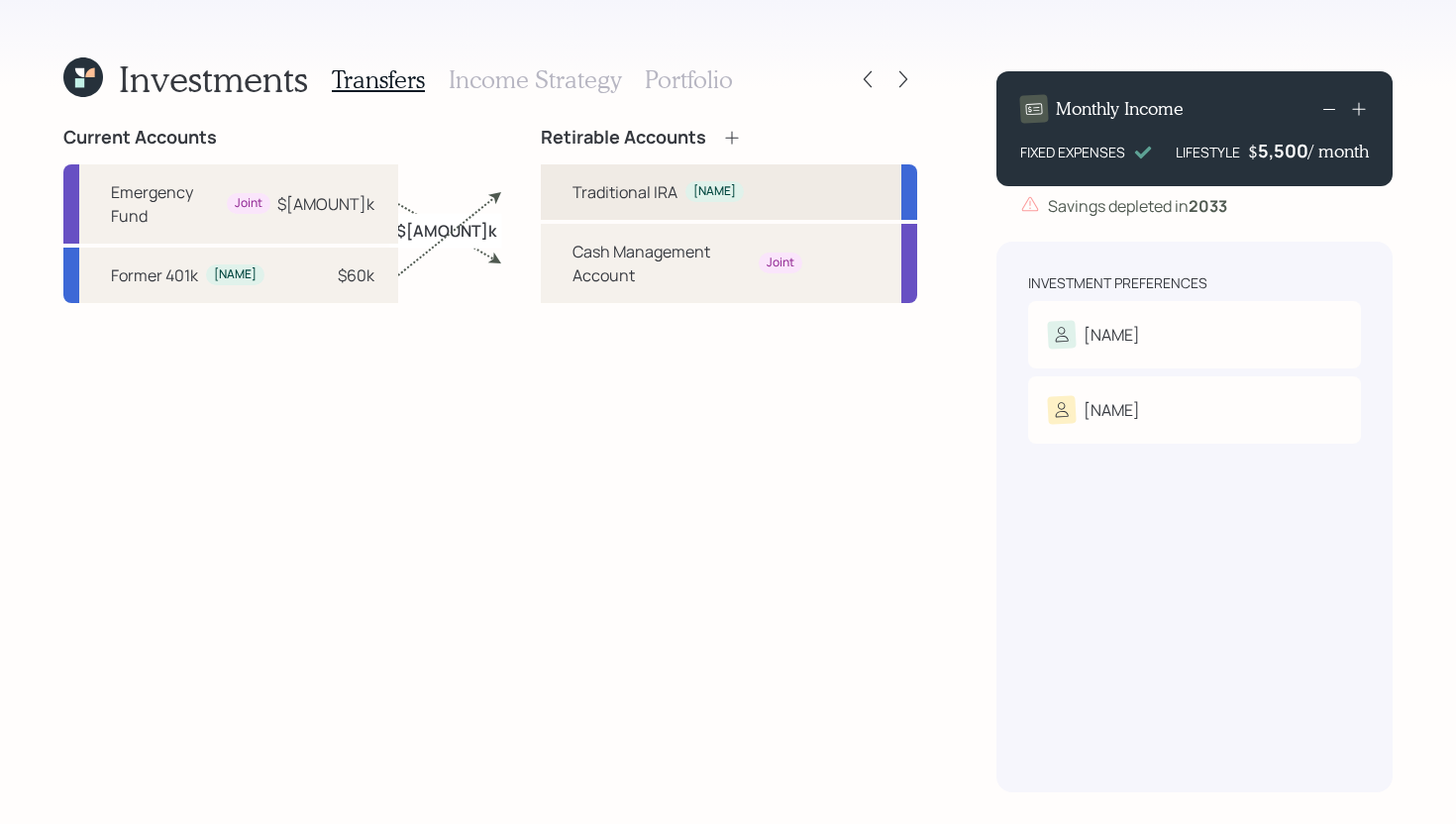 click on "Traditional IRA" at bounding box center (625, 192) 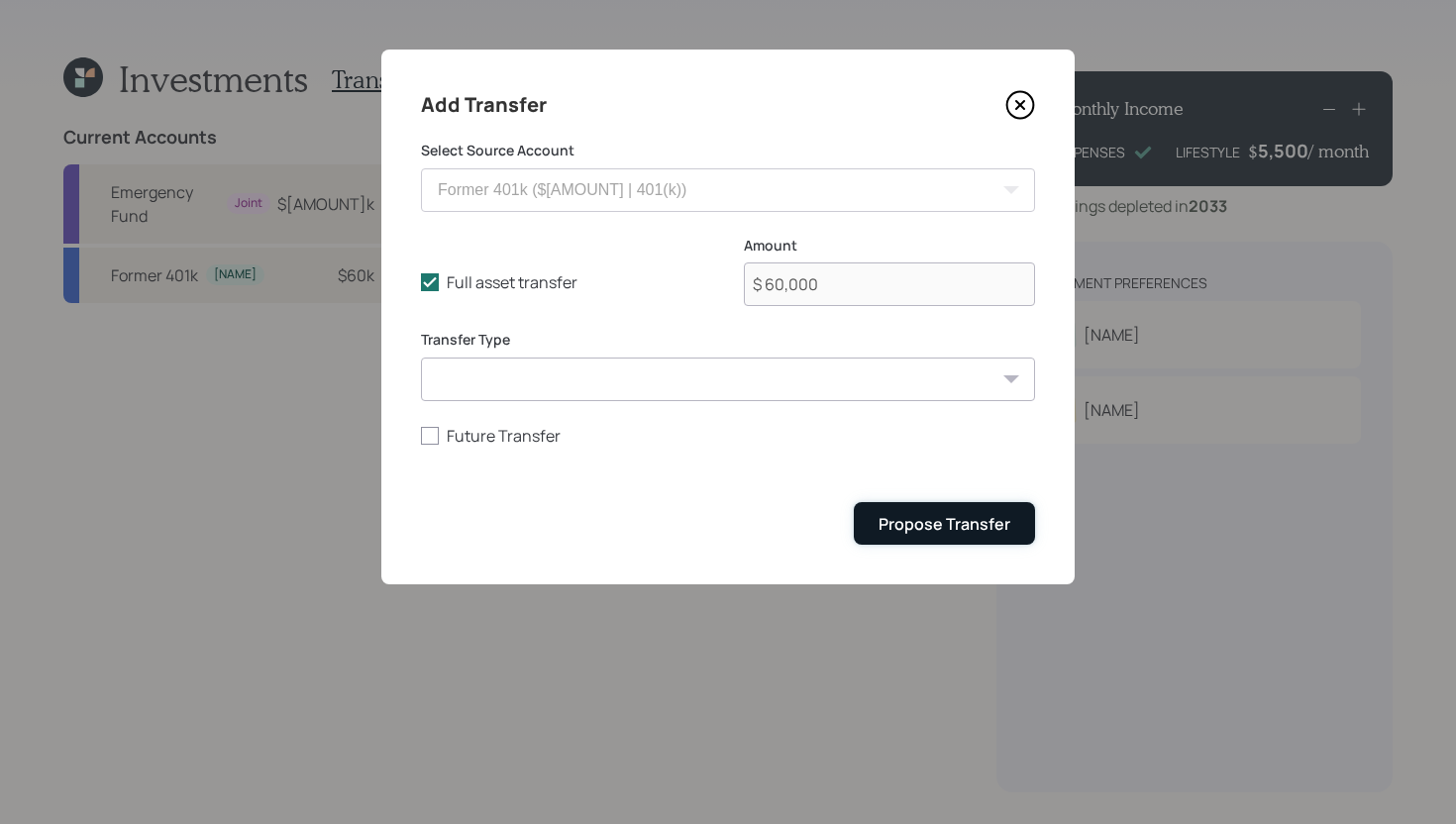 click on "Propose Transfer" at bounding box center (944, 524) 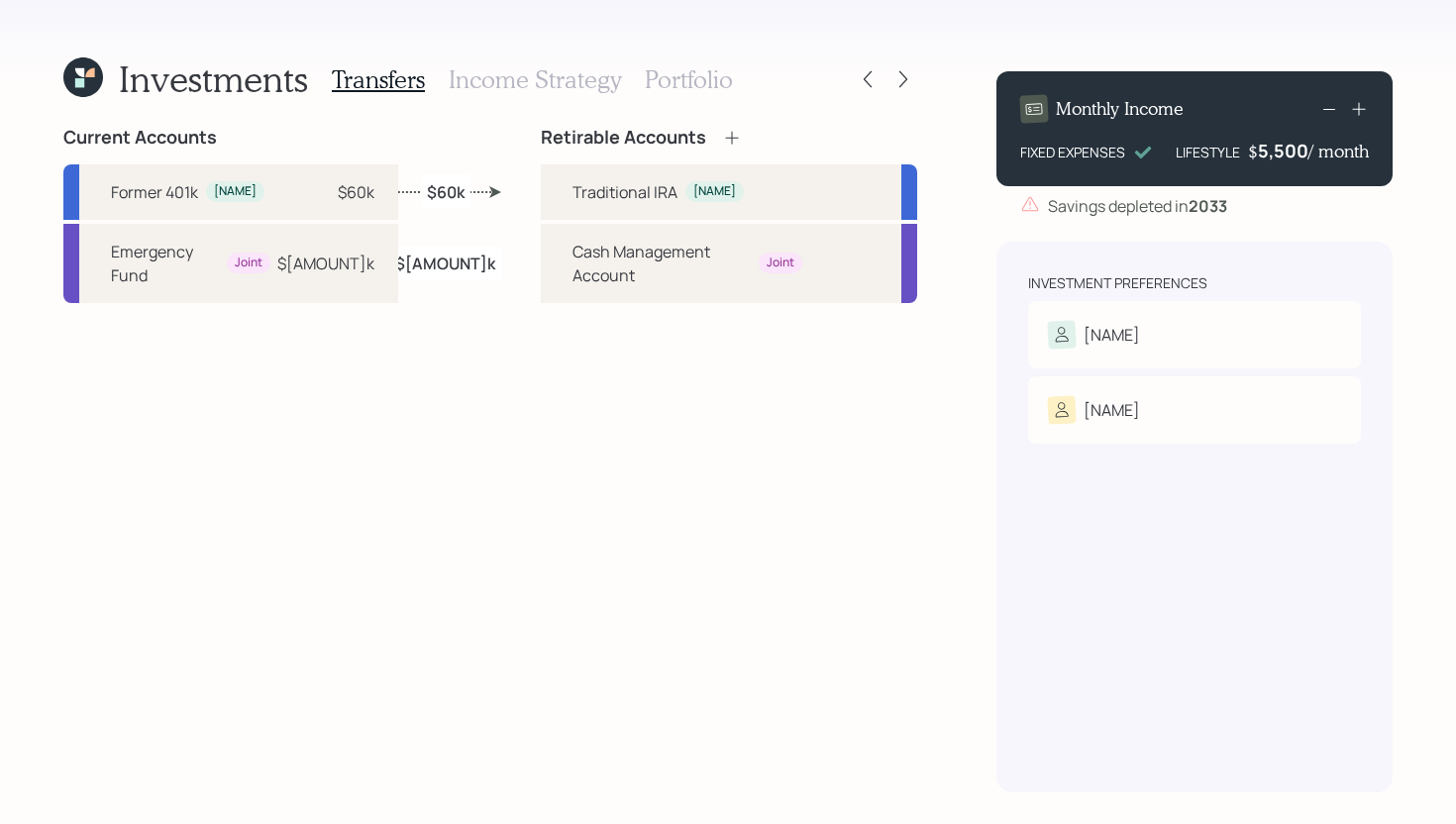 click on "Transfers Income Strategy Portfolio" at bounding box center (532, 79) 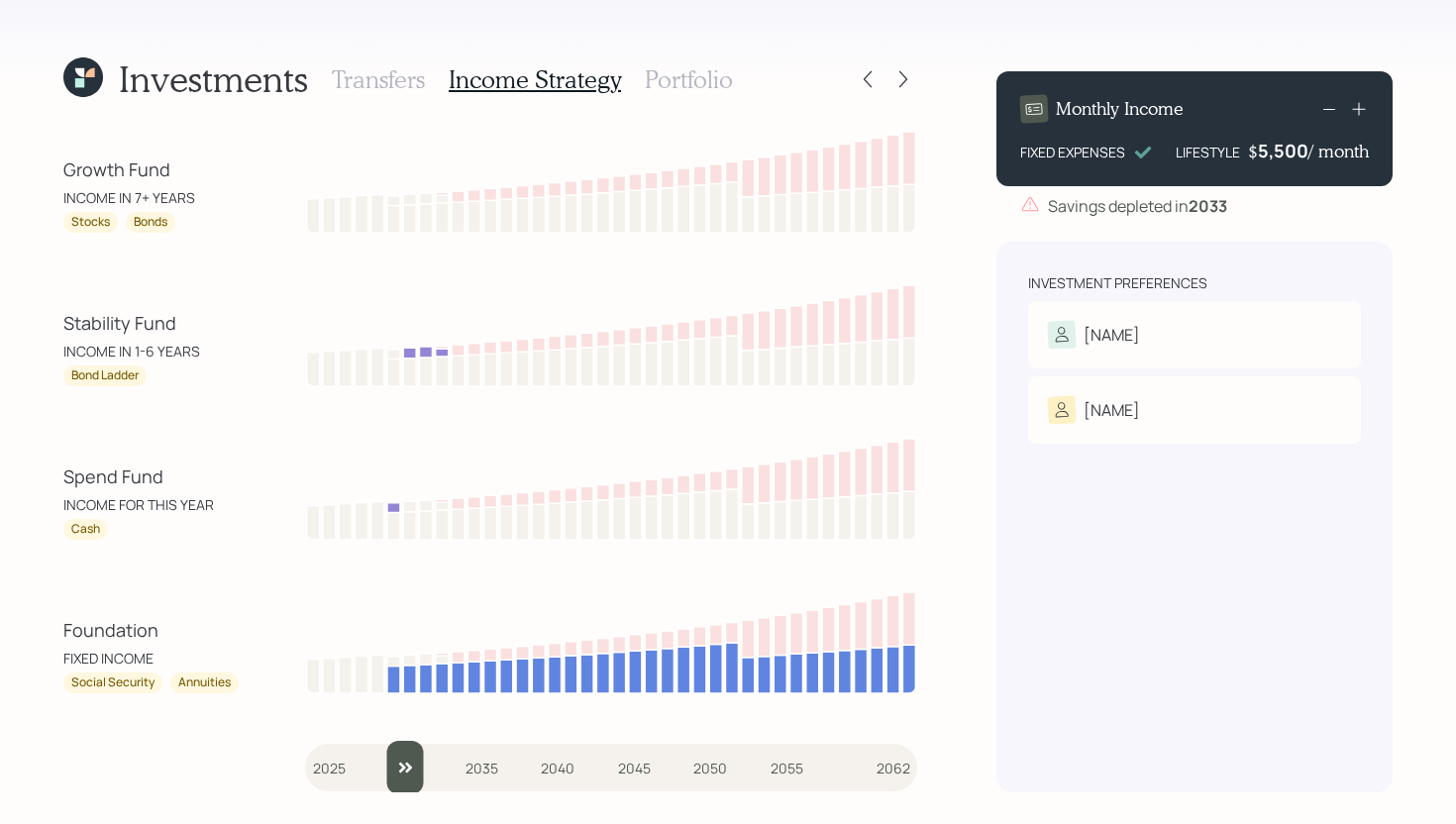 drag, startPoint x: 325, startPoint y: 764, endPoint x: 392, endPoint y: 761, distance: 67.06713 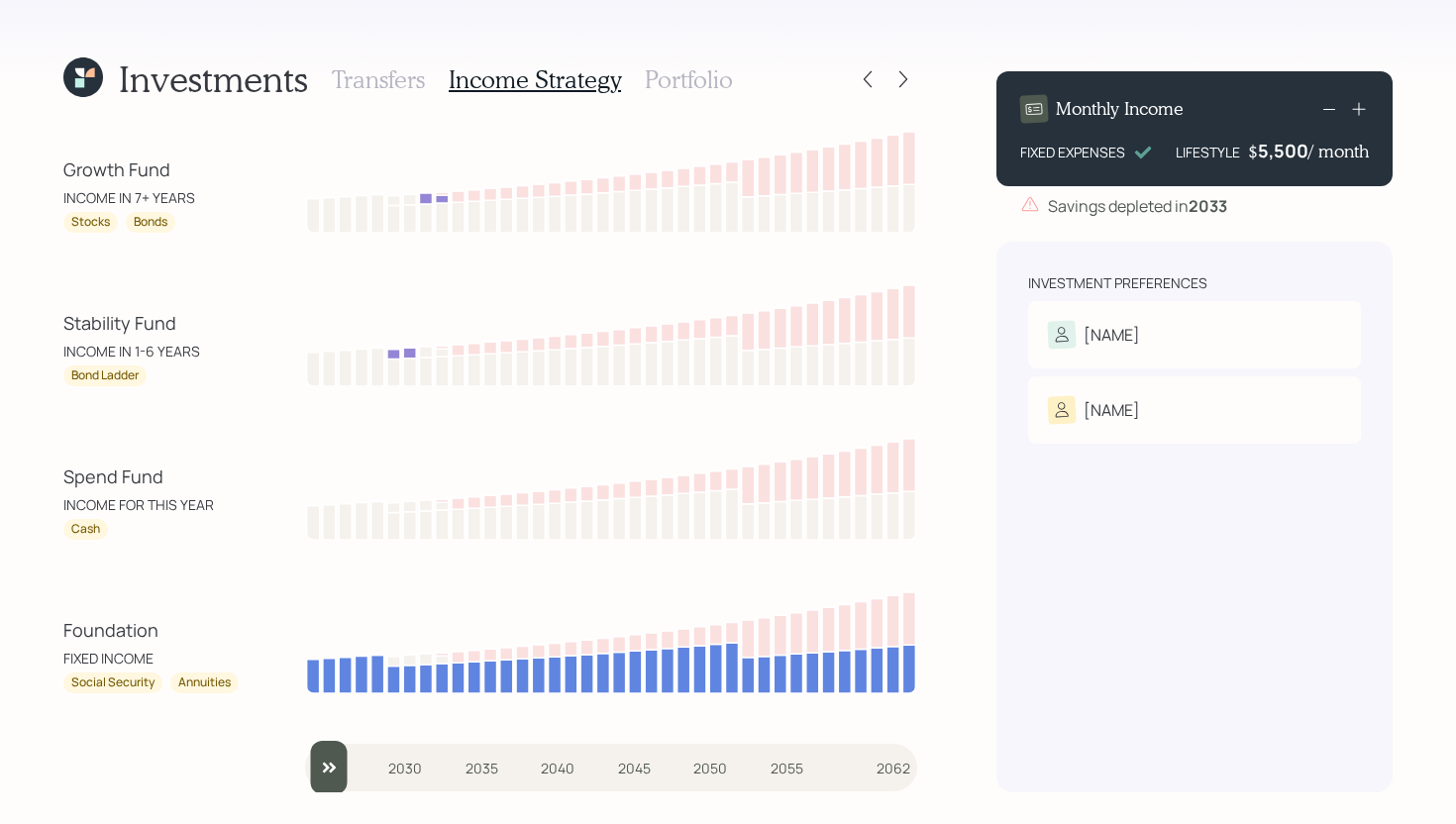 drag, startPoint x: 404, startPoint y: 760, endPoint x: 219, endPoint y: 745, distance: 185.60711 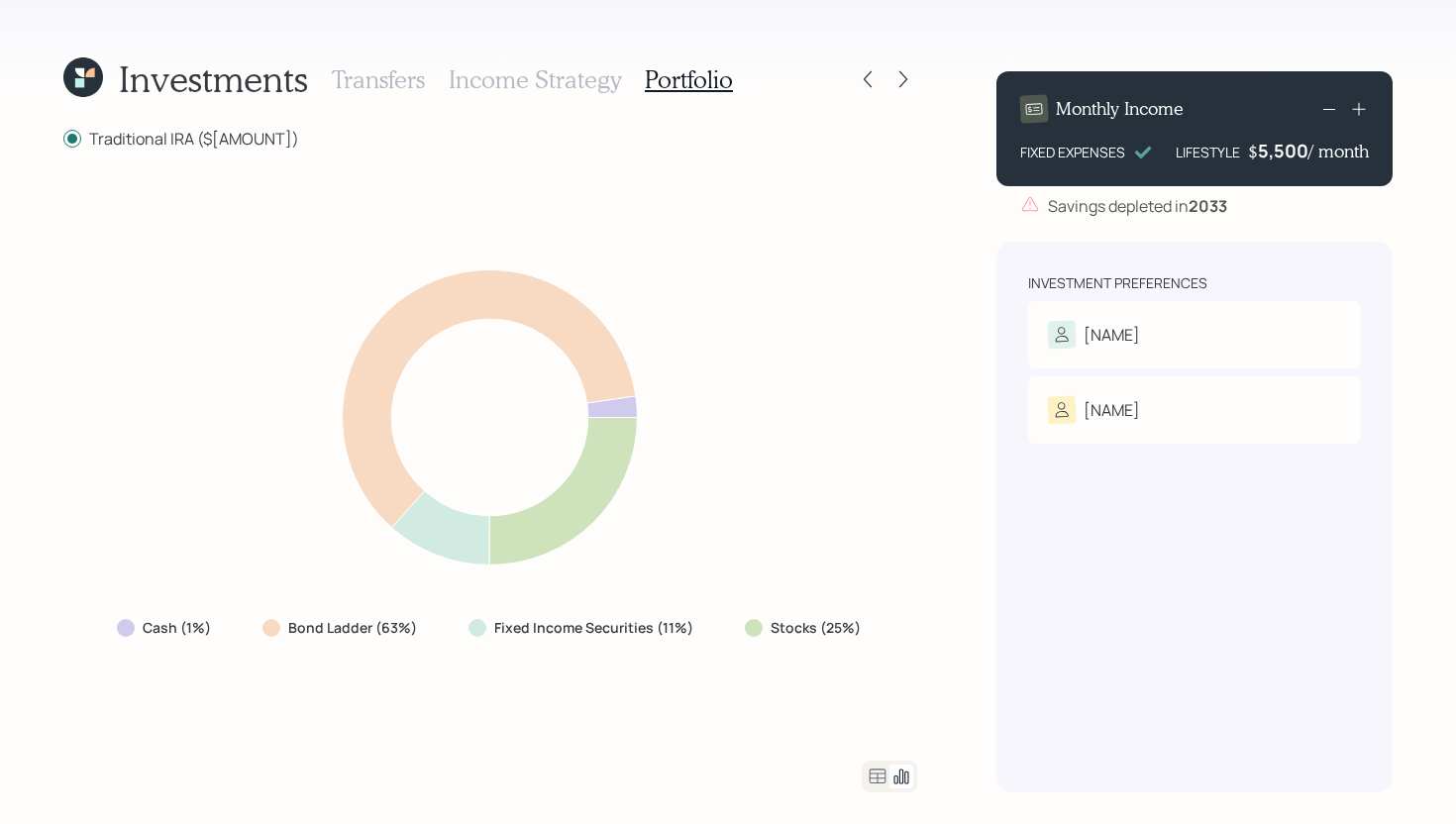 click 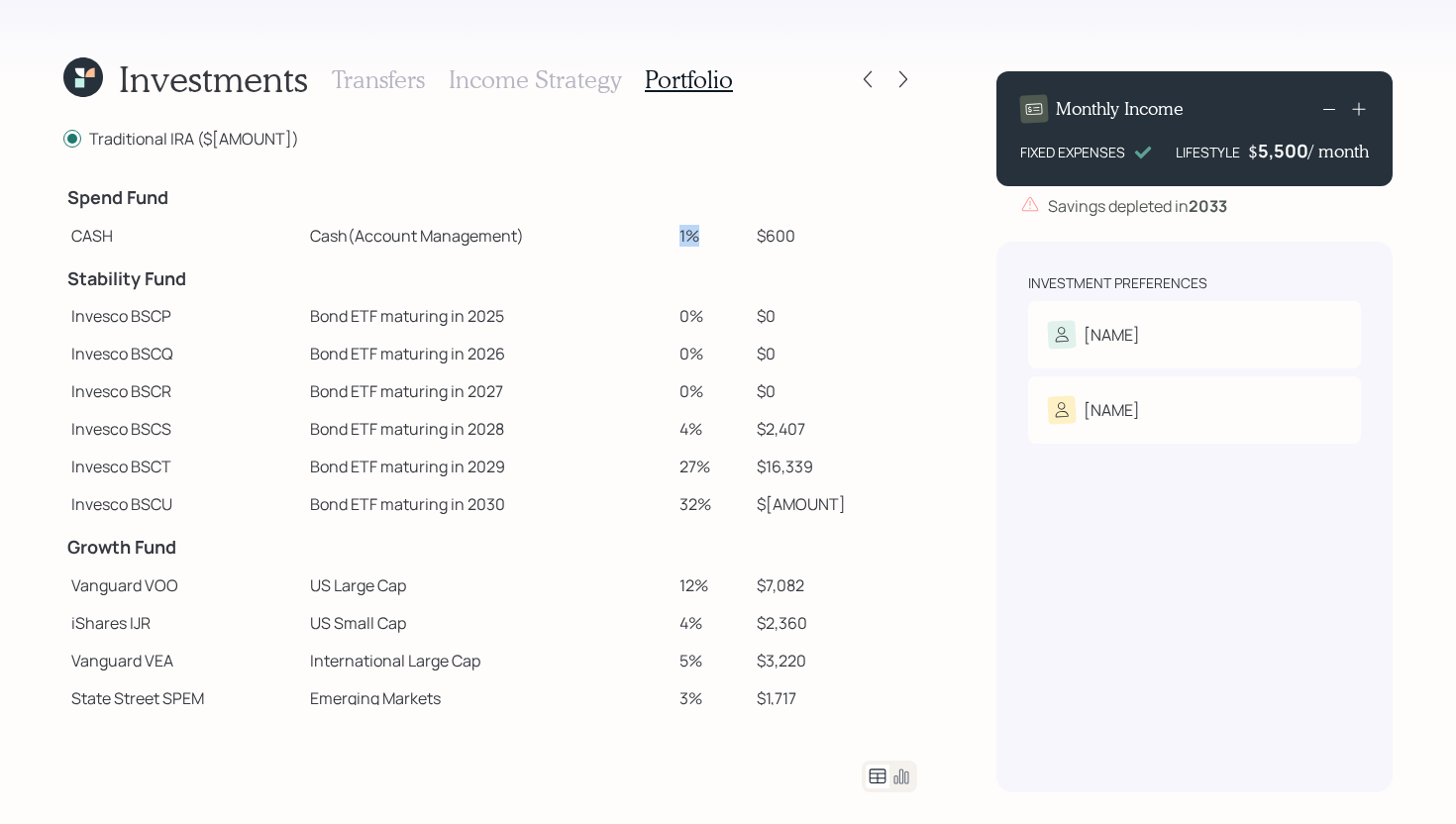 drag, startPoint x: 716, startPoint y: 239, endPoint x: 753, endPoint y: 238, distance: 37.01351 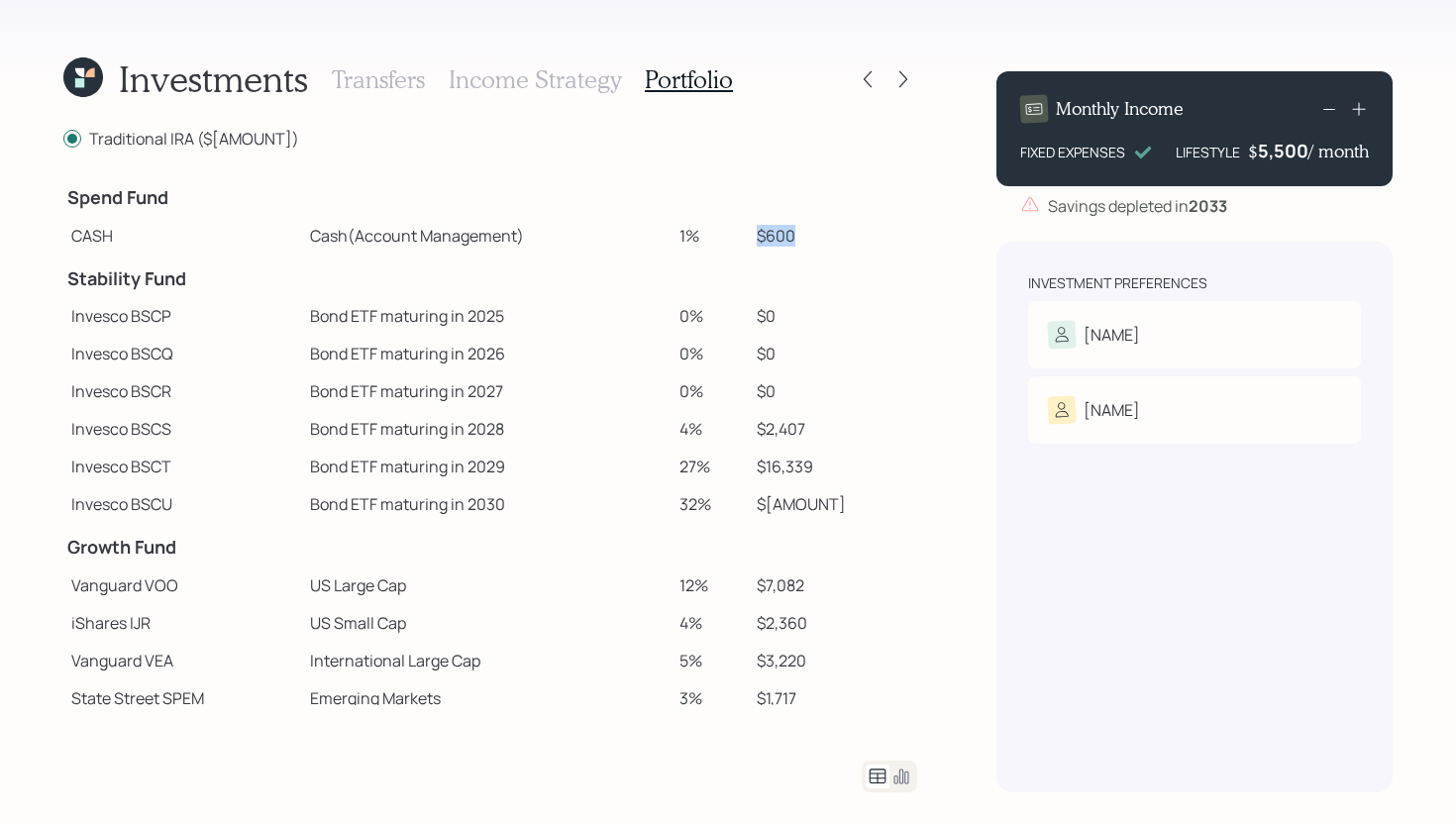 drag, startPoint x: 801, startPoint y: 233, endPoint x: 892, endPoint y: 235, distance: 91.021975 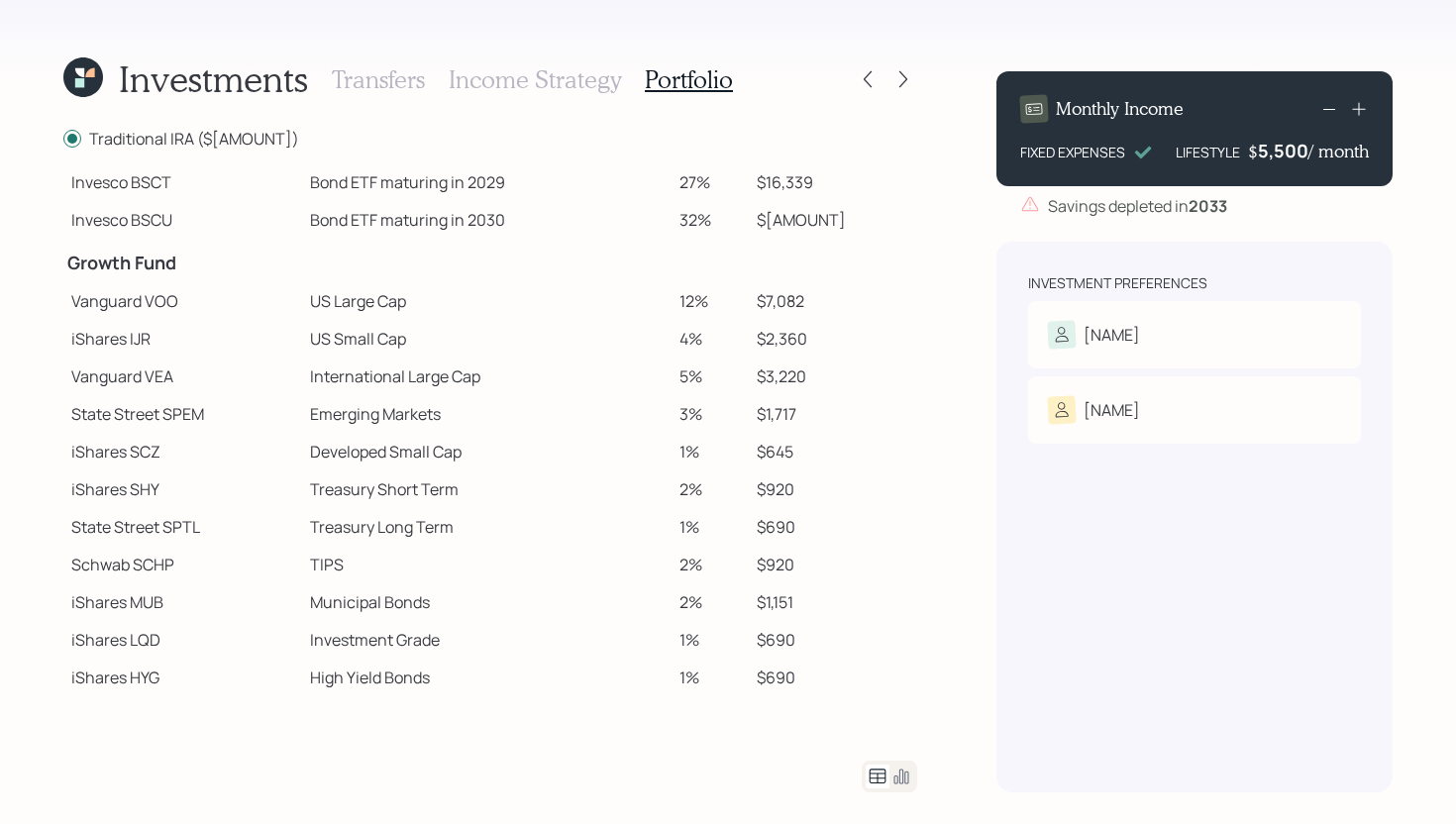 scroll, scrollTop: 351, scrollLeft: 0, axis: vertical 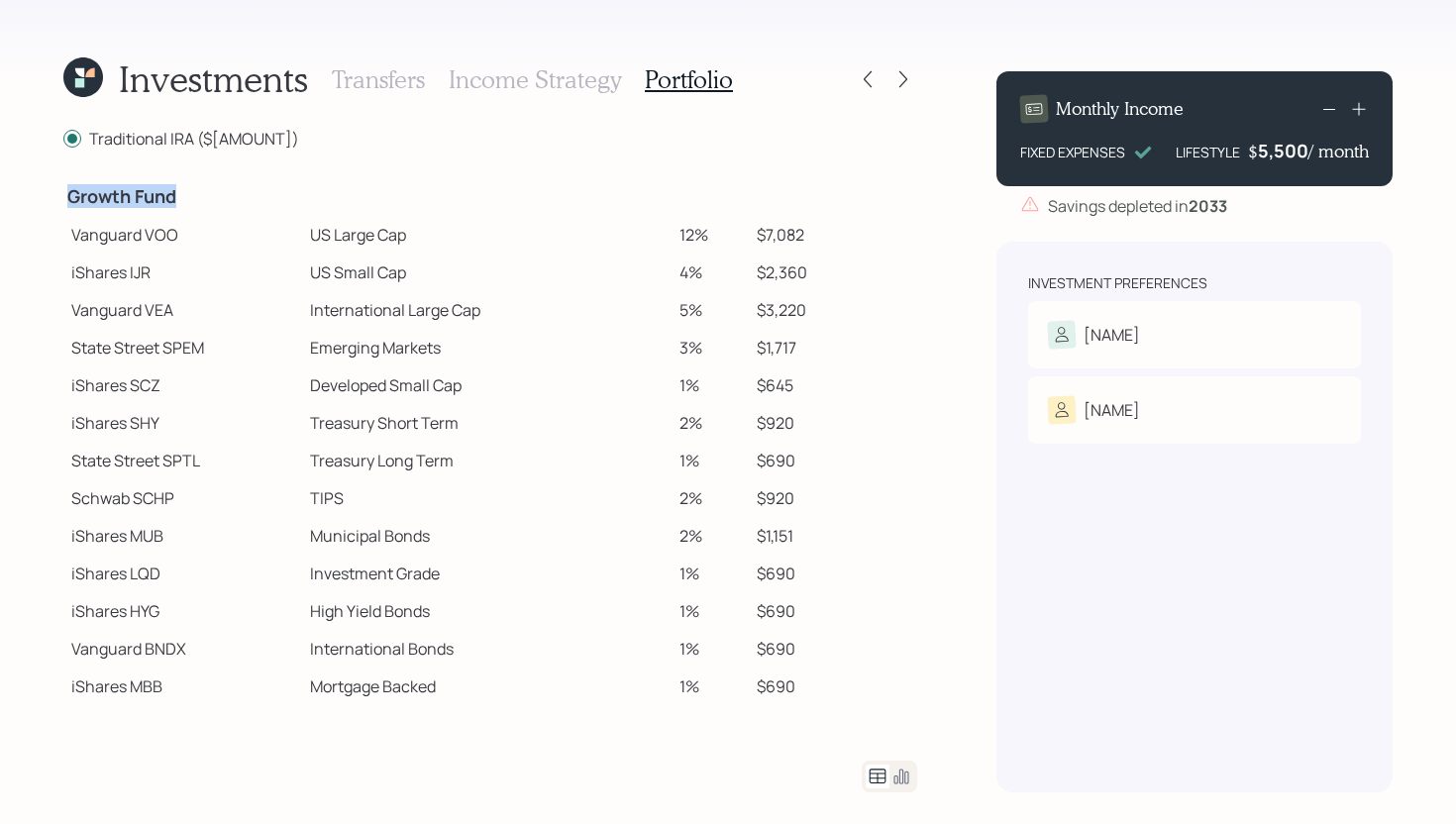 drag, startPoint x: 68, startPoint y: 193, endPoint x: 176, endPoint y: 194, distance: 108.00463 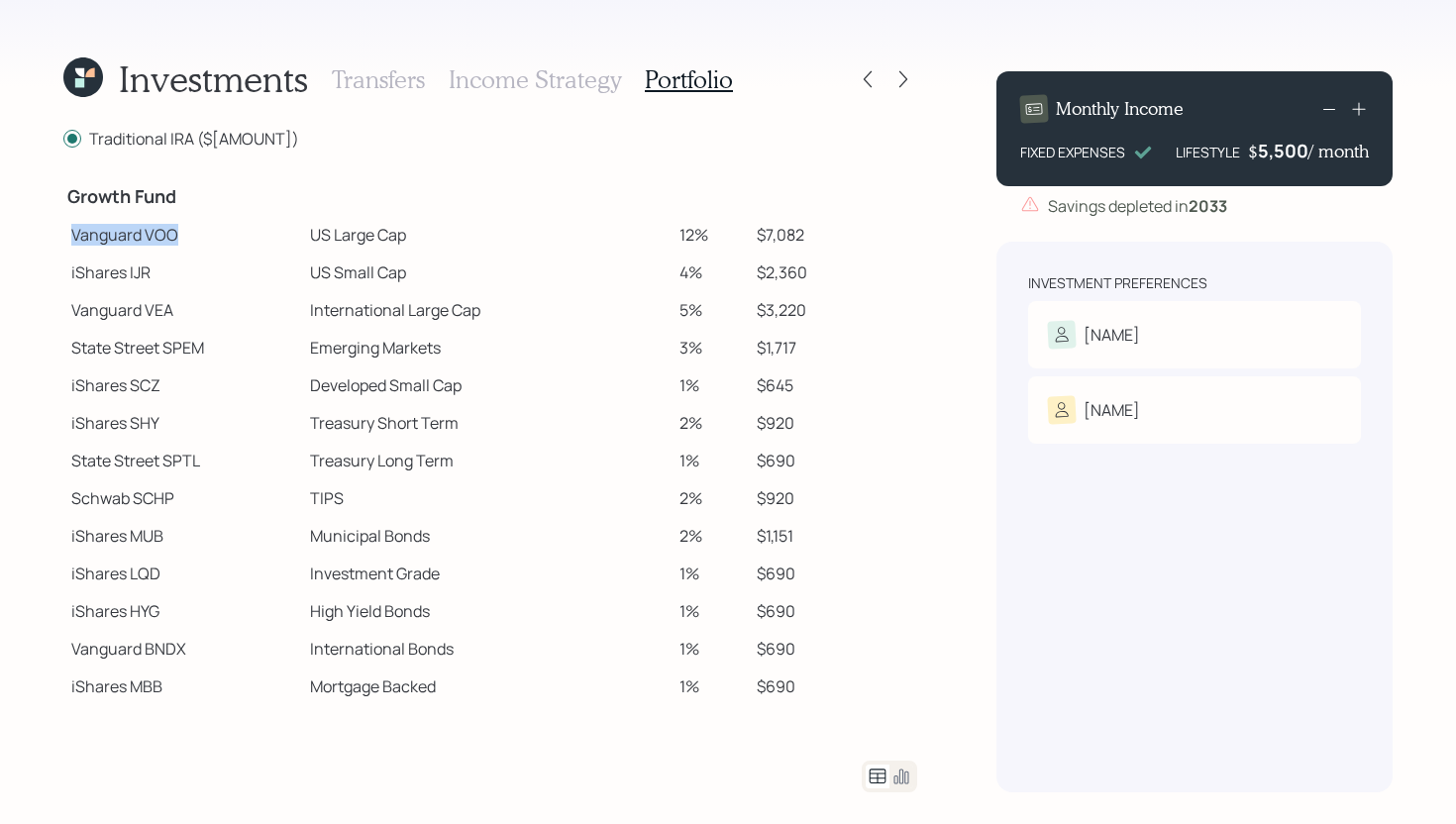 drag, startPoint x: 74, startPoint y: 230, endPoint x: 202, endPoint y: 232, distance: 128.0156 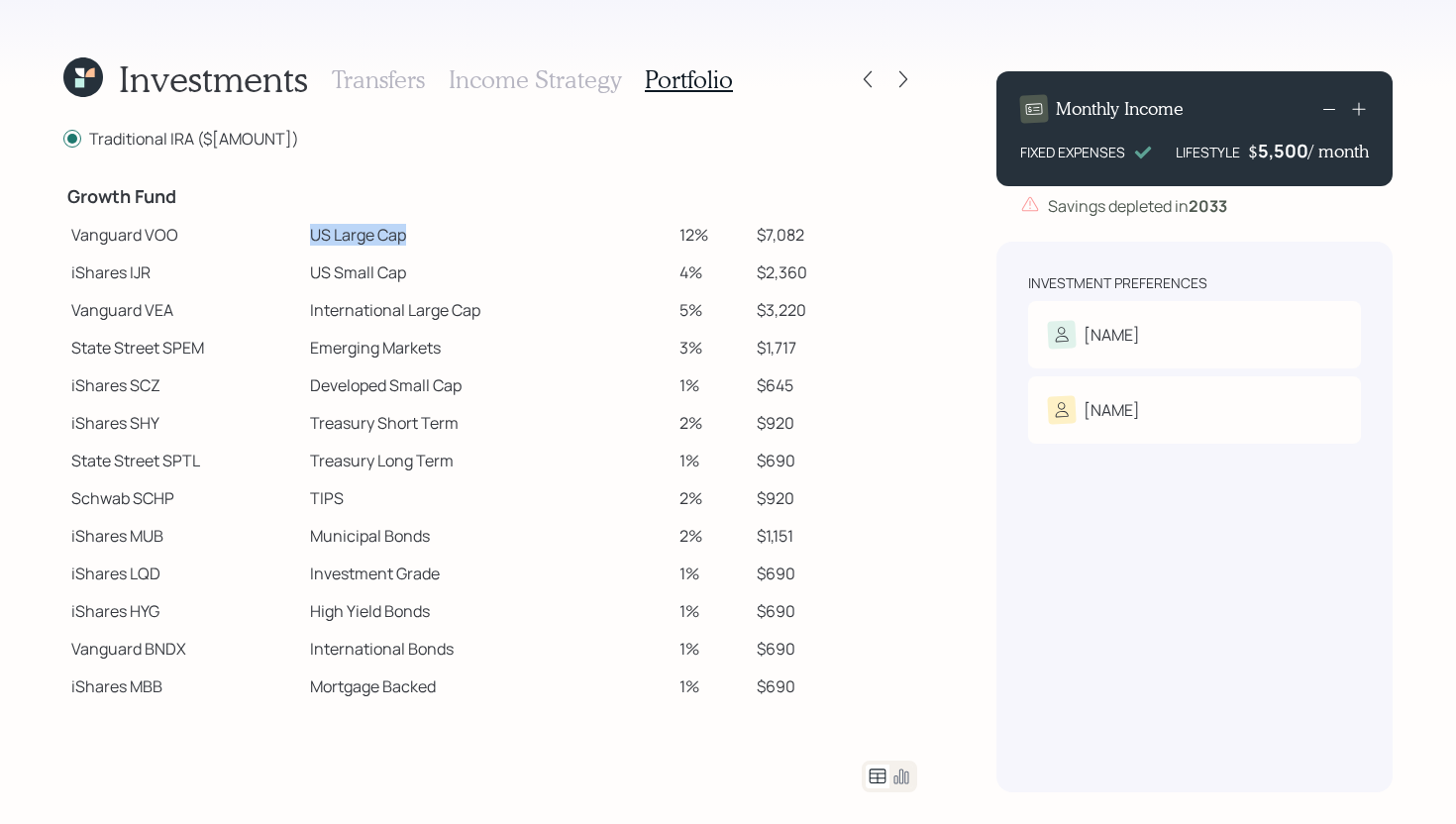 drag, startPoint x: 323, startPoint y: 234, endPoint x: 425, endPoint y: 235, distance: 102.0049 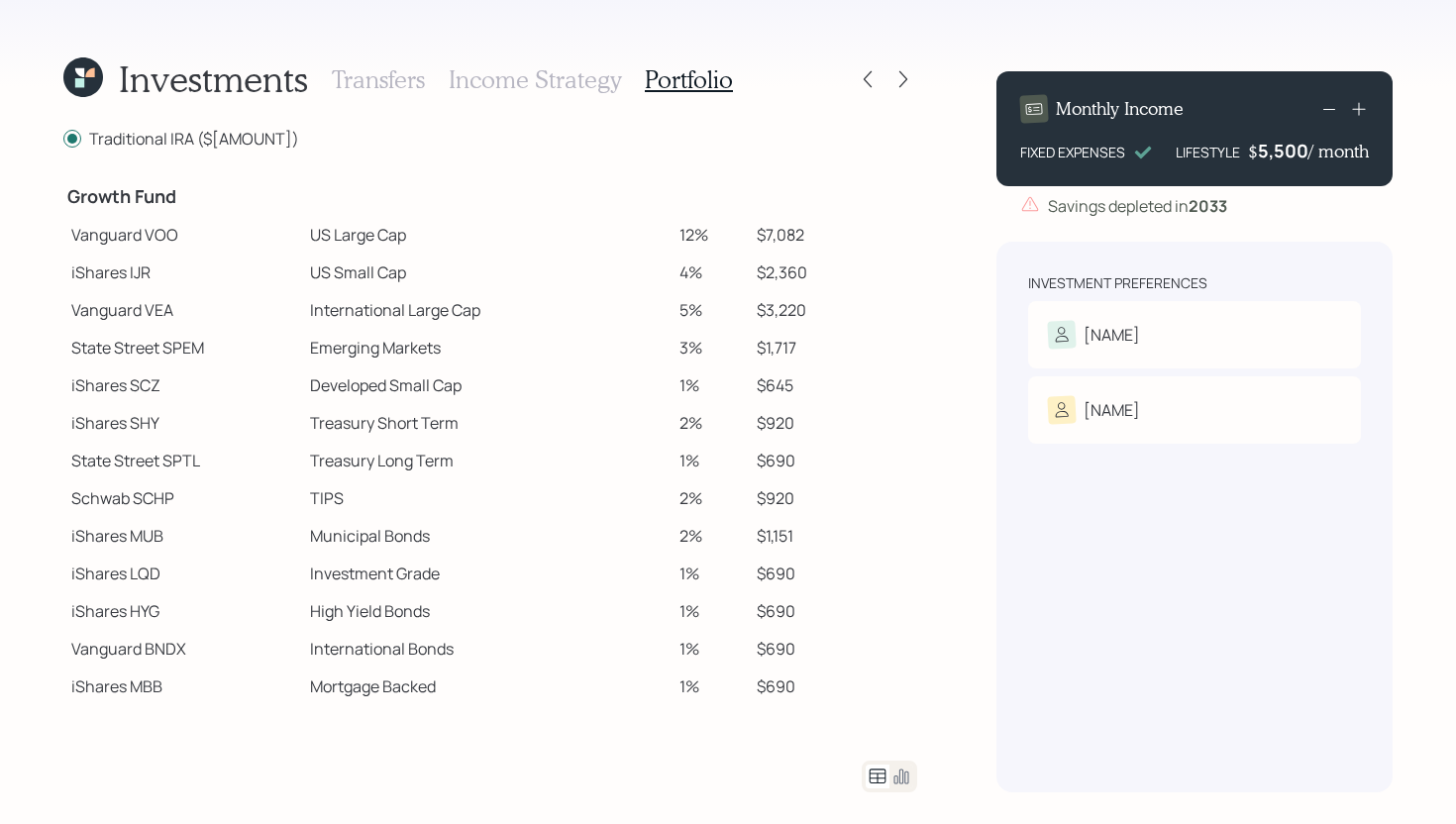 click on "US Large Cap" at bounding box center [486, 235] 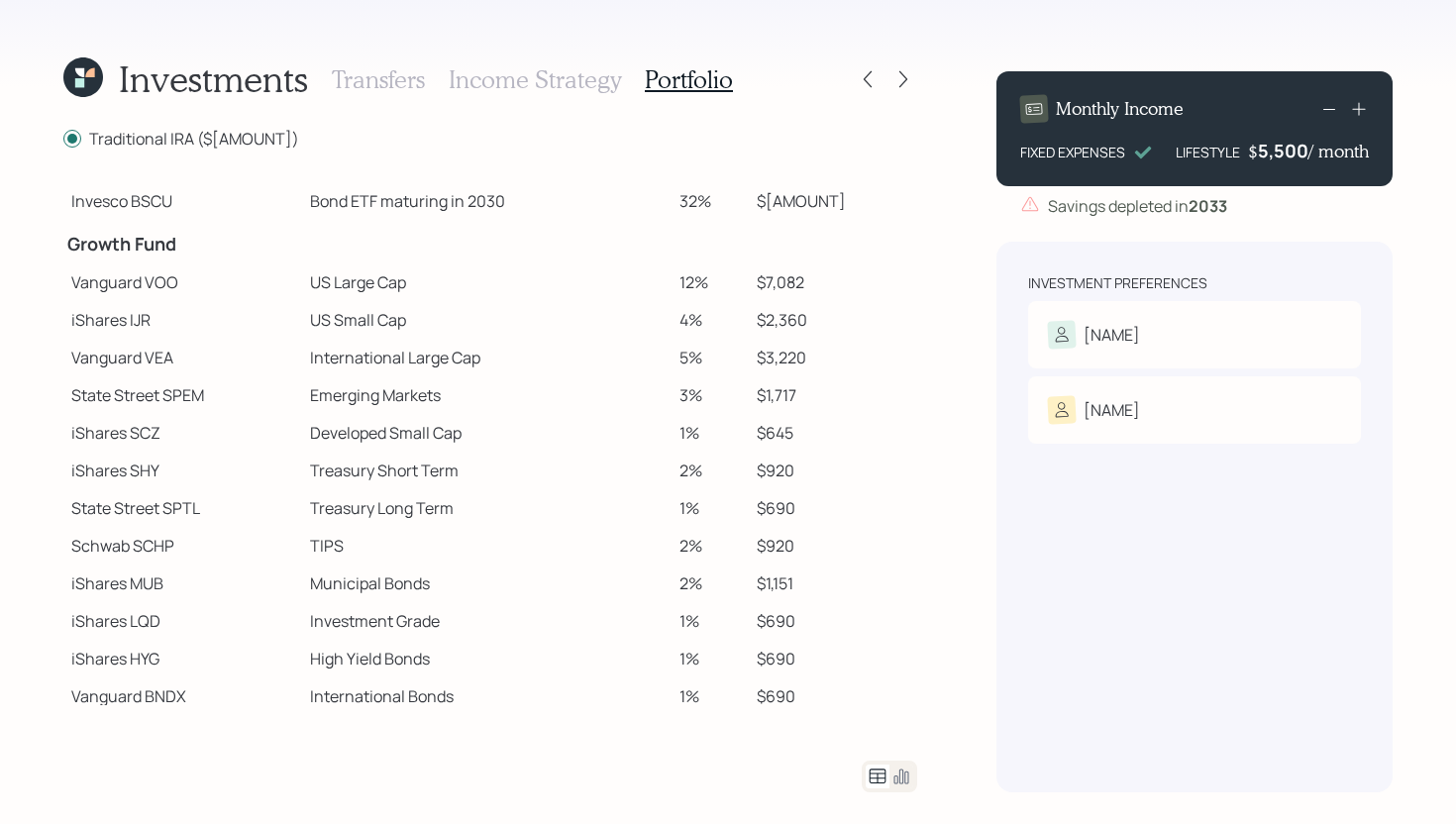 scroll, scrollTop: 309, scrollLeft: 0, axis: vertical 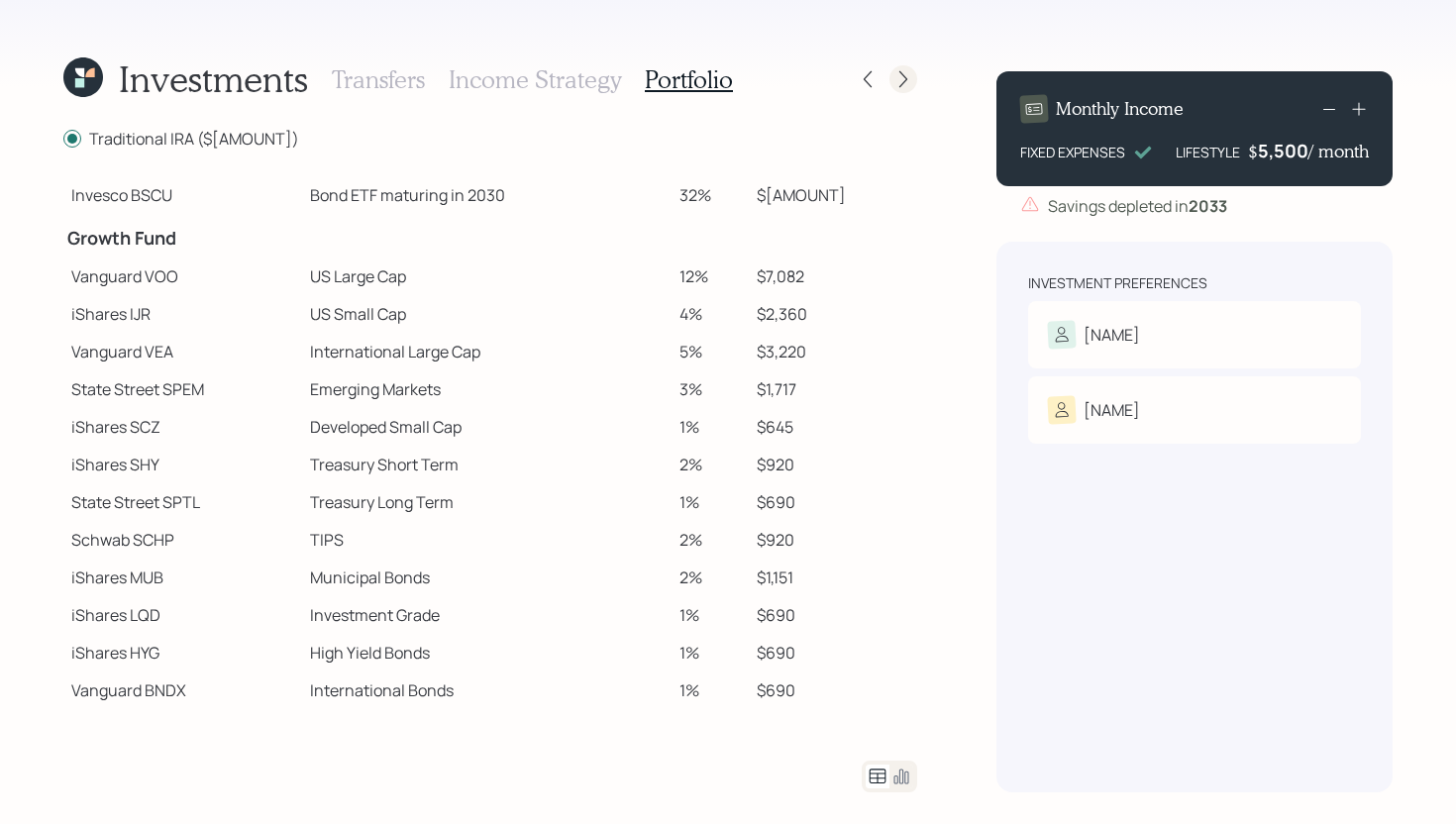 click 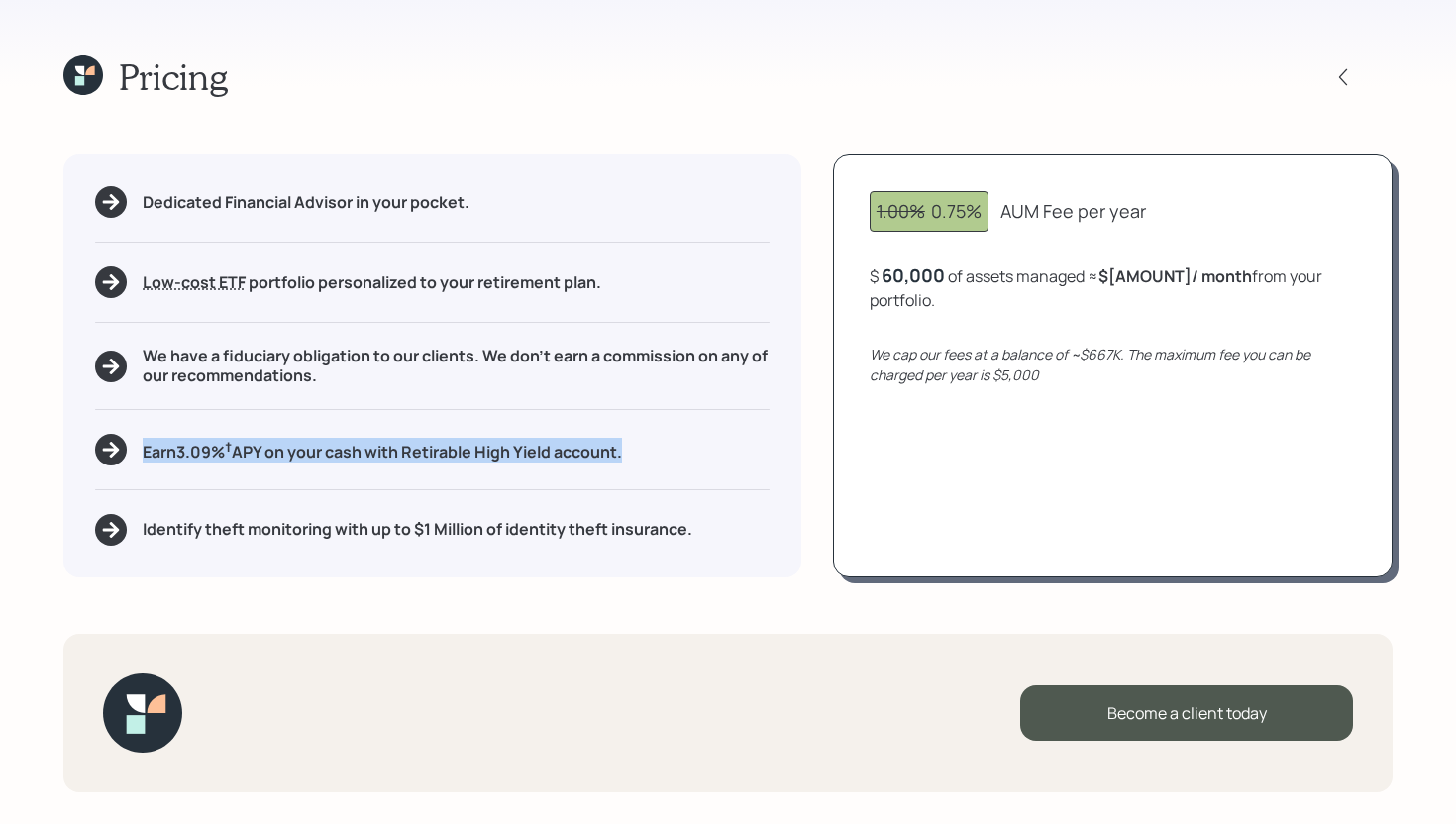 drag, startPoint x: 144, startPoint y: 456, endPoint x: 665, endPoint y: 484, distance: 521.7519 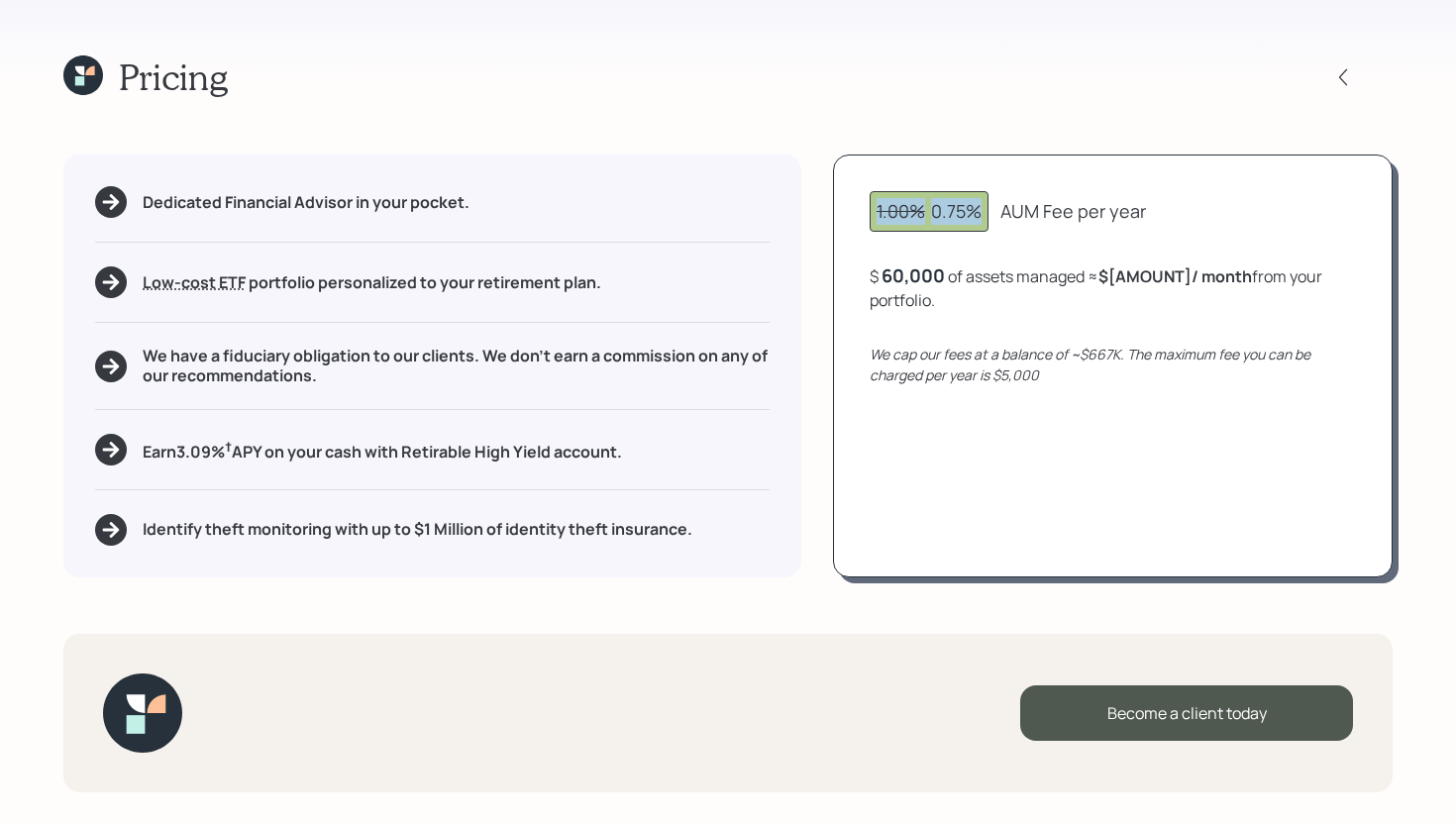 drag, startPoint x: 1002, startPoint y: 208, endPoint x: 875, endPoint y: 209, distance: 127.00394 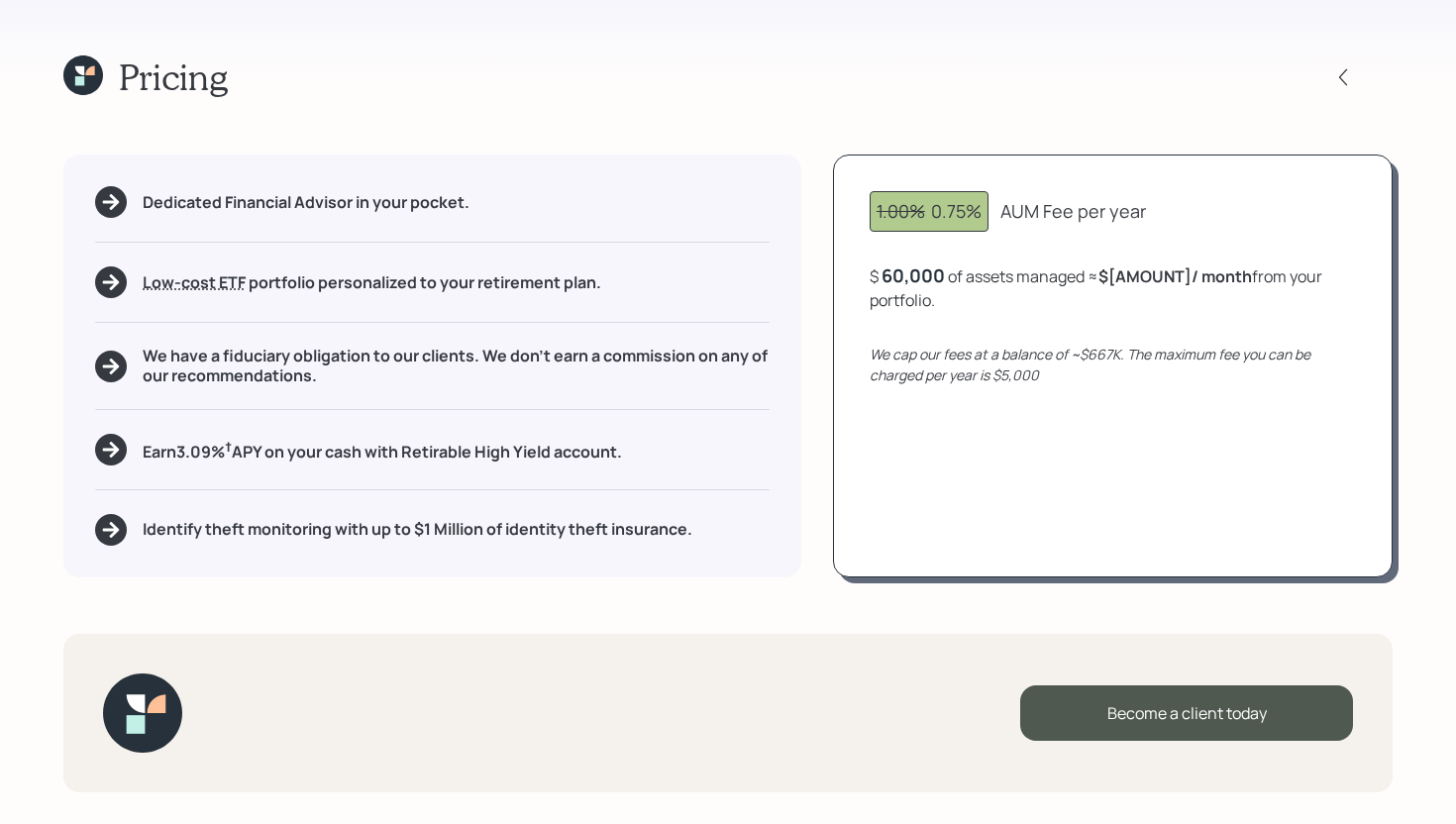 click on "Earn  3.09 % †  APY on your cash with Retirable High Yield account." at bounding box center (382, 450) 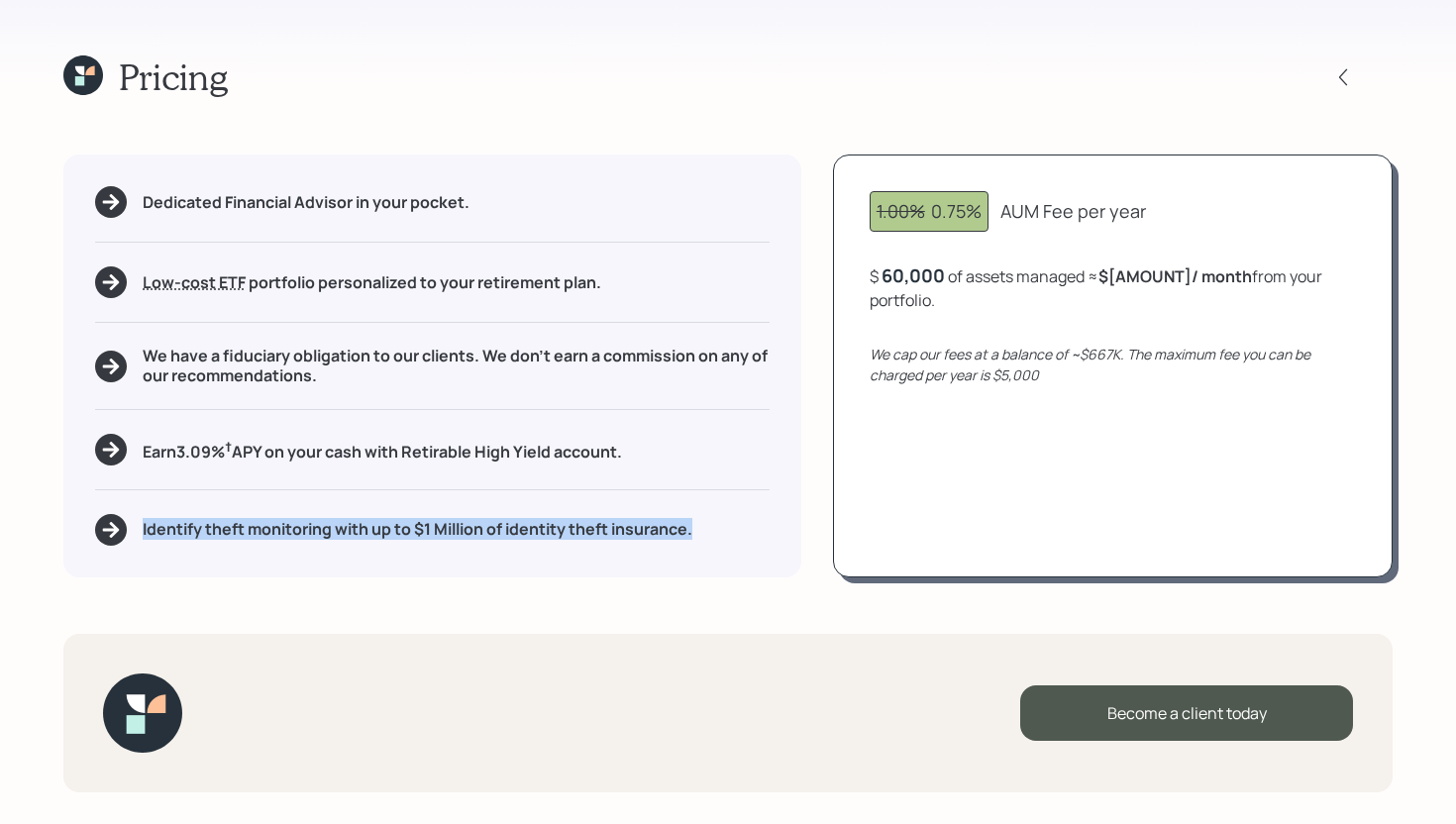 drag, startPoint x: 142, startPoint y: 530, endPoint x: 451, endPoint y: 592, distance: 315.15869 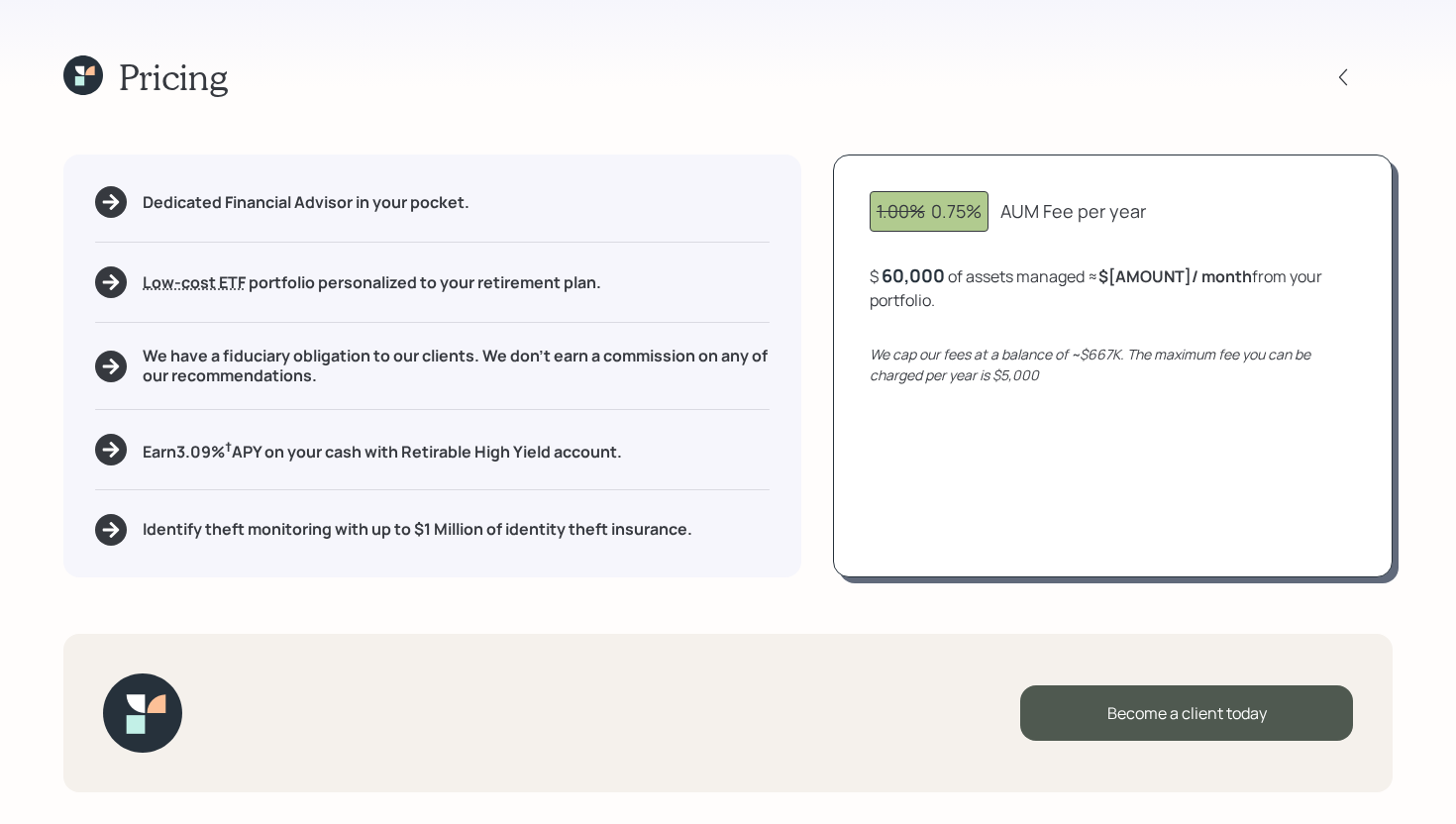 click 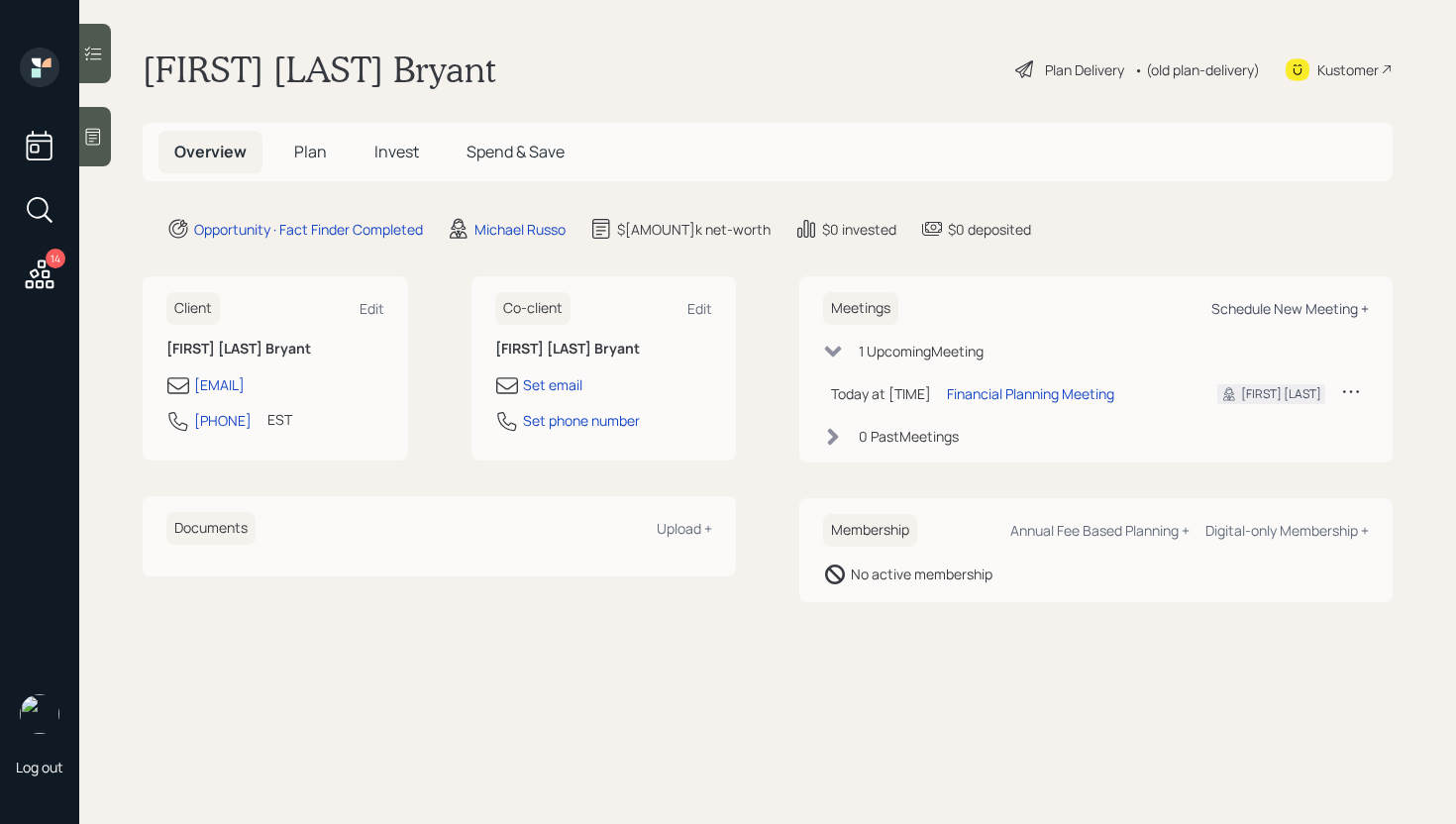 click on "Schedule New Meeting +" at bounding box center [1290, 308] 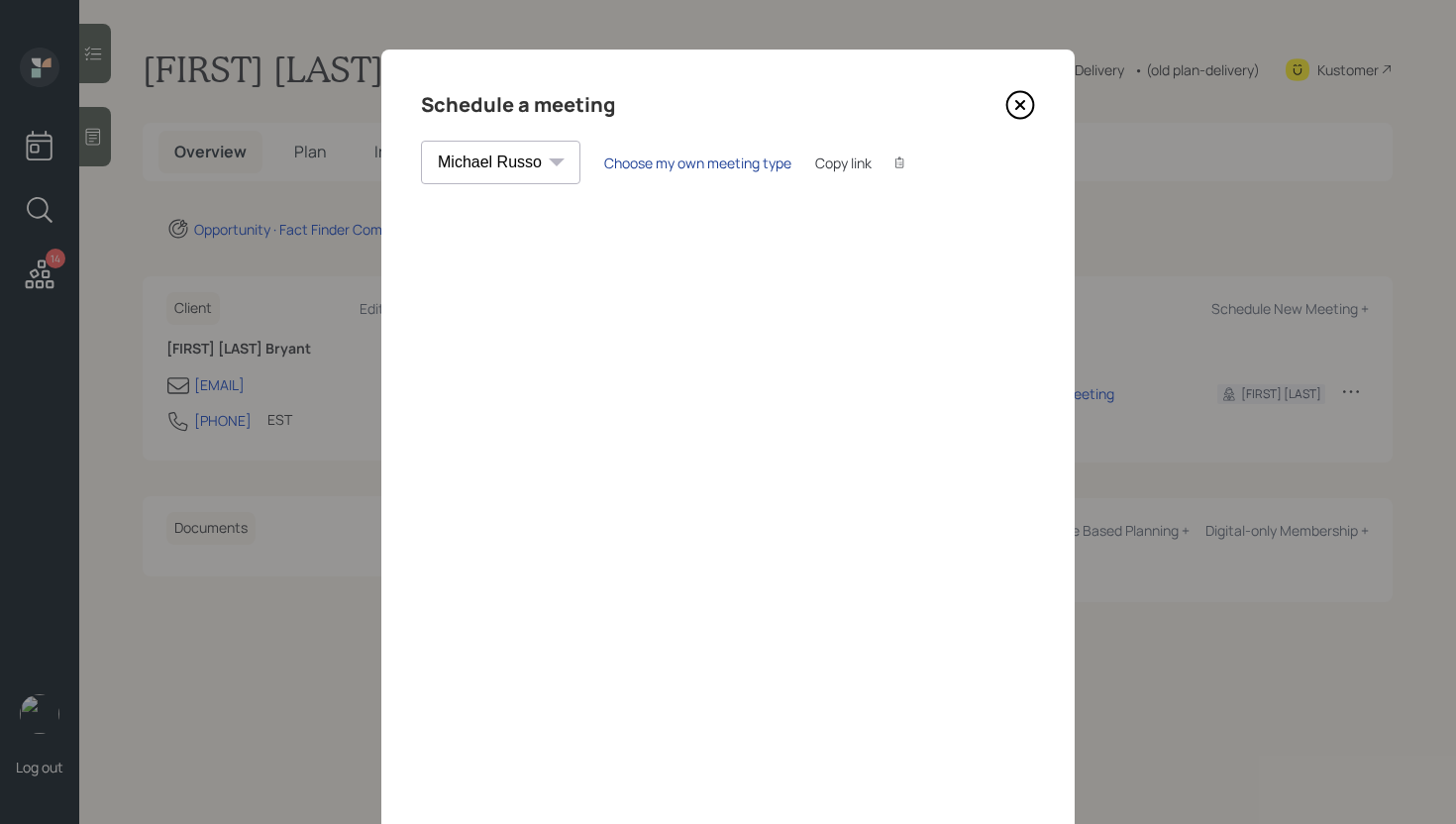 click on "Choose my own meeting type" at bounding box center [697, 162] 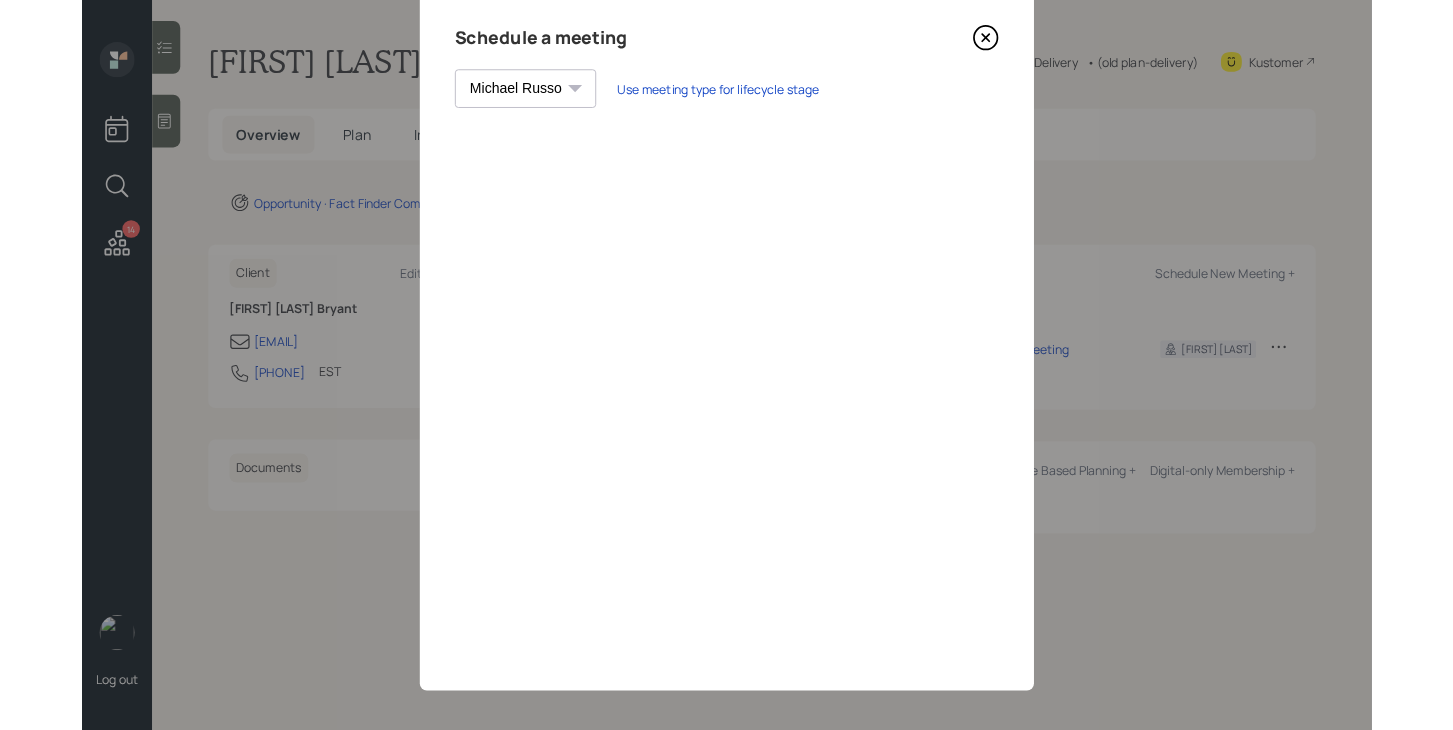 scroll, scrollTop: 68, scrollLeft: 0, axis: vertical 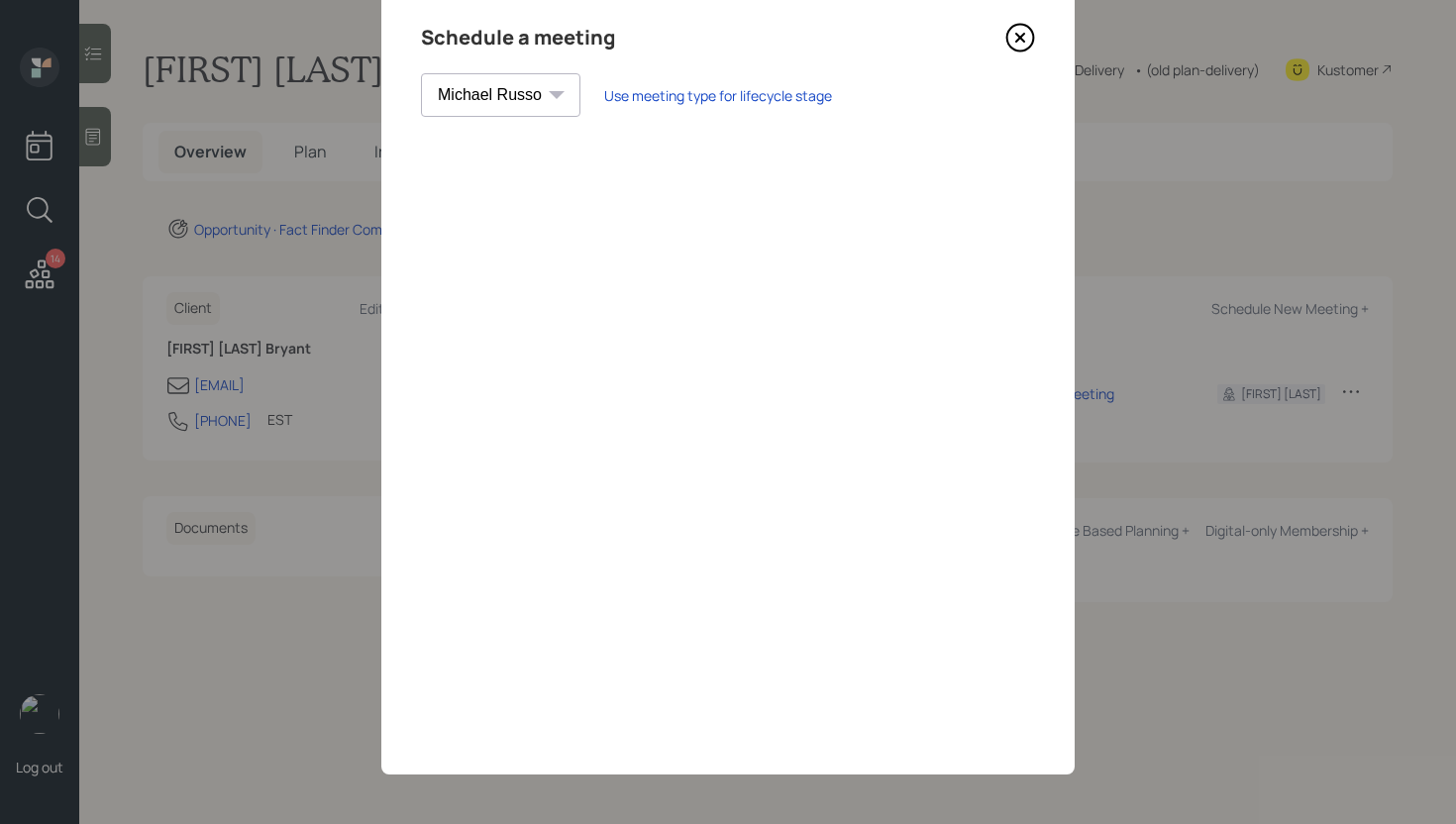 click 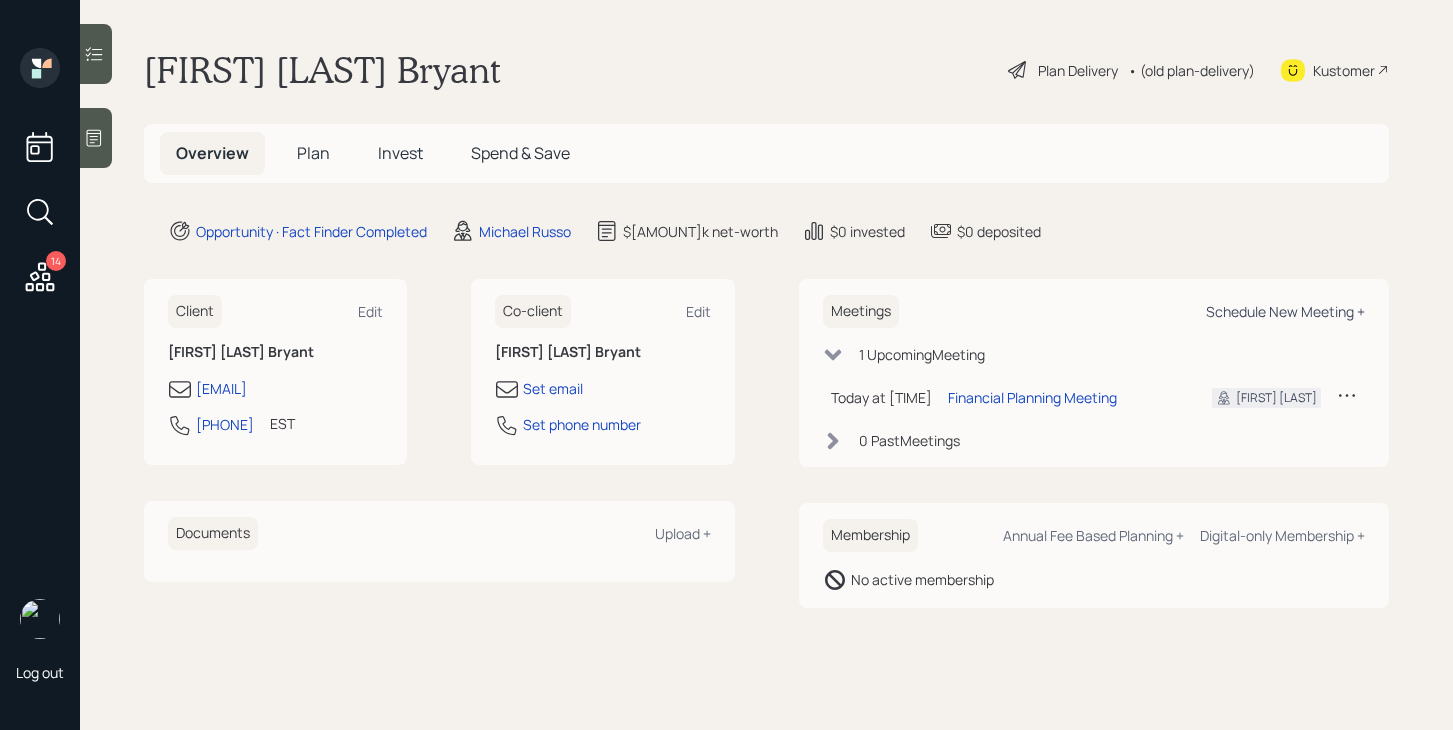 click on "Schedule New Meeting +" at bounding box center (1285, 311) 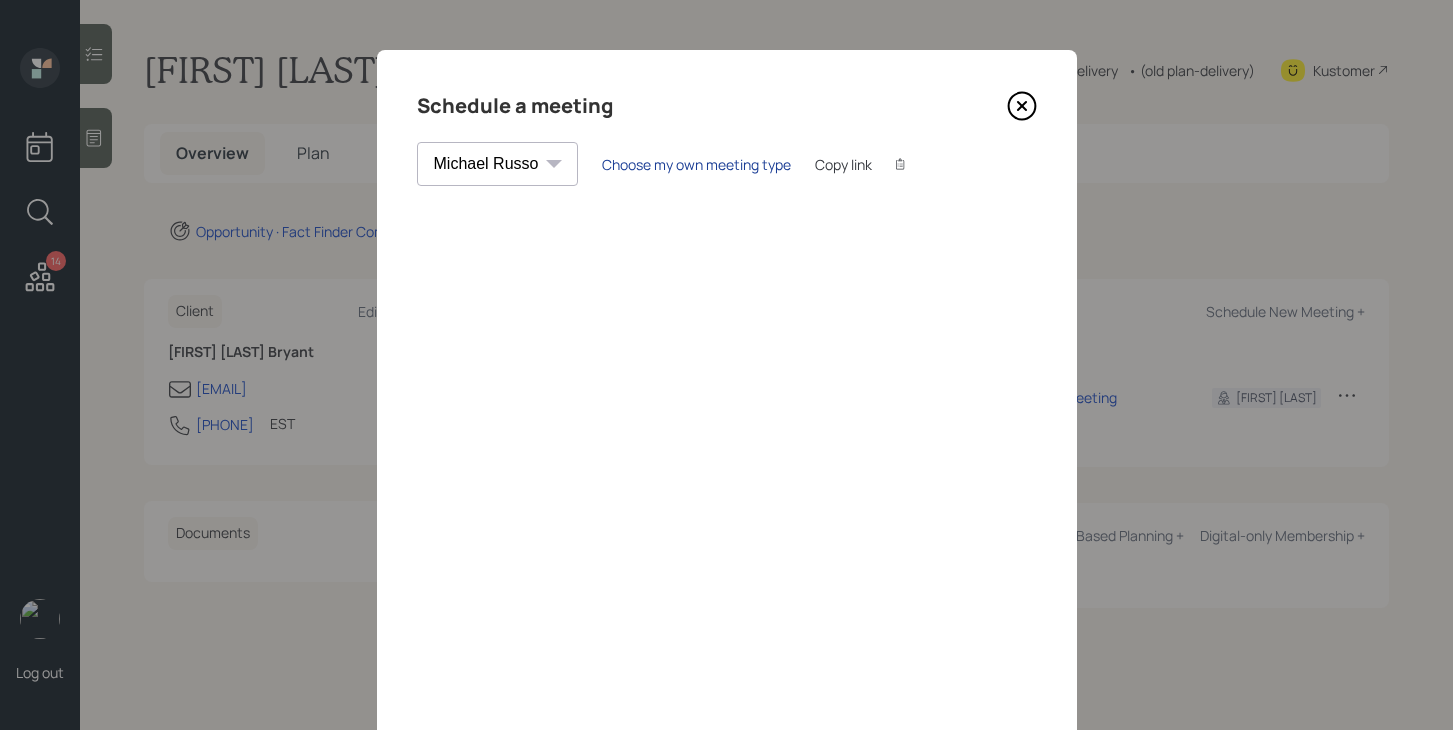 click on "Choose my own meeting type" at bounding box center (696, 164) 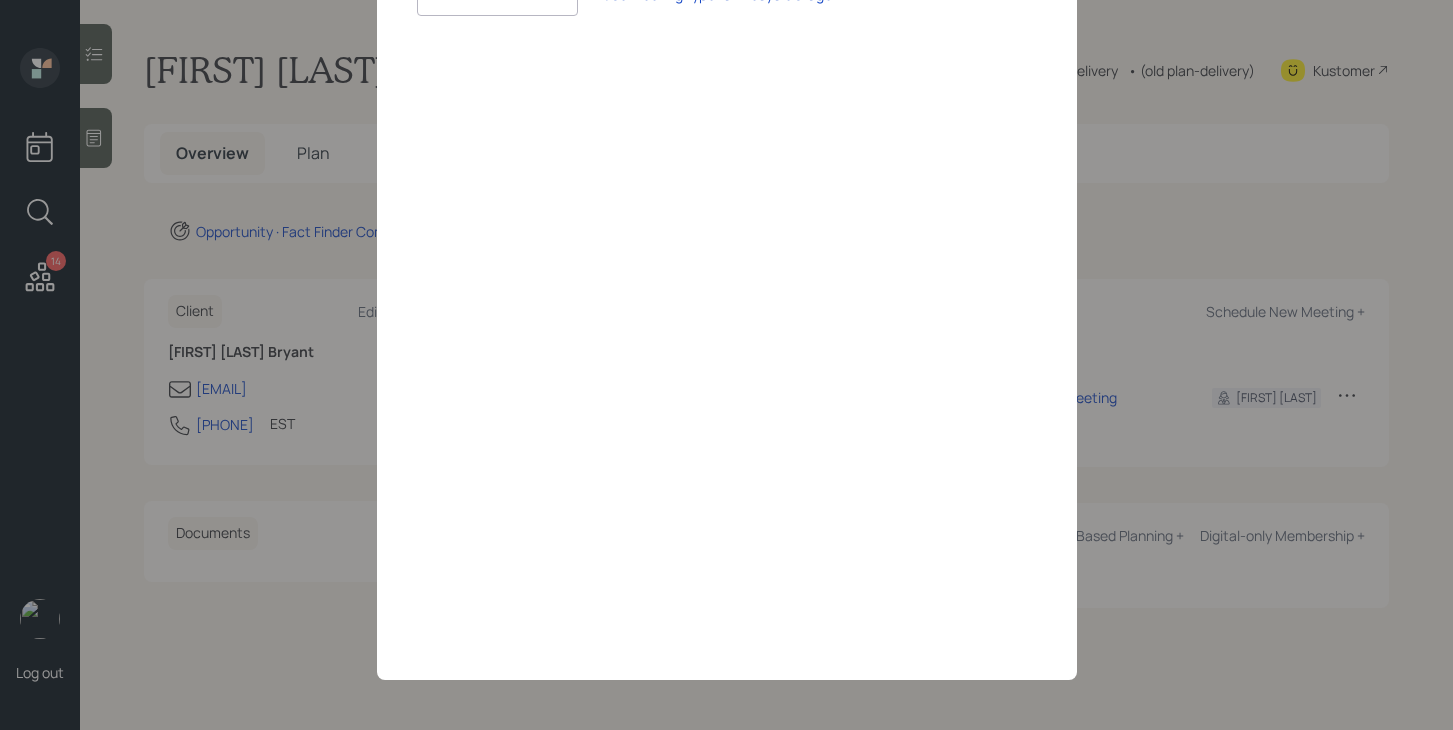 scroll, scrollTop: 0, scrollLeft: 0, axis: both 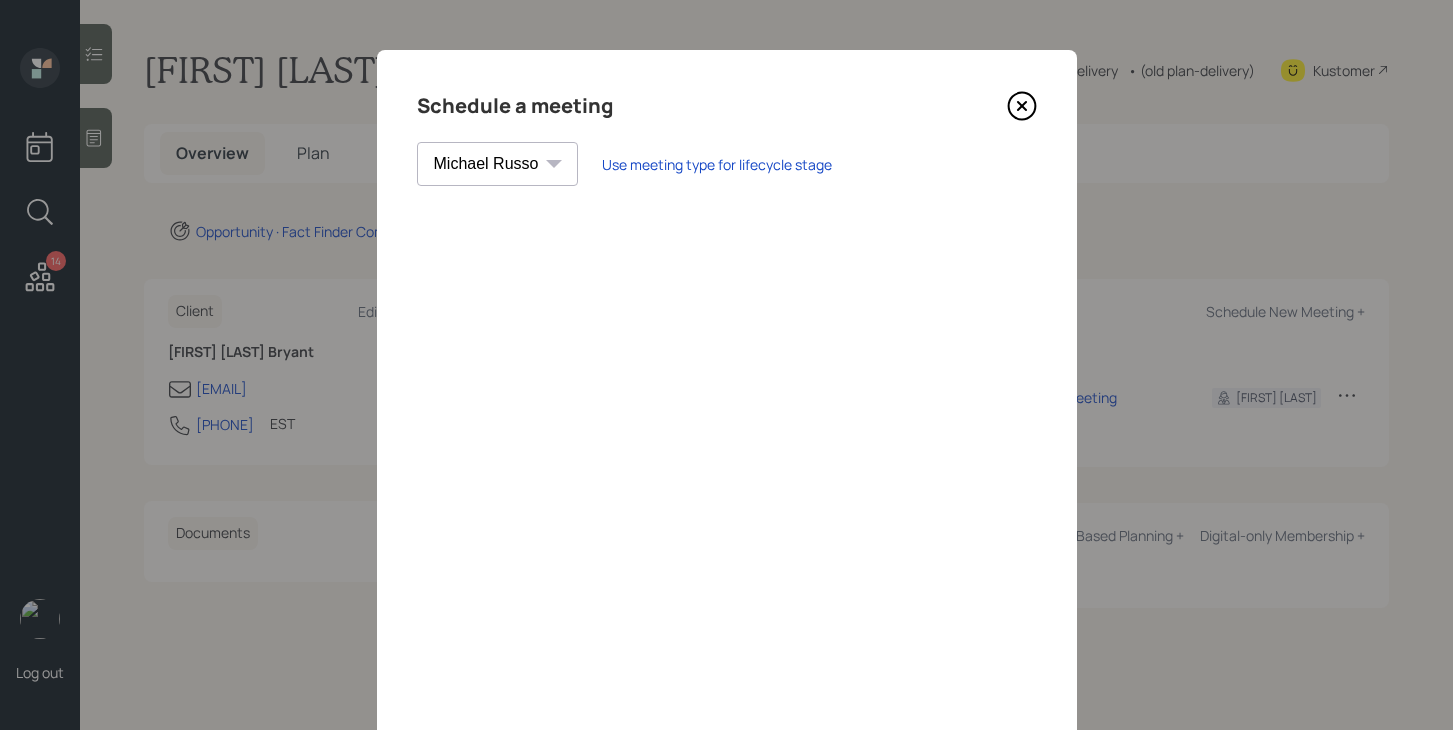 click 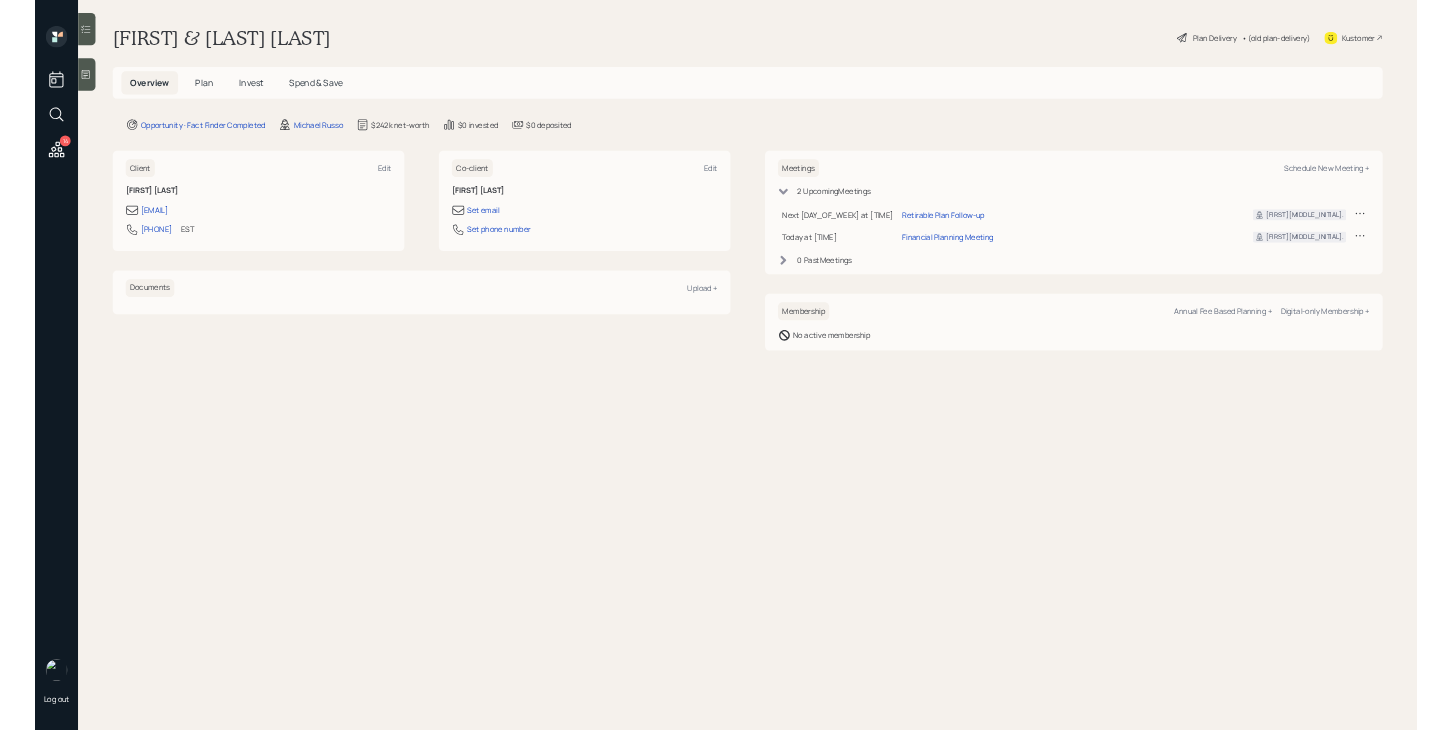 scroll, scrollTop: 0, scrollLeft: 0, axis: both 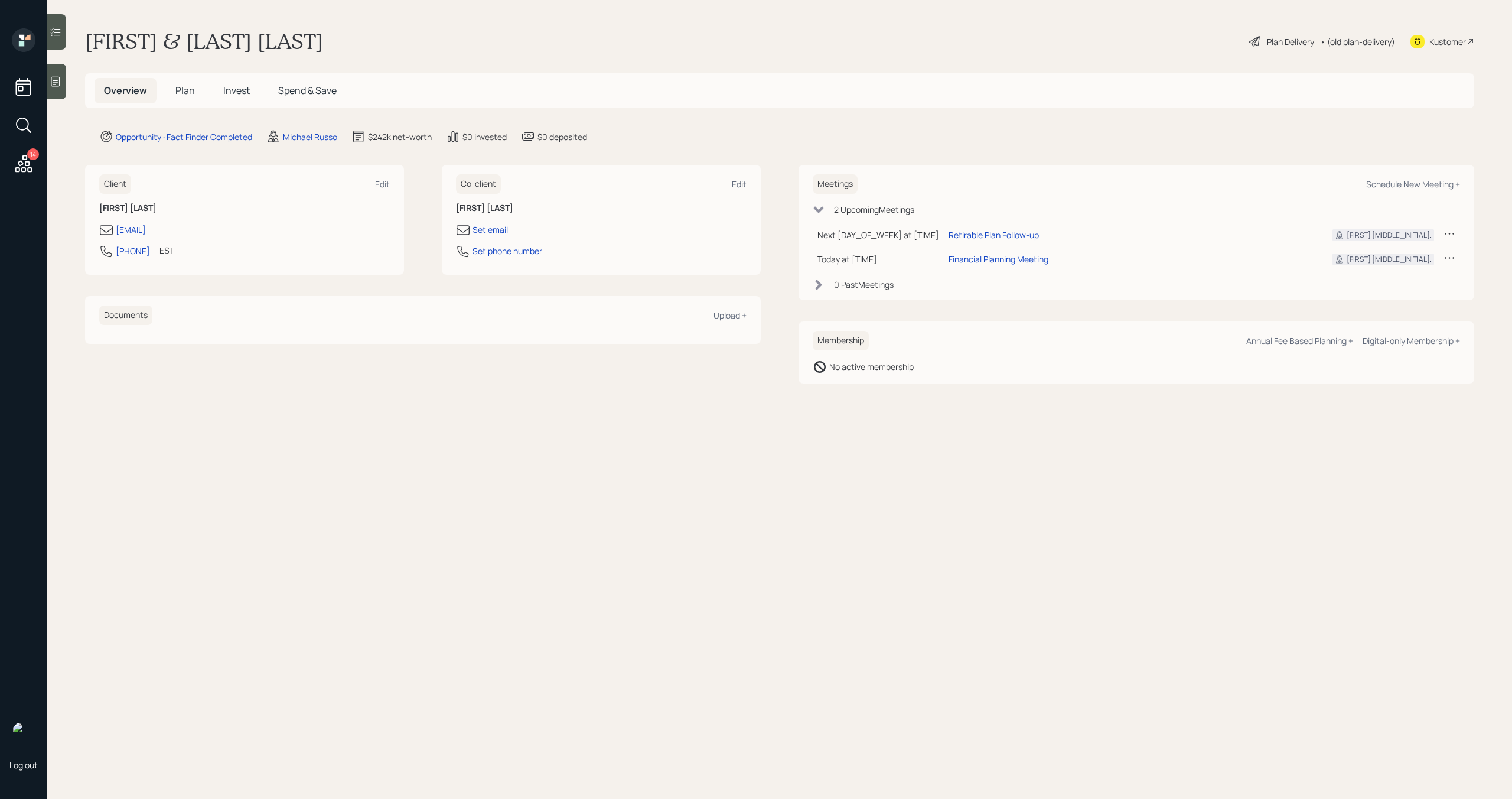 click on "Plan" at bounding box center [185, 90] 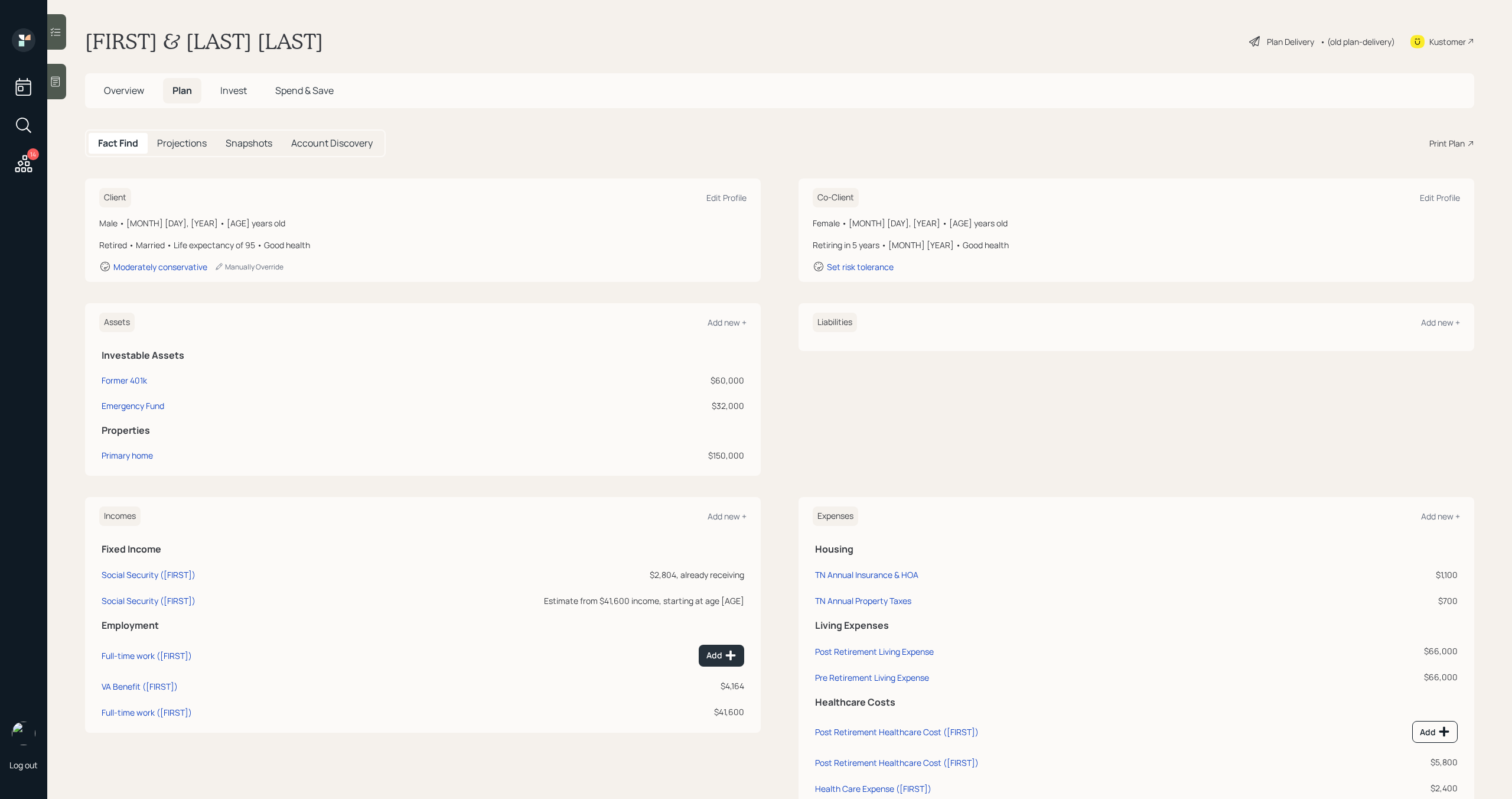 click on "Print Plan" at bounding box center (1447, 143) 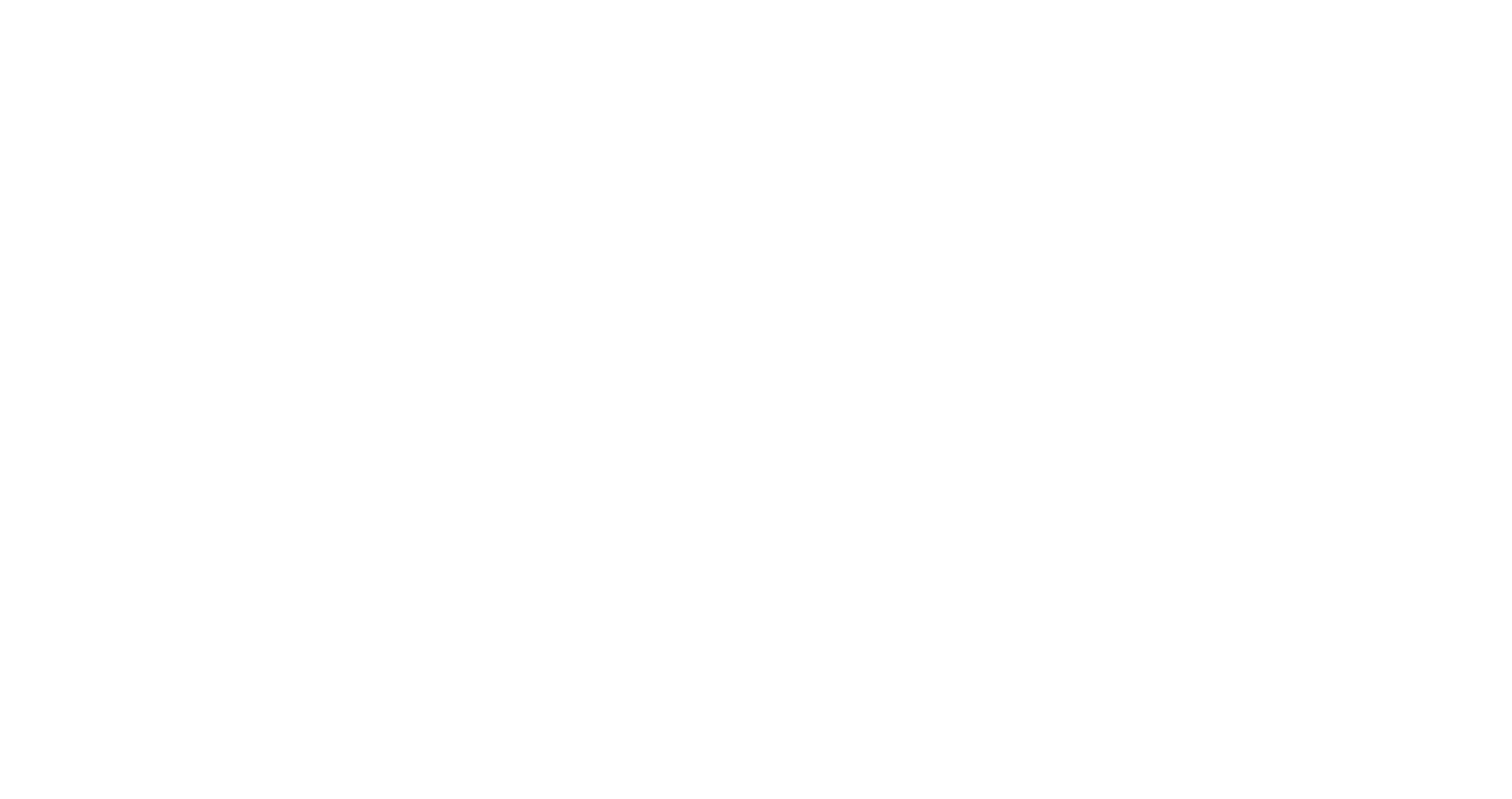 scroll, scrollTop: 0, scrollLeft: 0, axis: both 